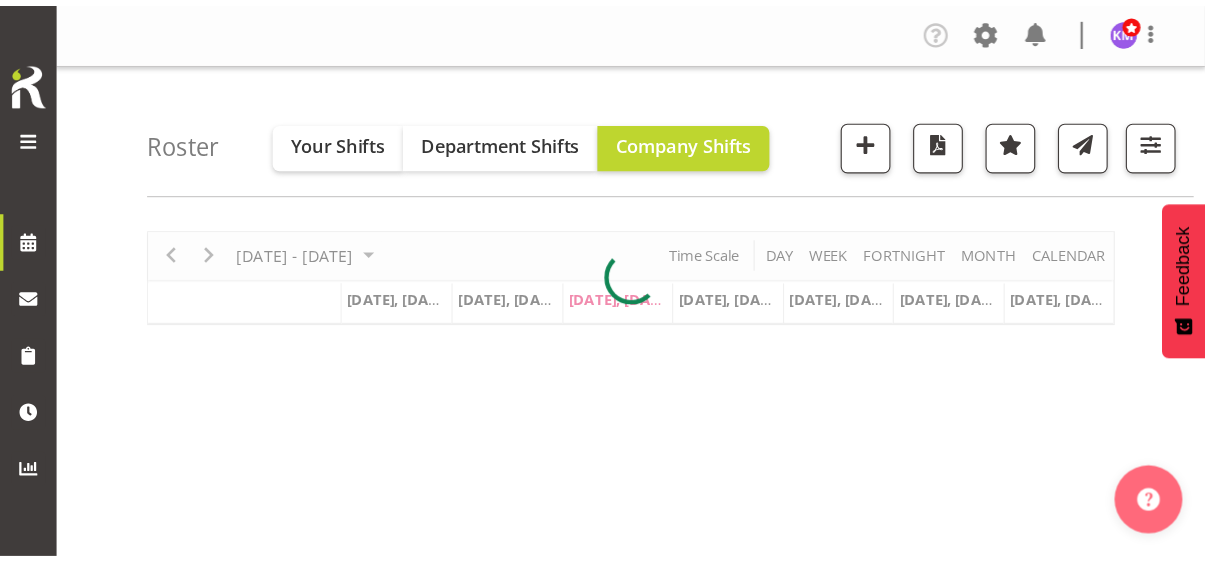 scroll, scrollTop: 0, scrollLeft: 0, axis: both 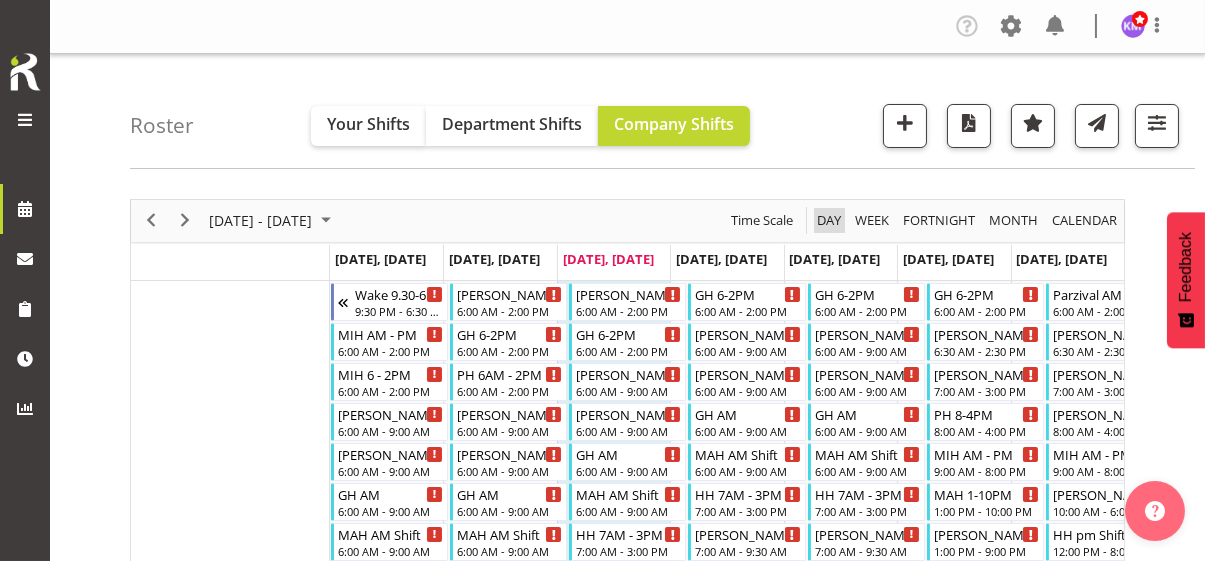 click on "Day" at bounding box center (829, 220) 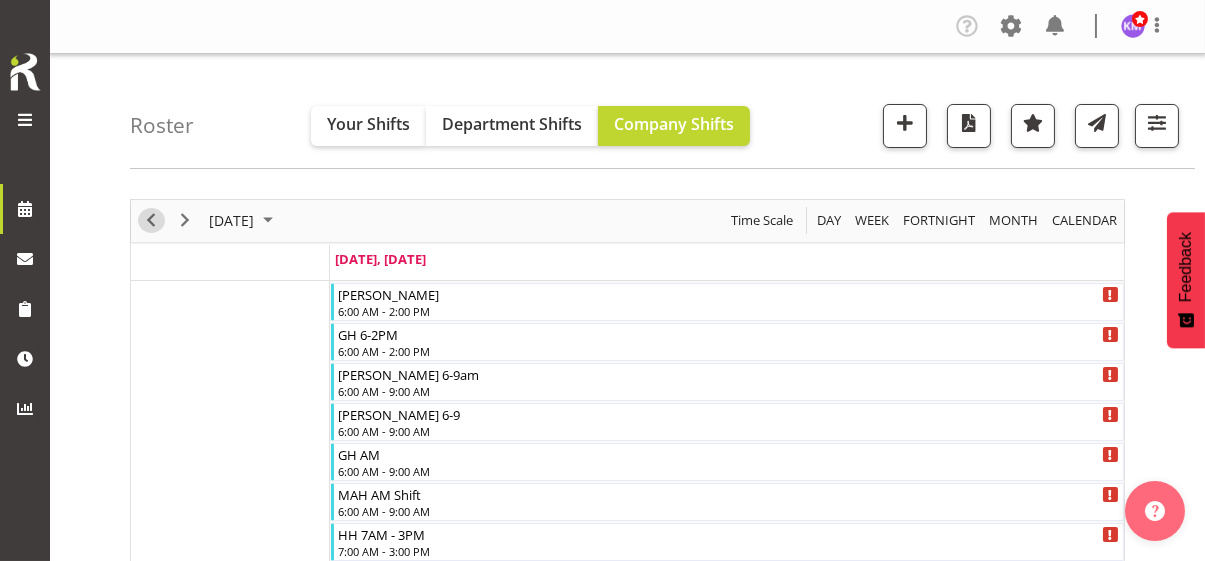 click at bounding box center [151, 220] 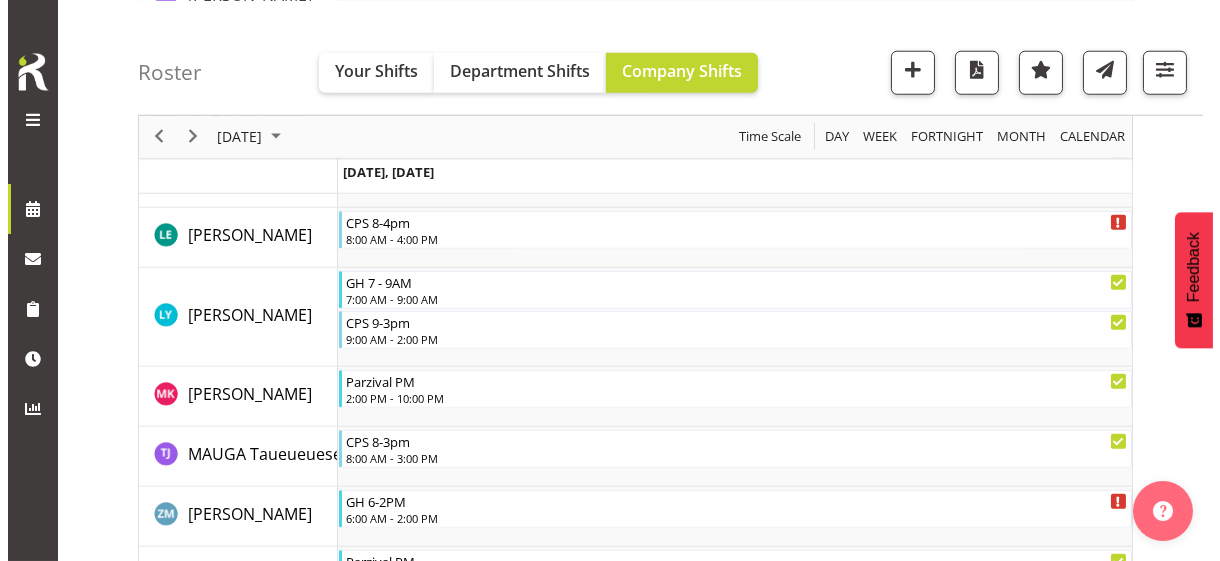 scroll, scrollTop: 3800, scrollLeft: 0, axis: vertical 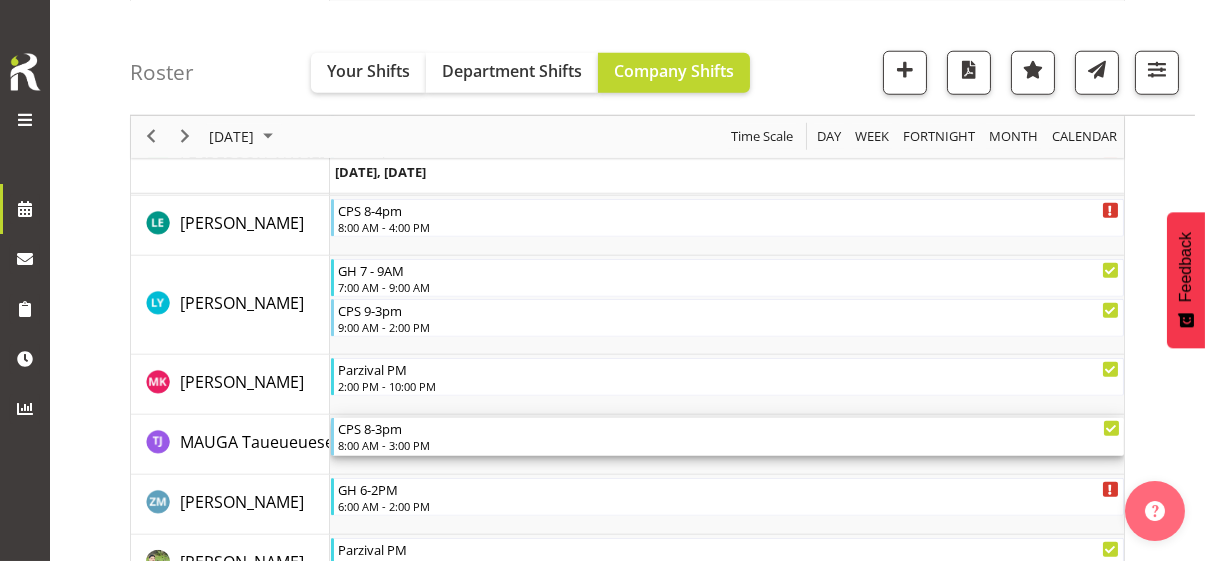 click on "8:00 AM - 3:00 PM" at bounding box center (729, 445) 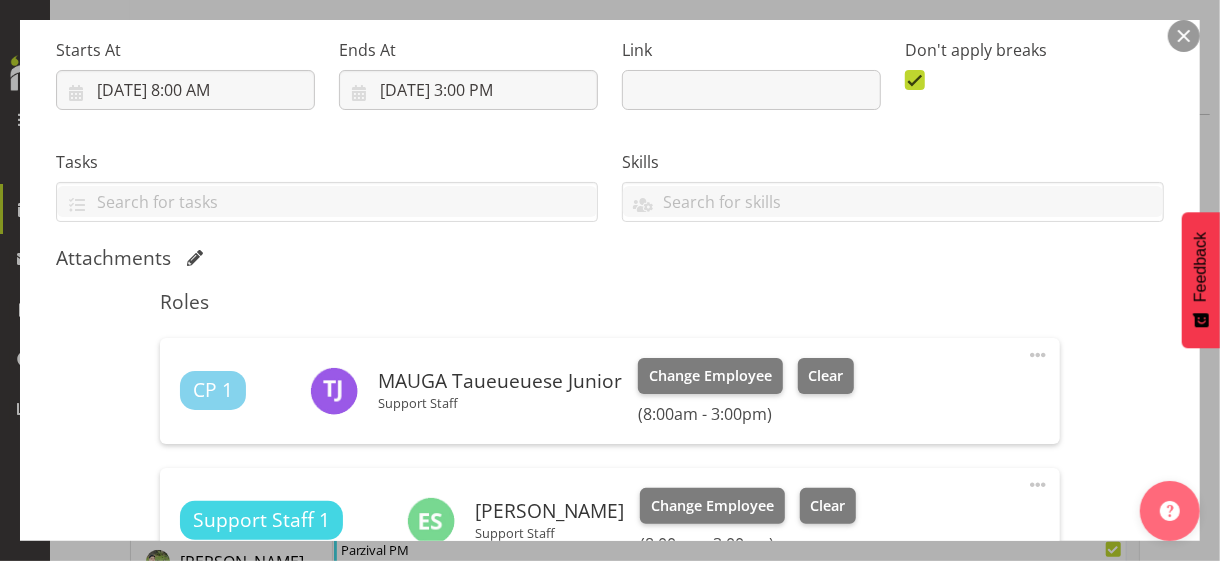scroll, scrollTop: 400, scrollLeft: 0, axis: vertical 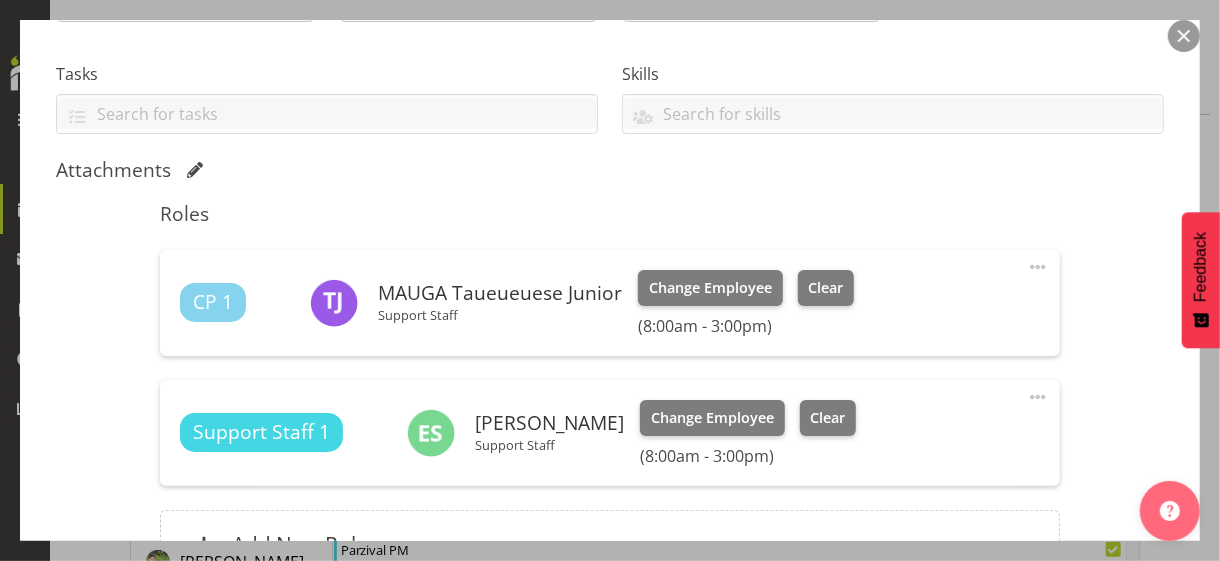 click at bounding box center [1038, 267] 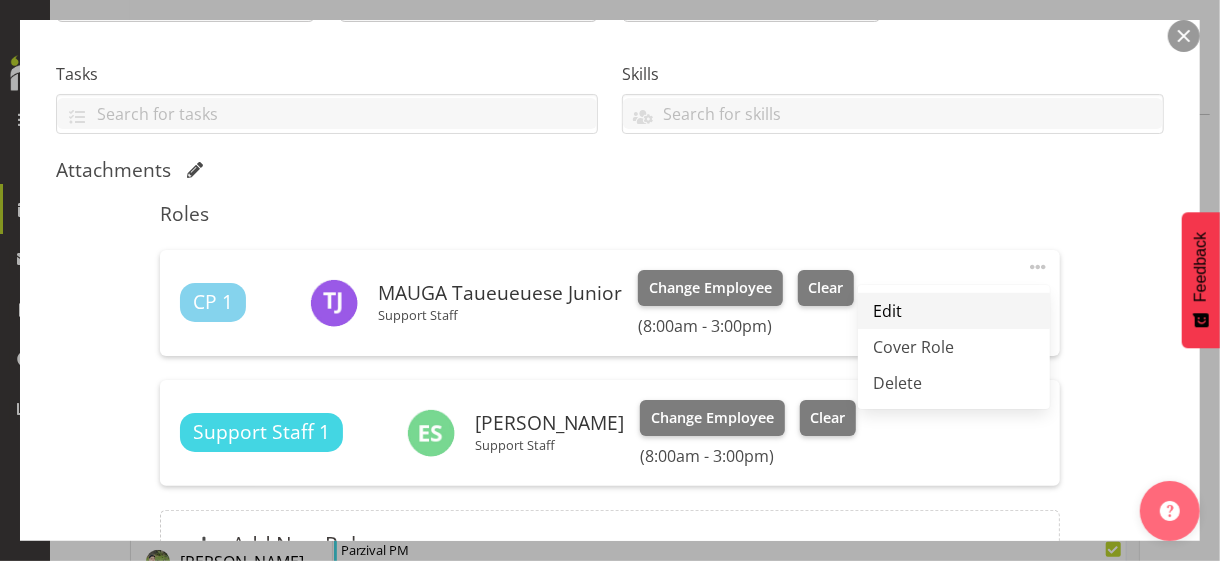 click on "Edit" at bounding box center (954, 311) 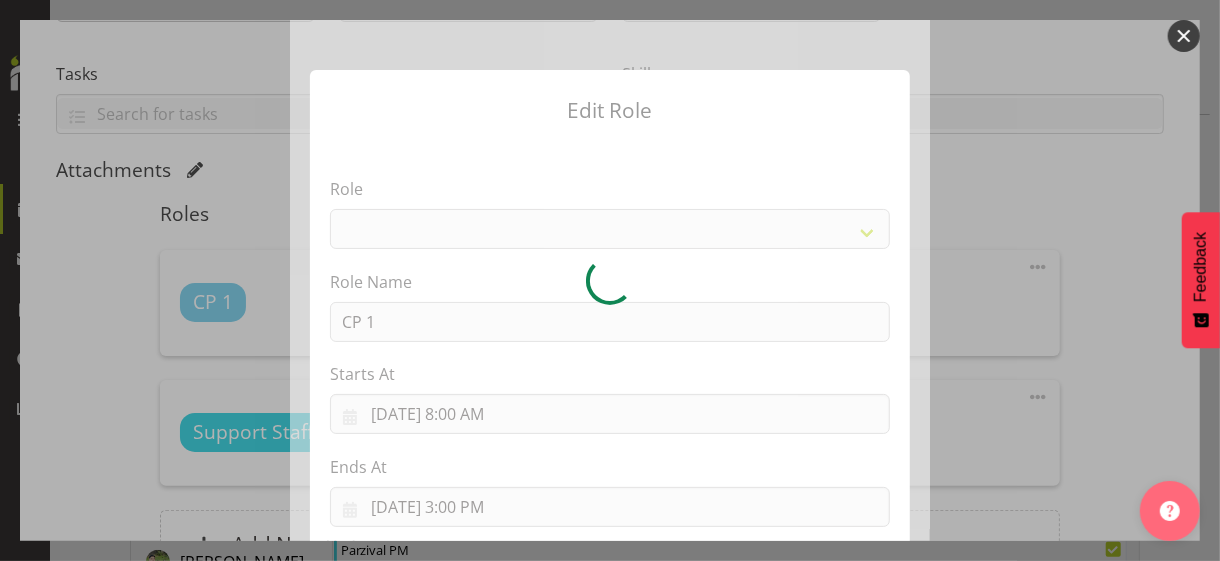 select 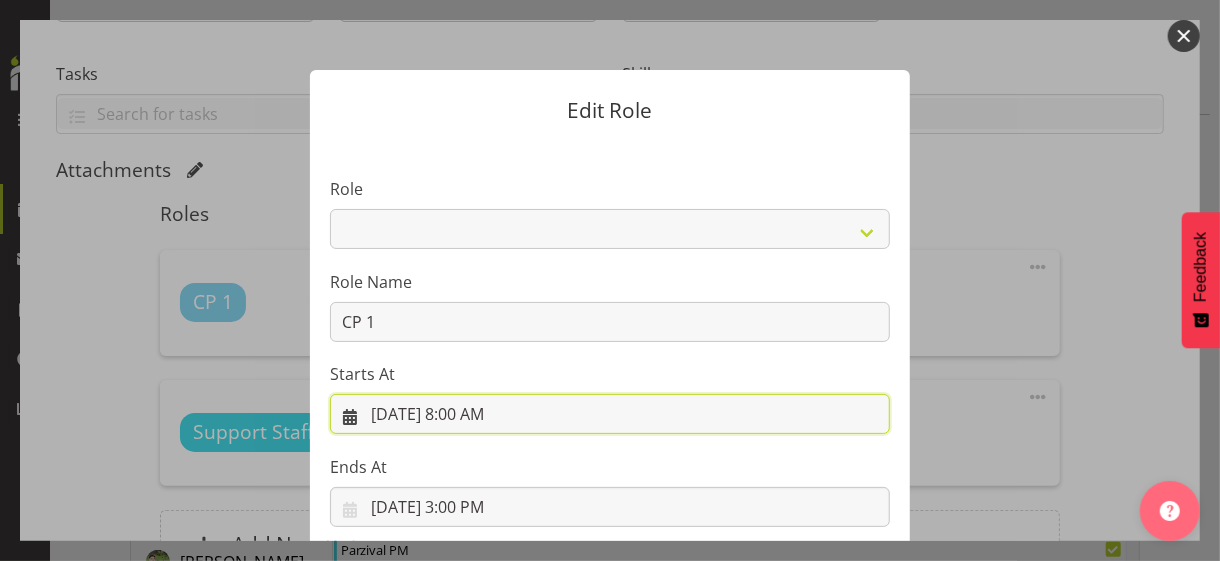 click on "[DATE] 8:00 AM" at bounding box center (610, 414) 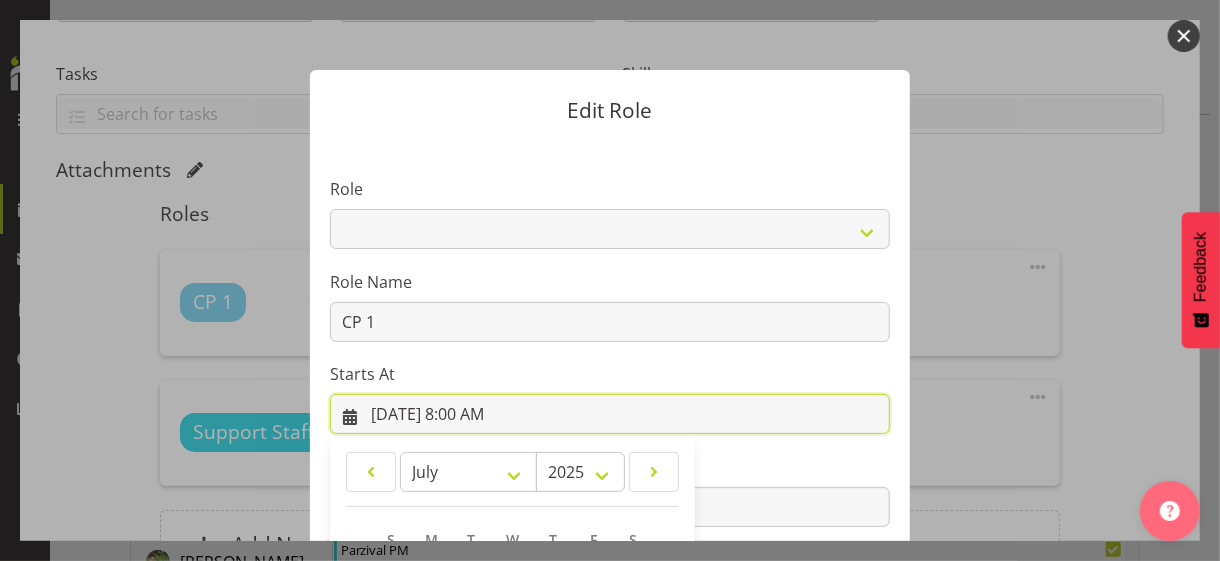 scroll, scrollTop: 347, scrollLeft: 0, axis: vertical 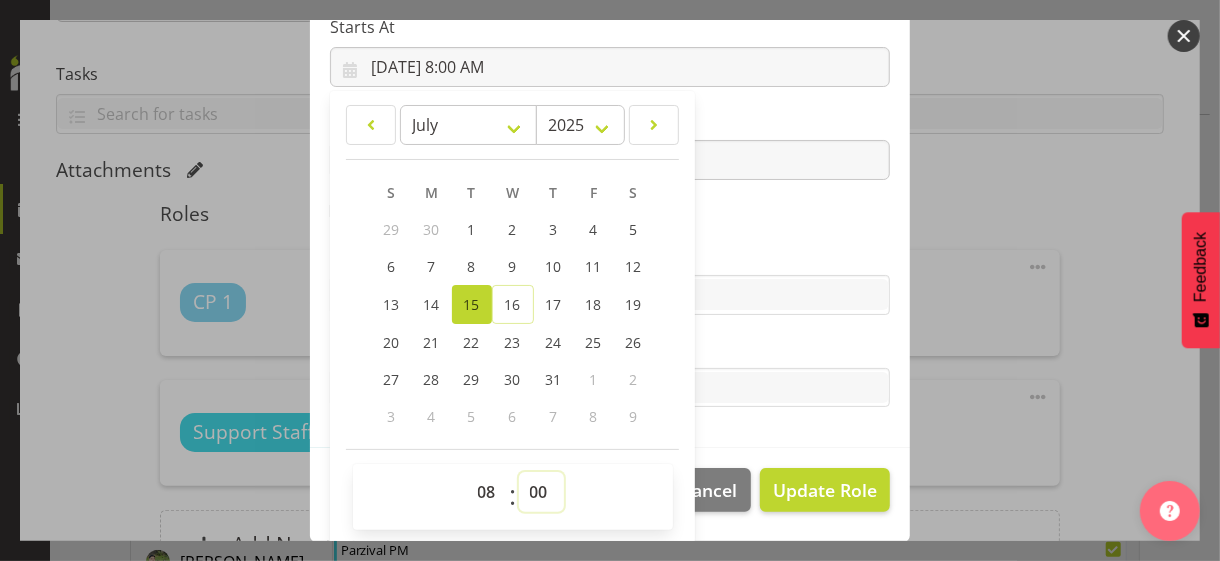 drag, startPoint x: 528, startPoint y: 484, endPoint x: 528, endPoint y: 473, distance: 11 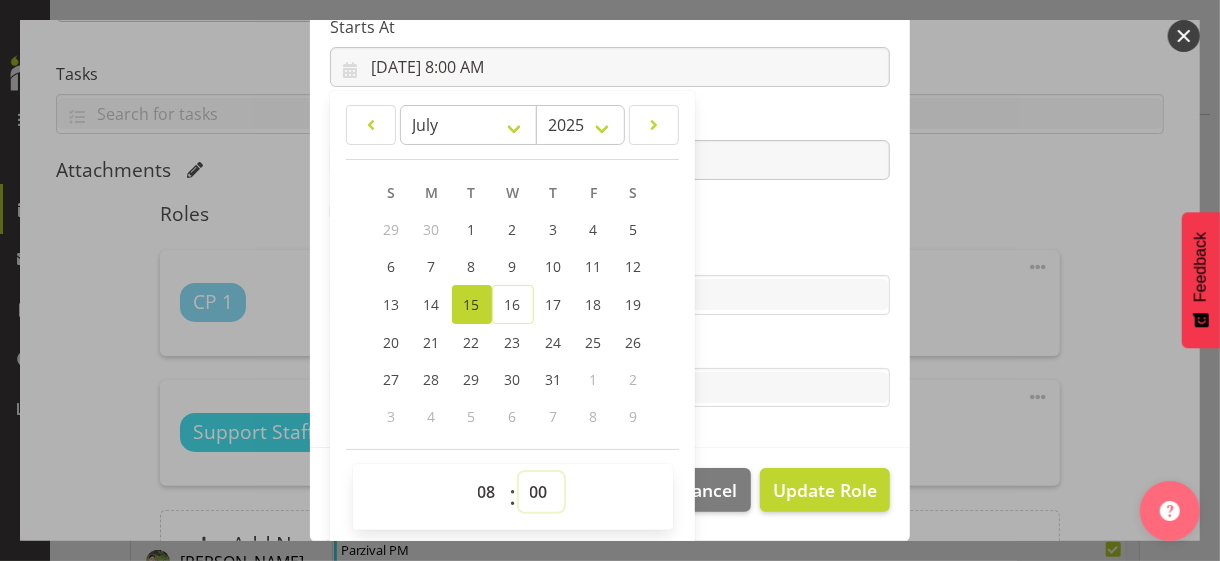 click on "00   01   02   03   04   05   06   07   08   09   10   11   12   13   14   15   16   17   18   19   20   21   22   23   24   25   26   27   28   29   30   31   32   33   34   35   36   37   38   39   40   41   42   43   44   45   46   47   48   49   50   51   52   53   54   55   56   57   58   59" at bounding box center (541, 492) 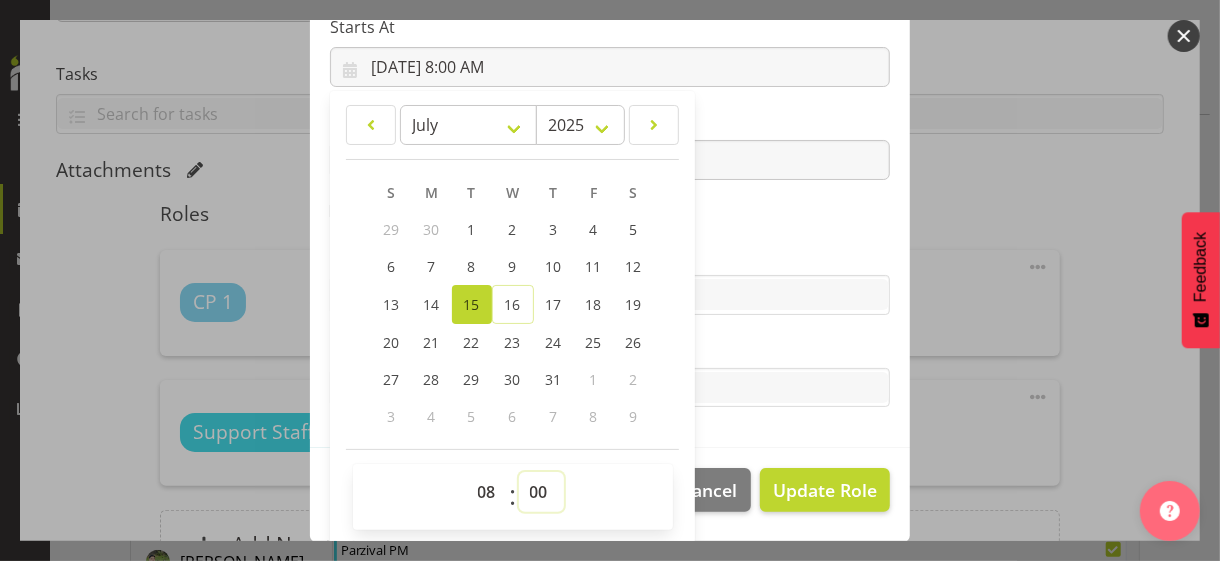 select on "30" 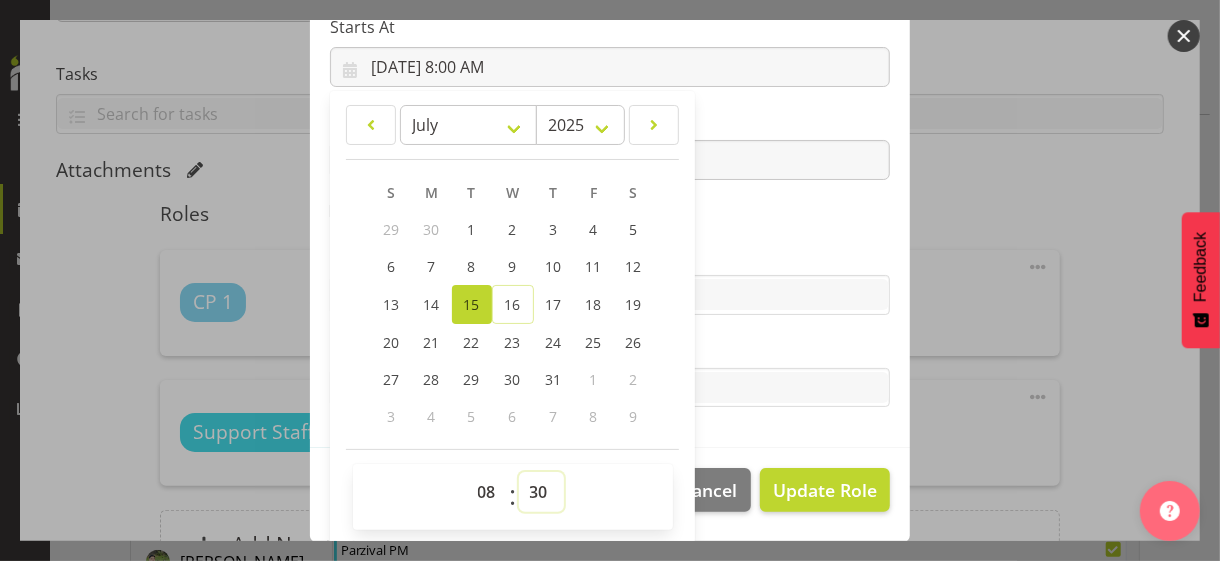 click on "00   01   02   03   04   05   06   07   08   09   10   11   12   13   14   15   16   17   18   19   20   21   22   23   24   25   26   27   28   29   30   31   32   33   34   35   36   37   38   39   40   41   42   43   44   45   46   47   48   49   50   51   52   53   54   55   56   57   58   59" at bounding box center [541, 492] 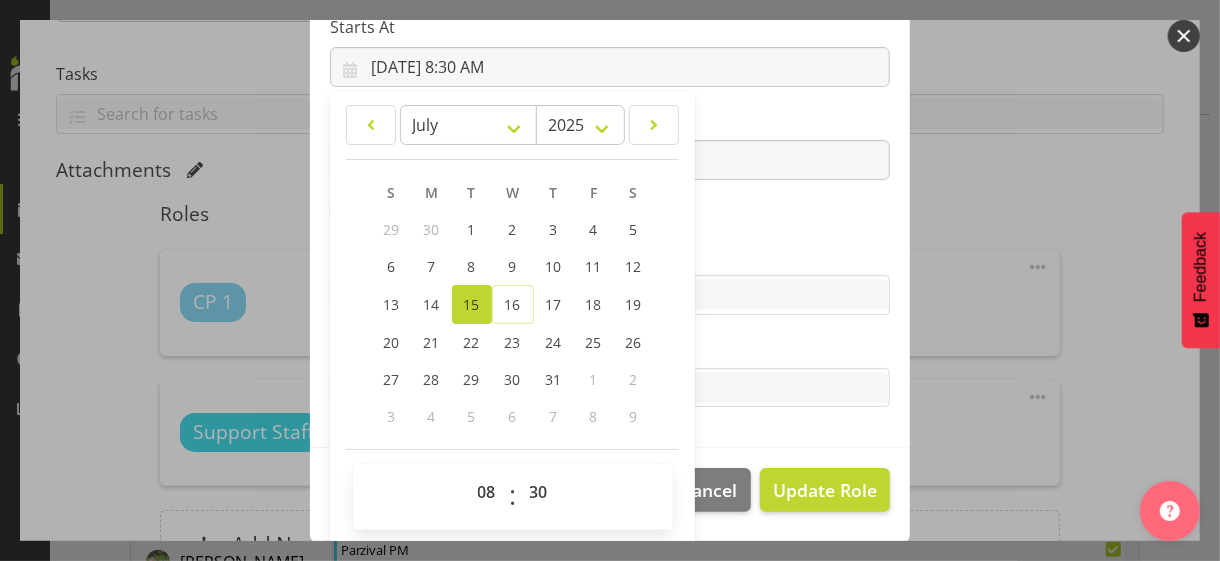 click on "Role CP House Leader Support Staff Wake   Role Name CP 1
Starts At
[DATE] 8:30 AM  January   February   March   April   May   June   July   August   September   October   November   [DATE]   2034   2033   2032   2031   2030   2029   2028   2027   2026   2025   2024   2023   2022   2021   2020   2019   2018   2017   2016   2015   2014   2013   2012   2011   2010   2009   2008   2007   2006   2005   2004   2003   2002   2001   2000   1999   1998   1997   1996   1995   1994   1993   1992   1991   1990   1989   1988   1987   1986   1985   1984   1983   1982   1981   1980   1979   1978   1977   1976   1975   1974   1973   1972   1971   1970   1969   1968   1967   1966   1965   1964   1963   1962   1961   1960   1959   1958   1957   1956   1955   1954   1953   1952   1951   1950   1949   1948   1947   1946   1945   1944   1943   1942   1941   1940   1939   1938   1937   1936   1935   1934   1933   1932   1931   1930   1929   1928   1927   1926   1925  S M T W T F S 29 30 1 2 3 4 5" at bounding box center [610, 121] 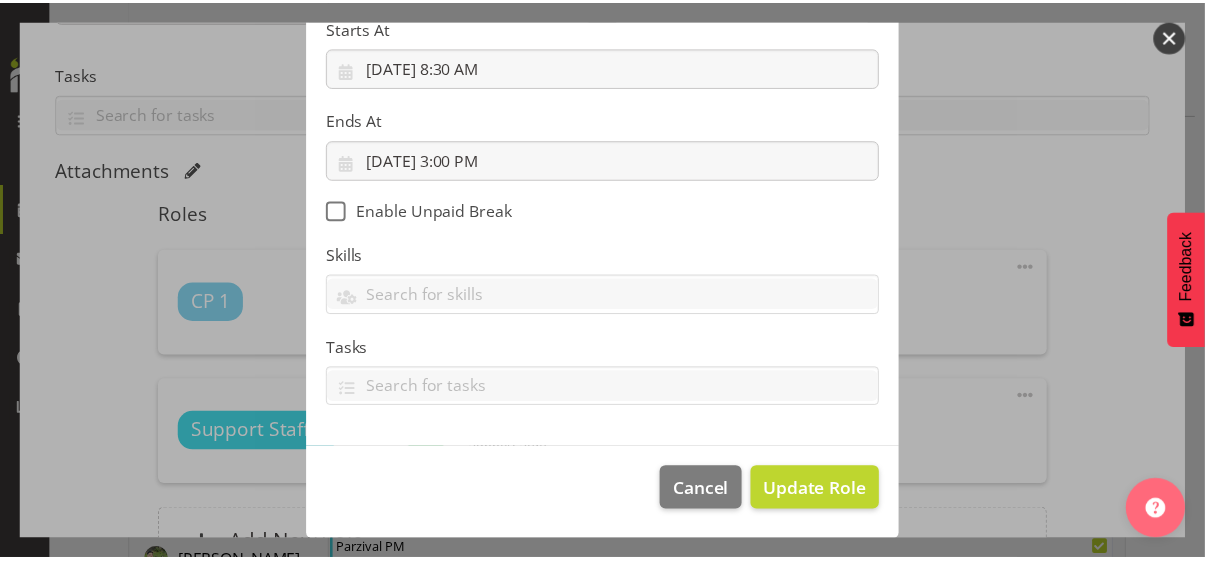 scroll, scrollTop: 346, scrollLeft: 0, axis: vertical 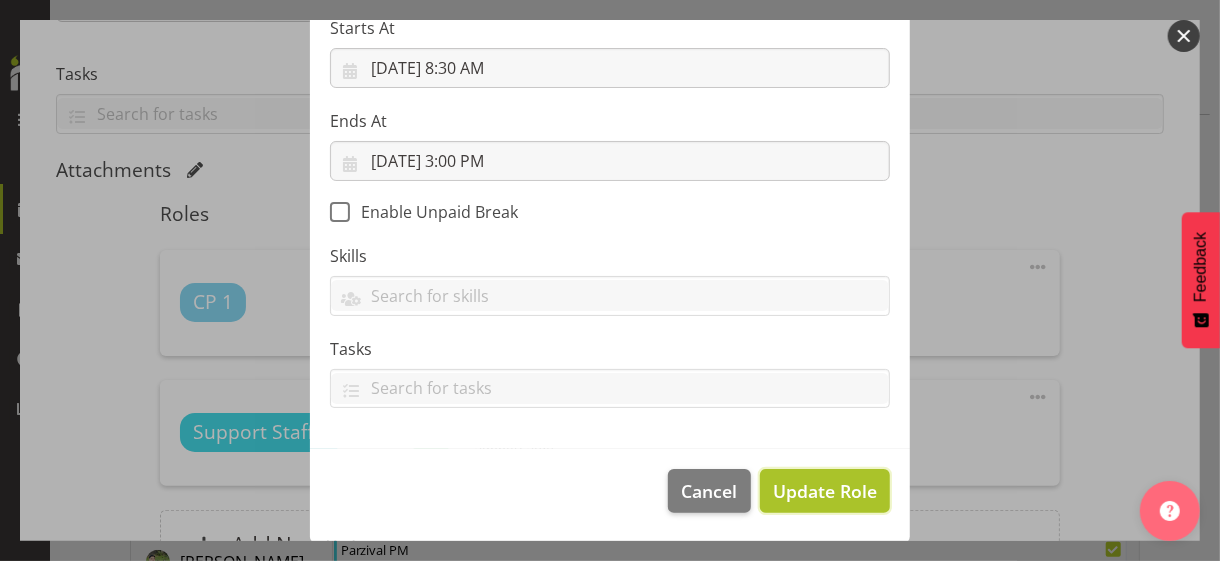 click on "Update Role" at bounding box center (825, 491) 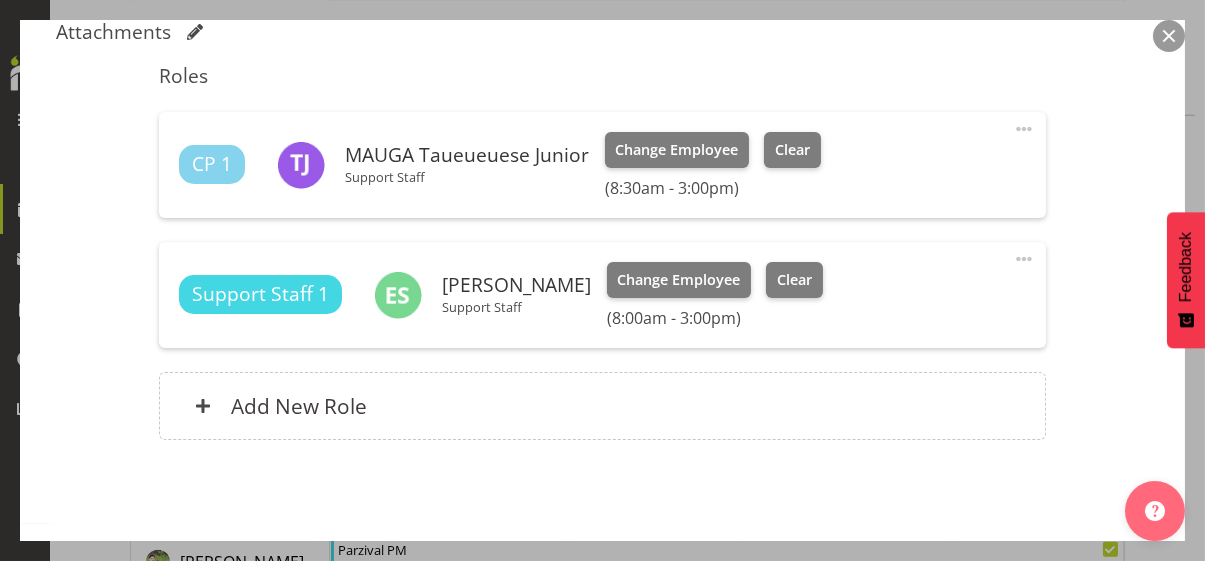 scroll, scrollTop: 611, scrollLeft: 0, axis: vertical 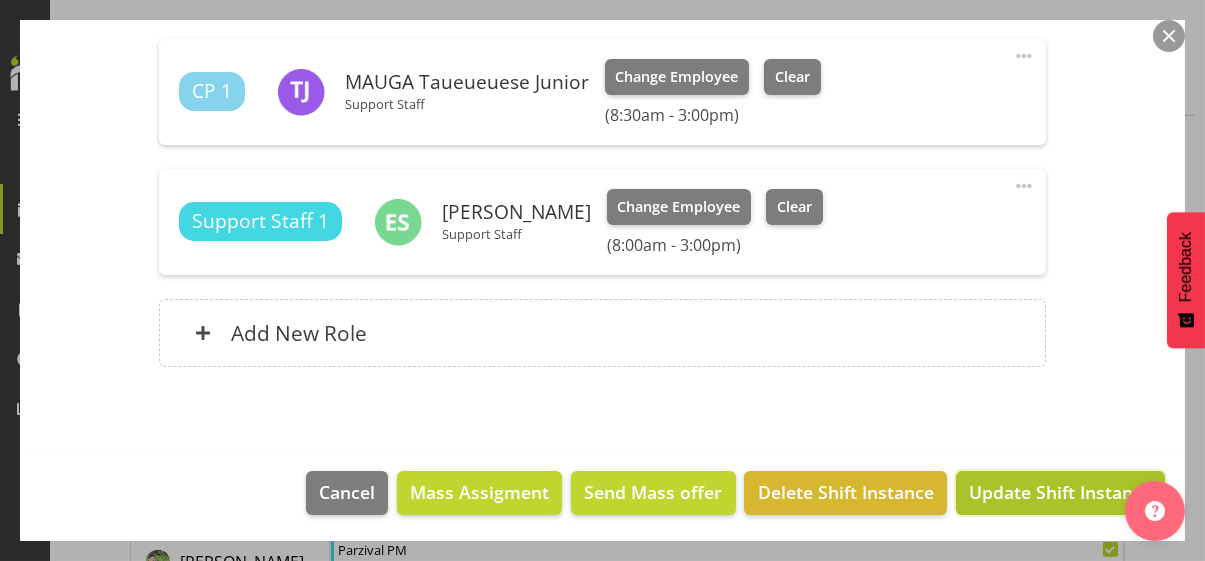 click on "Update Shift Instance" at bounding box center [1060, 492] 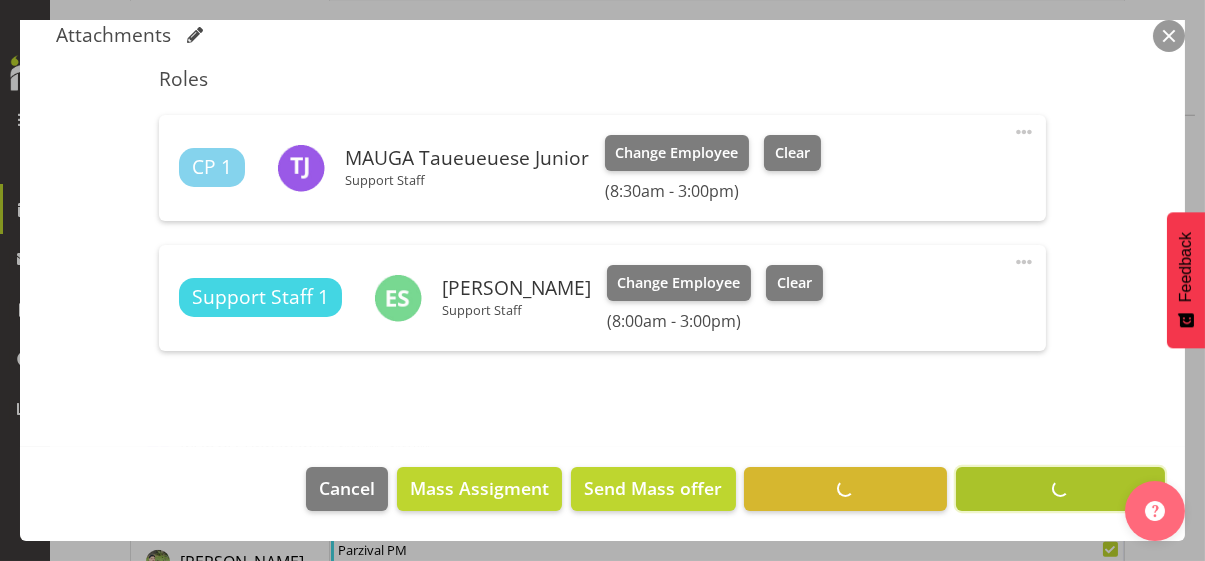 scroll, scrollTop: 532, scrollLeft: 0, axis: vertical 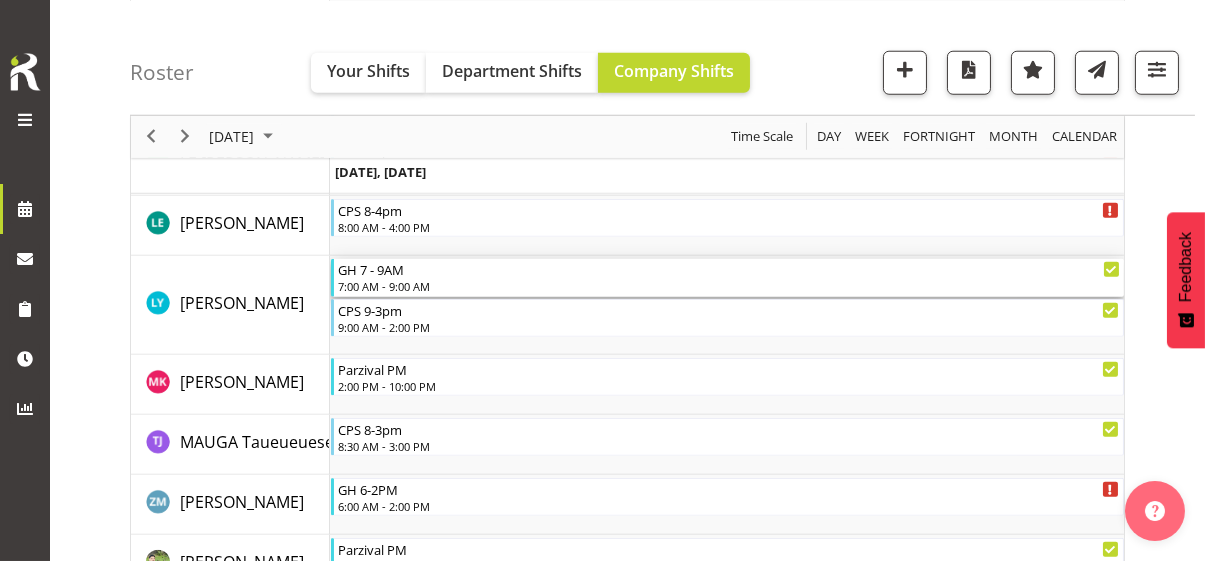 click on "7:00 AM - 9:00 AM" at bounding box center [729, 286] 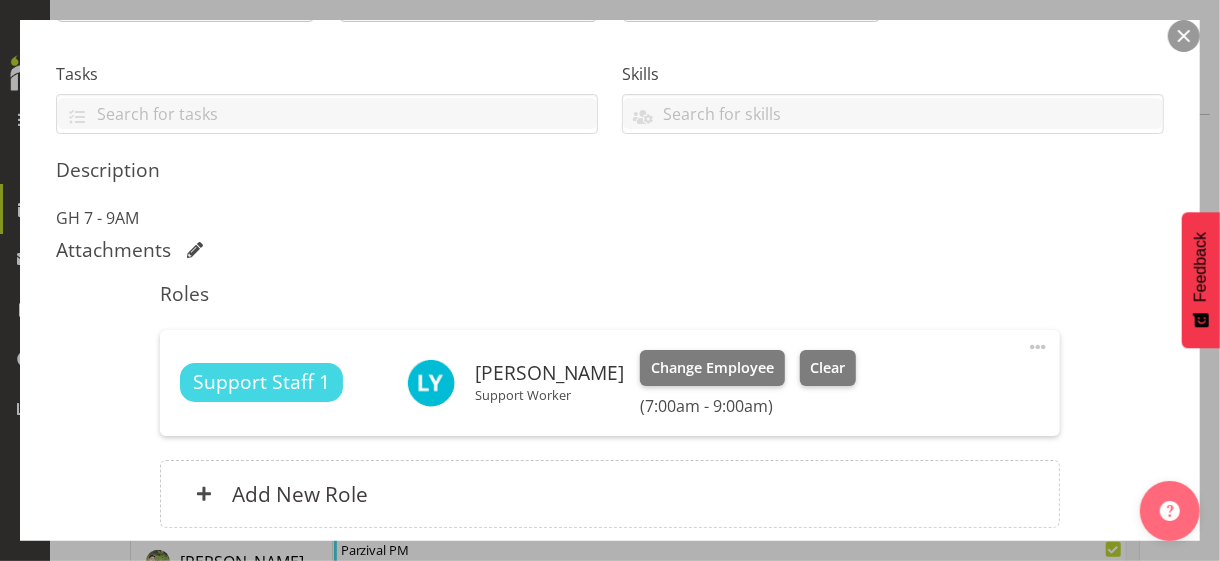 scroll, scrollTop: 561, scrollLeft: 0, axis: vertical 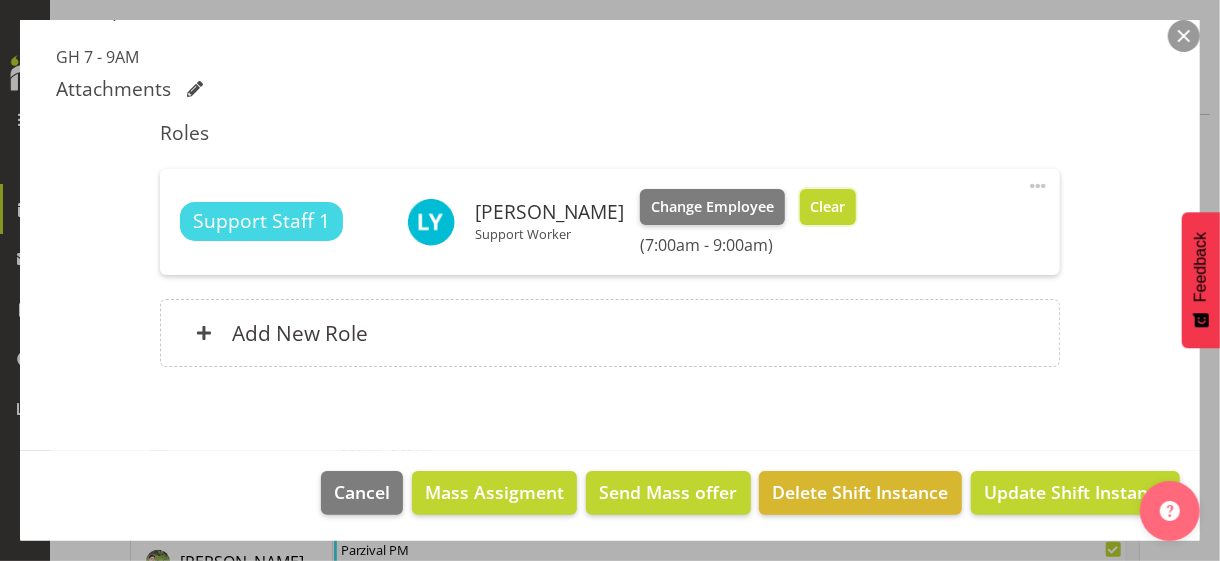 click on "Clear" at bounding box center [827, 207] 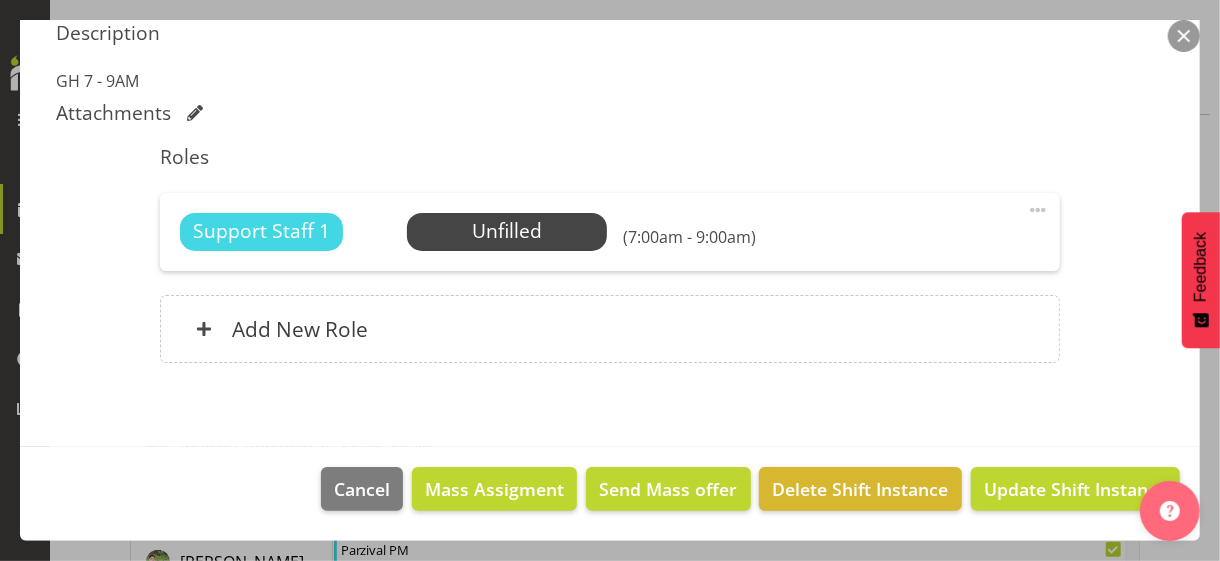 scroll, scrollTop: 534, scrollLeft: 0, axis: vertical 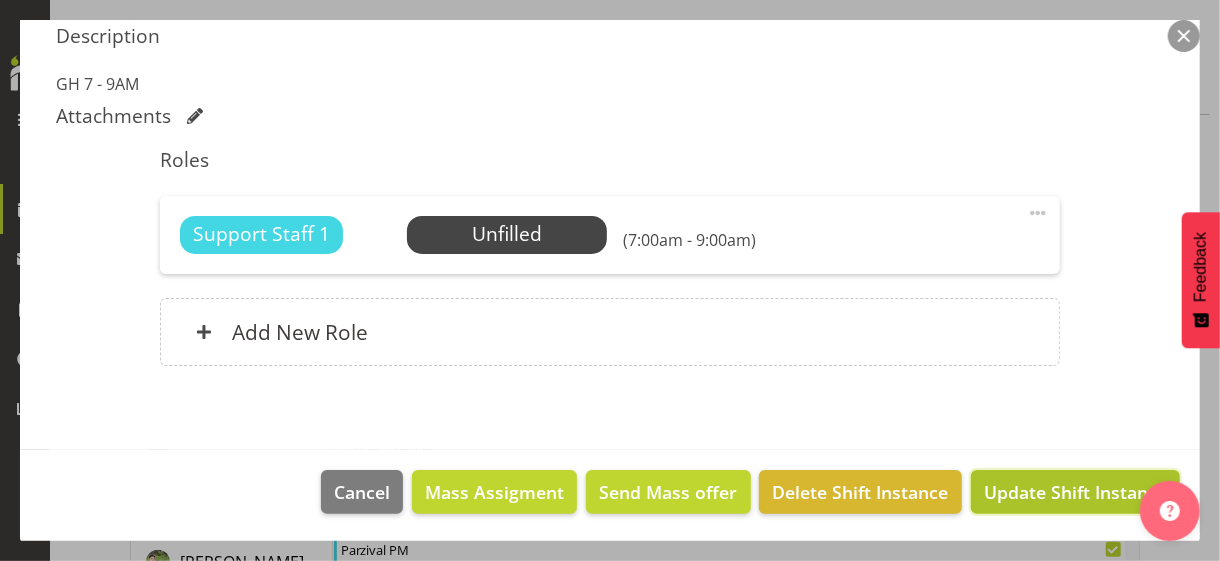 click on "Update Shift Instance" at bounding box center (1075, 492) 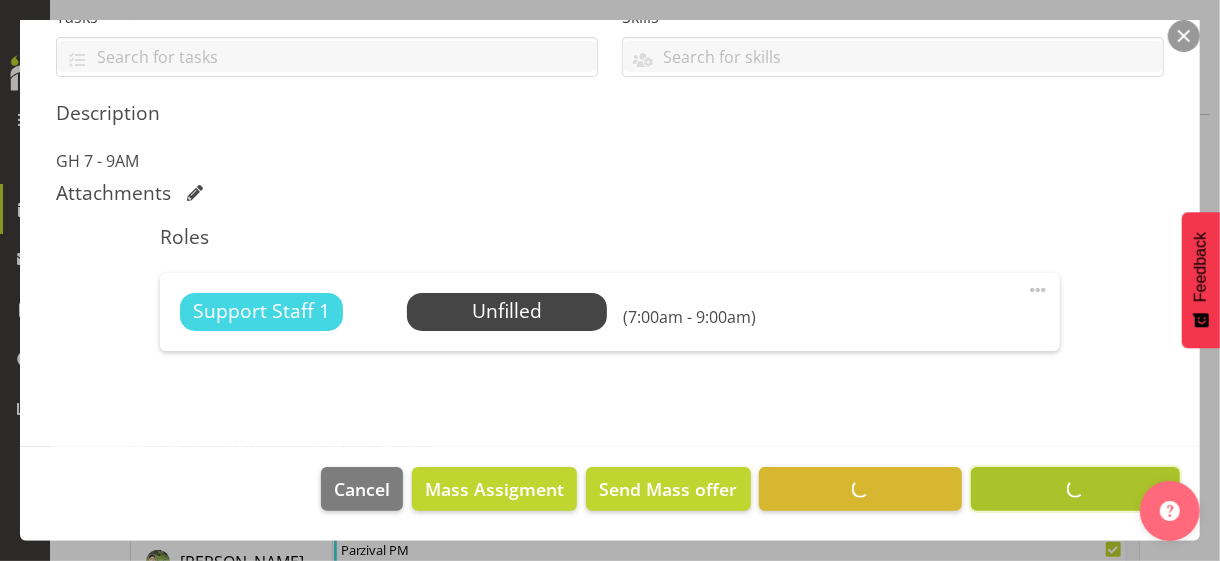 scroll, scrollTop: 455, scrollLeft: 0, axis: vertical 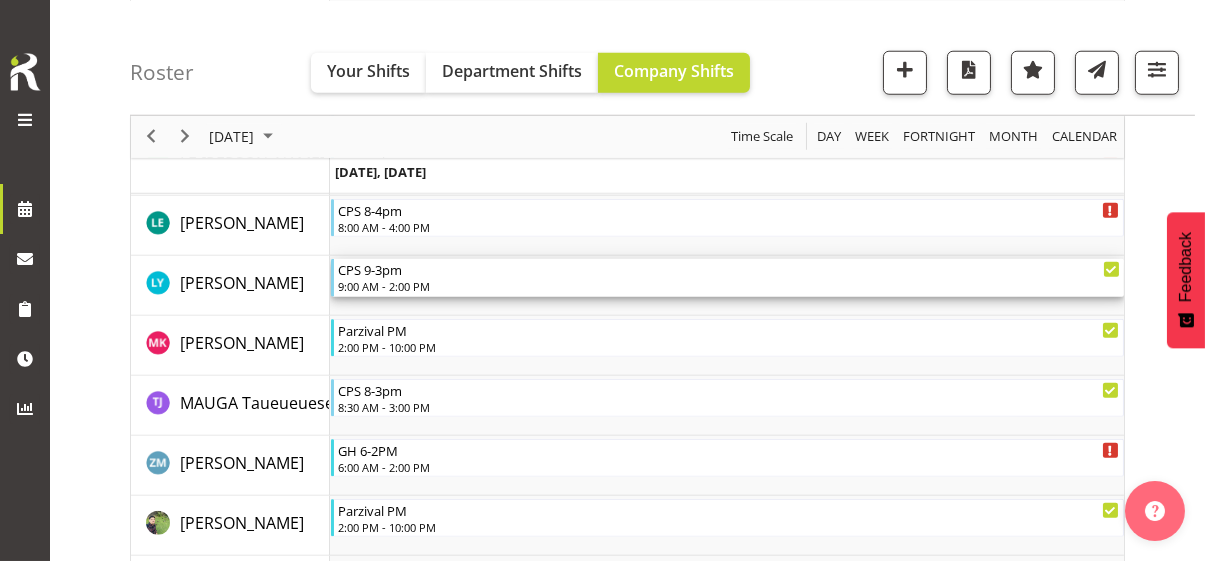 click on "9:00 AM - 2:00 PM" at bounding box center [729, 286] 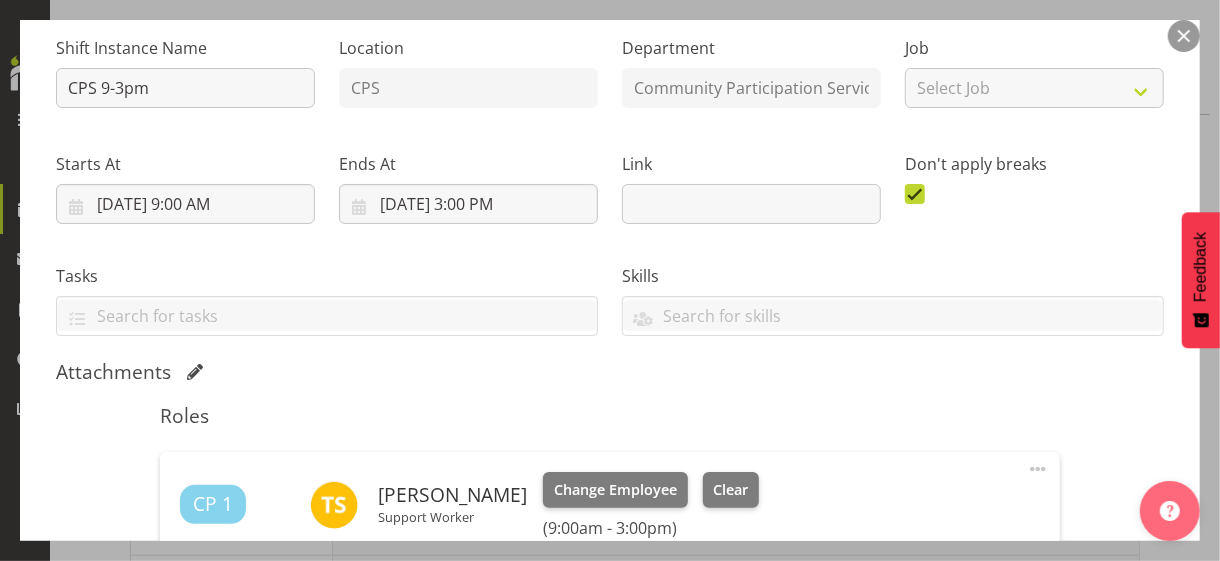 scroll, scrollTop: 400, scrollLeft: 0, axis: vertical 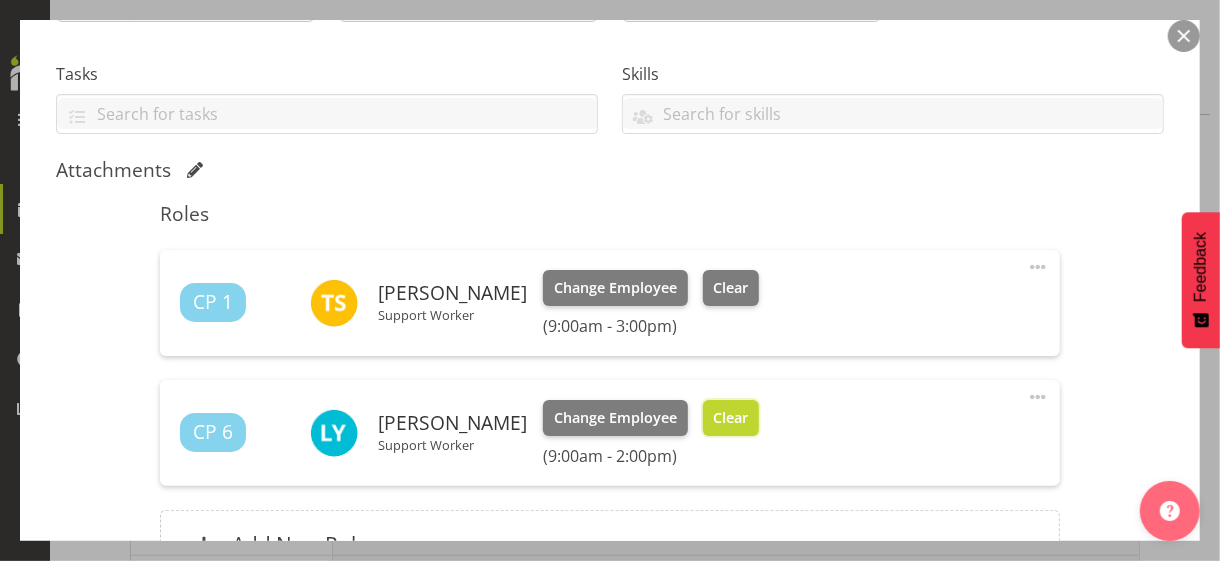 click on "Clear" at bounding box center (730, 418) 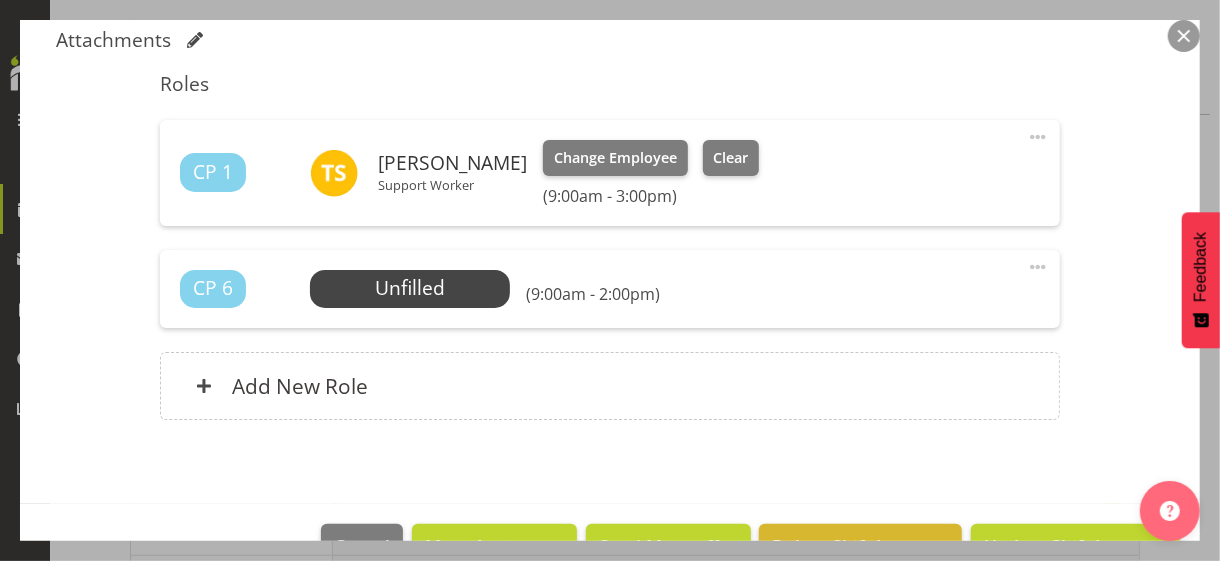 scroll, scrollTop: 584, scrollLeft: 0, axis: vertical 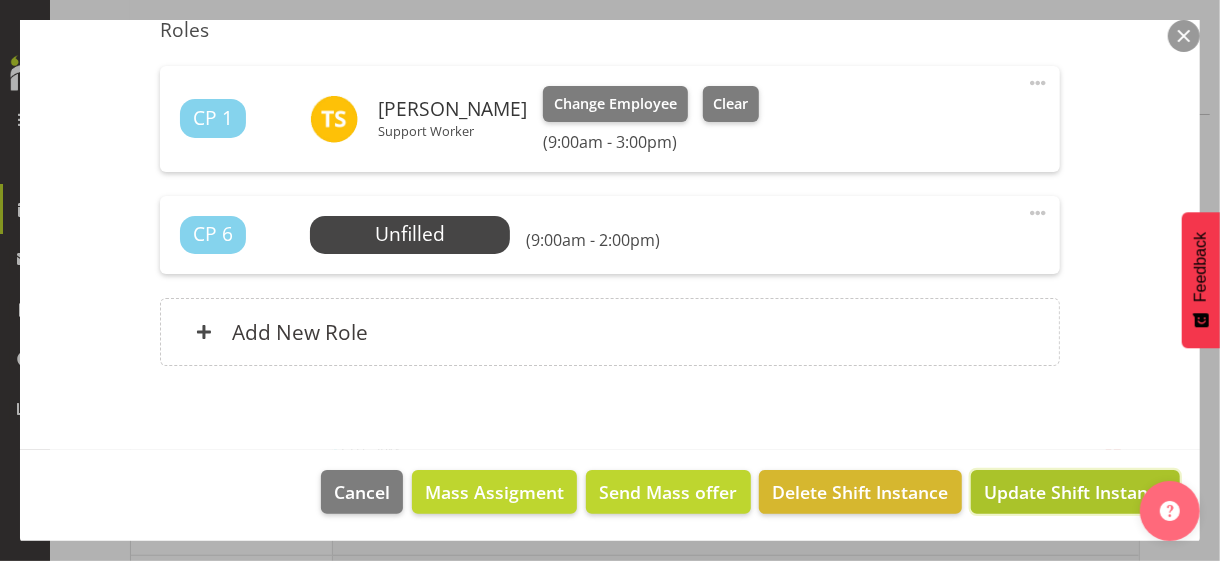 click on "Update Shift Instance" at bounding box center [1075, 492] 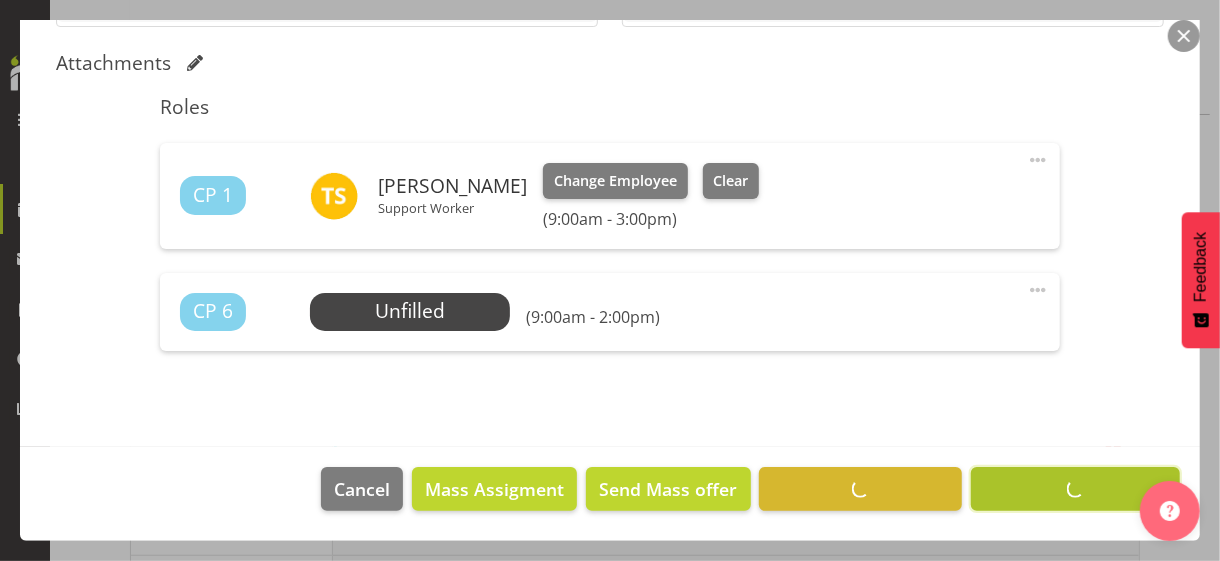scroll, scrollTop: 505, scrollLeft: 0, axis: vertical 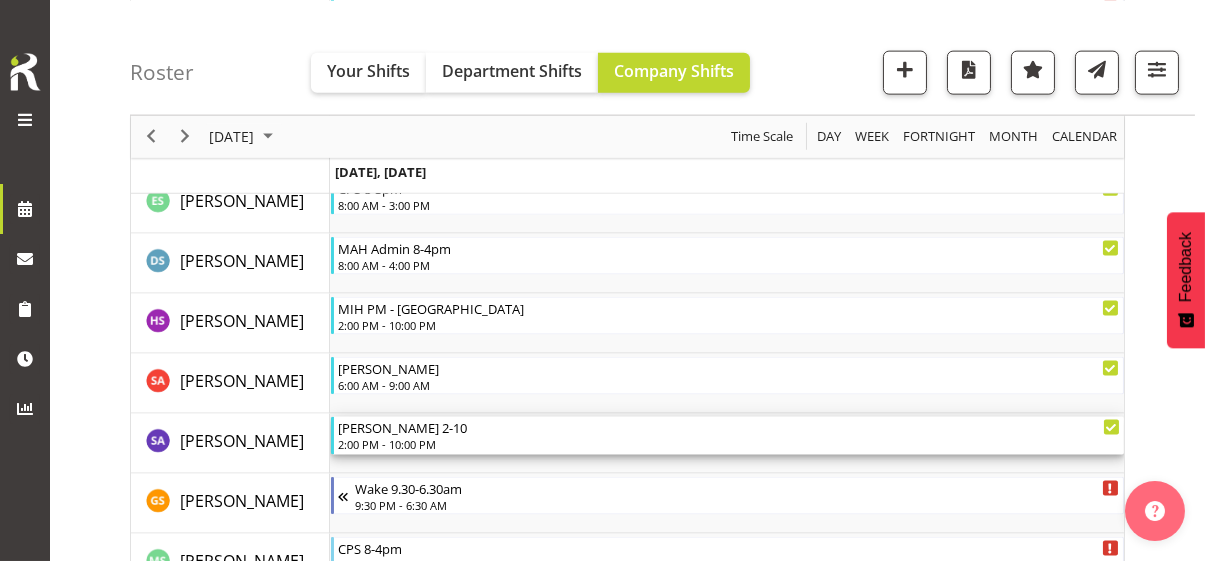 click on "2:00 PM - 10:00 PM" at bounding box center [729, 444] 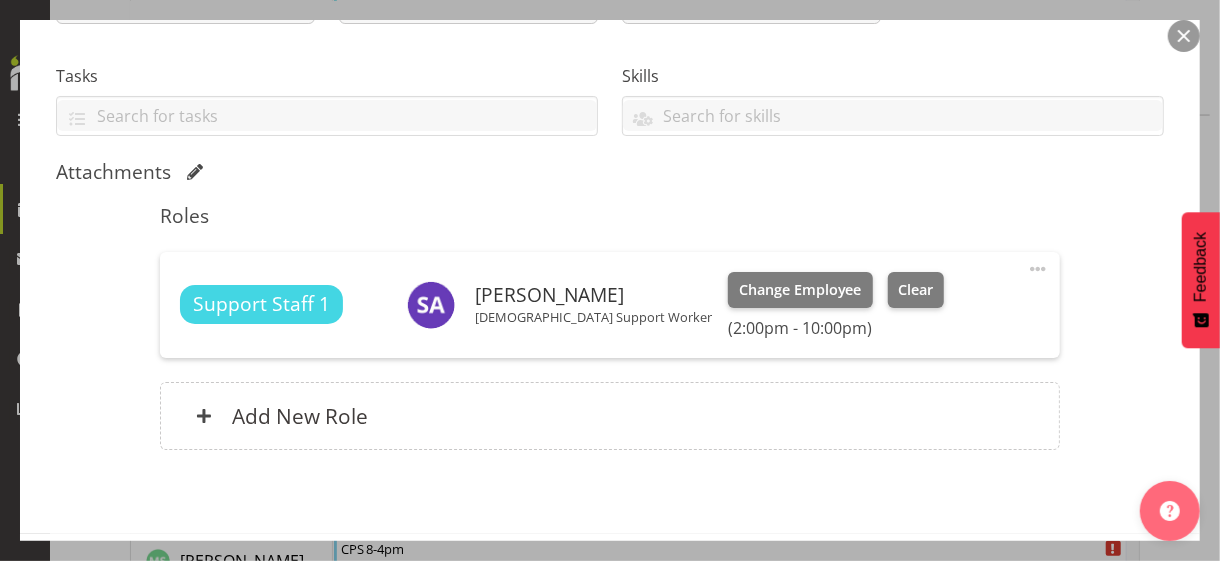 scroll, scrollTop: 400, scrollLeft: 0, axis: vertical 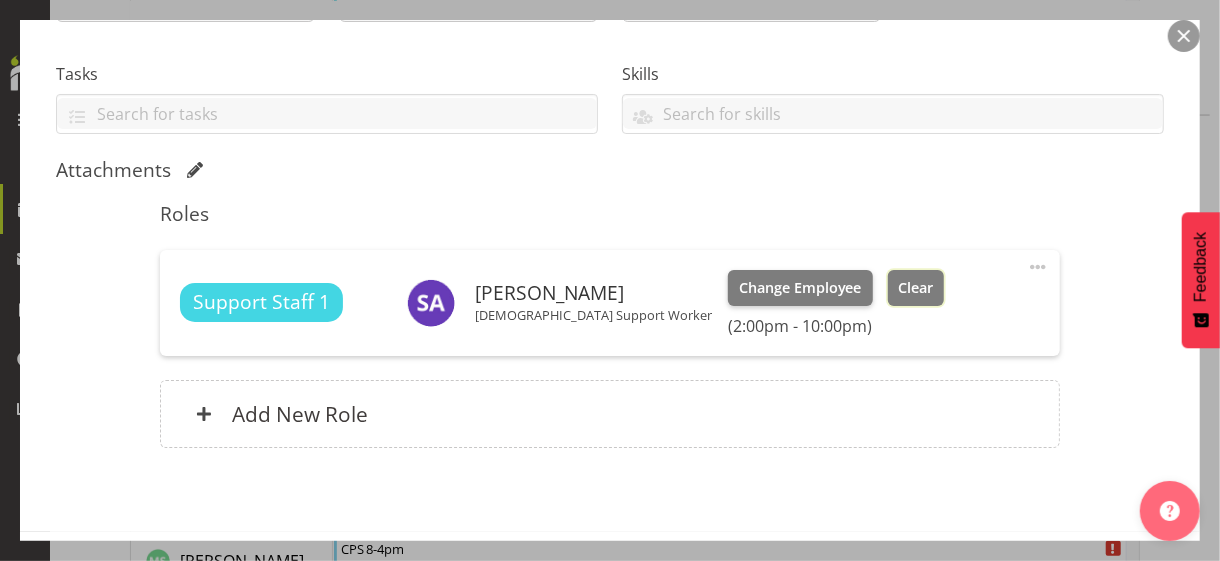click on "Clear" at bounding box center (915, 288) 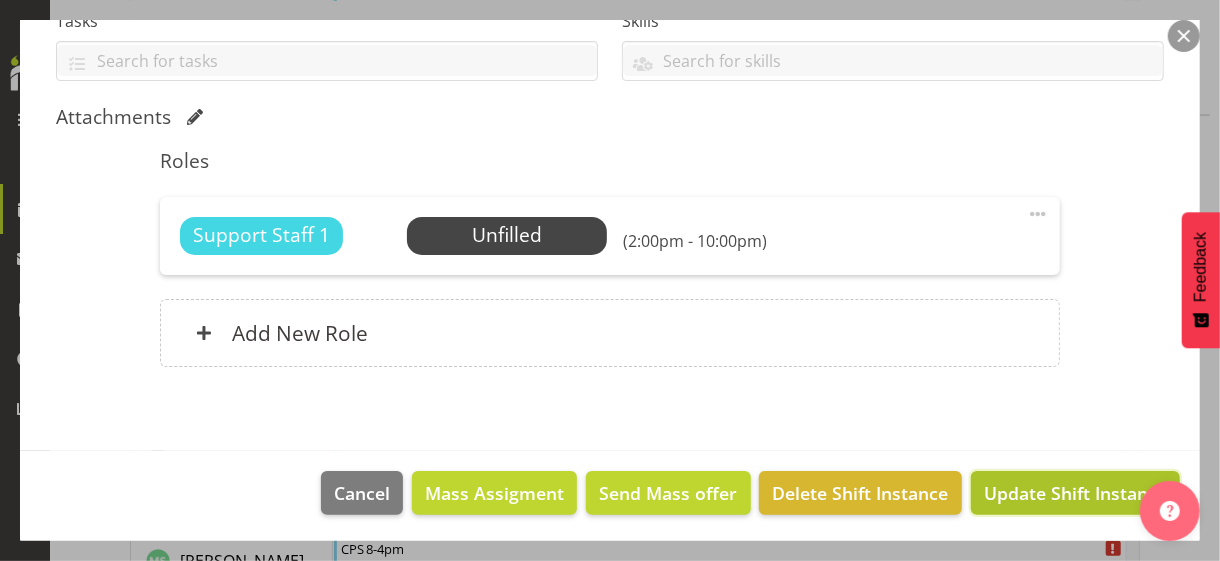 click on "Update Shift Instance" at bounding box center [1075, 493] 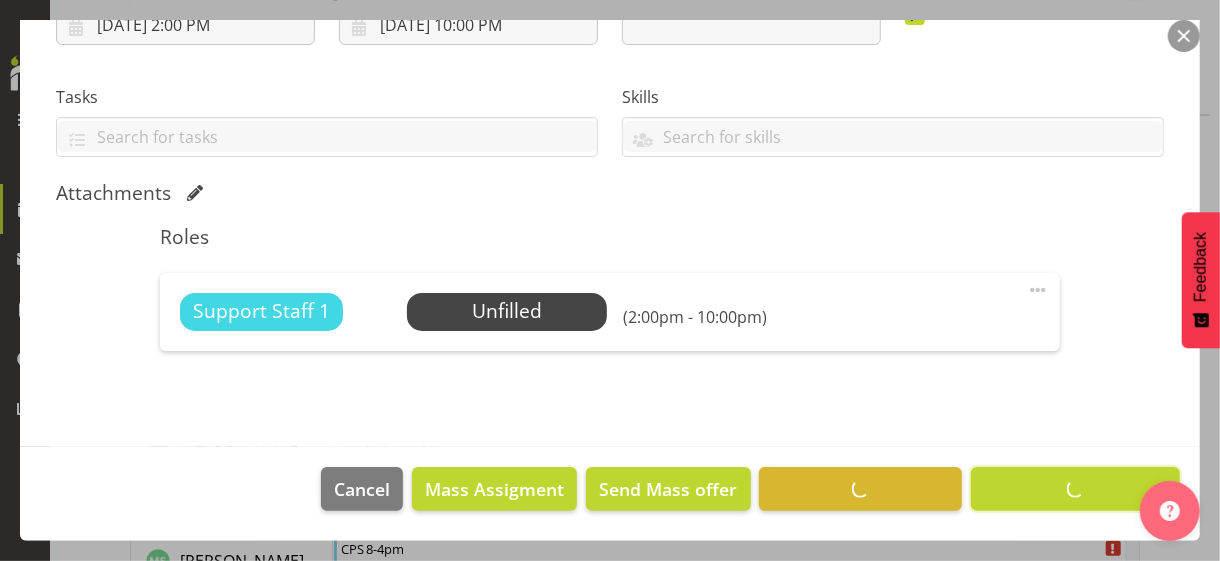 scroll, scrollTop: 375, scrollLeft: 0, axis: vertical 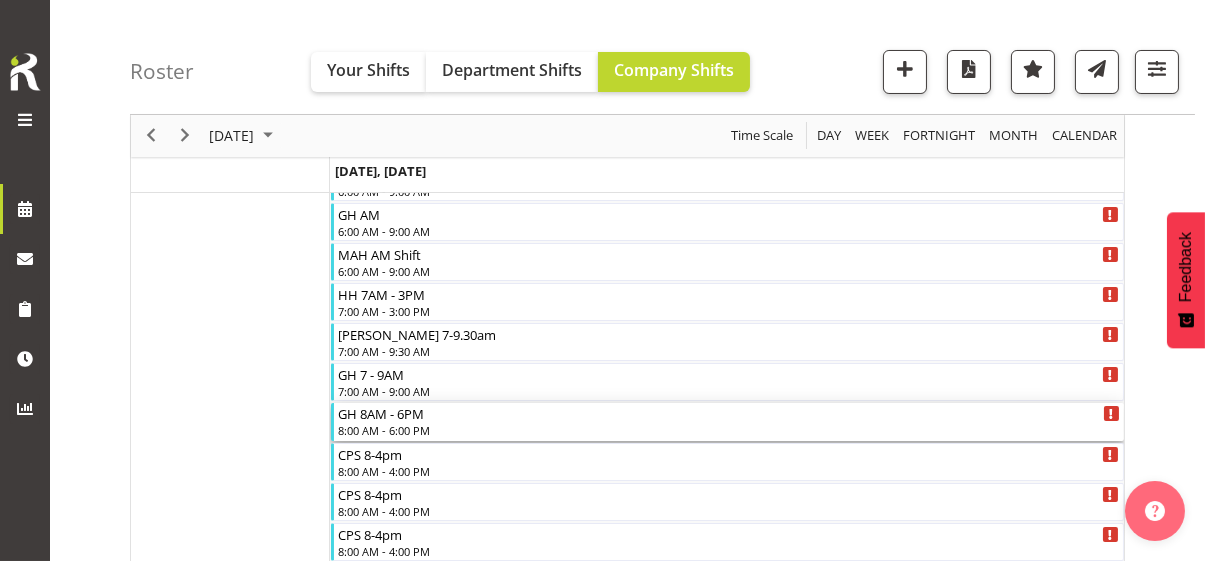 click on "8:00 AM - 6:00 PM" at bounding box center (729, 430) 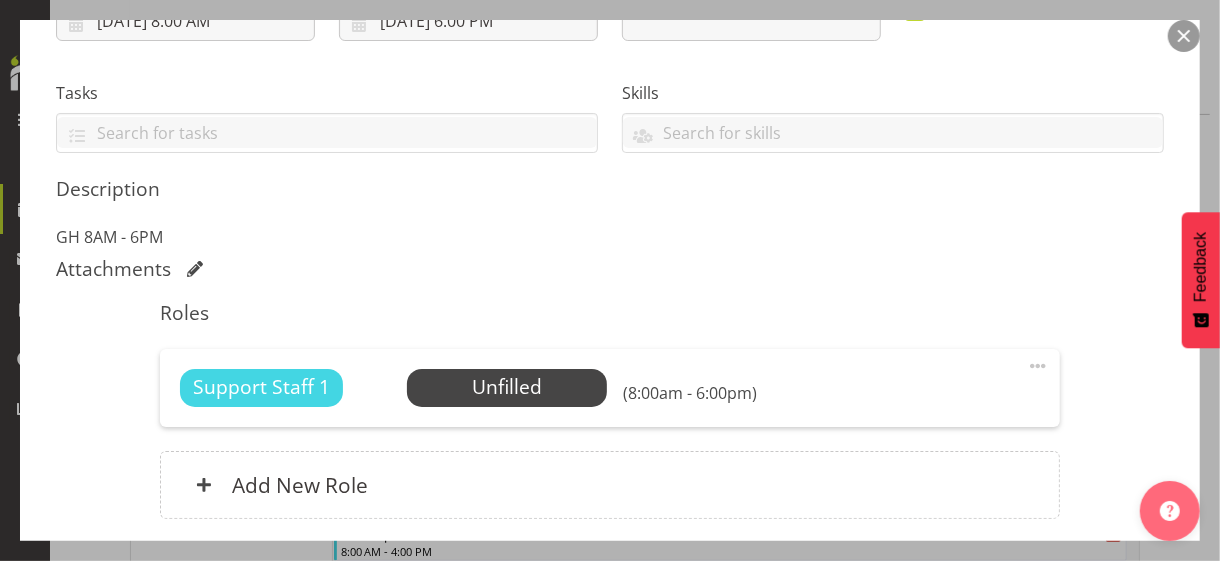 scroll, scrollTop: 400, scrollLeft: 0, axis: vertical 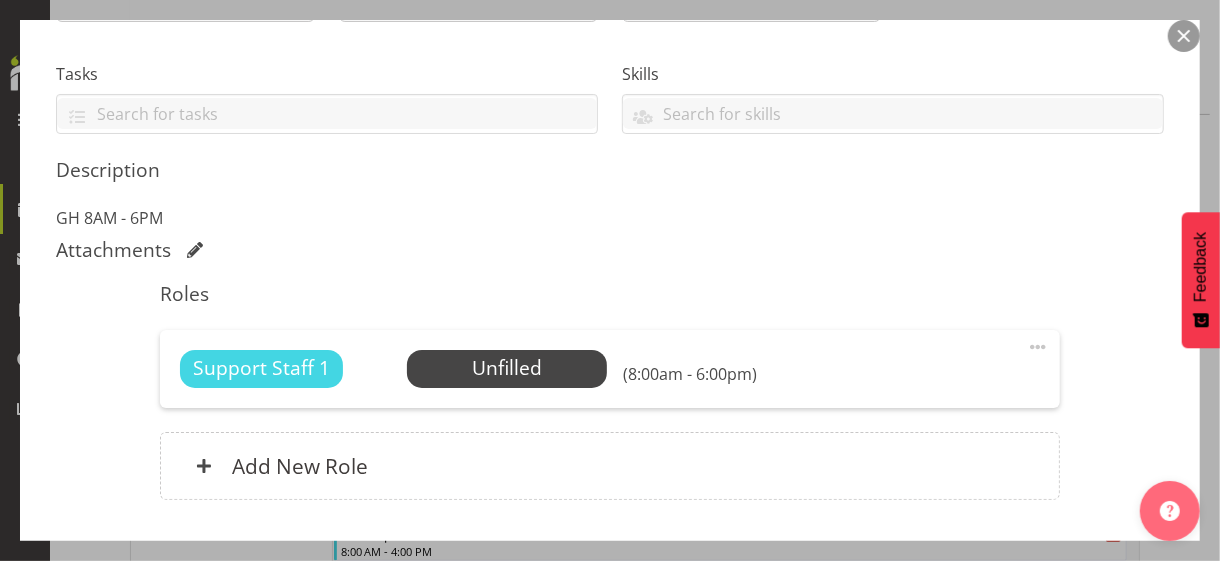 click at bounding box center (1038, 347) 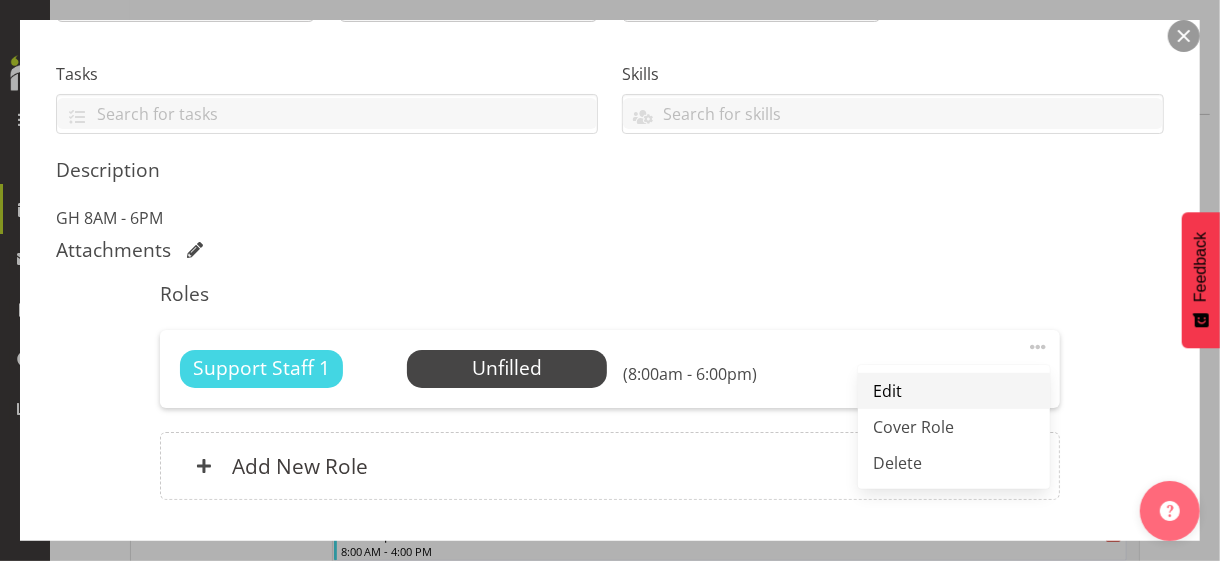 click on "Edit" at bounding box center [954, 391] 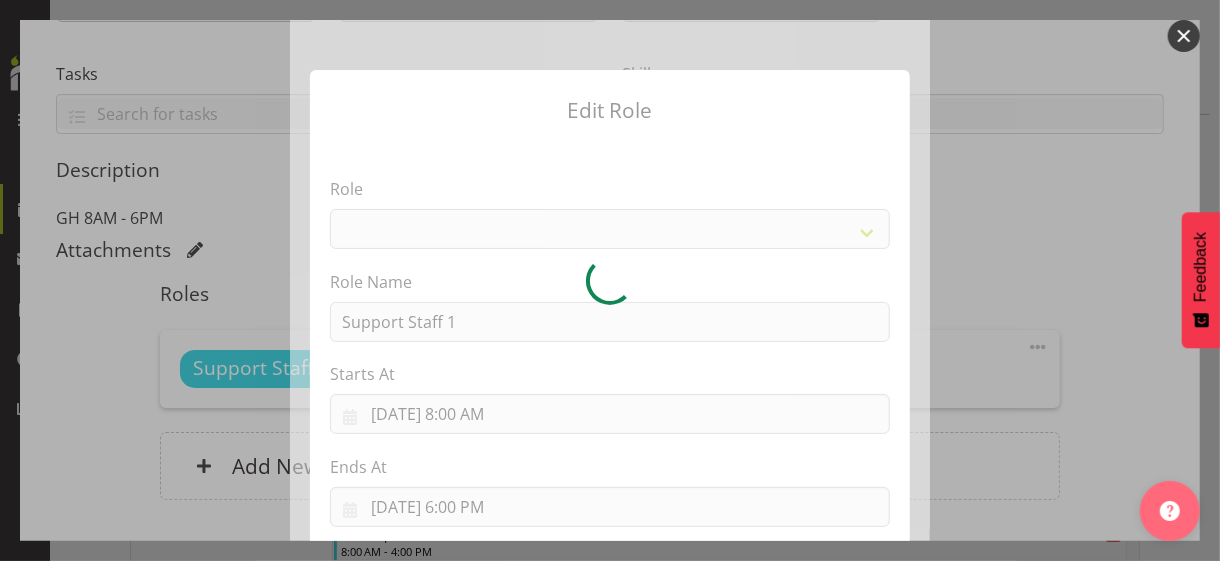 select on "1091" 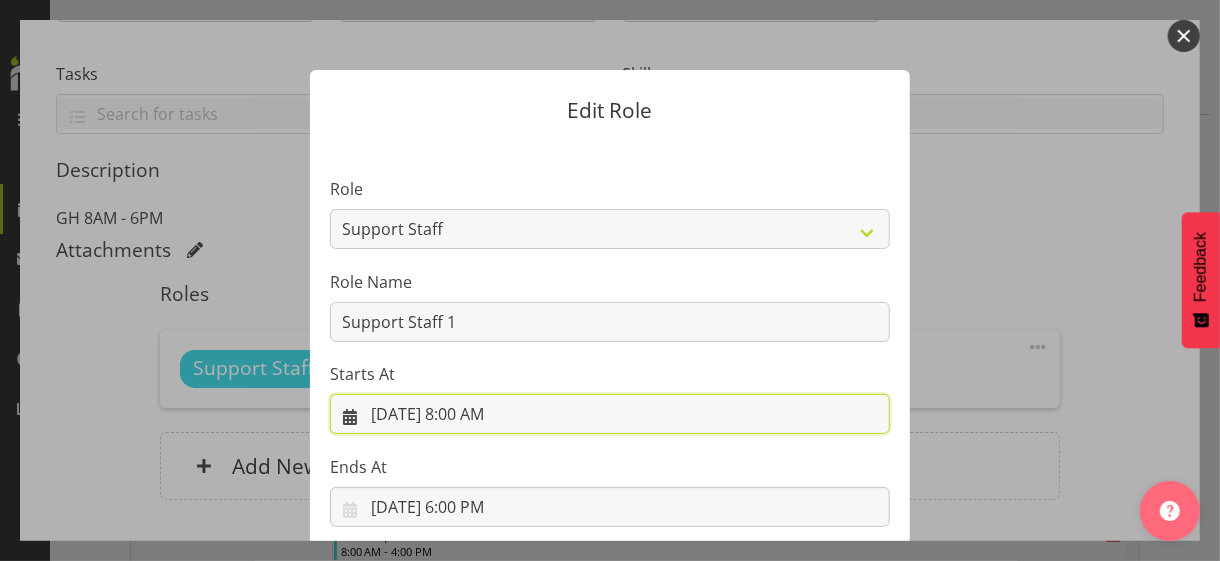click on "[DATE] 8:00 AM" at bounding box center (610, 414) 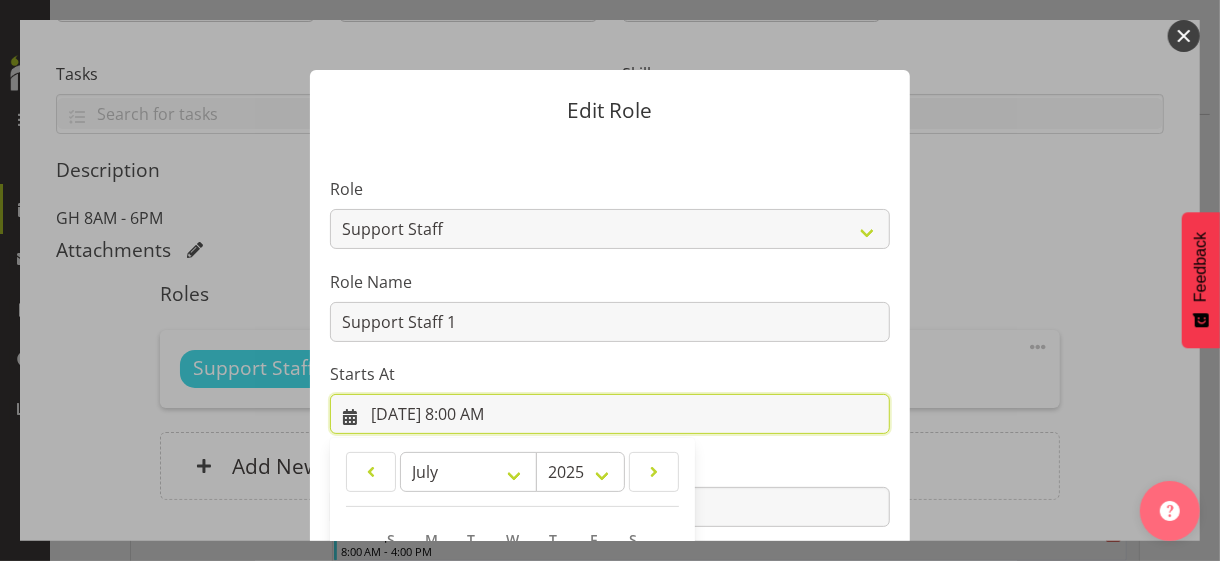 scroll, scrollTop: 347, scrollLeft: 0, axis: vertical 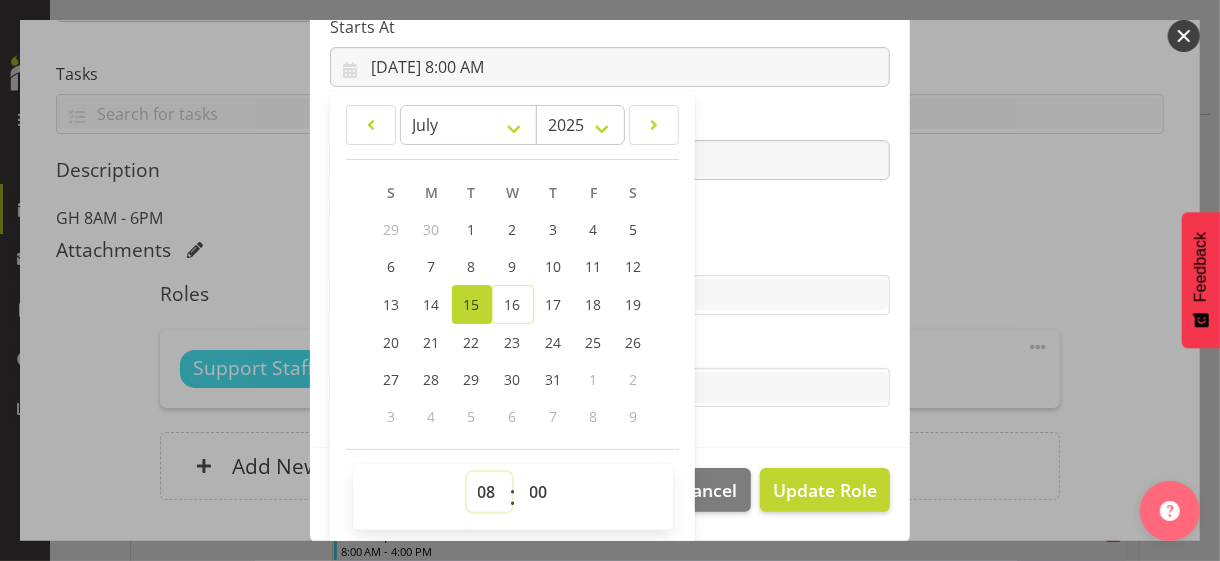 drag, startPoint x: 474, startPoint y: 486, endPoint x: 446, endPoint y: 222, distance: 265.48068 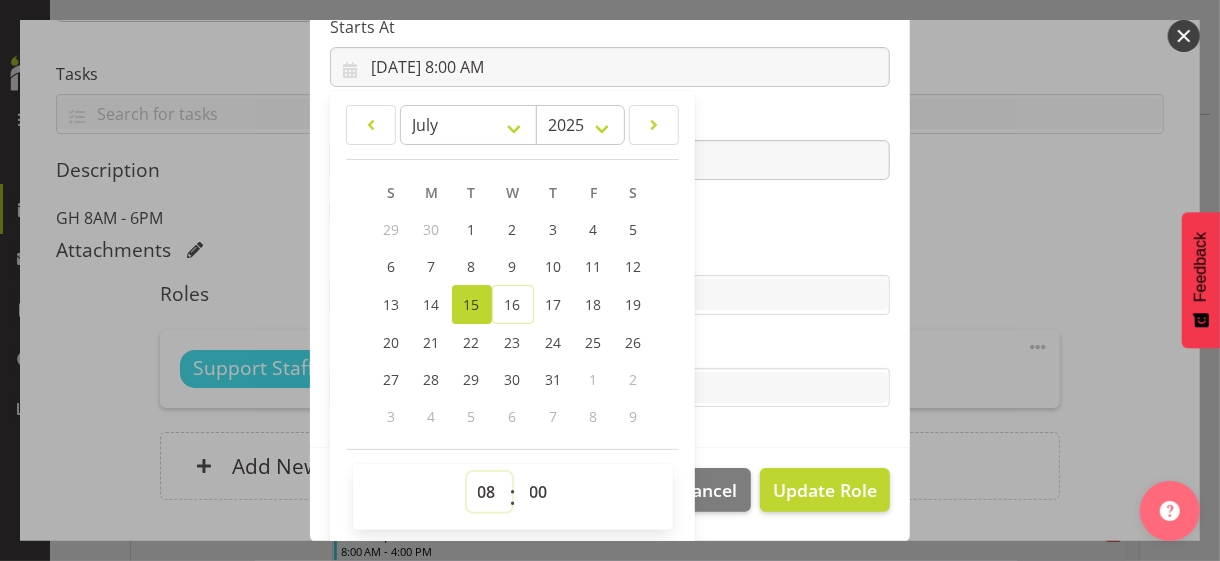 click on "00   01   02   03   04   05   06   07   08   09   10   11   12   13   14   15   16   17   18   19   20   21   22   23" at bounding box center (489, 492) 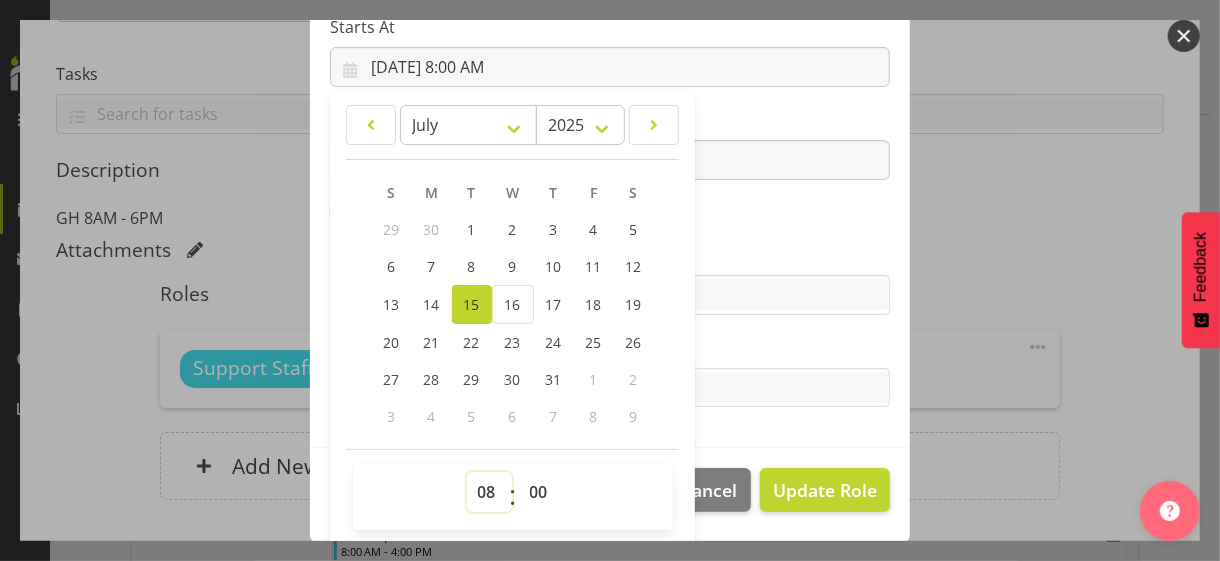 select on "7" 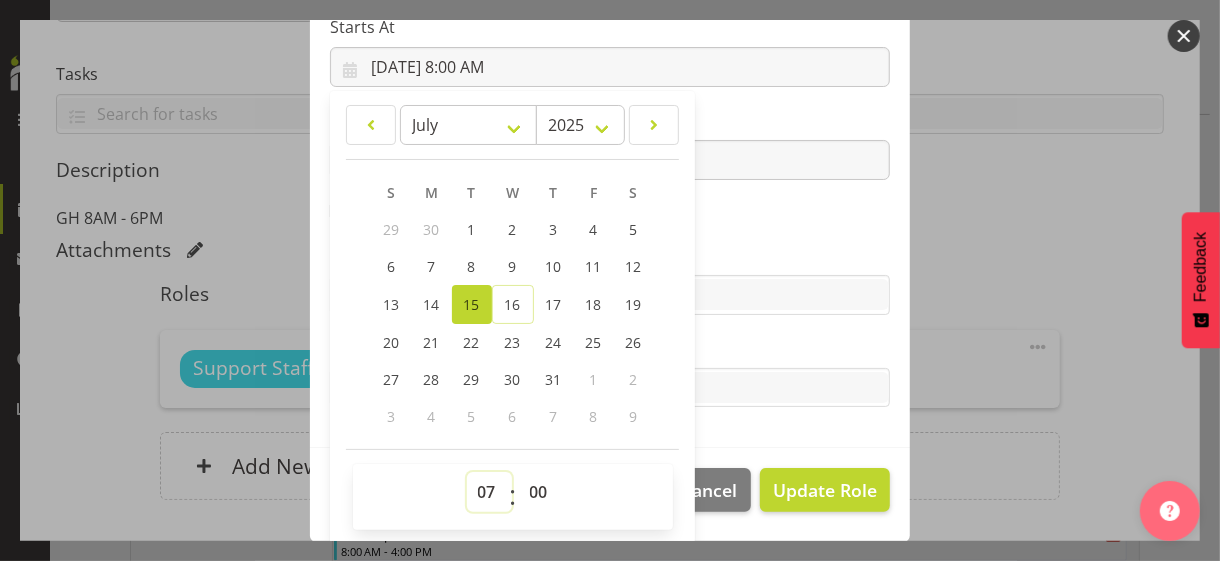 click on "00   01   02   03   04   05   06   07   08   09   10   11   12   13   14   15   16   17   18   19   20   21   22   23" at bounding box center (489, 492) 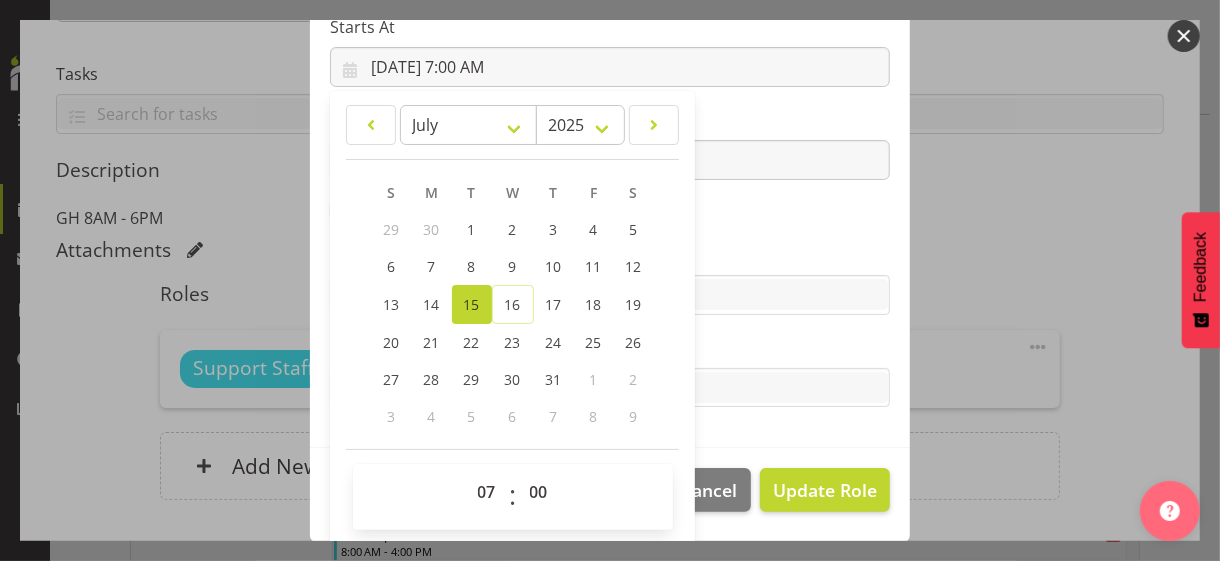 click on "Role CP House Leader Support Staff Wake   Role Name Support Staff 1
Starts At
[DATE] 7:00 AM  January   February   March   April   May   June   July   August   September   October   November   [DATE]   2034   2033   2032   2031   2030   2029   2028   2027   2026   2025   2024   2023   2022   2021   2020   2019   2018   2017   2016   2015   2014   2013   2012   2011   2010   2009   2008   2007   2006   2005   2004   2003   2002   2001   2000   1999   1998   1997   1996   1995   1994   1993   1992   1991   1990   1989   1988   1987   1986   1985   1984   1983   1982   1981   1980   1979   1978   1977   1976   1975   1974   1973   1972   1971   1970   1969   1968   1967   1966   1965   1964   1963   1962   1961   1960   1959   1958   1957   1956   1955   1954   1953   1952   1951   1950   1949   1948   1947   1946   1945   1944   1943   1942   1941   1940   1939   1938   1937   1936   1935   1934   1933   1932   1931   1930   1929   1928   1927   1926   1925  S M T W T F S 29 1" at bounding box center (610, 121) 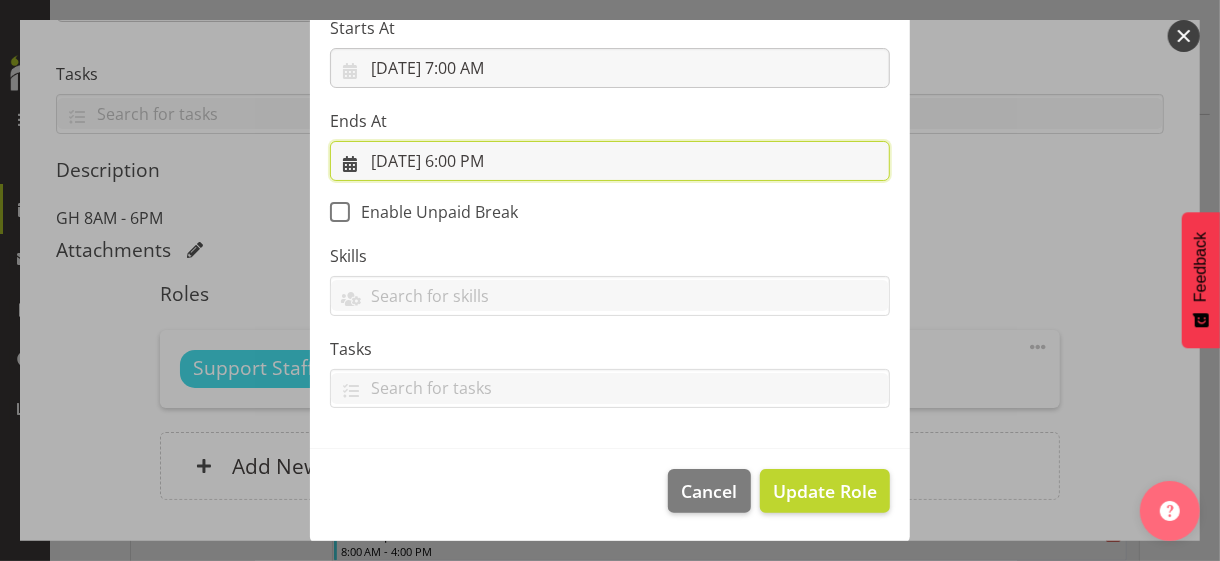 click on "[DATE] 6:00 PM" at bounding box center (610, 161) 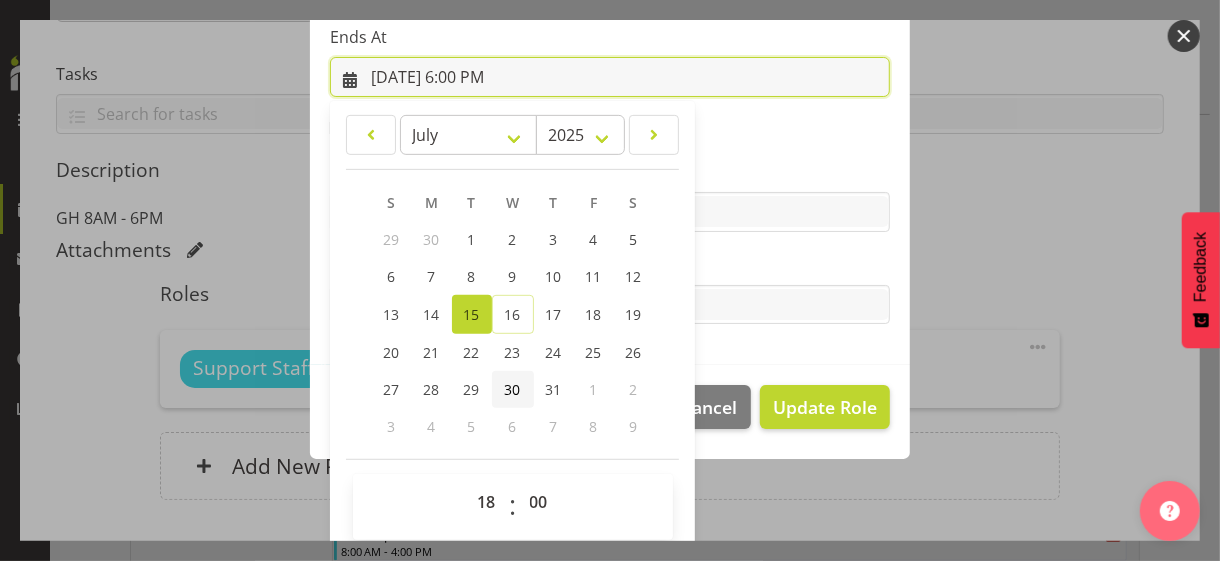 scroll, scrollTop: 441, scrollLeft: 0, axis: vertical 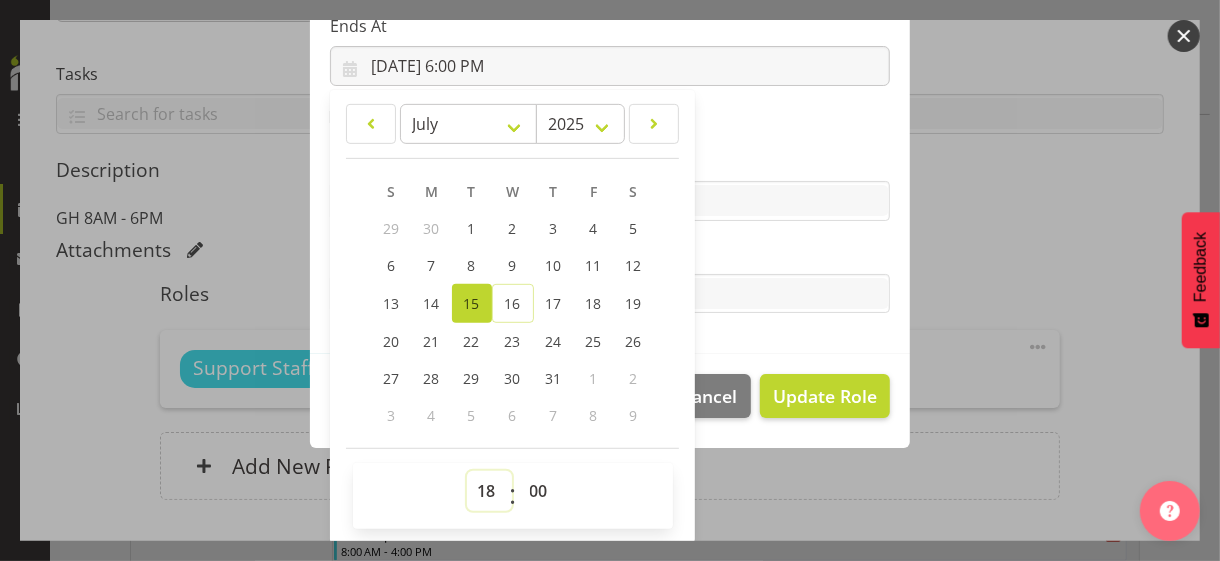 drag, startPoint x: 474, startPoint y: 485, endPoint x: 476, endPoint y: 471, distance: 14.142136 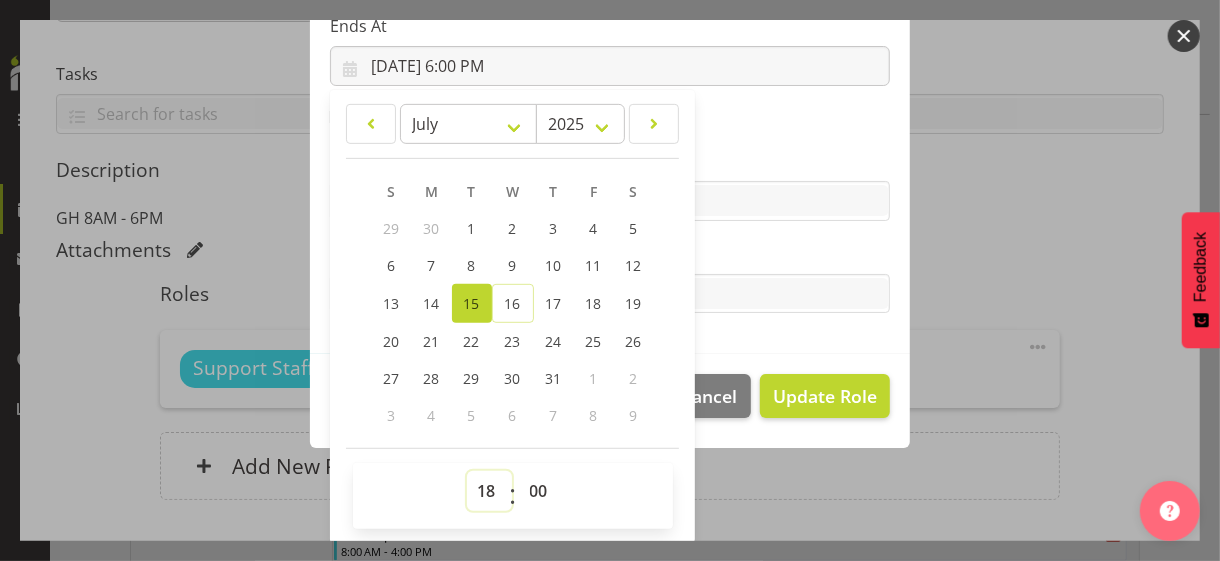 select on "15" 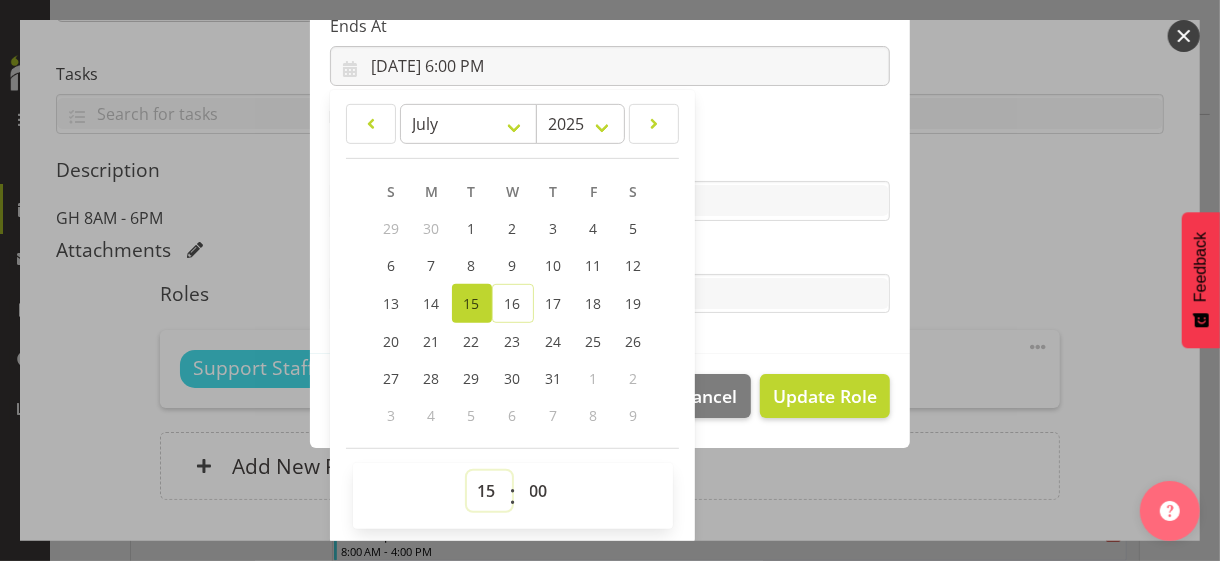 click on "00   01   02   03   04   05   06   07   08   09   10   11   12   13   14   15   16   17   18   19   20   21   22   23" at bounding box center [489, 491] 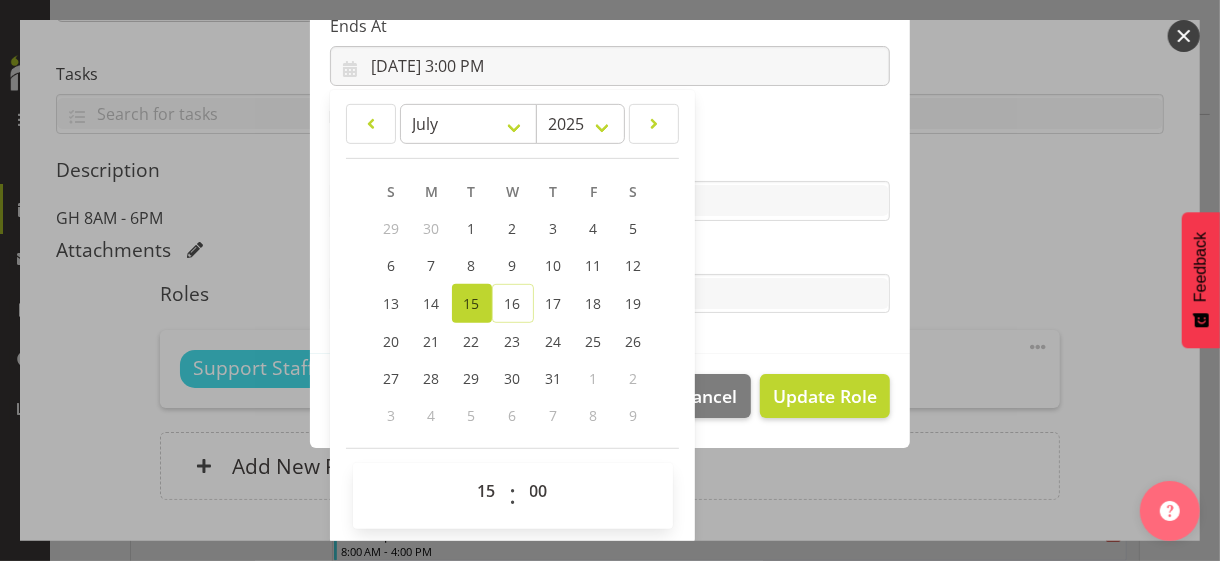click on "Tasks" at bounding box center [610, 254] 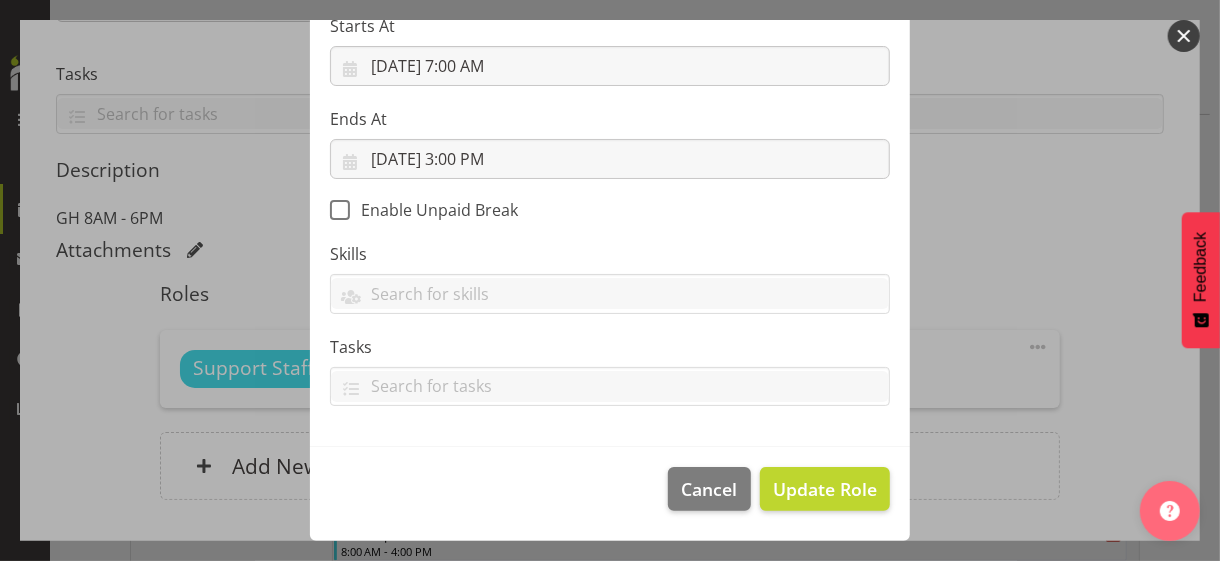 scroll, scrollTop: 346, scrollLeft: 0, axis: vertical 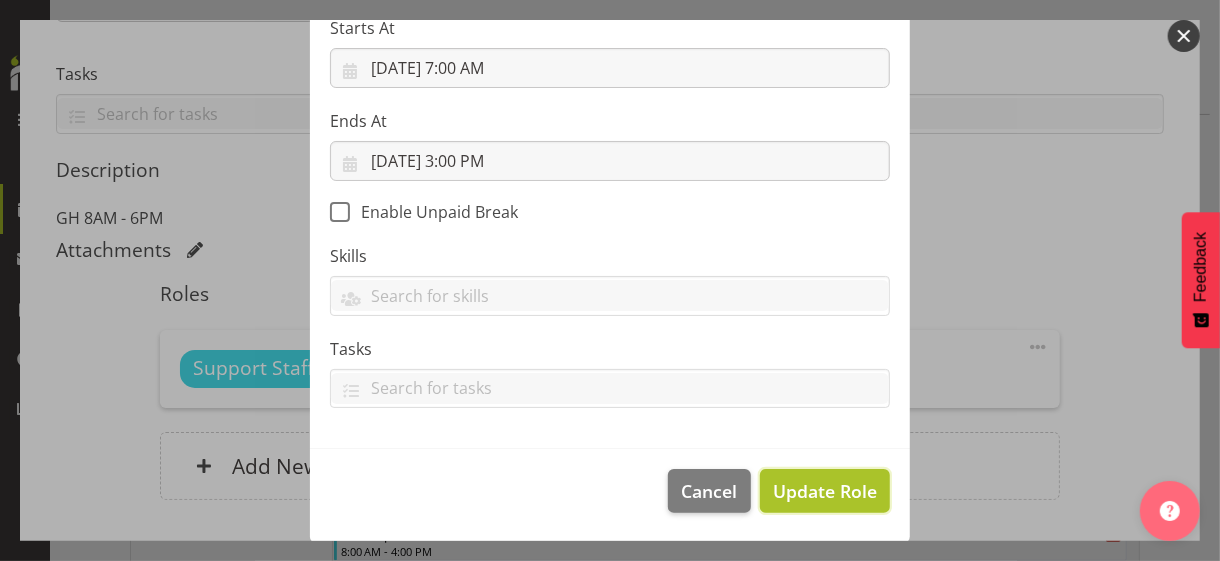click on "Update Role" at bounding box center (825, 491) 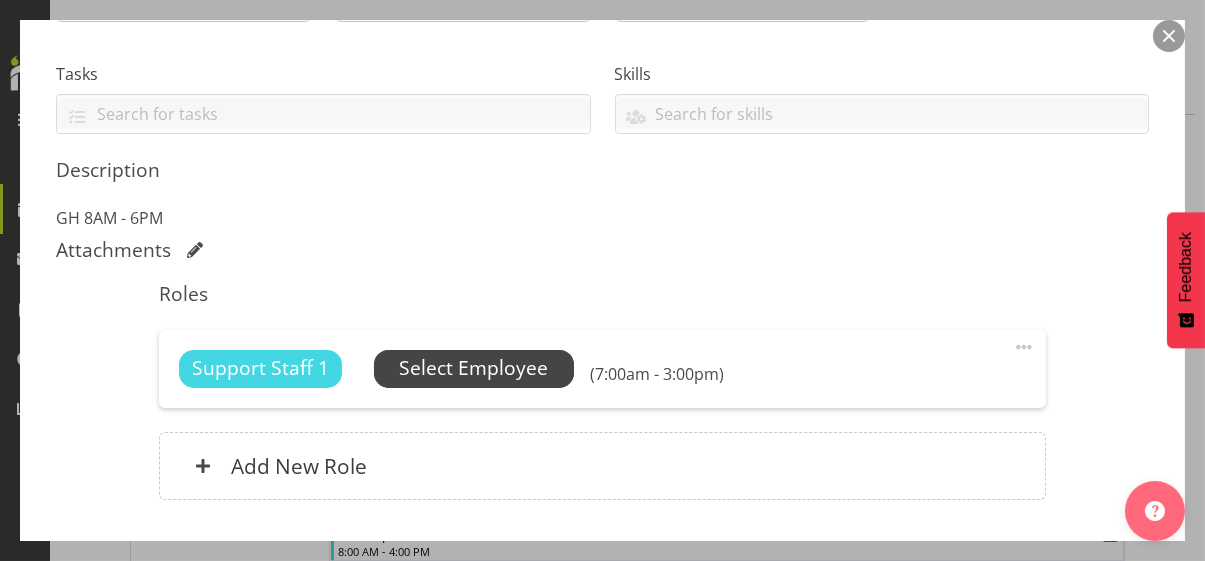 click on "Select Employee" at bounding box center (473, 368) 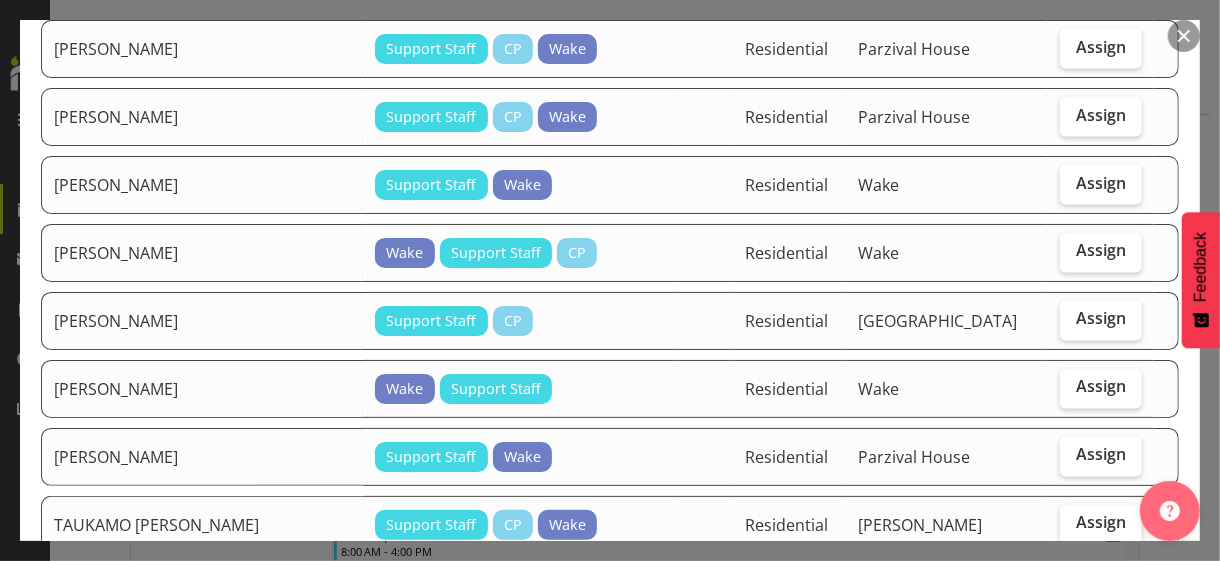 scroll, scrollTop: 1800, scrollLeft: 0, axis: vertical 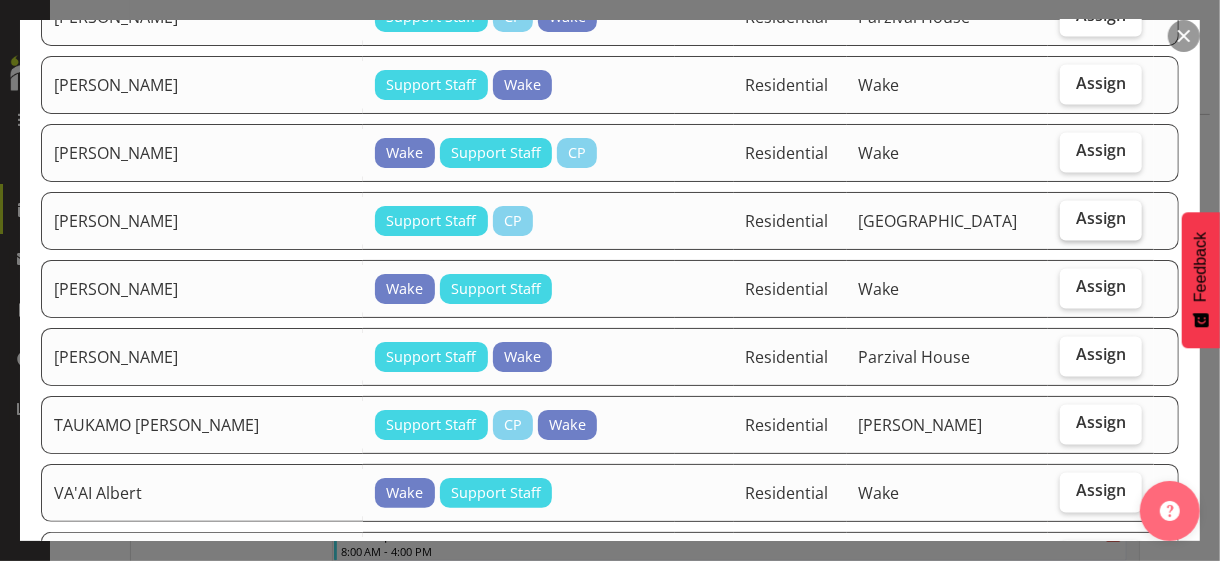 click on "Assign" at bounding box center [1101, 219] 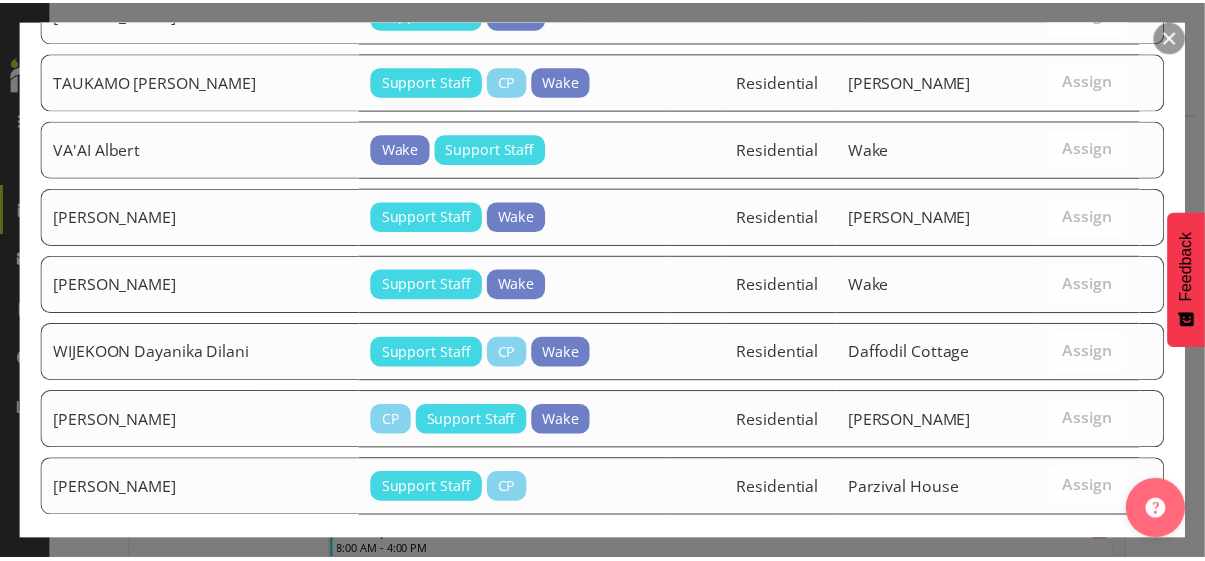 scroll, scrollTop: 2200, scrollLeft: 0, axis: vertical 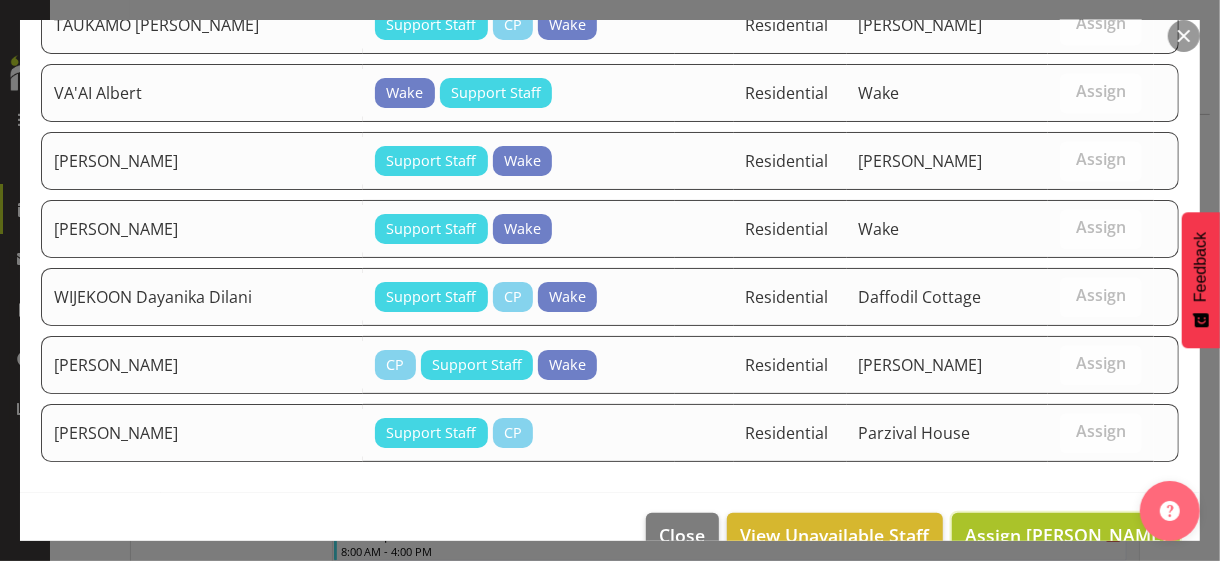 click on "Assign [PERSON_NAME]" at bounding box center (1066, 535) 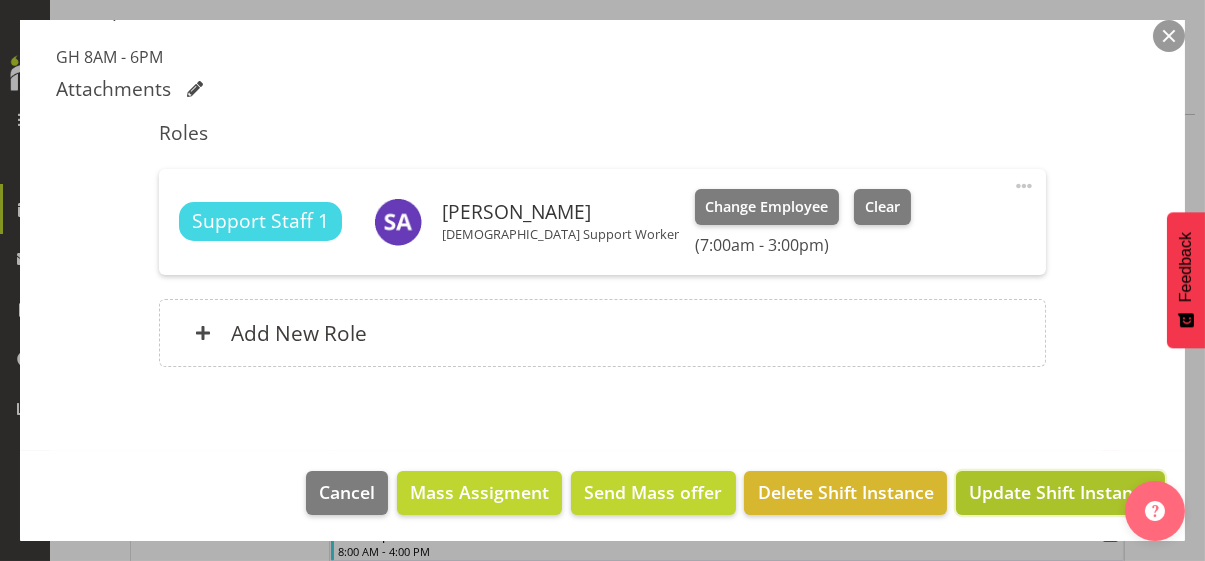 click on "Update Shift Instance" at bounding box center (1060, 492) 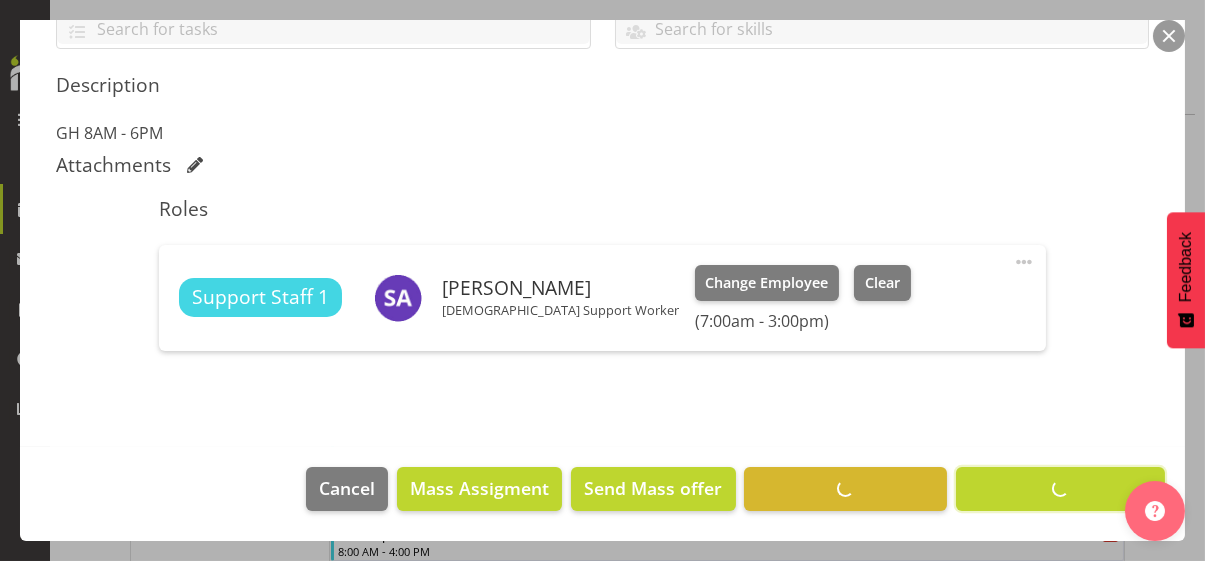 scroll, scrollTop: 482, scrollLeft: 0, axis: vertical 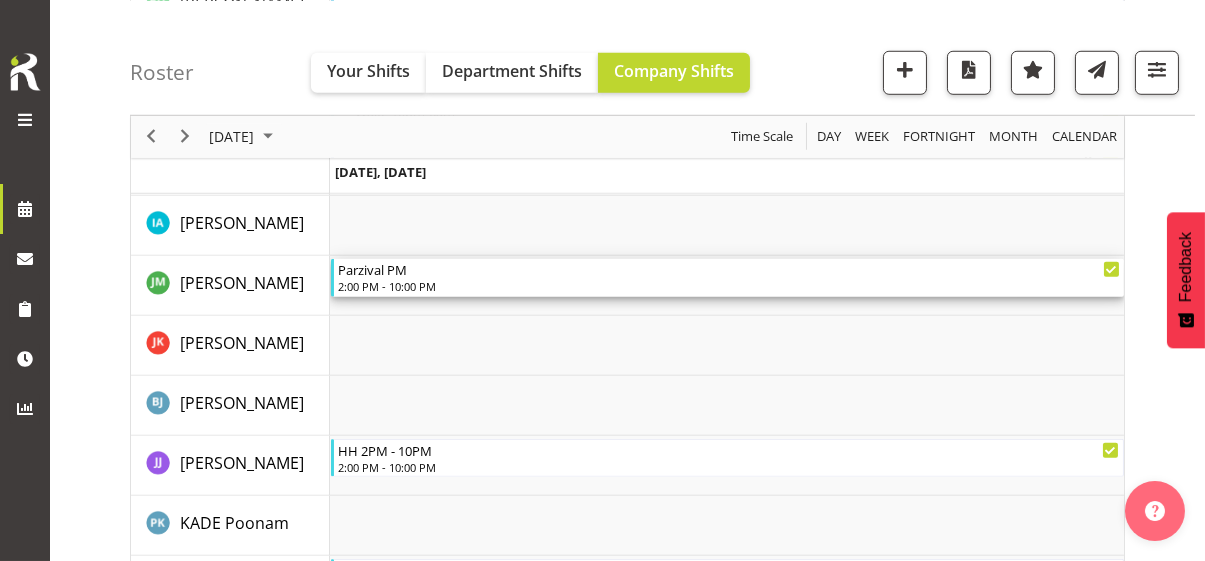 click on "2:00 PM - 10:00 PM" at bounding box center [729, 286] 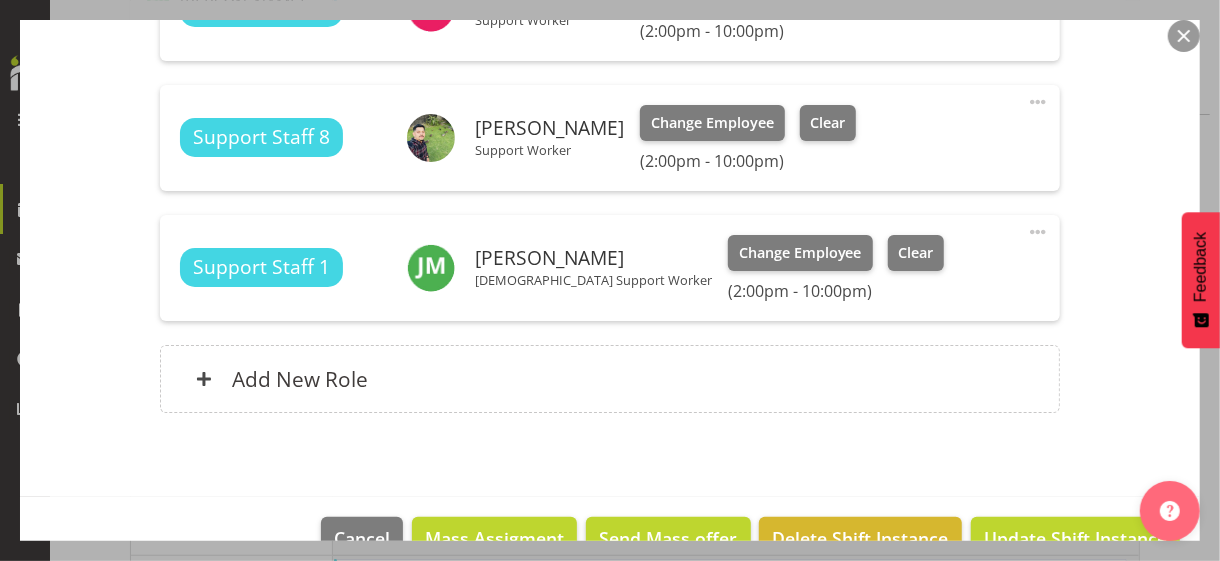 scroll, scrollTop: 700, scrollLeft: 0, axis: vertical 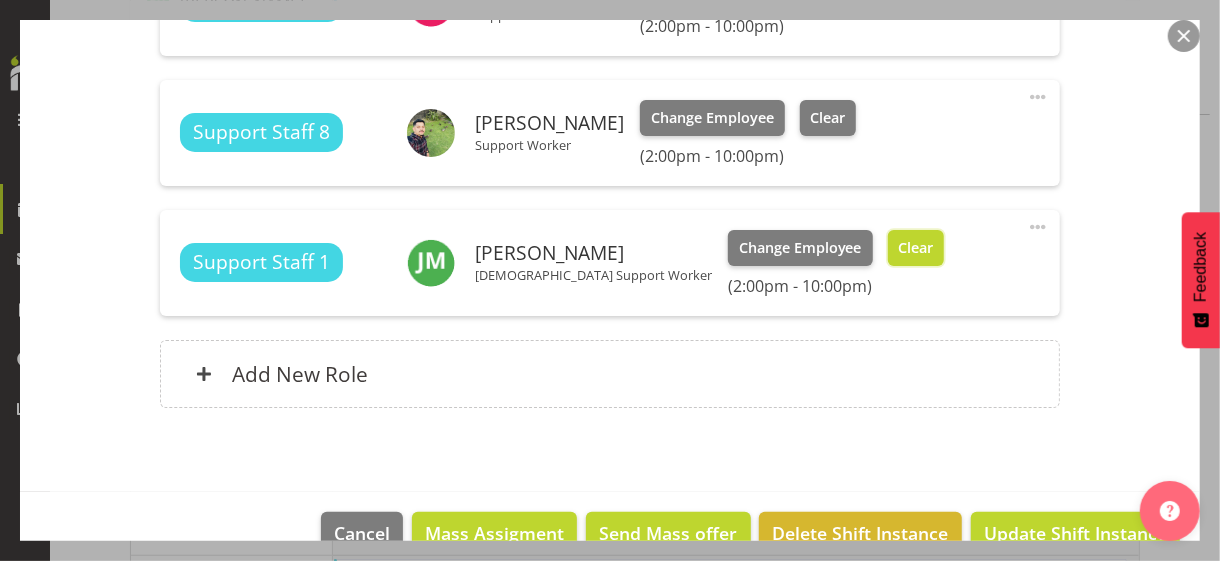 click on "Clear" at bounding box center (915, 248) 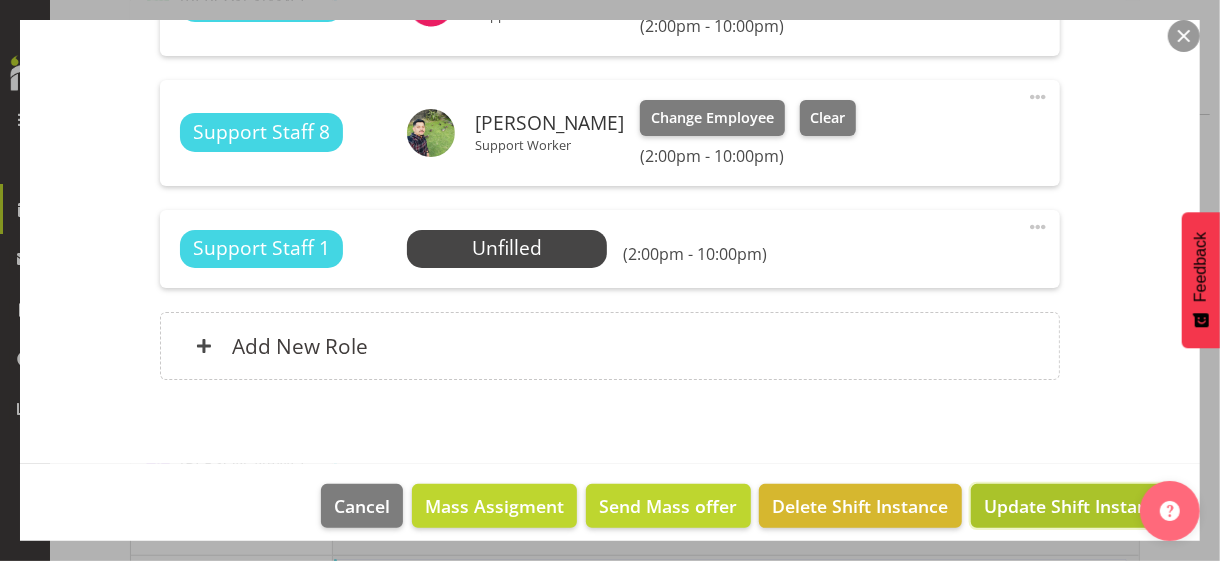 click on "Update Shift Instance" at bounding box center (1075, 506) 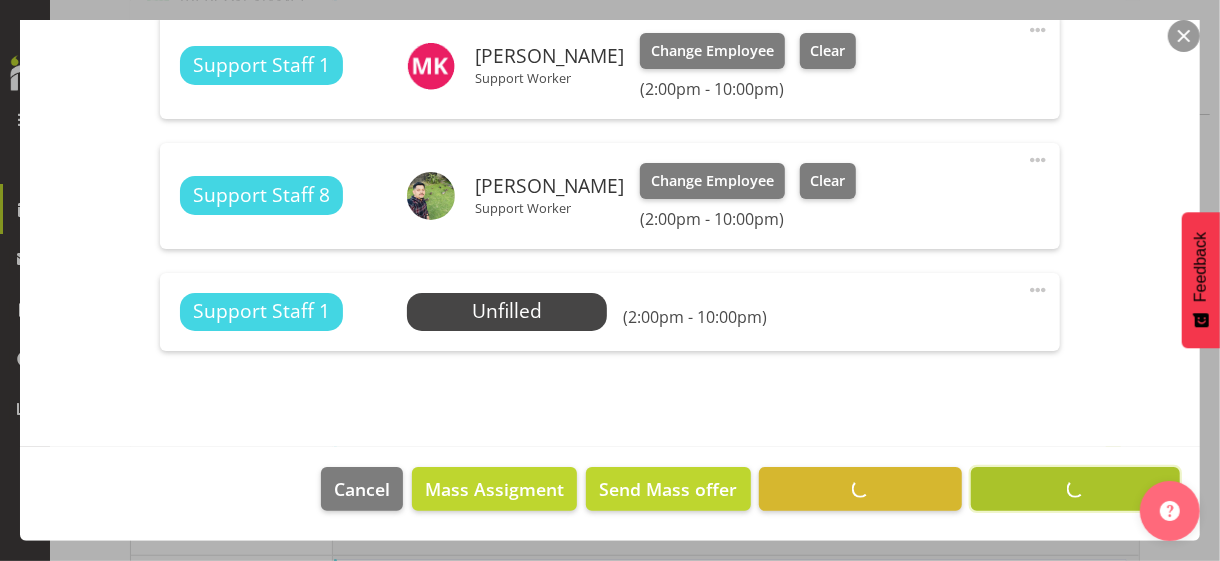 scroll, scrollTop: 634, scrollLeft: 0, axis: vertical 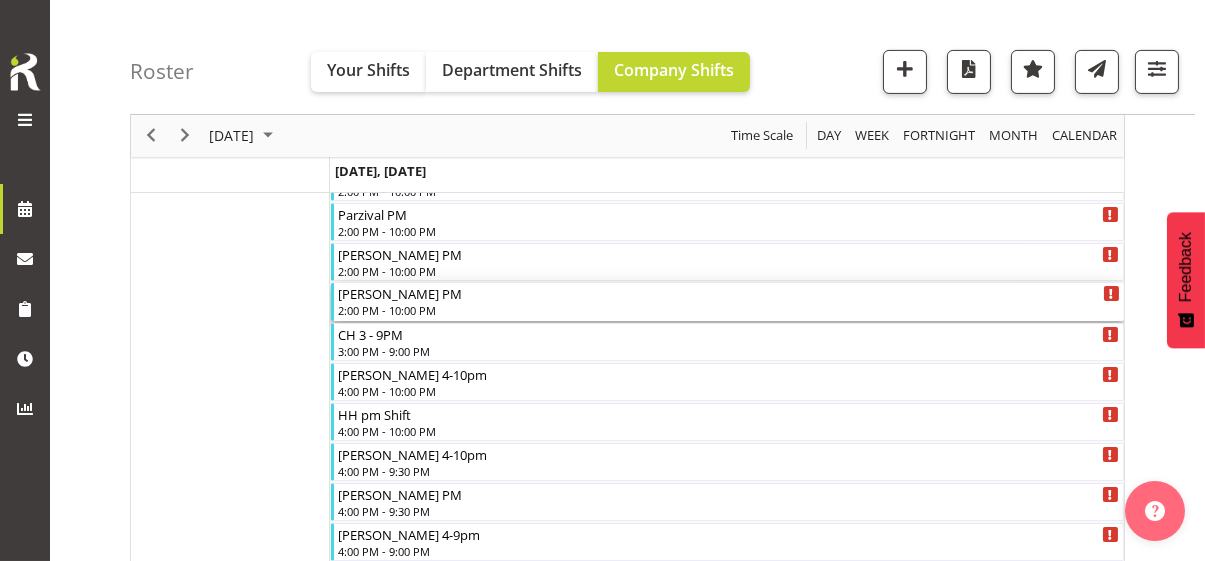 click on "2:00 PM - 10:00 PM" at bounding box center (729, 310) 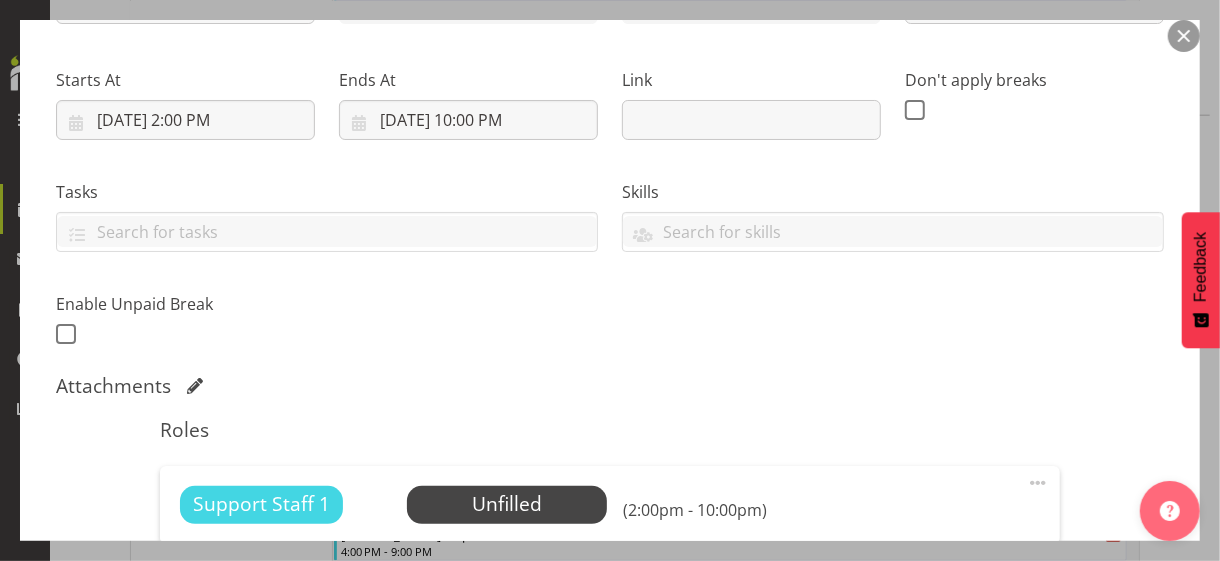 scroll, scrollTop: 500, scrollLeft: 0, axis: vertical 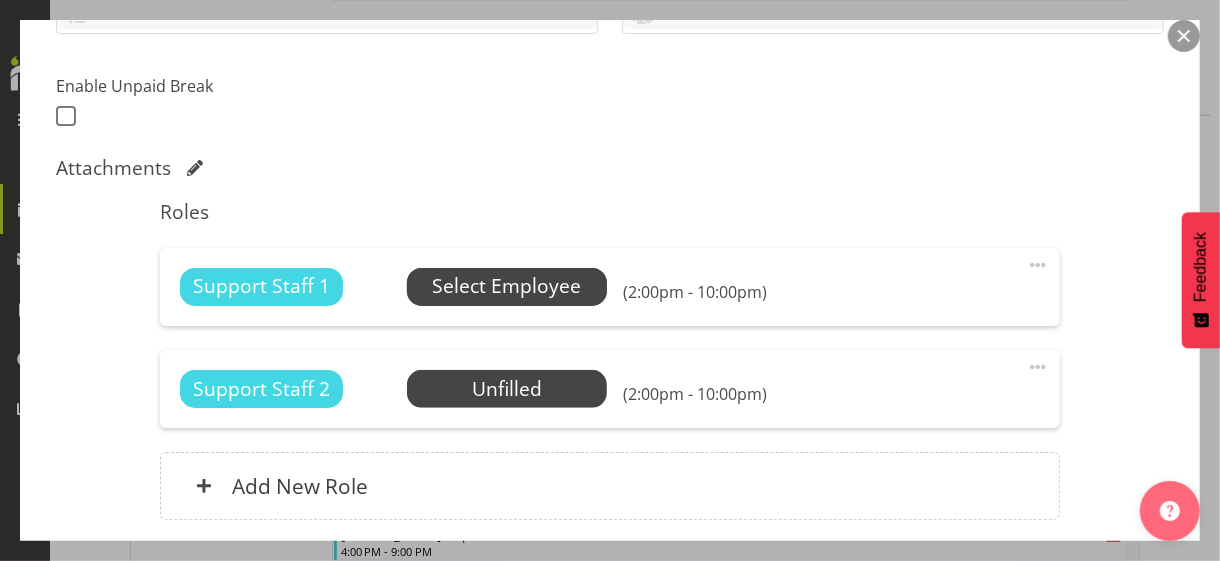 click on "Select Employee" at bounding box center (506, 286) 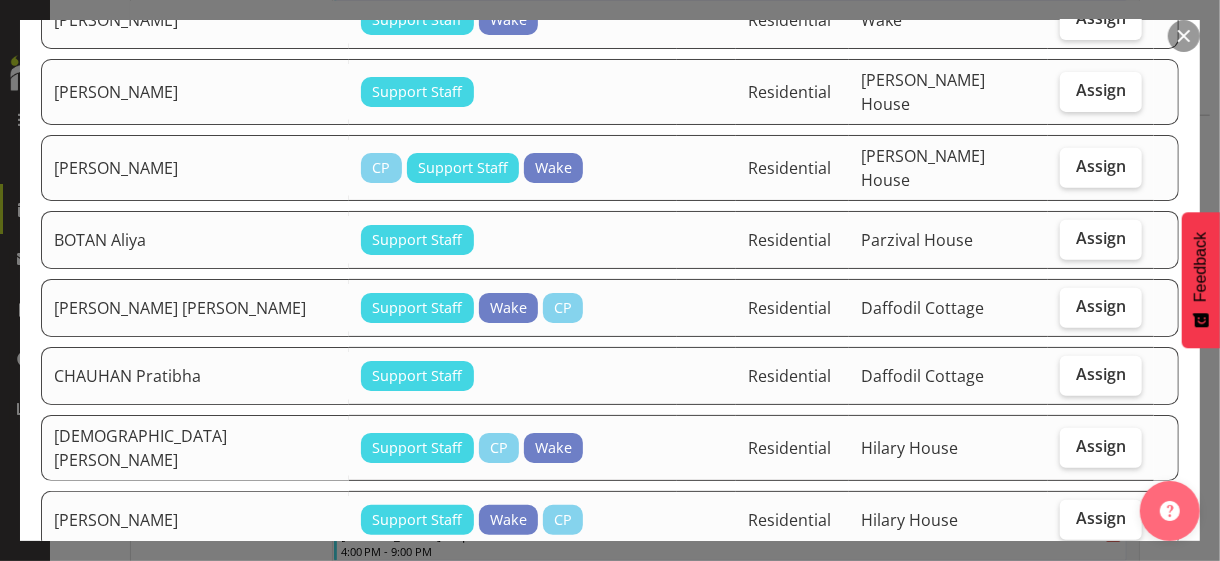 scroll, scrollTop: 800, scrollLeft: 0, axis: vertical 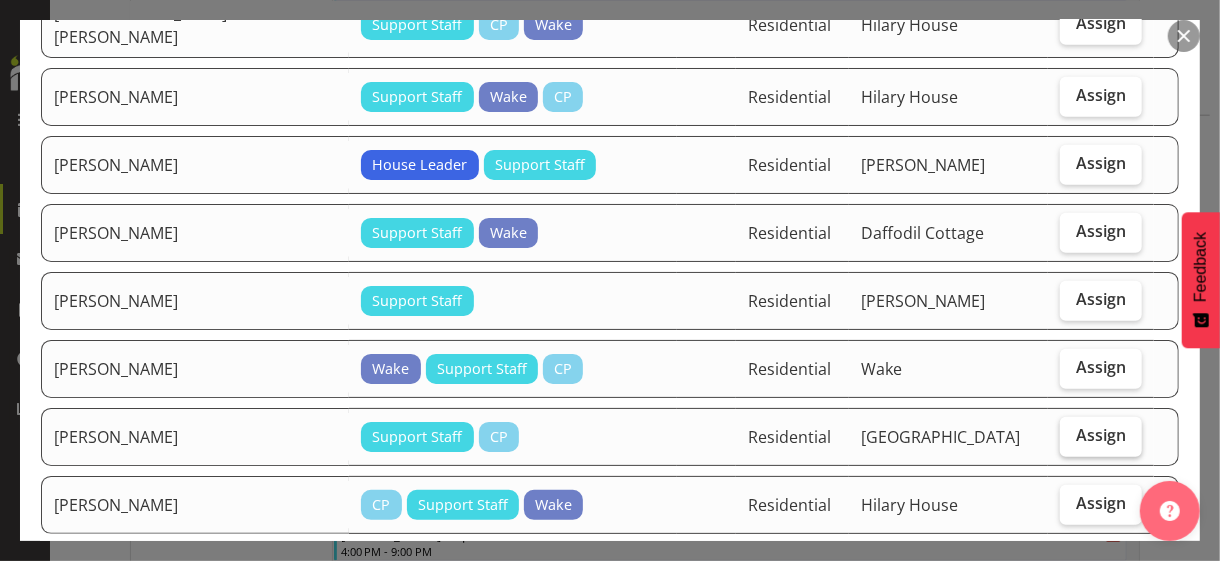 click on "Assign" at bounding box center [1101, 435] 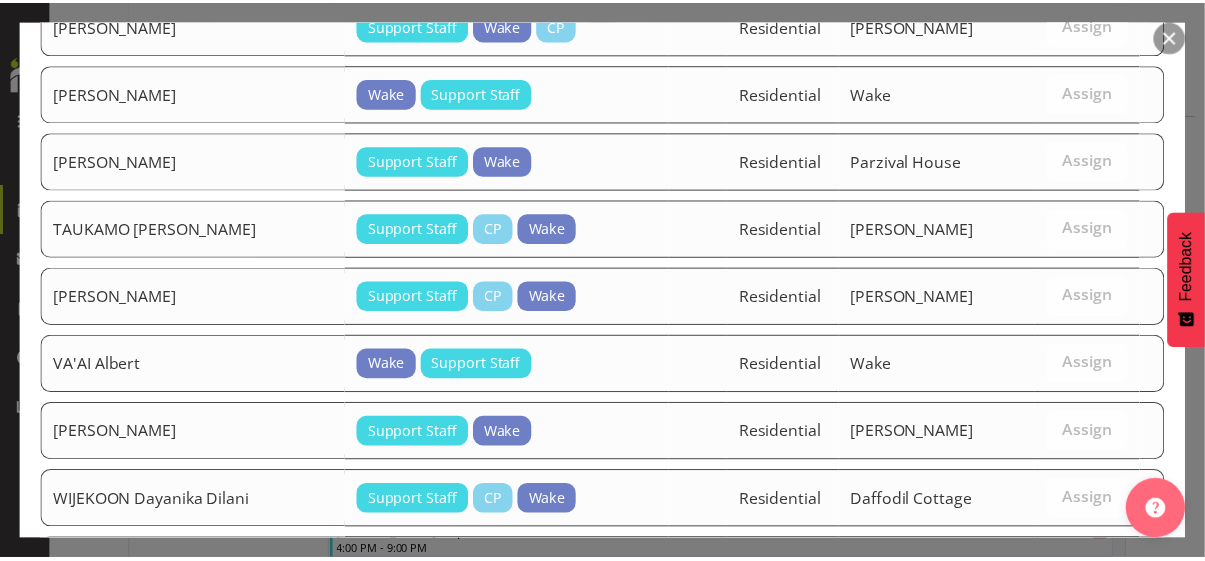 scroll, scrollTop: 2400, scrollLeft: 0, axis: vertical 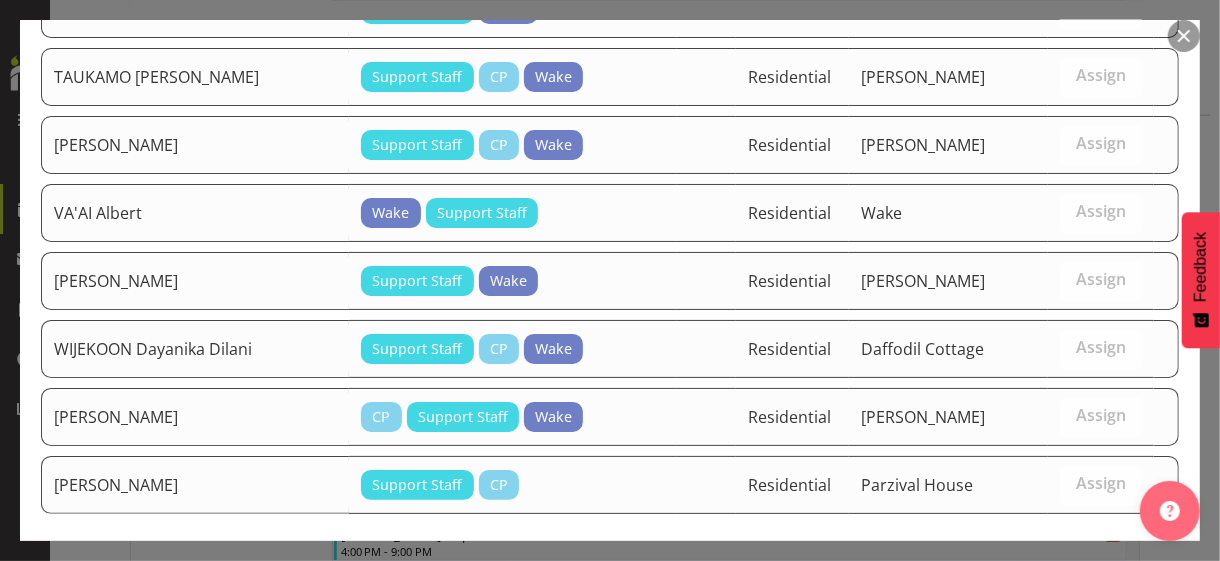 click on "Assign [PERSON_NAME]" at bounding box center (1066, 587) 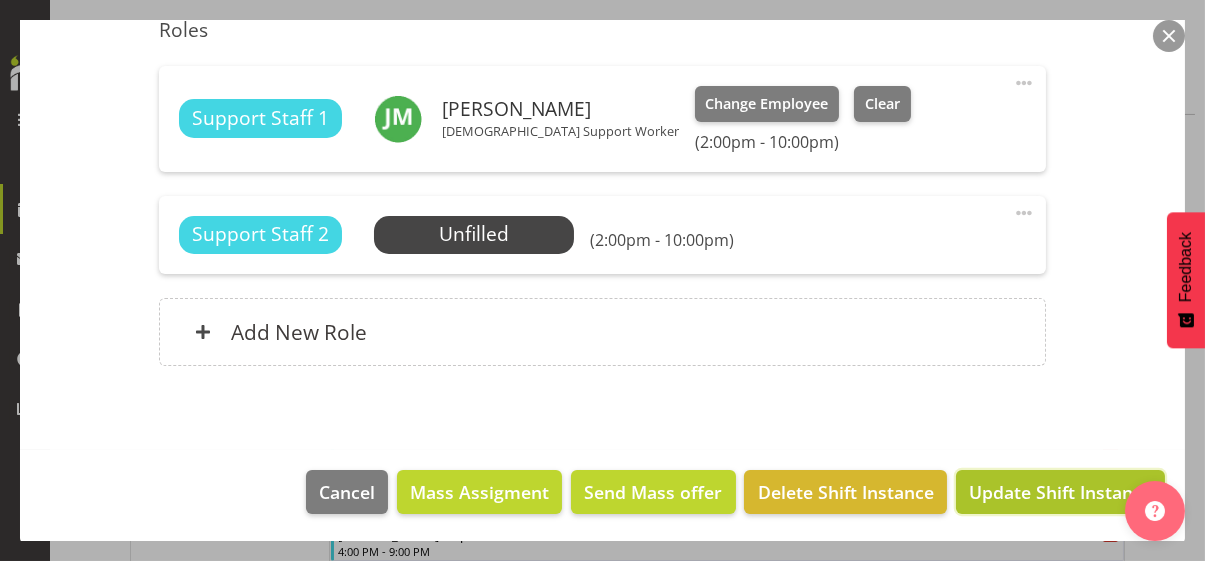 click on "Update Shift Instance" at bounding box center [1060, 492] 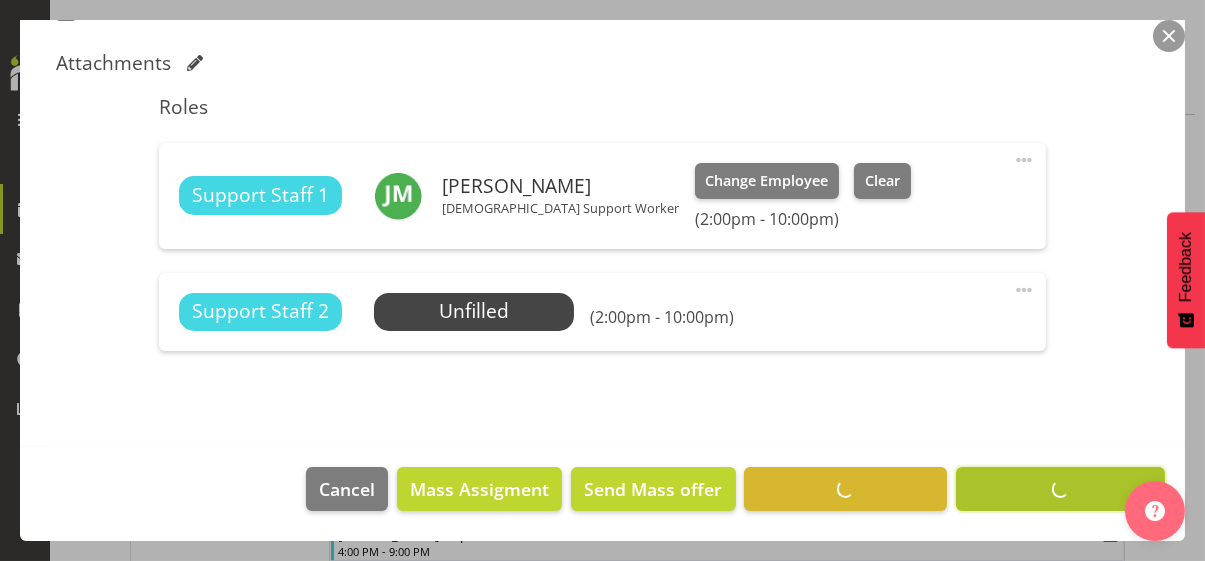scroll, scrollTop: 603, scrollLeft: 0, axis: vertical 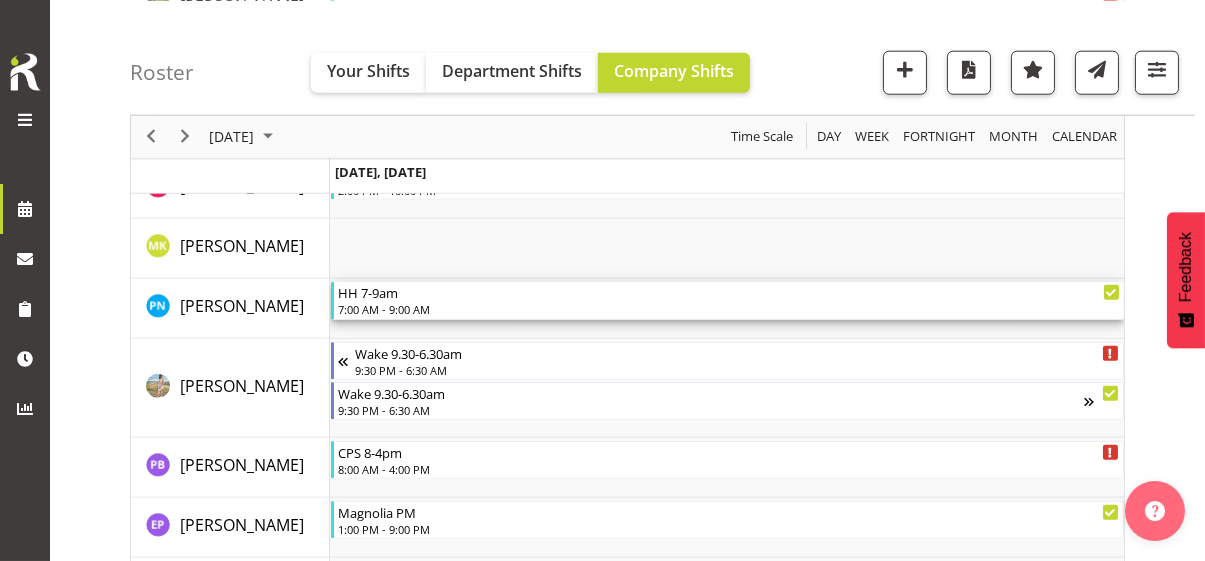 click on "7:00 AM - 9:00 AM" at bounding box center [729, 309] 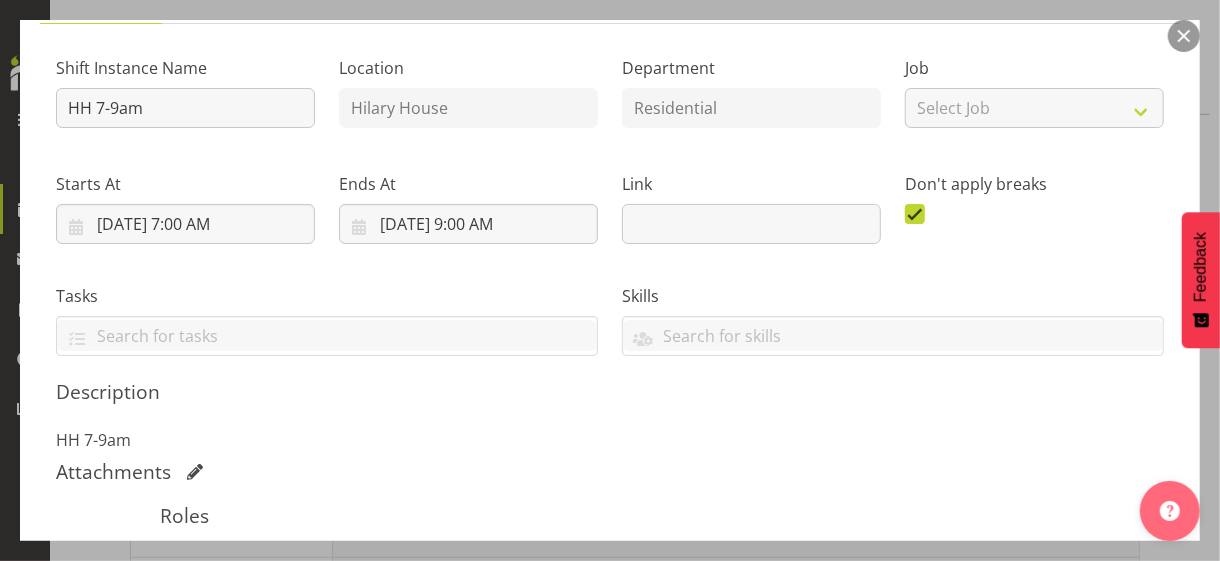 scroll, scrollTop: 500, scrollLeft: 0, axis: vertical 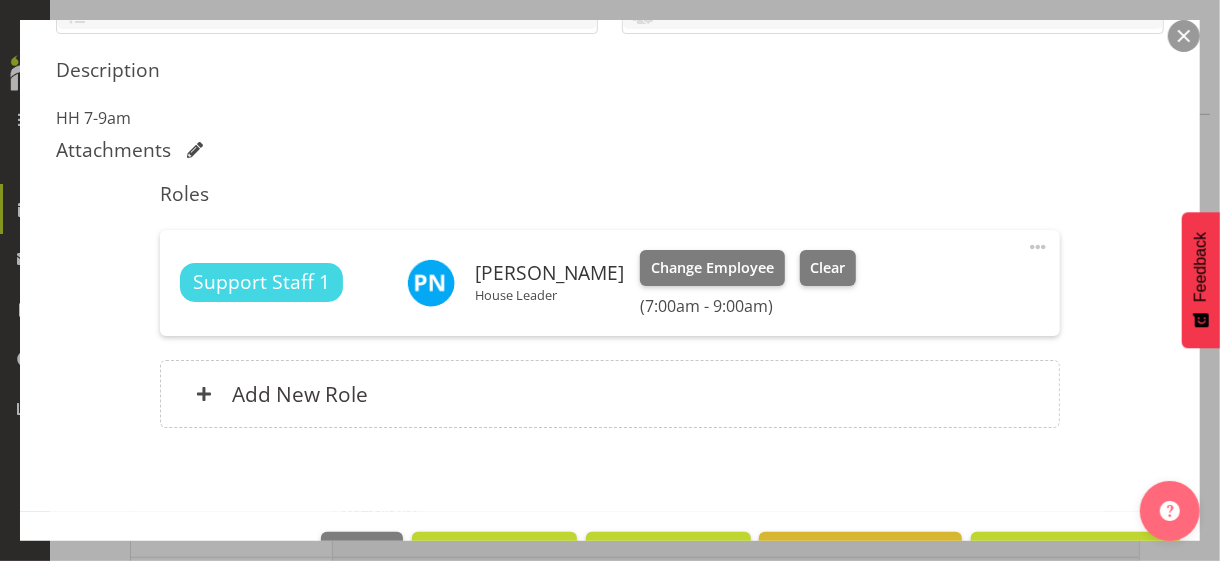 click at bounding box center [1038, 247] 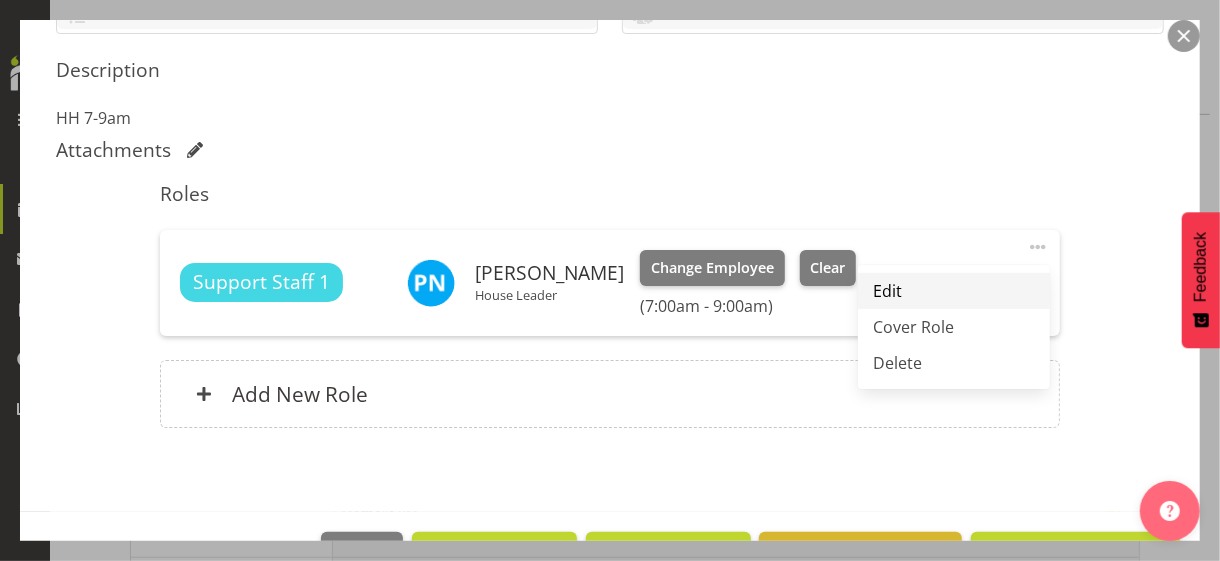 click on "Edit" at bounding box center (954, 291) 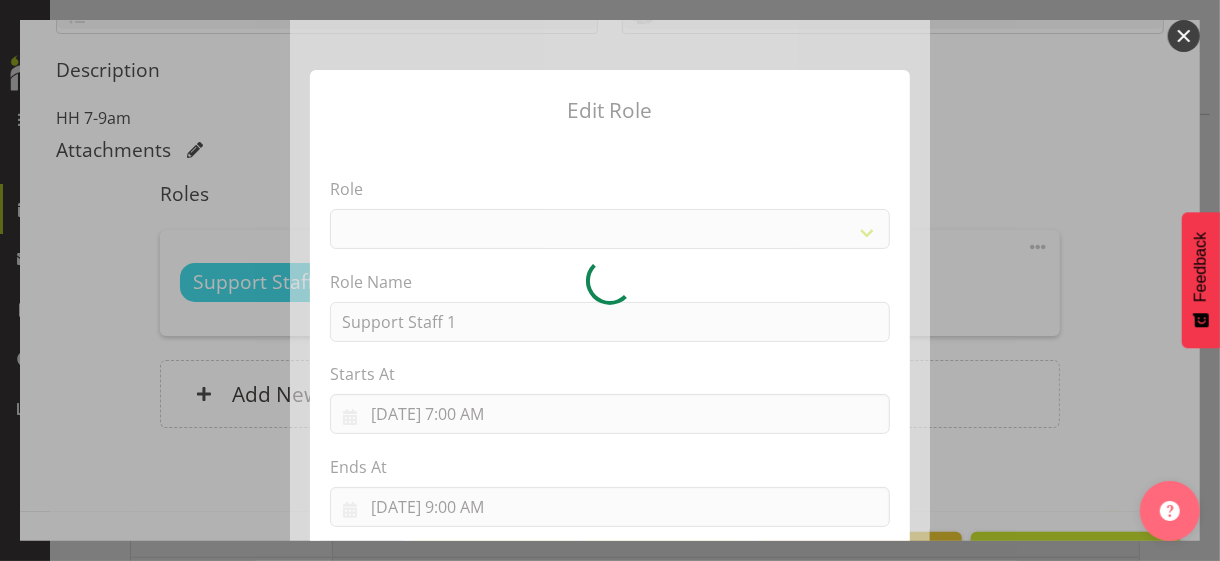 select on "1091" 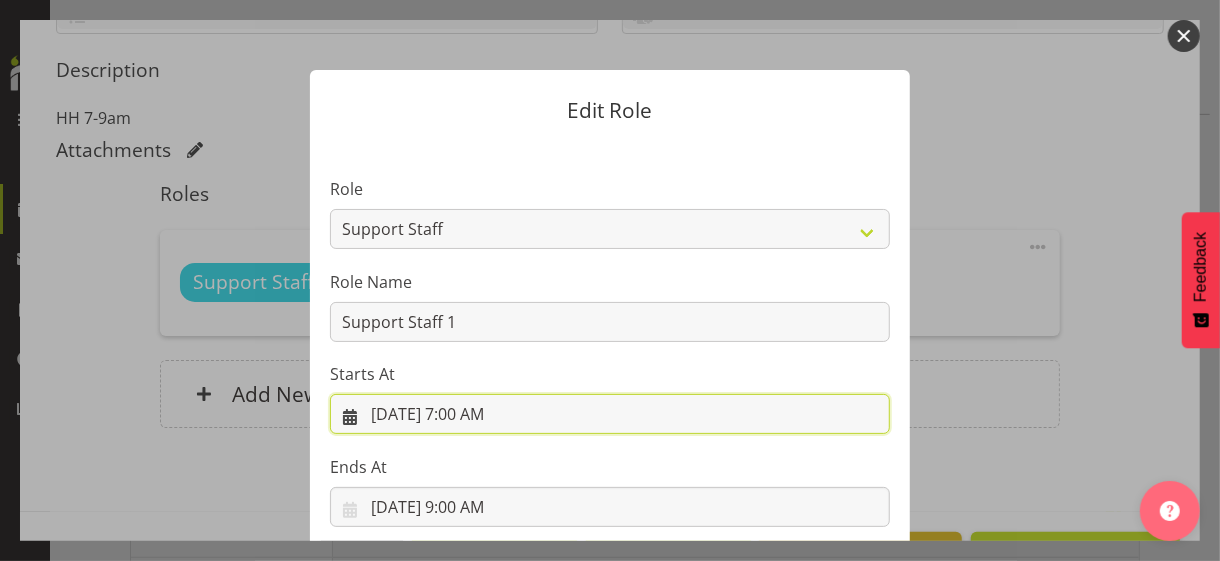 click on "[DATE] 7:00 AM" at bounding box center [610, 414] 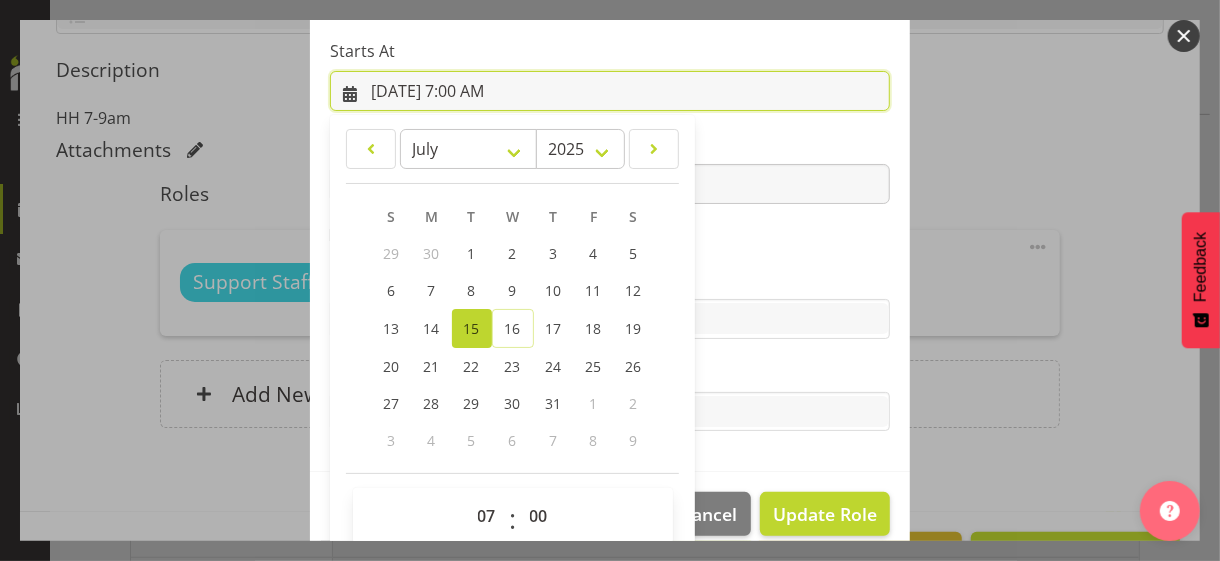 scroll, scrollTop: 347, scrollLeft: 0, axis: vertical 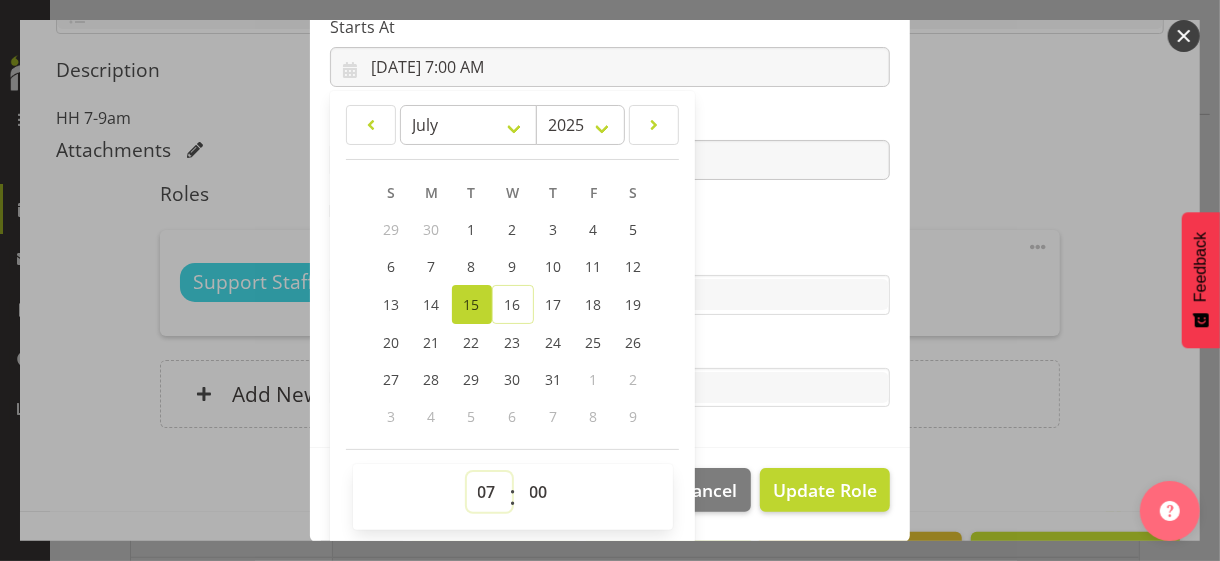 drag, startPoint x: 486, startPoint y: 486, endPoint x: 484, endPoint y: 475, distance: 11.18034 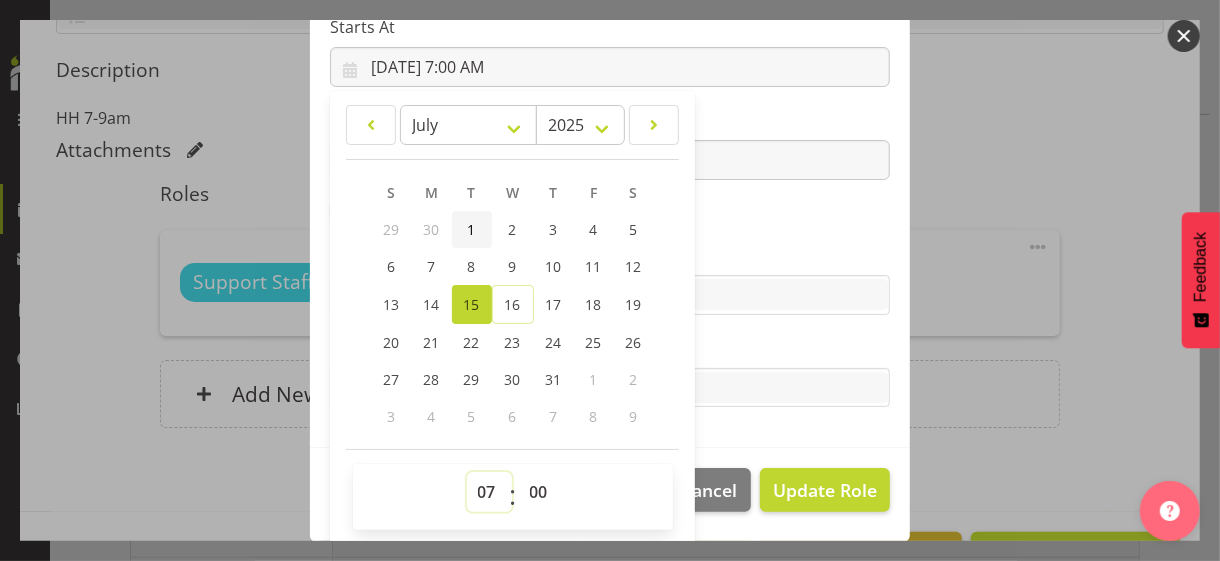 select on "8" 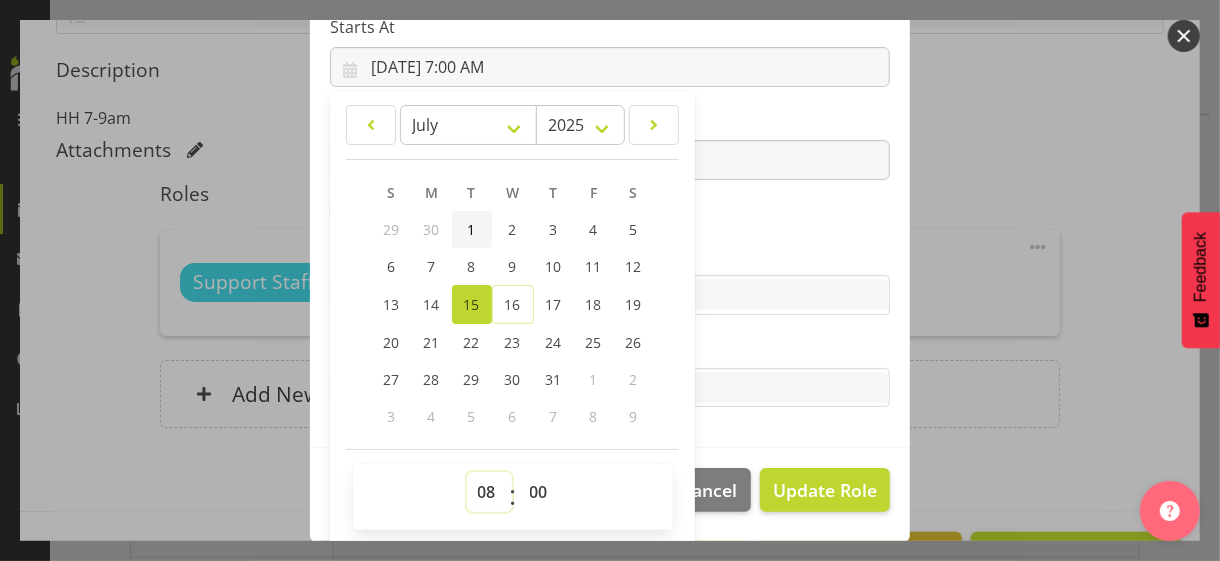 click on "00   01   02   03   04   05   06   07   08   09   10   11   12   13   14   15   16   17   18   19   20   21   22   23" at bounding box center [489, 492] 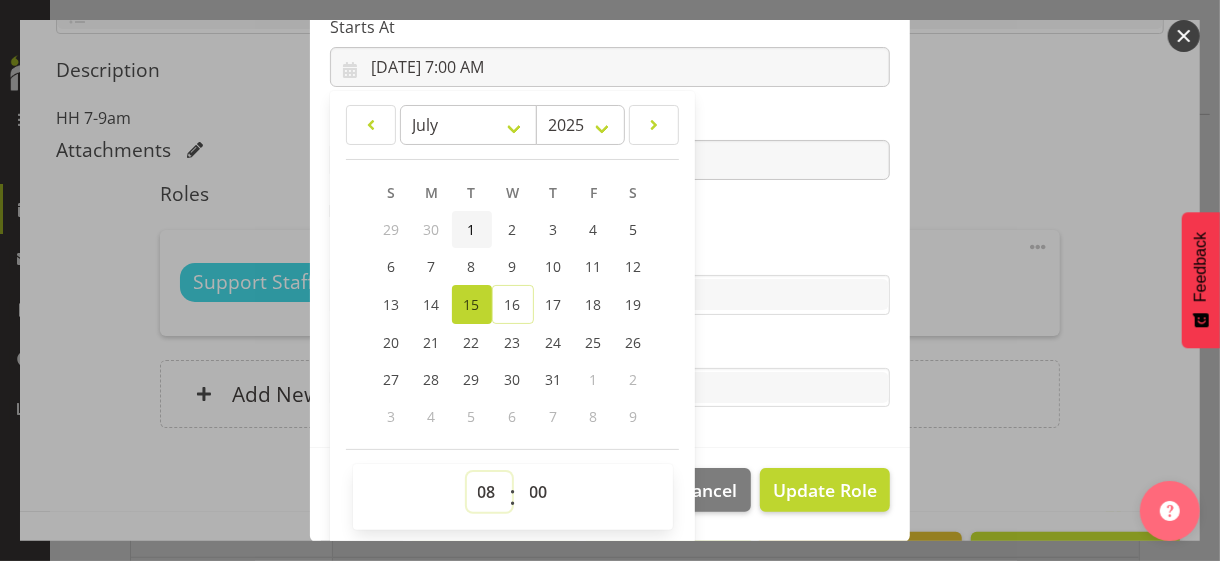 type on "[DATE] 8:00 AM" 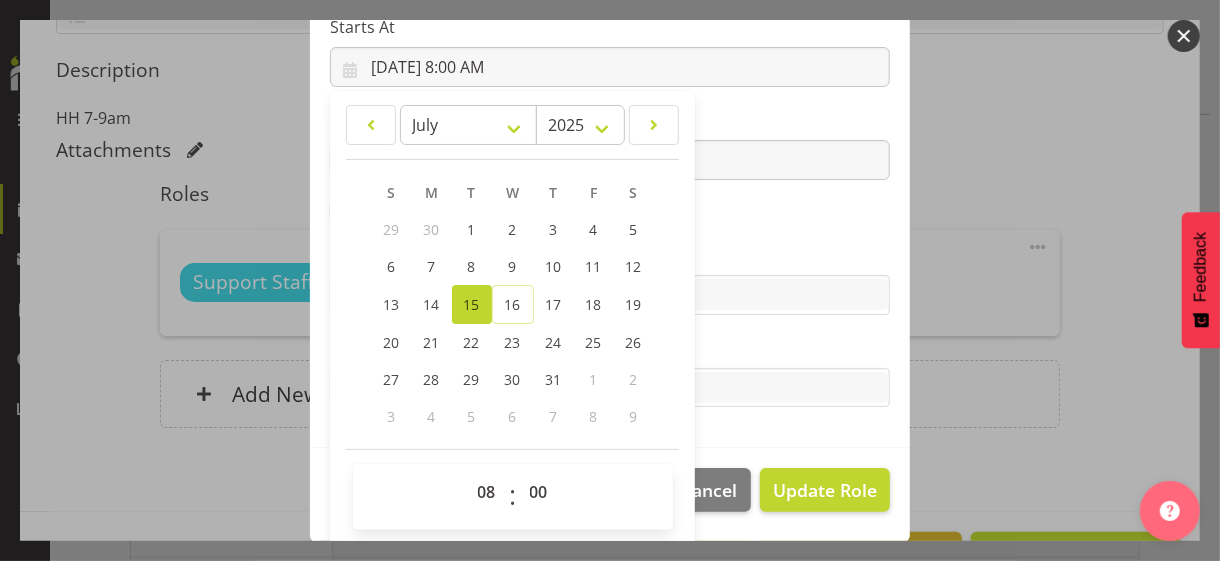 click on "Role CP House Leader Support Staff Wake   Role Name Support Staff 1
Starts At
[DATE] 8:00 AM  January   February   March   April   May   June   July   August   September   October   November   [DATE]   2034   2033   2032   2031   2030   2029   2028   2027   2026   2025   2024   2023   2022   2021   2020   2019   2018   2017   2016   2015   2014   2013   2012   2011   2010   2009   2008   2007   2006   2005   2004   2003   2002   2001   2000   1999   1998   1997   1996   1995   1994   1993   1992   1991   1990   1989   1988   1987   1986   1985   1984   1983   1982   1981   1980   1979   1978   1977   1976   1975   1974   1973   1972   1971   1970   1969   1968   1967   1966   1965   1964   1963   1962   1961   1960   1959   1958   1957   1956   1955   1954   1953   1952   1951   1950   1949   1948   1947   1946   1945   1944   1943   1942   1941   1940   1939   1938   1937   1936   1935   1934   1933   1932   1931   1930   1929   1928   1927   1926   1925  S M T W T F S 29 1" at bounding box center [610, 121] 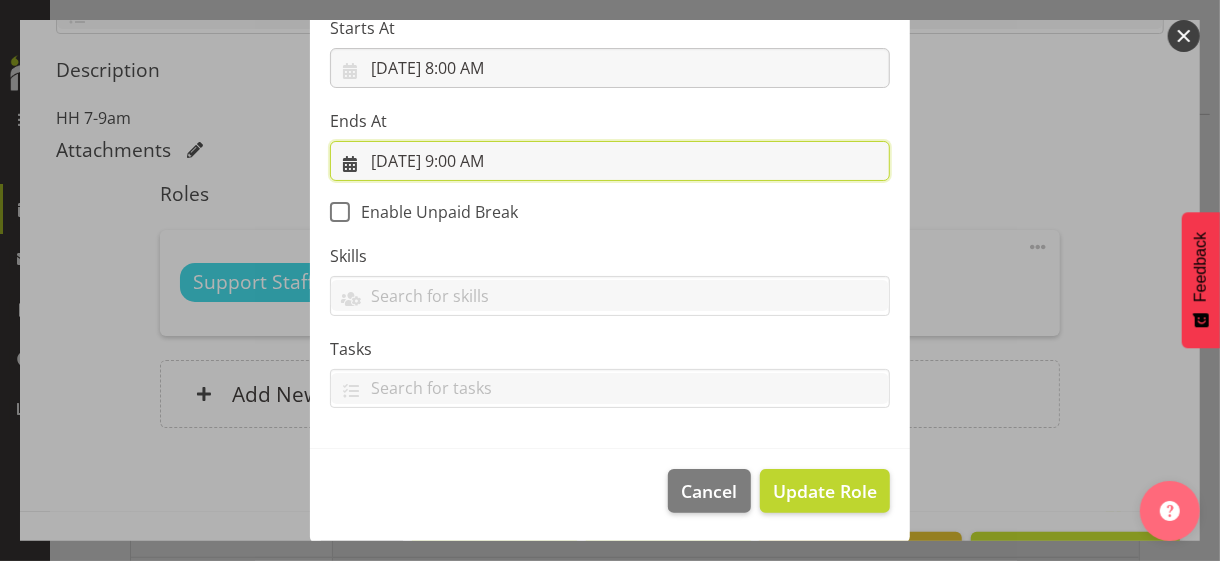 click on "[DATE] 9:00 AM" at bounding box center [610, 161] 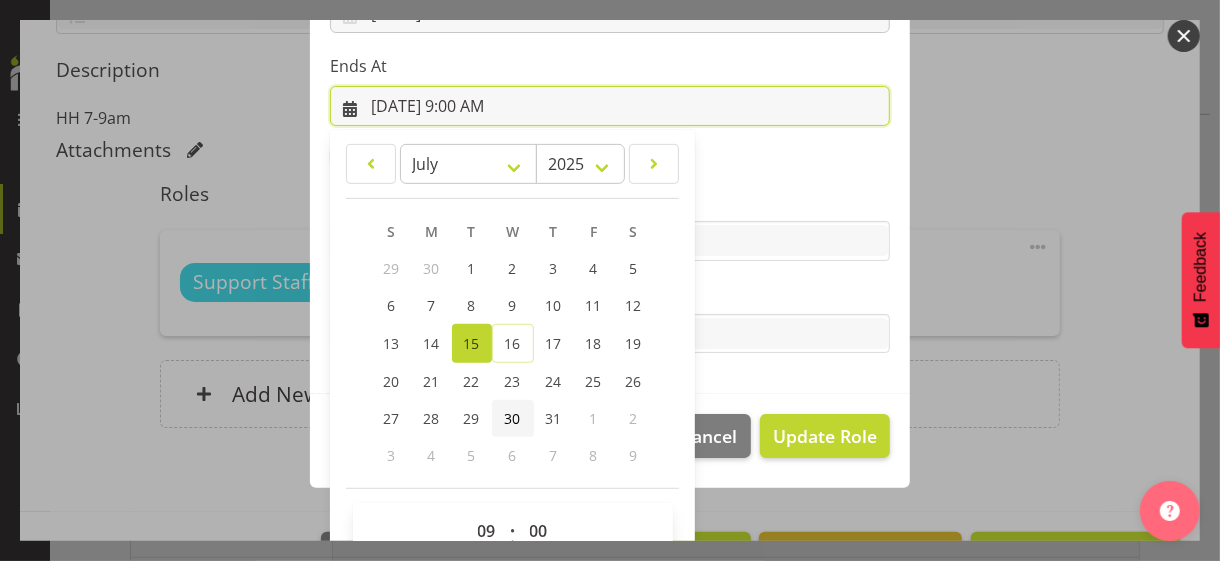 scroll, scrollTop: 441, scrollLeft: 0, axis: vertical 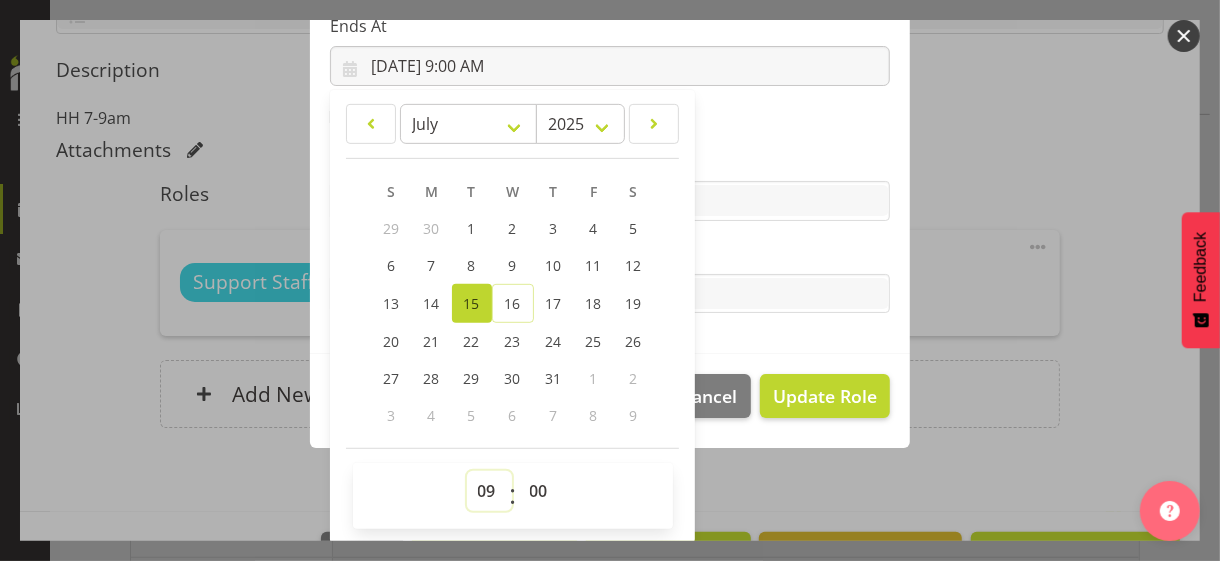 click on "00   01   02   03   04   05   06   07   08   09   10   11   12   13   14   15   16   17   18   19   20   21   22   23" at bounding box center [489, 491] 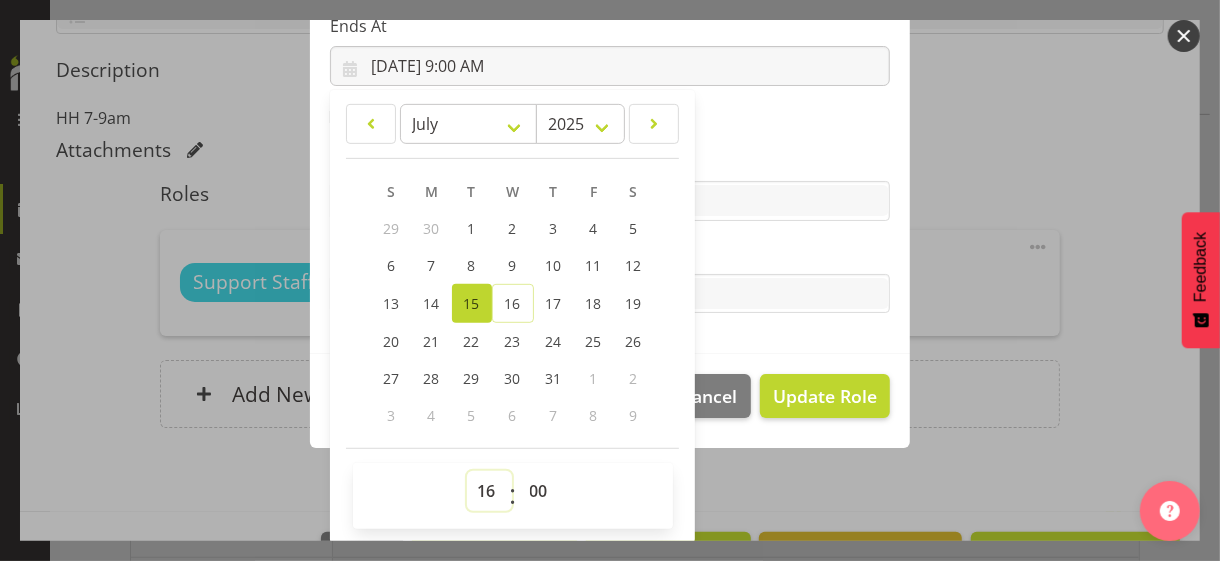 click on "00   01   02   03   04   05   06   07   08   09   10   11   12   13   14   15   16   17   18   19   20   21   22   23" at bounding box center [489, 491] 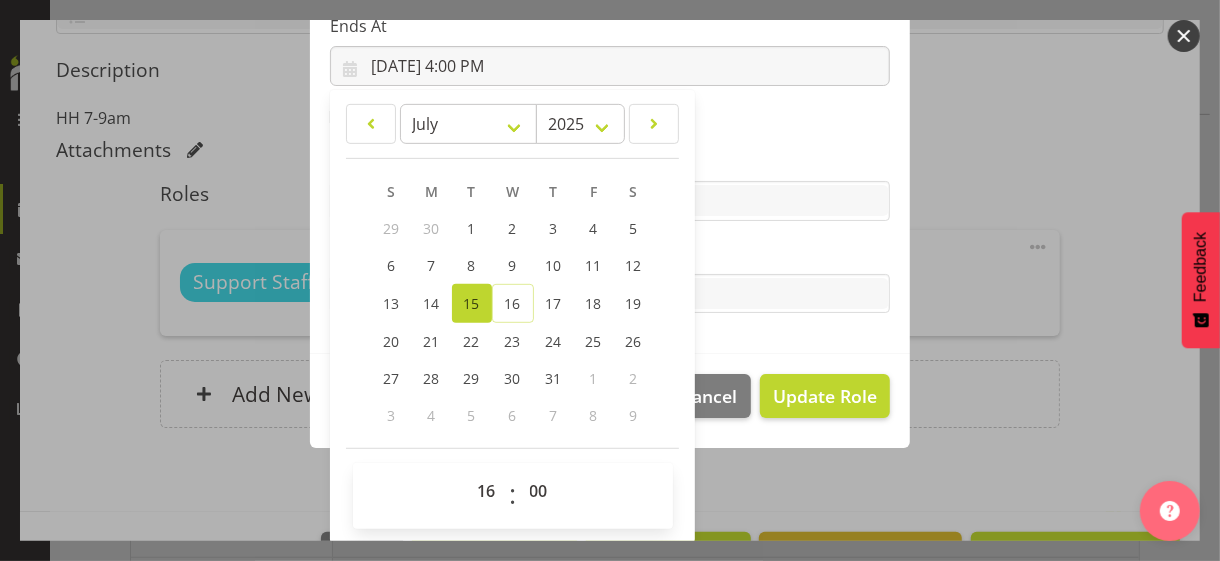 click on "Tasks" at bounding box center [610, 254] 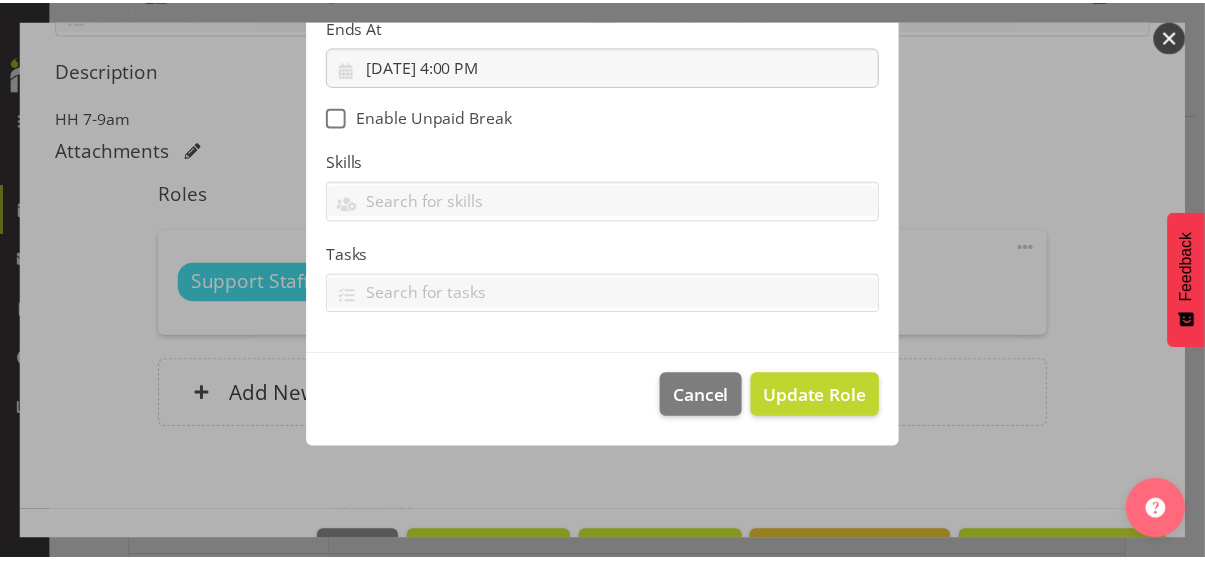 scroll, scrollTop: 346, scrollLeft: 0, axis: vertical 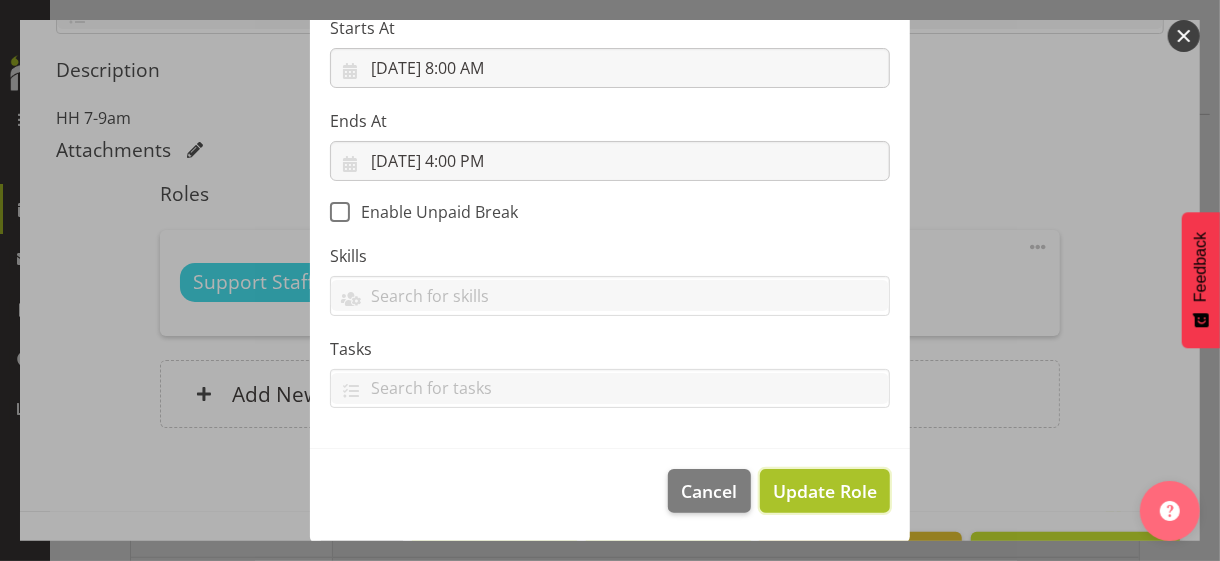click on "Update Role" at bounding box center (825, 491) 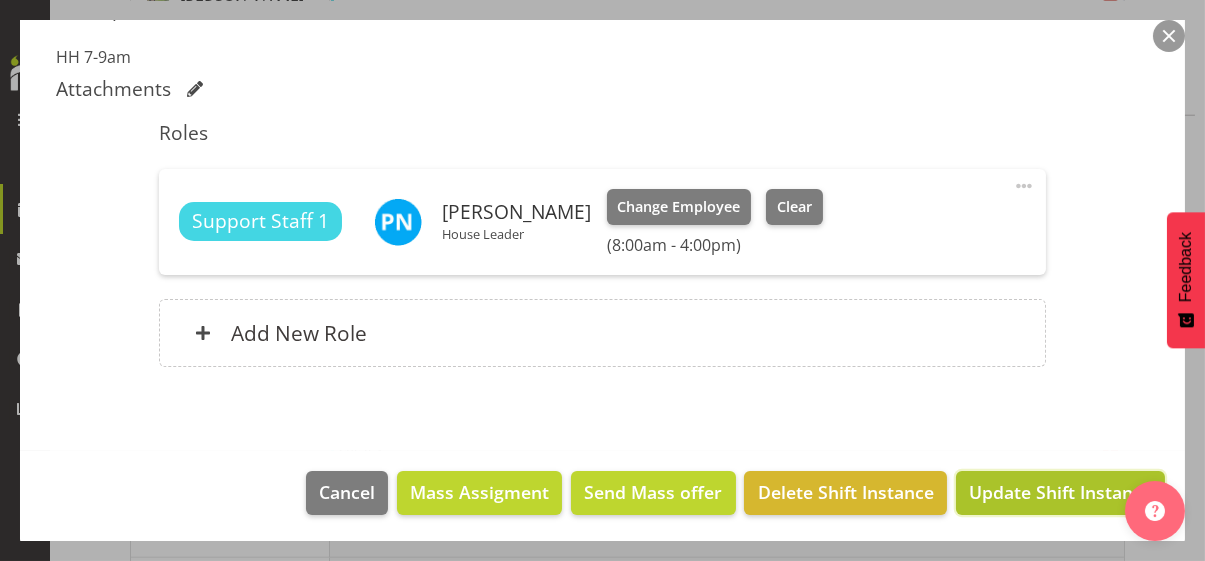 click on "Update Shift Instance" at bounding box center [1060, 492] 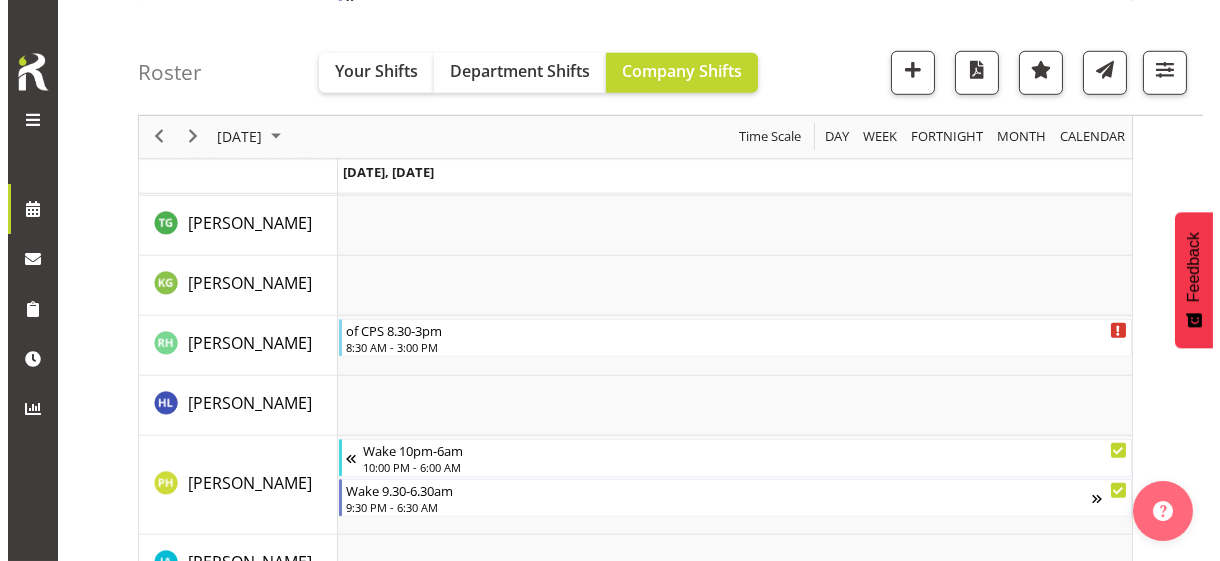 scroll, scrollTop: 4397, scrollLeft: 0, axis: vertical 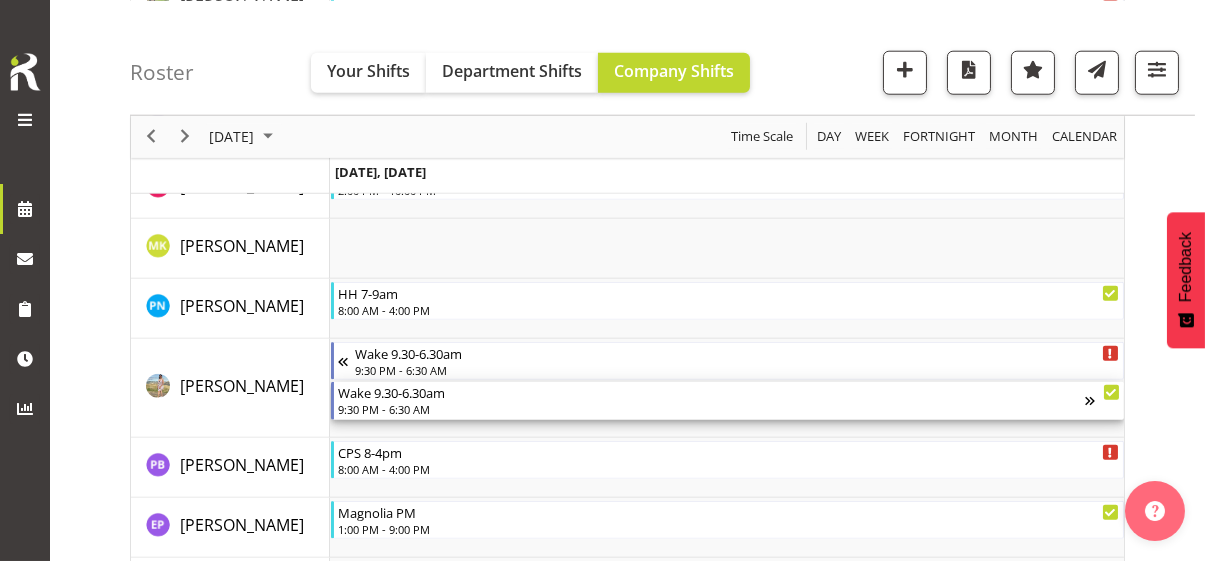 click on "9:30 PM - 6:30 AM" at bounding box center (711, 409) 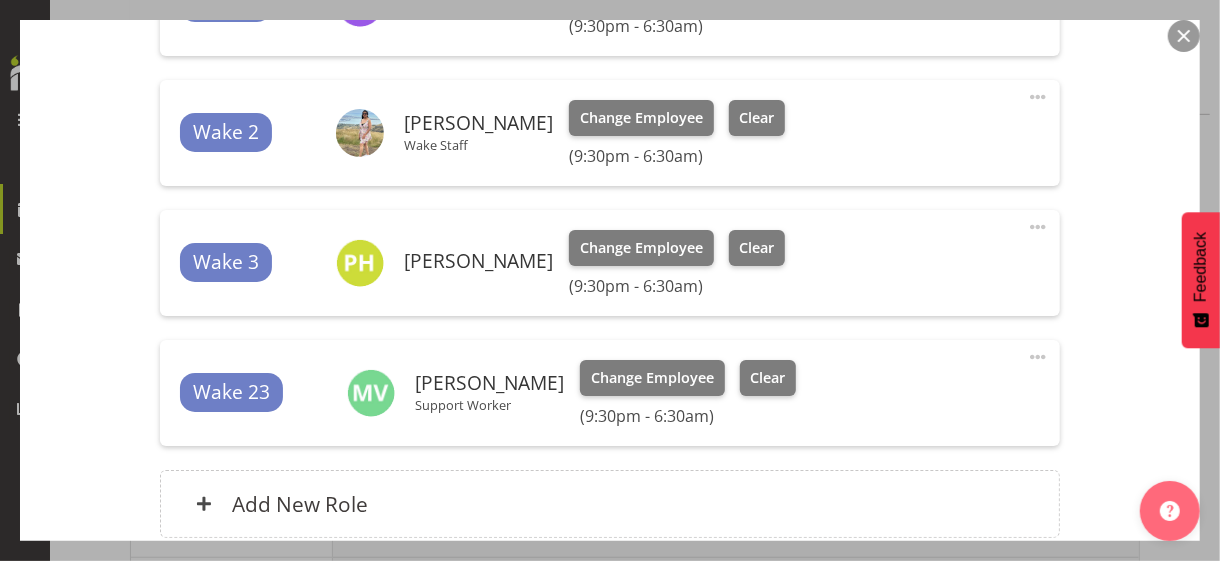 scroll, scrollTop: 871, scrollLeft: 0, axis: vertical 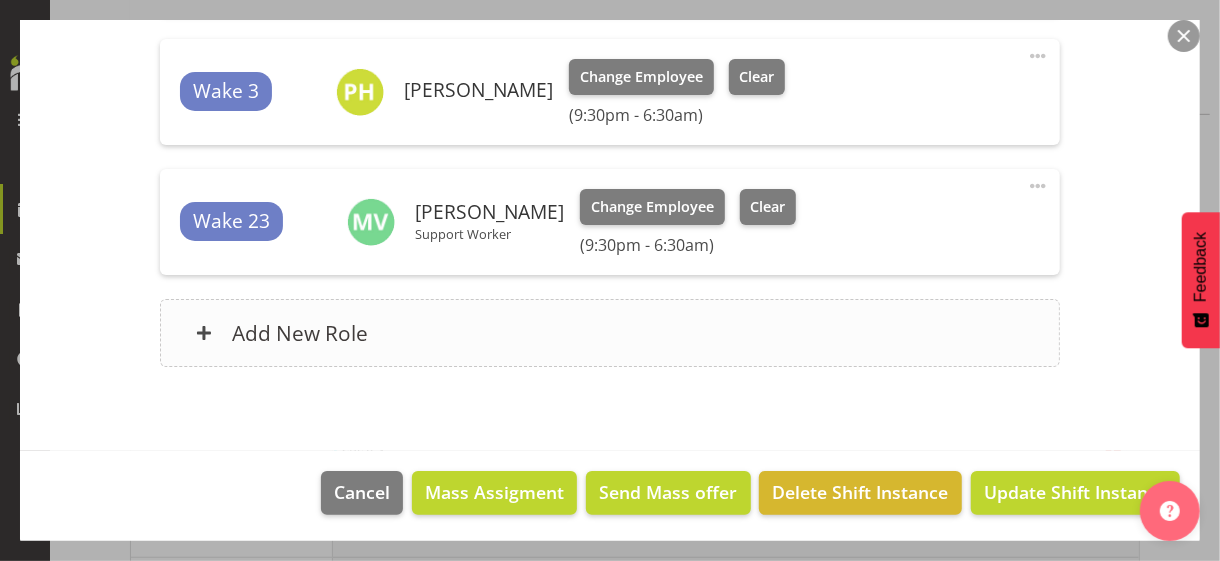 click on "Add New Role" at bounding box center (609, 333) 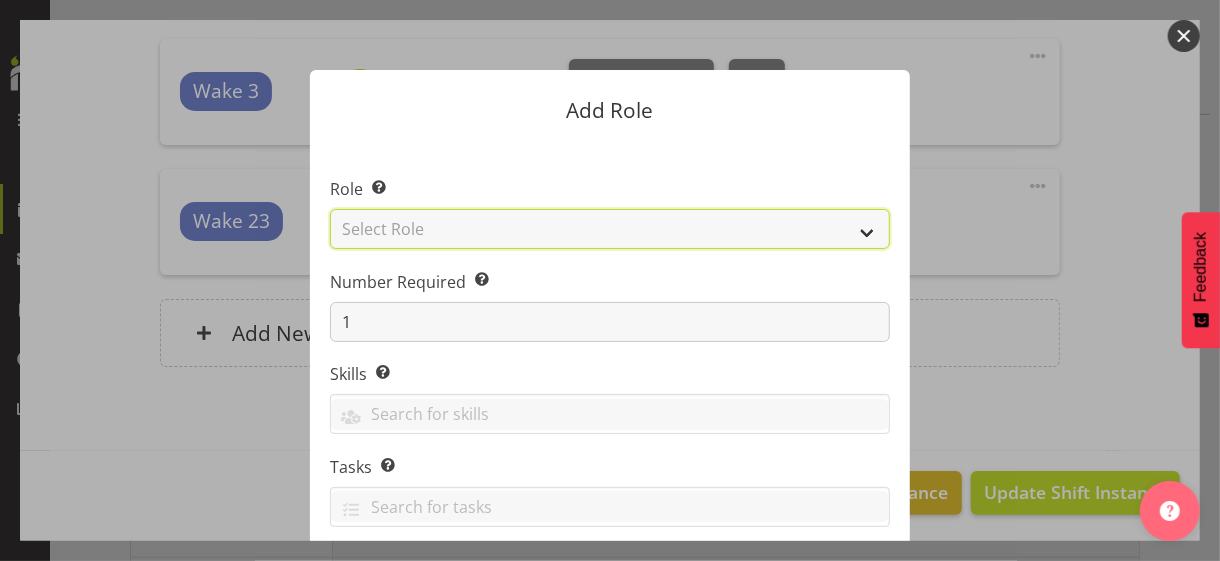 click on "Select Role  CP House Leader Support Staff Wake" at bounding box center (610, 229) 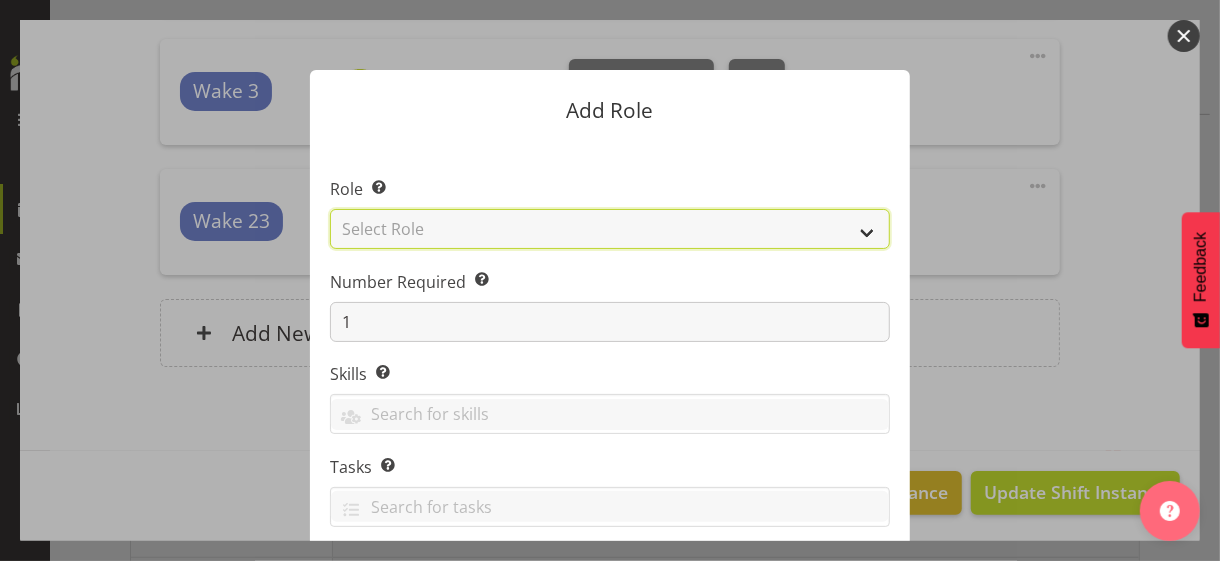 select on "1091" 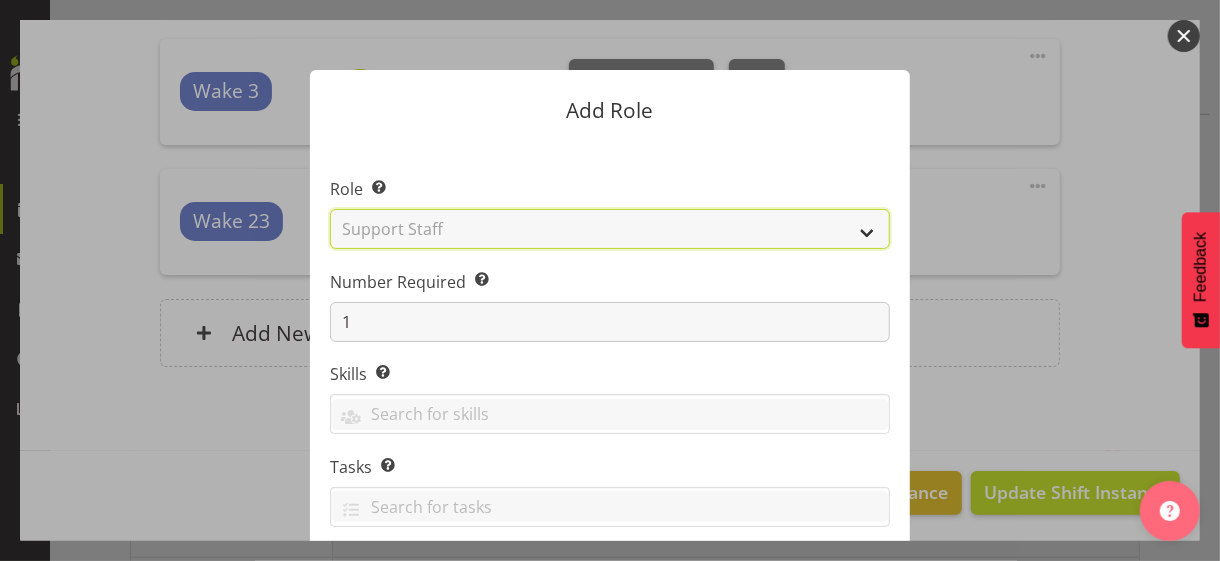 click on "Select Role  CP House Leader Support Staff Wake" at bounding box center (610, 229) 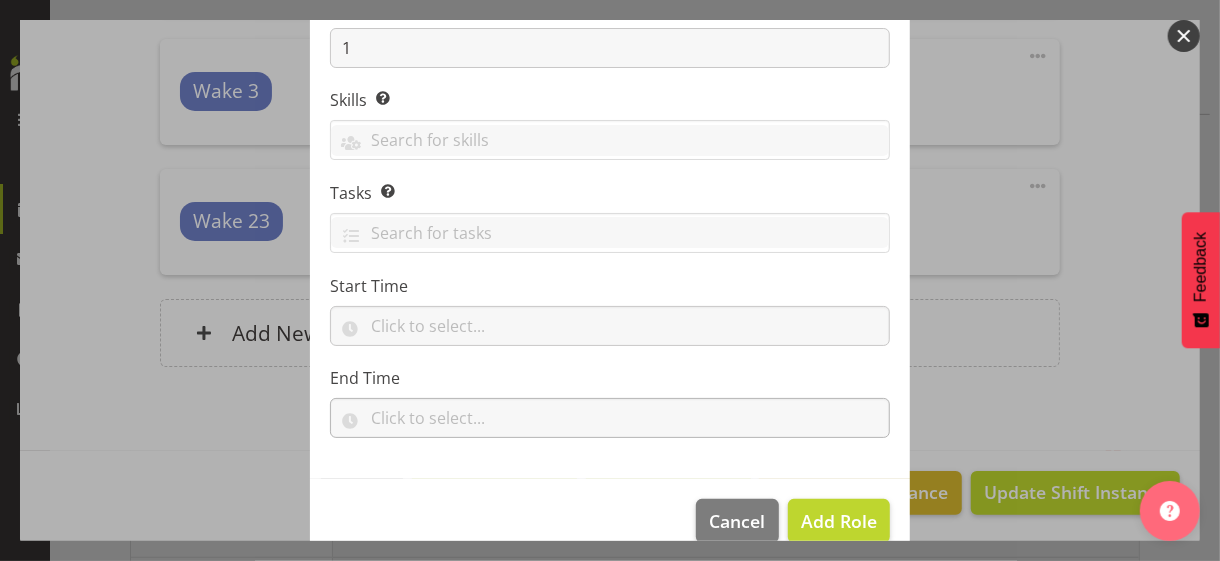 scroll, scrollTop: 304, scrollLeft: 0, axis: vertical 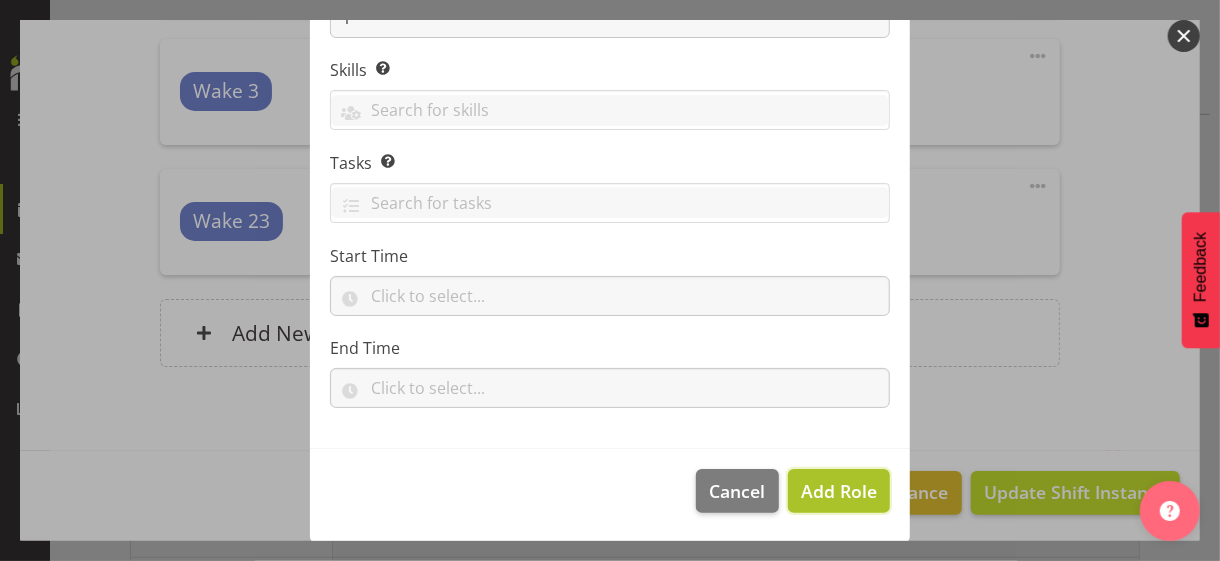 click on "Add Role" at bounding box center (839, 491) 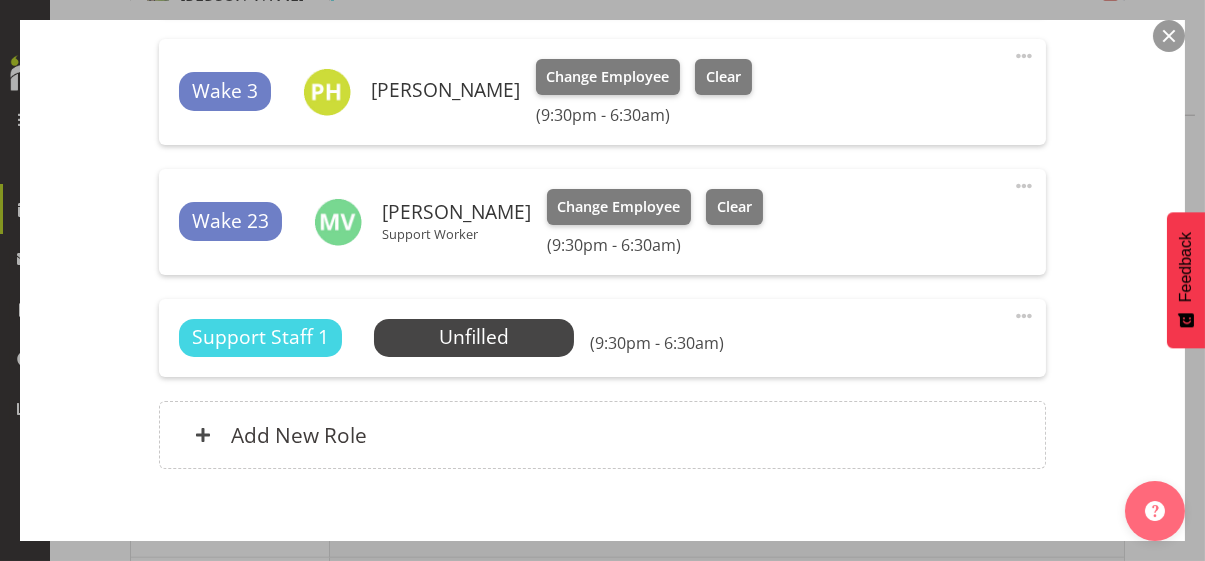 click at bounding box center [1024, 316] 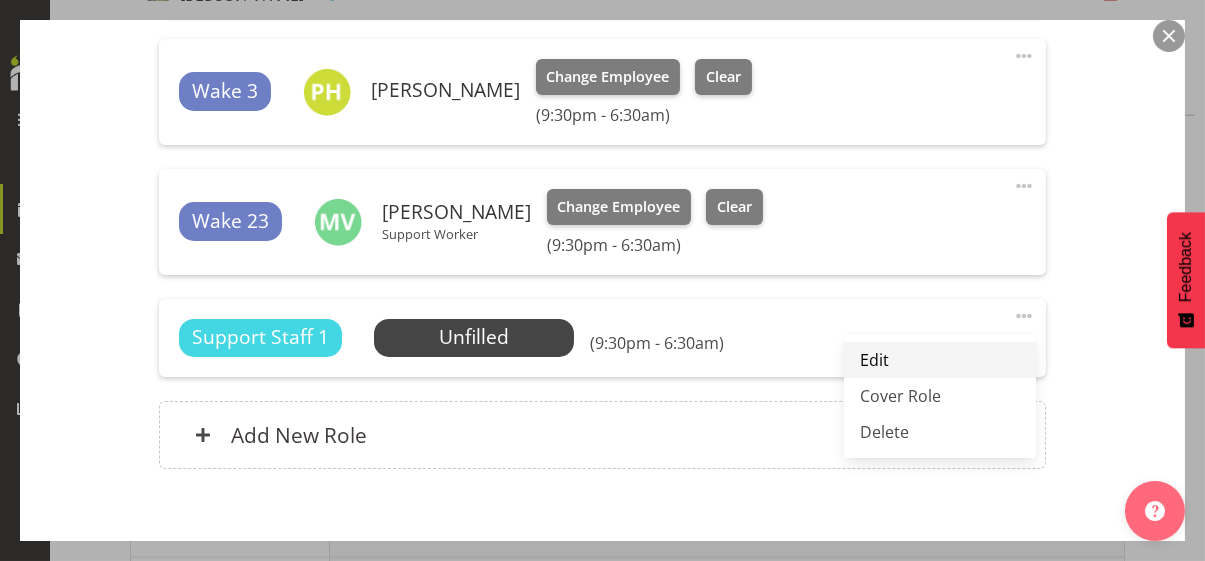 click on "Edit" at bounding box center (940, 360) 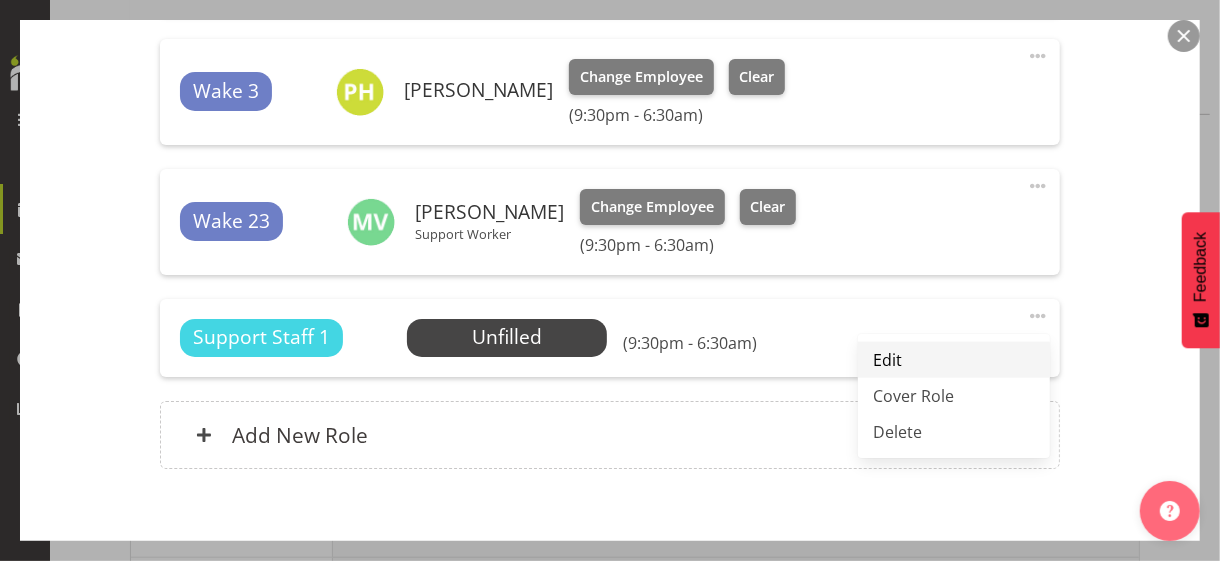 select on "6" 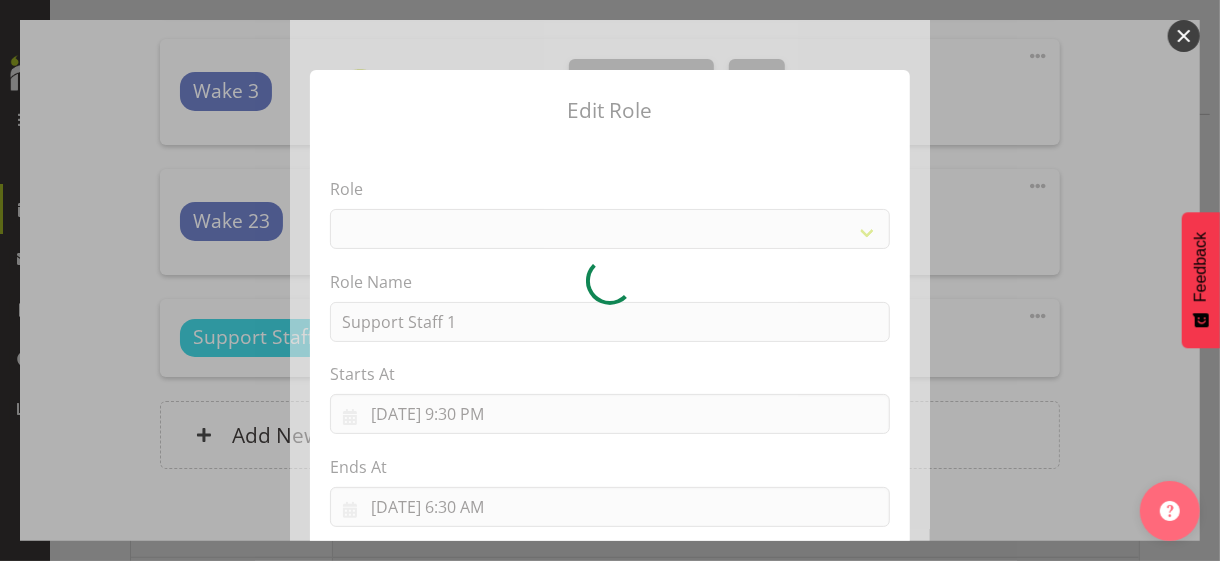 select on "1091" 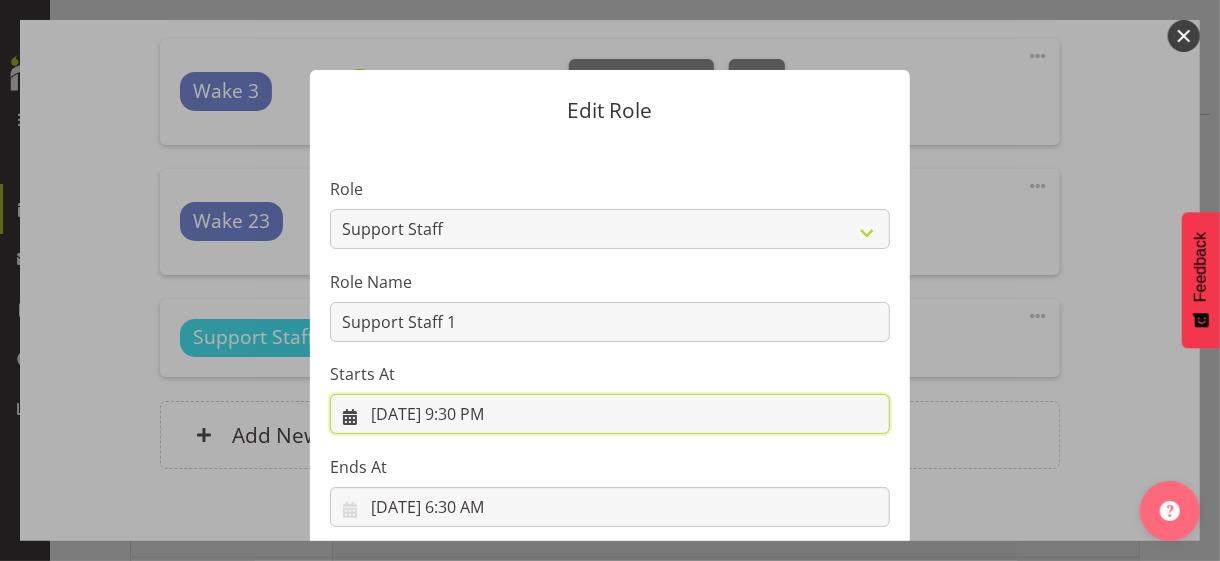 click on "[DATE] 9:30 PM" at bounding box center (610, 414) 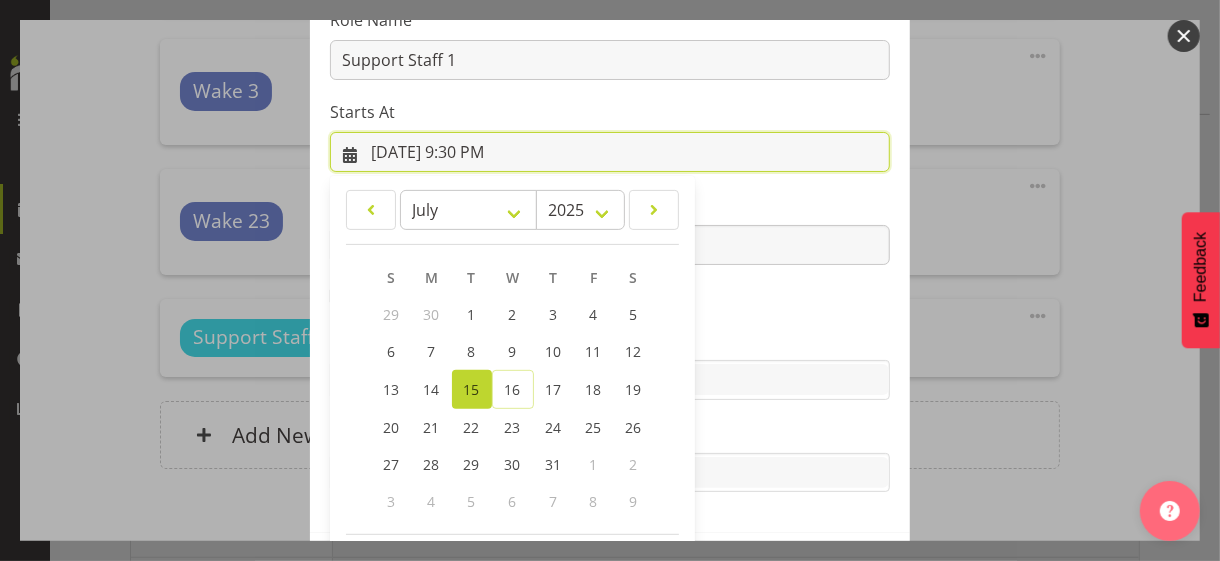 scroll, scrollTop: 347, scrollLeft: 0, axis: vertical 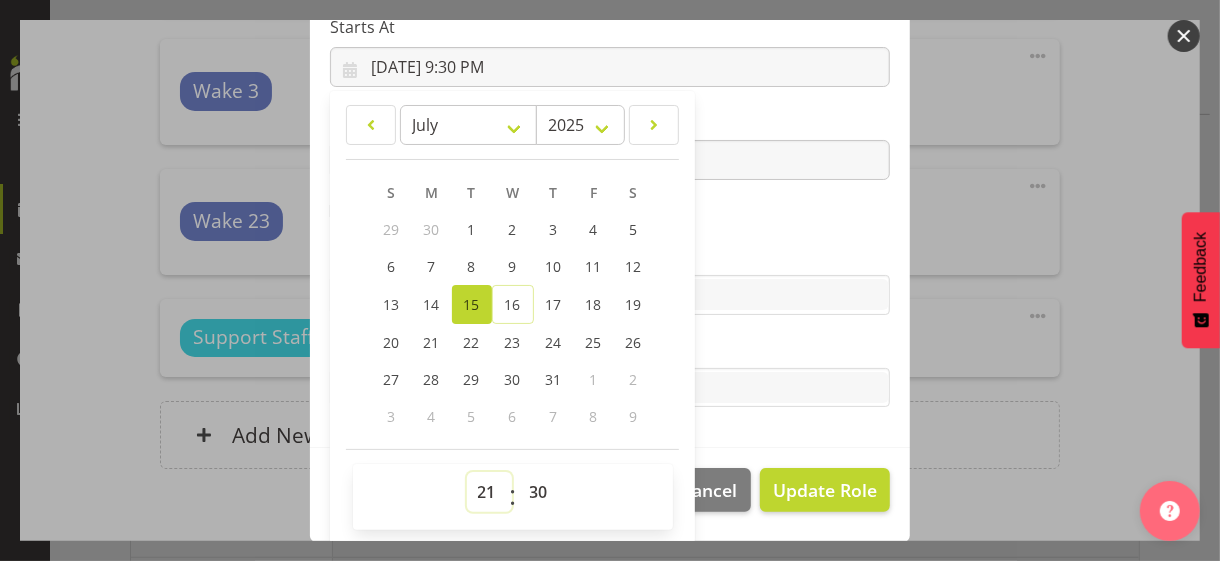 click on "00   01   02   03   04   05   06   07   08   09   10   11   12   13   14   15   16   17   18   19   20   21   22   23" at bounding box center (489, 492) 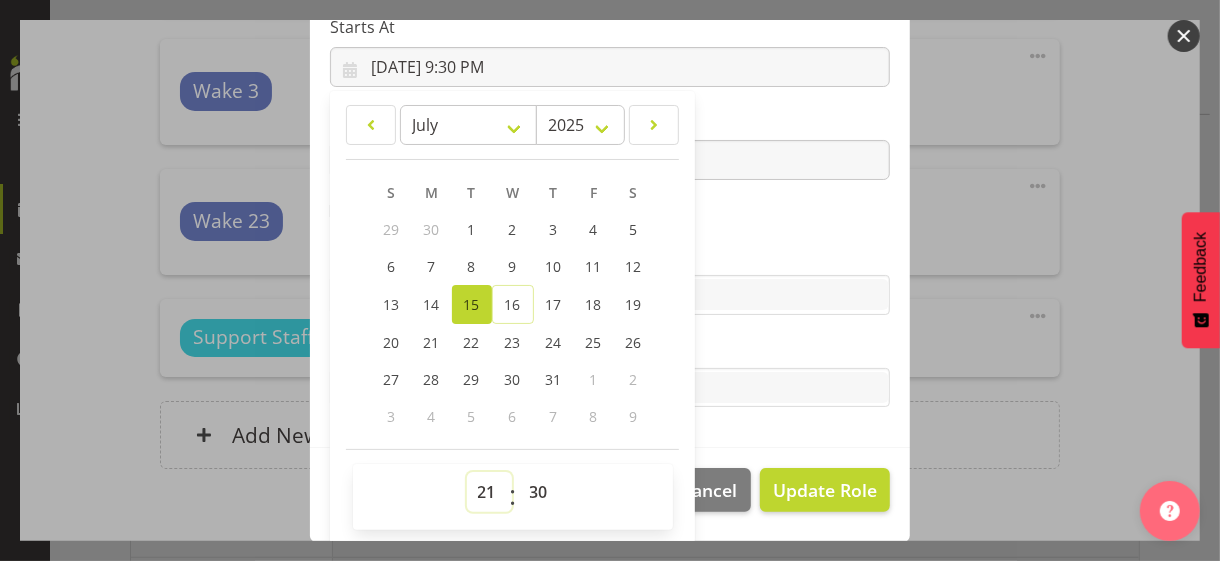 select on "19" 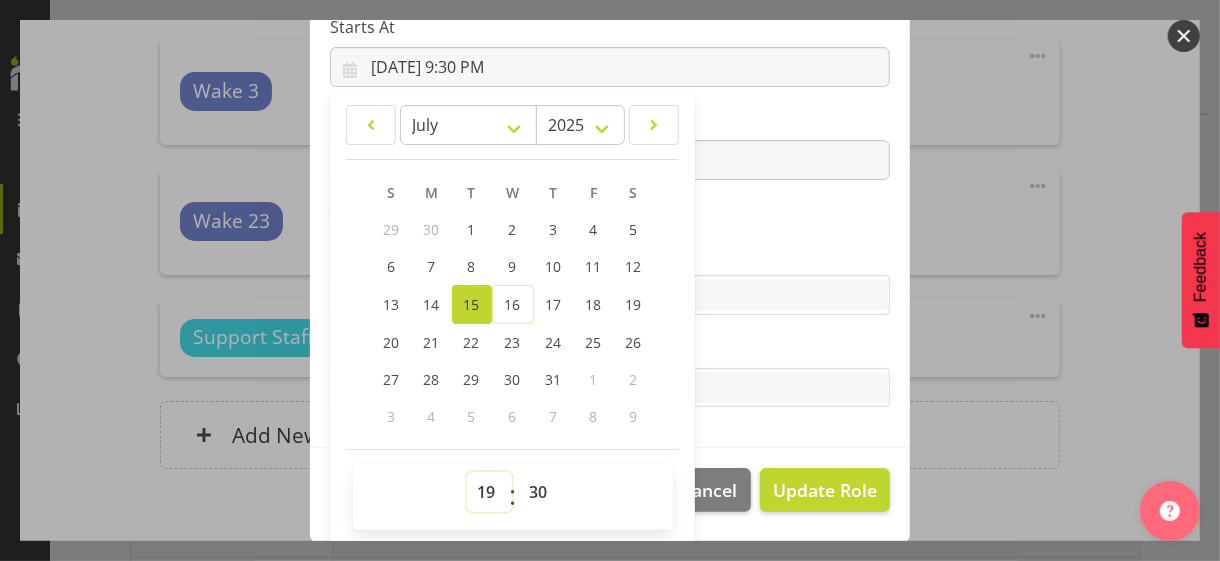 click on "00   01   02   03   04   05   06   07   08   09   10   11   12   13   14   15   16   17   18   19   20   21   22   23" at bounding box center [489, 492] 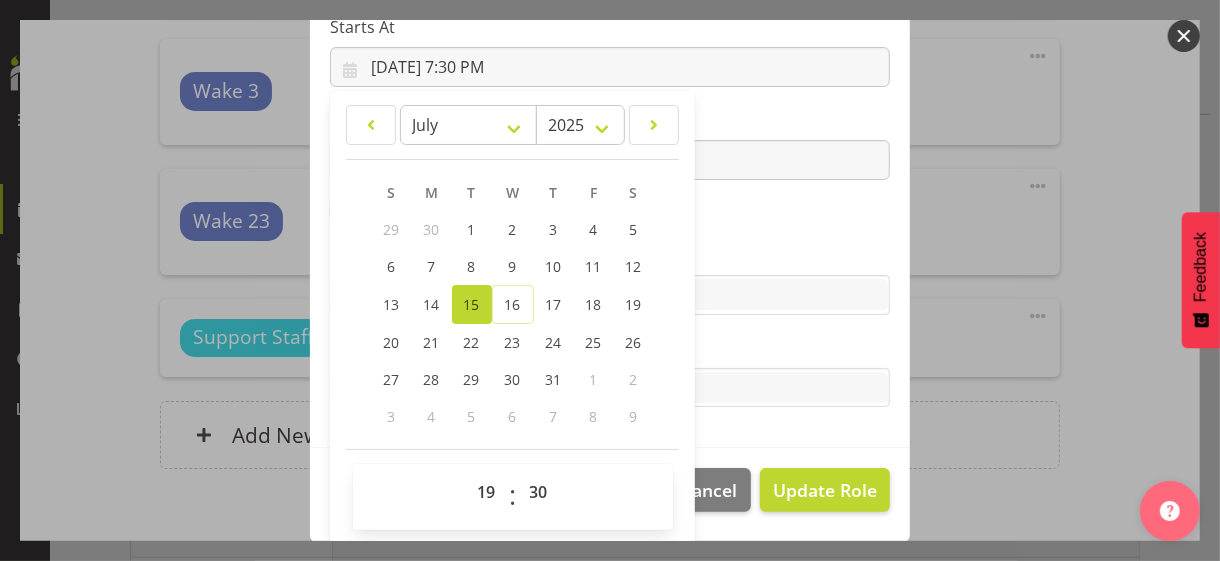click on "Role CP House Leader Support Staff Wake   Role Name Support Staff 1
Starts At
[DATE] 7:30 PM  January   February   March   April   May   June   July   August   September   October   November   [DATE]   2034   2033   2032   2031   2030   2029   2028   2027   2026   2025   2024   2023   2022   2021   2020   2019   2018   2017   2016   2015   2014   2013   2012   2011   2010   2009   2008   2007   2006   2005   2004   2003   2002   2001   2000   1999   1998   1997   1996   1995   1994   1993   1992   1991   1990   1989   1988   1987   1986   1985   1984   1983   1982   1981   1980   1979   1978   1977   1976   1975   1974   1973   1972   1971   1970   1969   1968   1967   1966   1965   1964   1963   1962   1961   1960   1959   1958   1957   1956   1955   1954   1953   1952   1951   1950   1949   1948   1947   1946   1945   1944   1943   1942   1941   1940   1939   1938   1937   1936   1935   1934   1933   1932   1931   1930   1929   1928   1927   1926   1925  S M T W T F S 29 1" at bounding box center (610, 121) 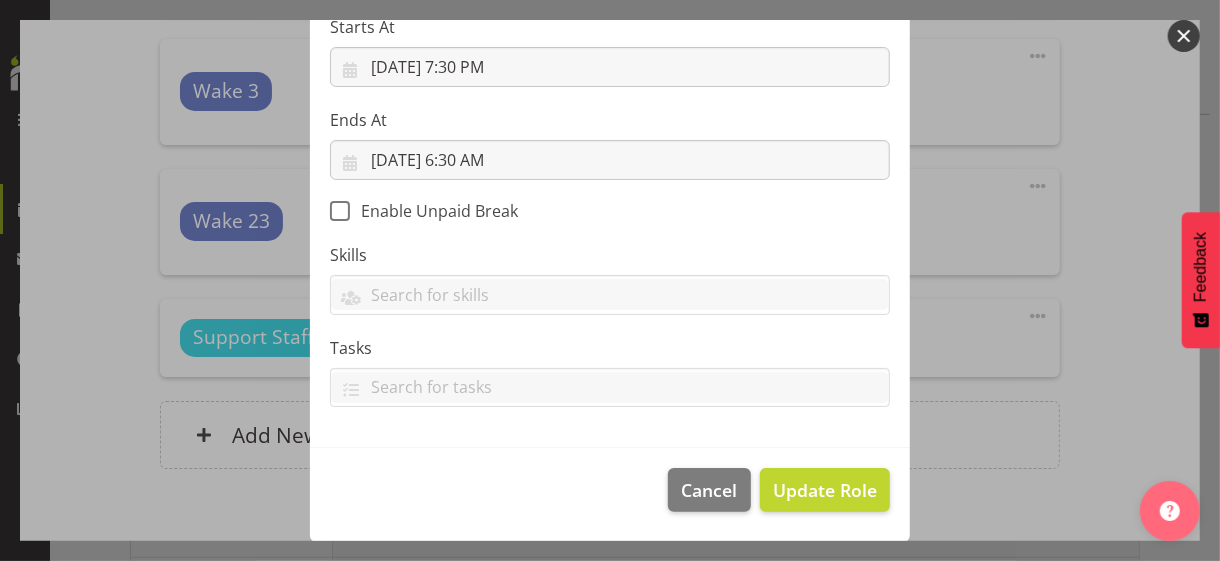 scroll, scrollTop: 346, scrollLeft: 0, axis: vertical 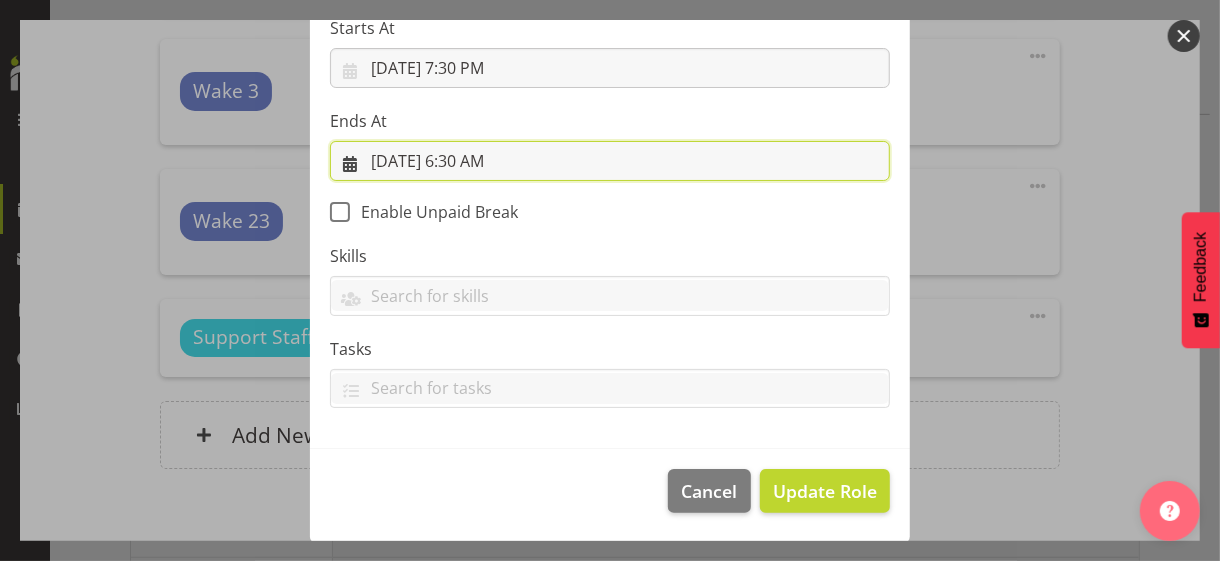 click on "[DATE] 6:30 AM" at bounding box center (610, 161) 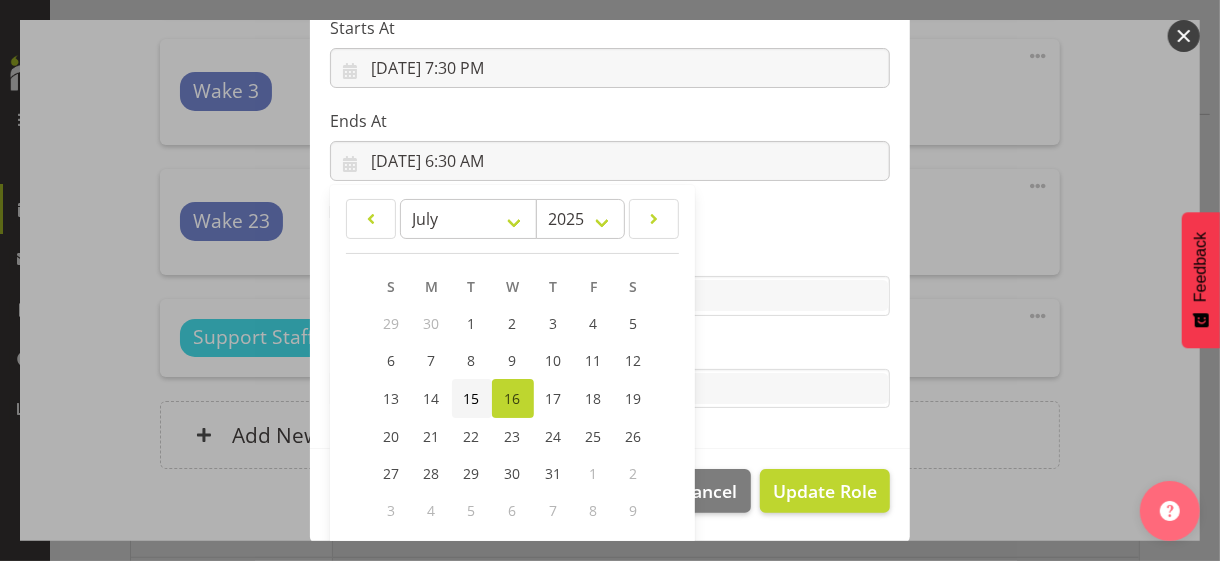click on "15" at bounding box center (472, 398) 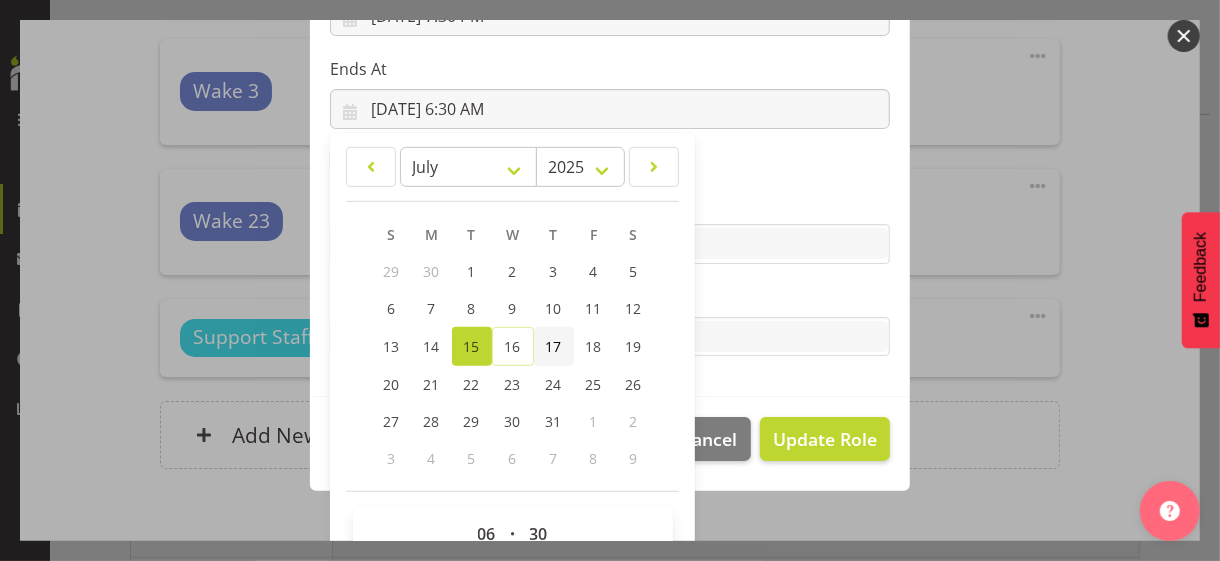 scroll, scrollTop: 441, scrollLeft: 0, axis: vertical 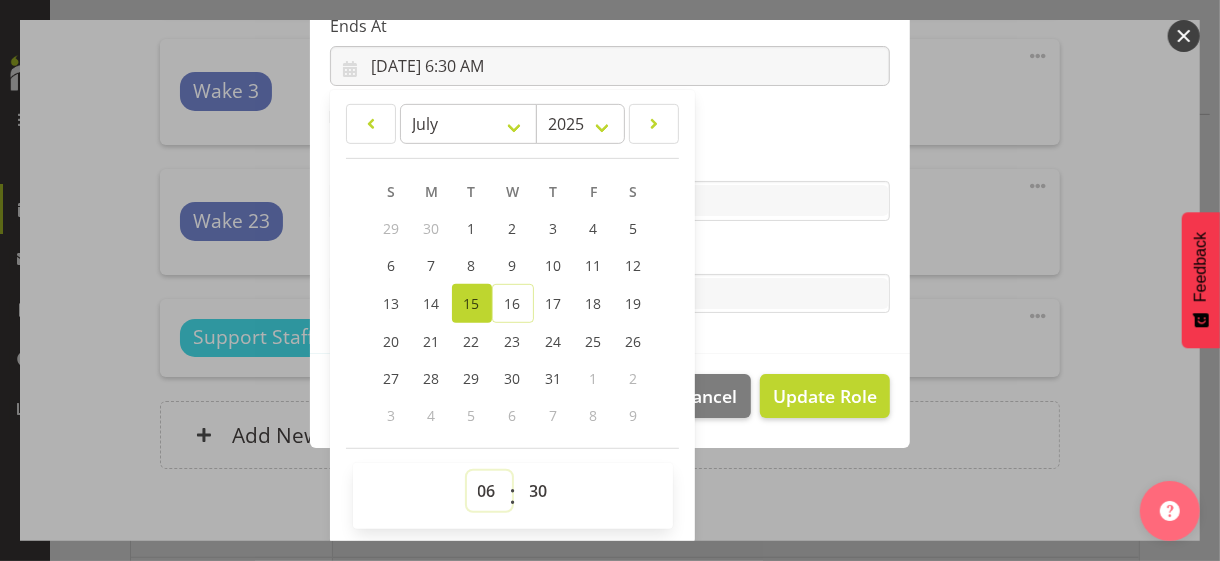 click on "00   01   02   03   04   05   06   07   08   09   10   11   12   13   14   15   16   17   18   19   20   21   22   23" at bounding box center [489, 491] 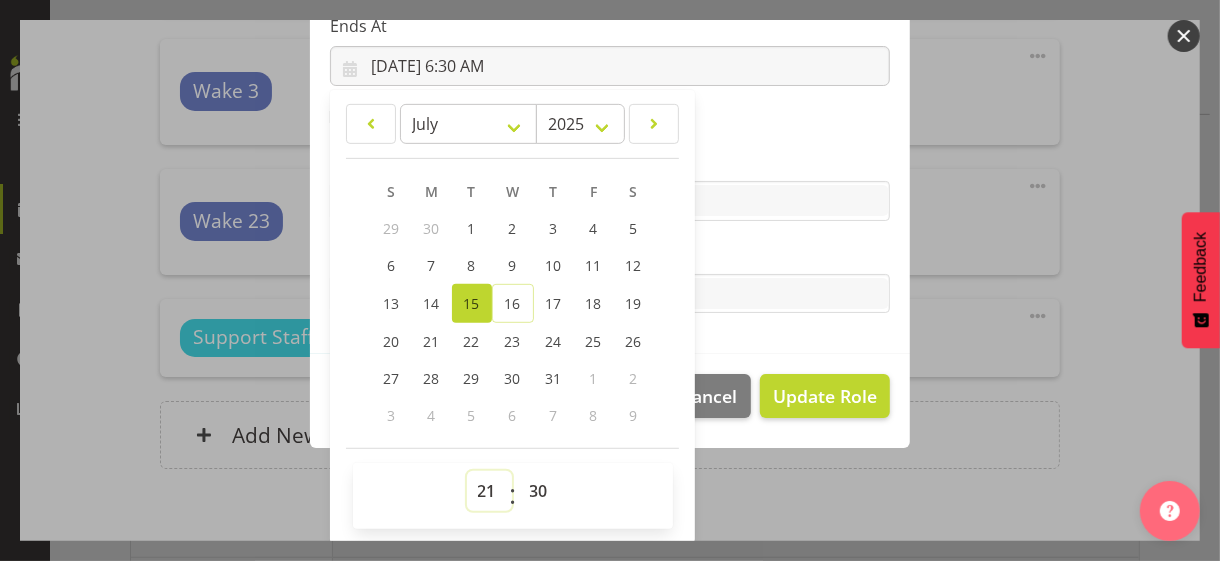 click on "00   01   02   03   04   05   06   07   08   09   10   11   12   13   14   15   16   17   18   19   20   21   22   23" at bounding box center (489, 491) 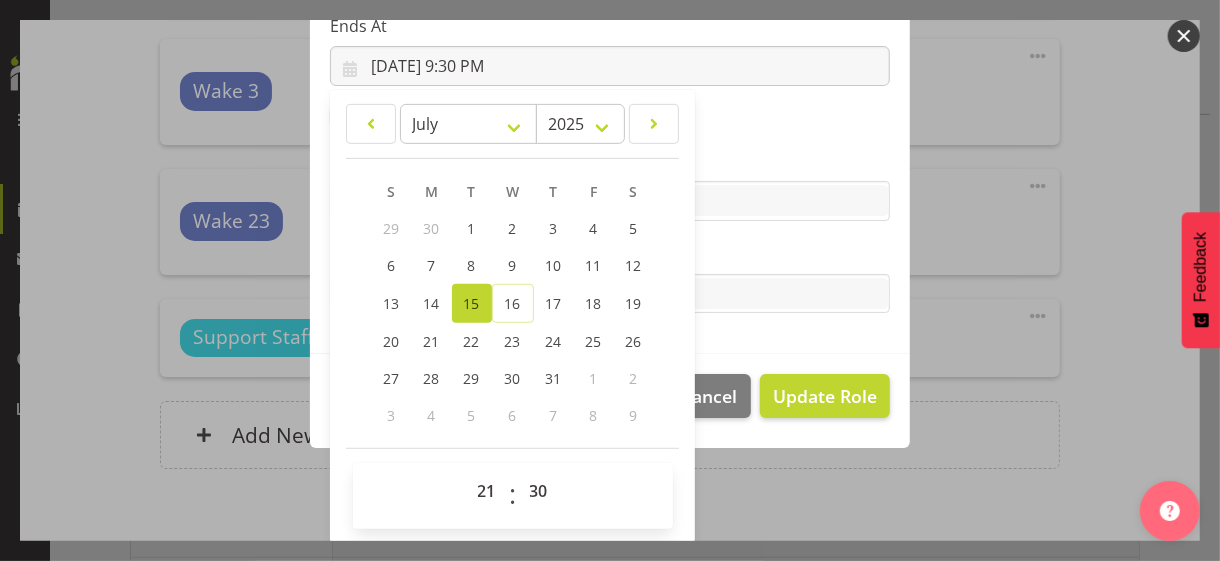 click on "Tasks" at bounding box center (610, 254) 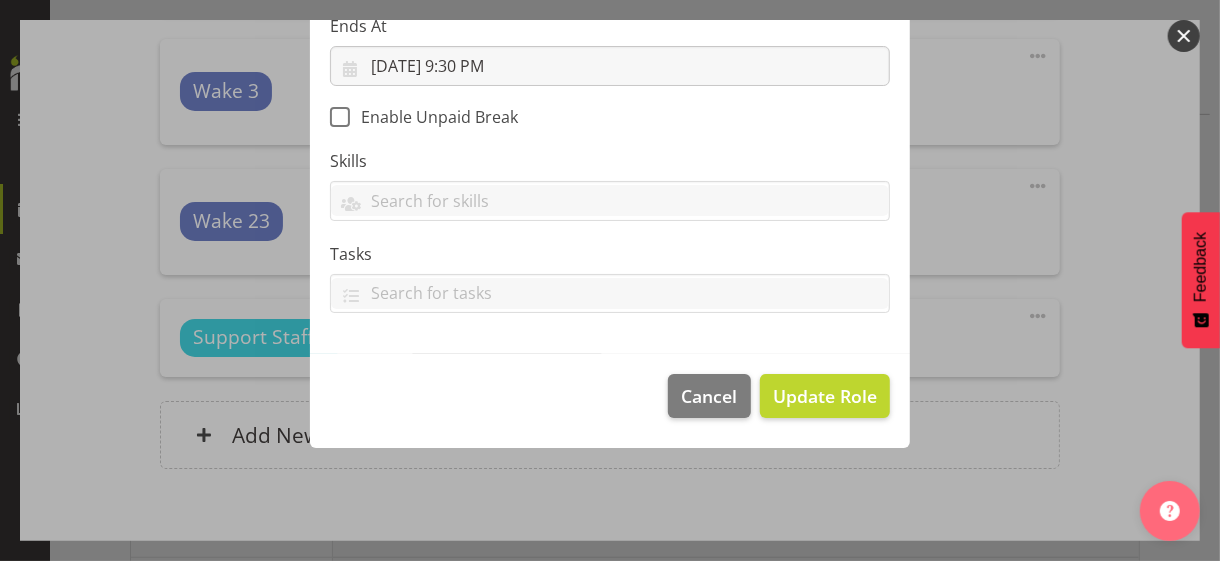 scroll, scrollTop: 346, scrollLeft: 0, axis: vertical 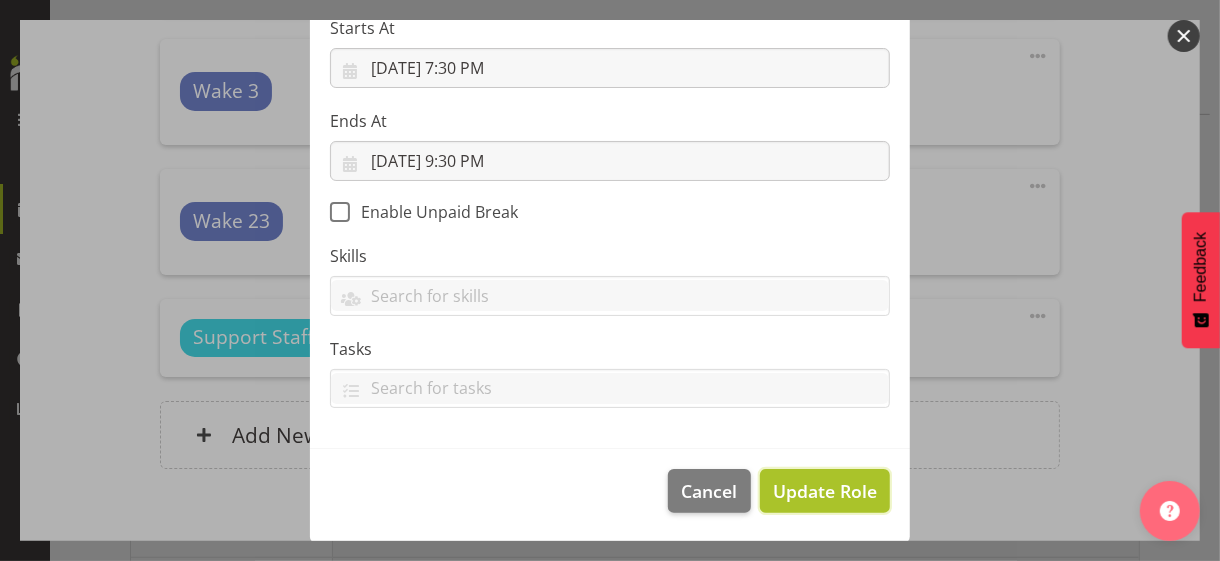 click on "Update Role" at bounding box center [825, 491] 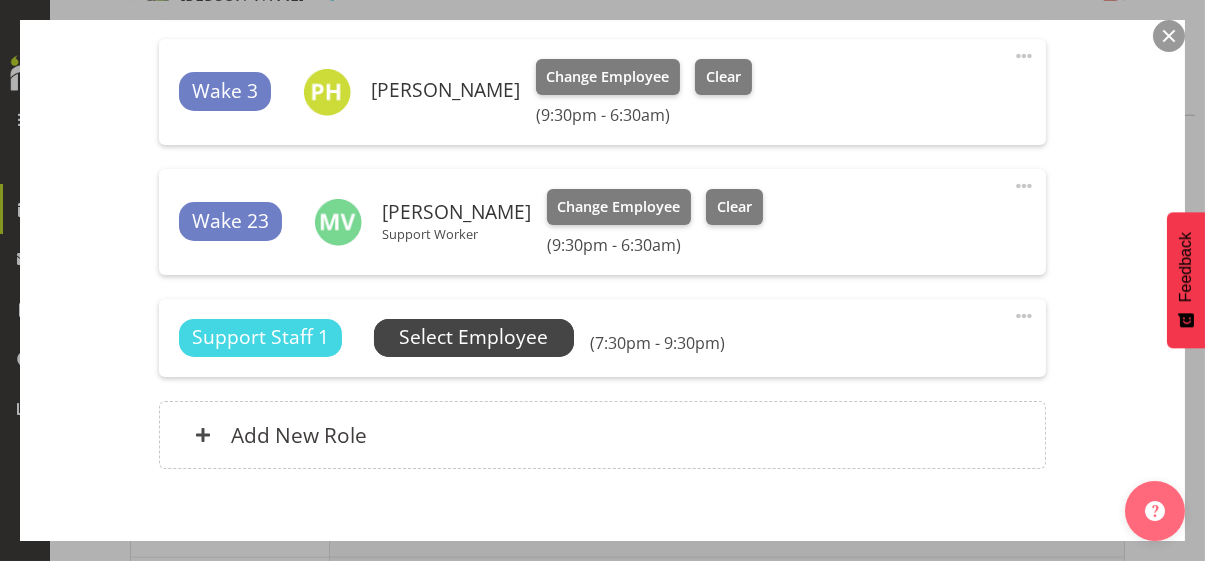 click on "Select Employee" at bounding box center (473, 337) 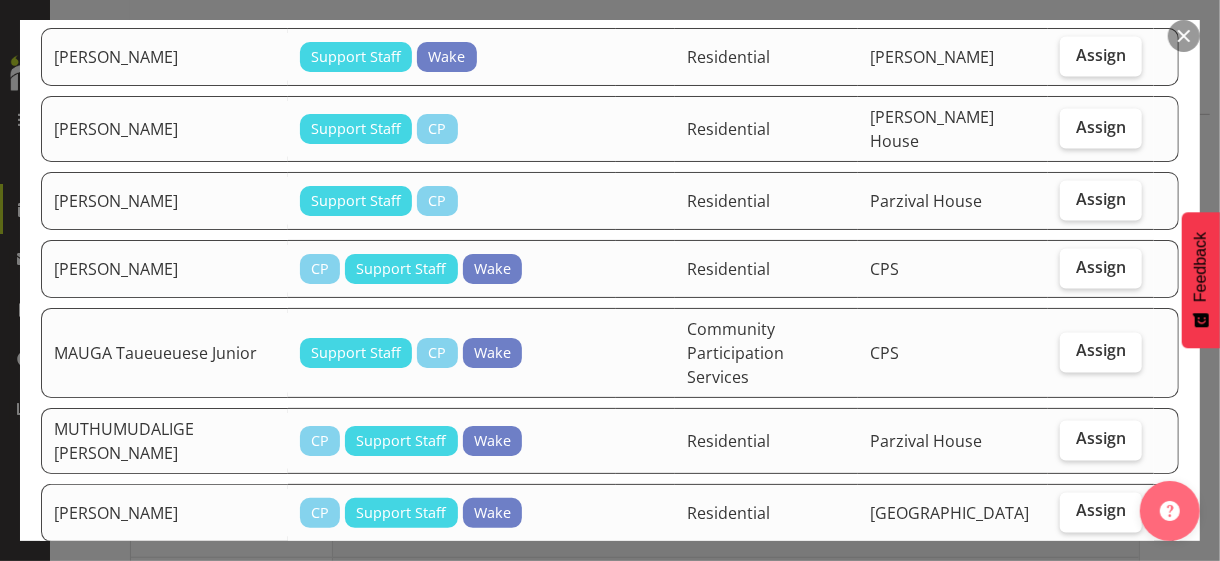 scroll, scrollTop: 1700, scrollLeft: 0, axis: vertical 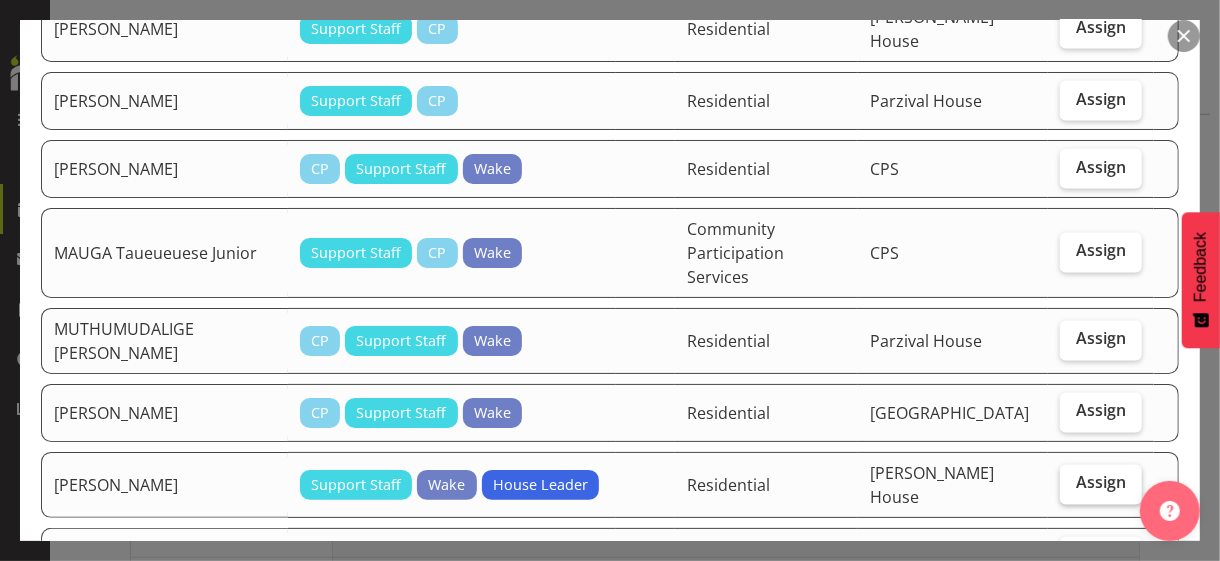 click on "Assign" at bounding box center (1101, 485) 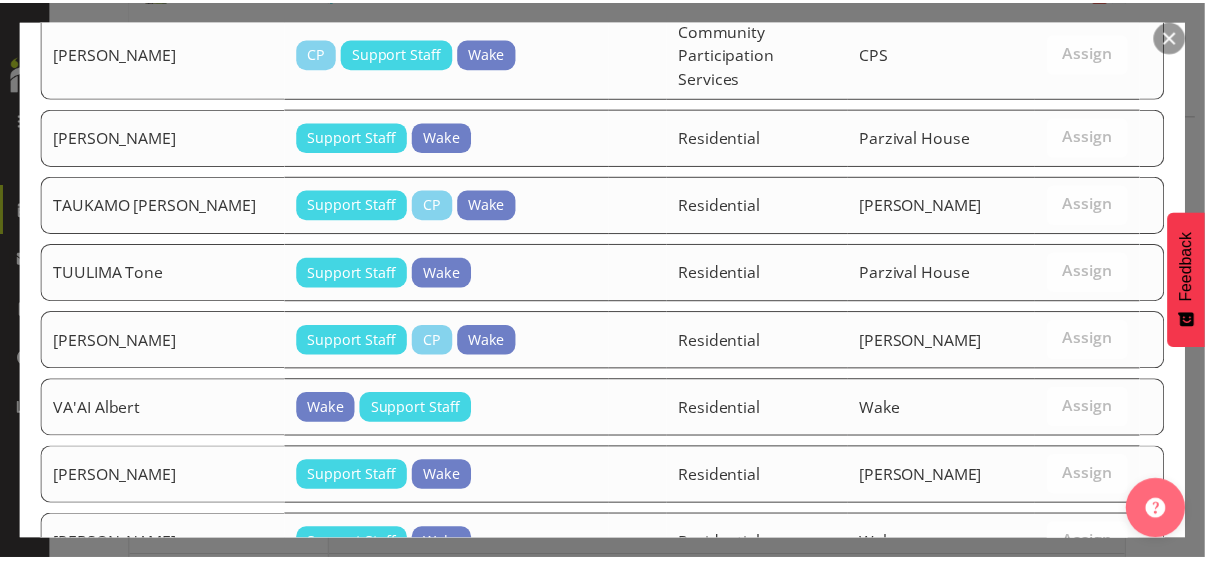 scroll, scrollTop: 3097, scrollLeft: 0, axis: vertical 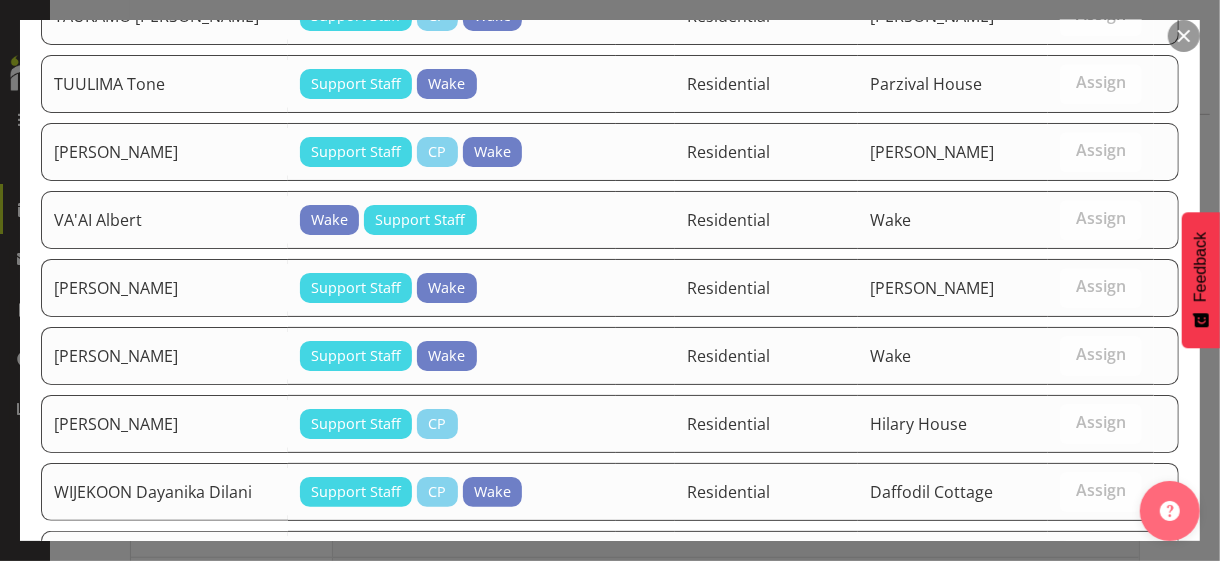 click on "Assign [PERSON_NAME]" at bounding box center [1066, 662] 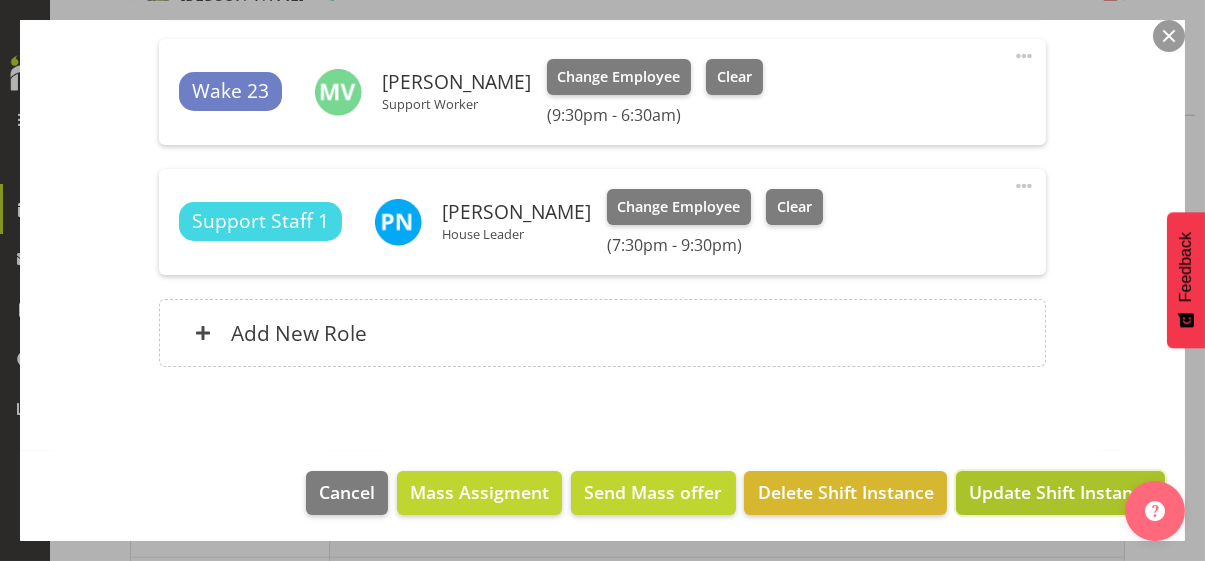 click on "Update Shift Instance" at bounding box center [1060, 492] 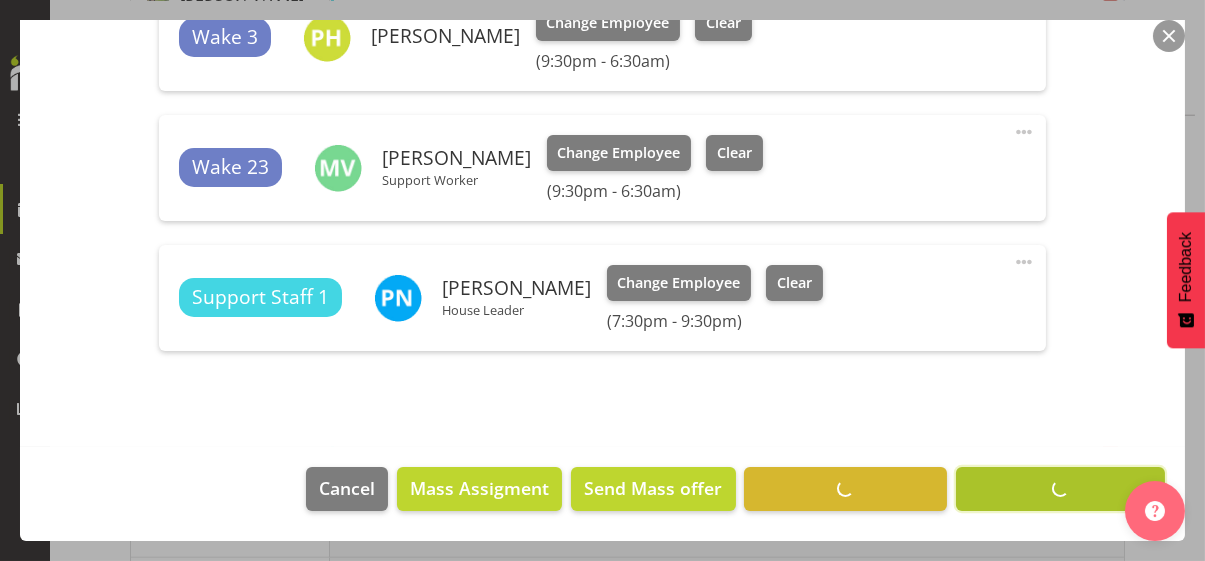 scroll, scrollTop: 922, scrollLeft: 0, axis: vertical 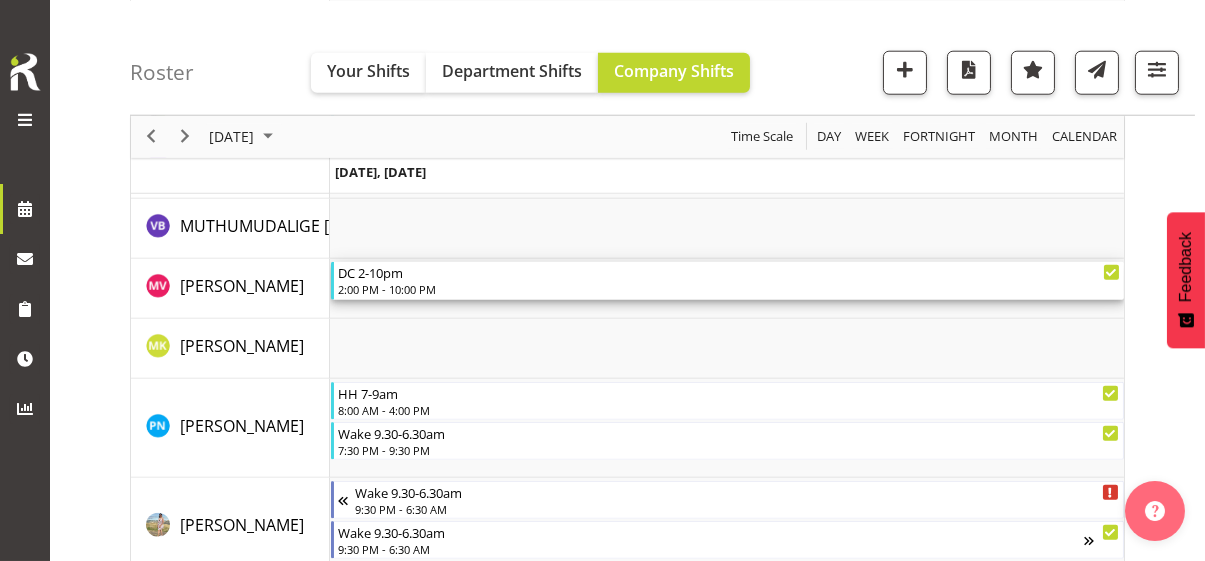 click on "2:00 PM - 10:00 PM" at bounding box center [729, 289] 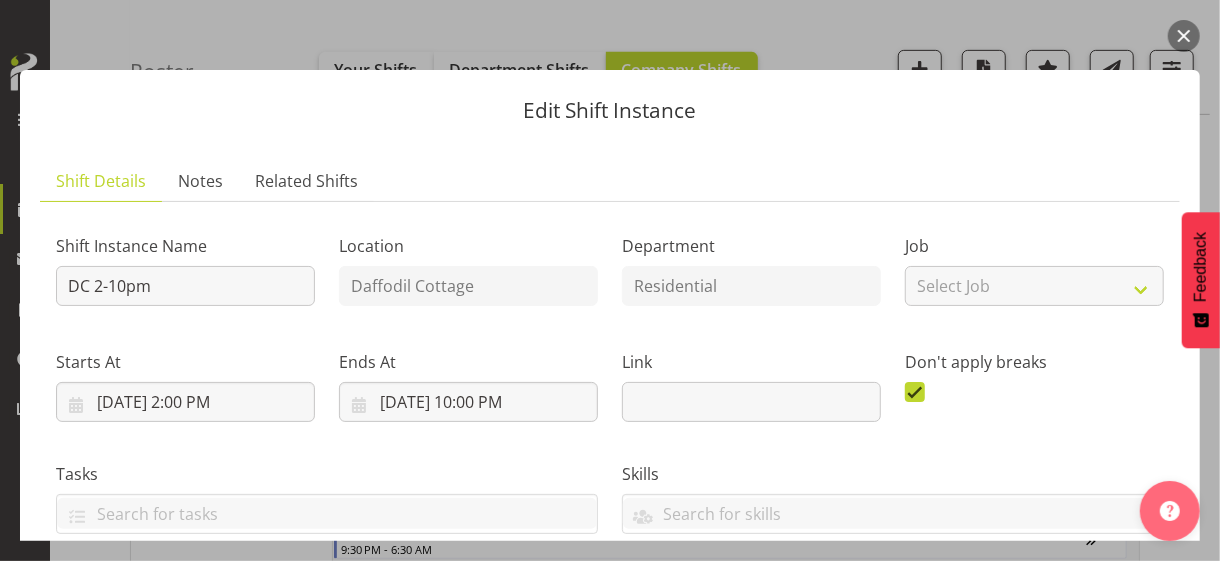 scroll, scrollTop: 500, scrollLeft: 0, axis: vertical 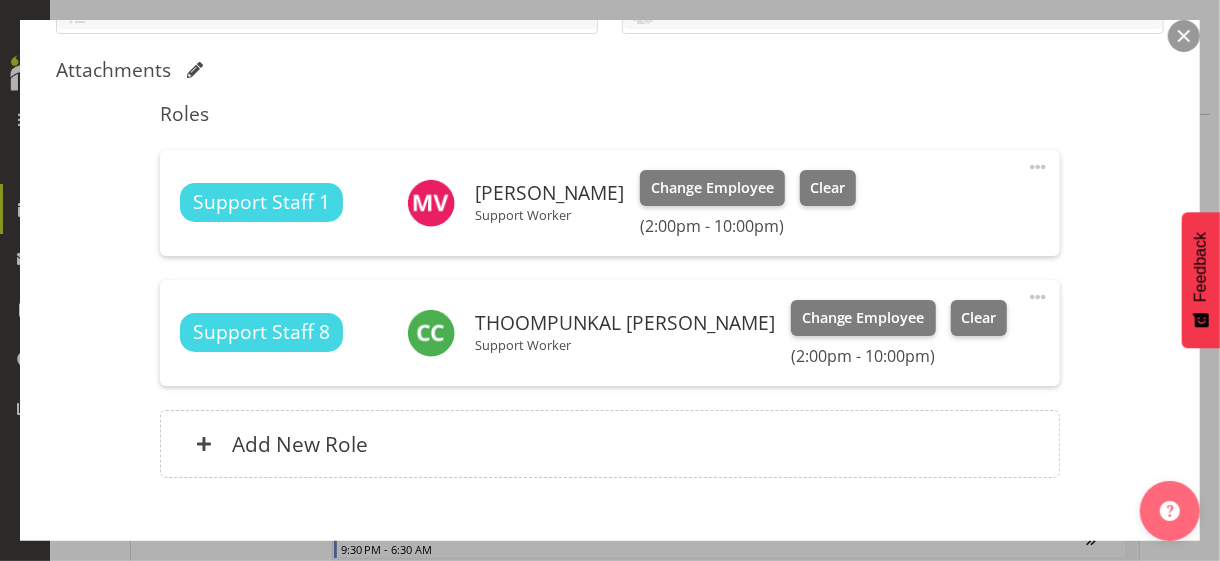 click at bounding box center (1038, 167) 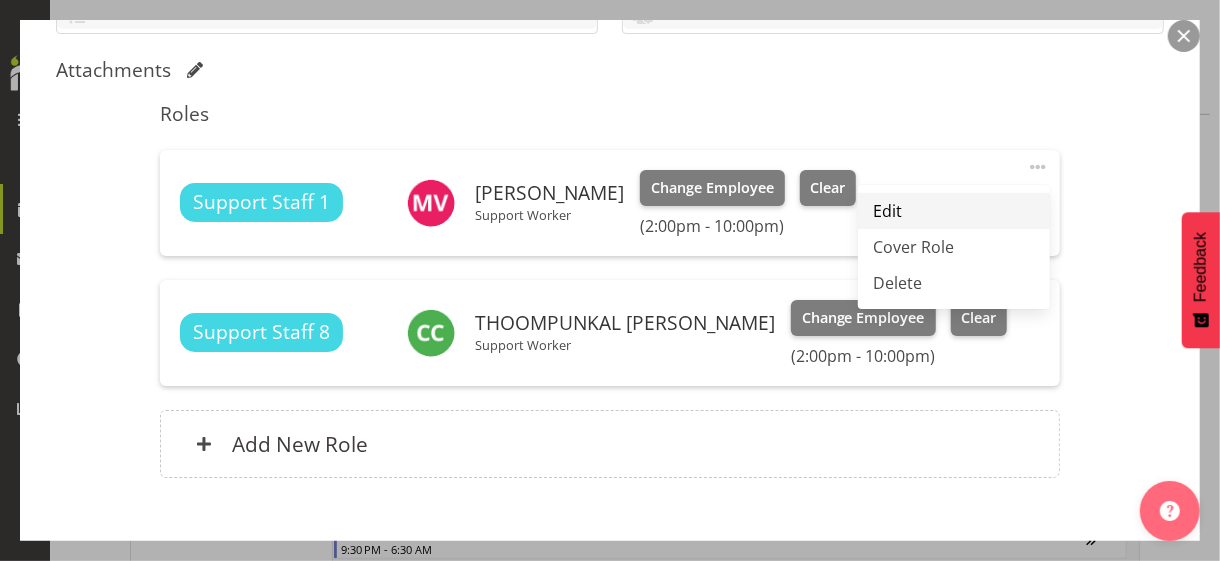 click on "Edit" at bounding box center [954, 211] 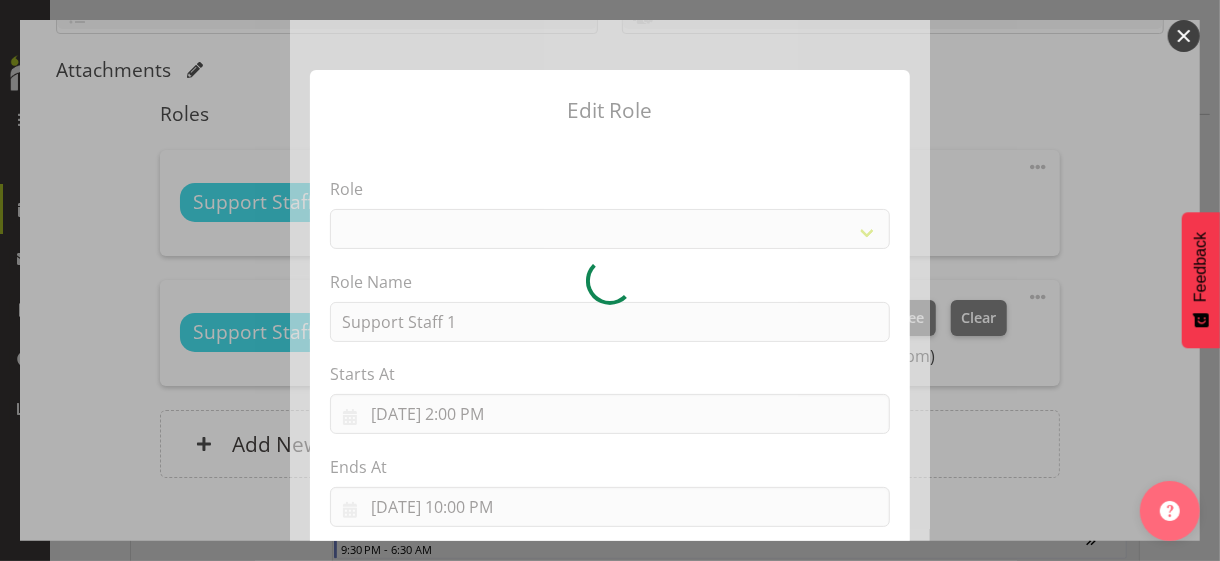 select on "1091" 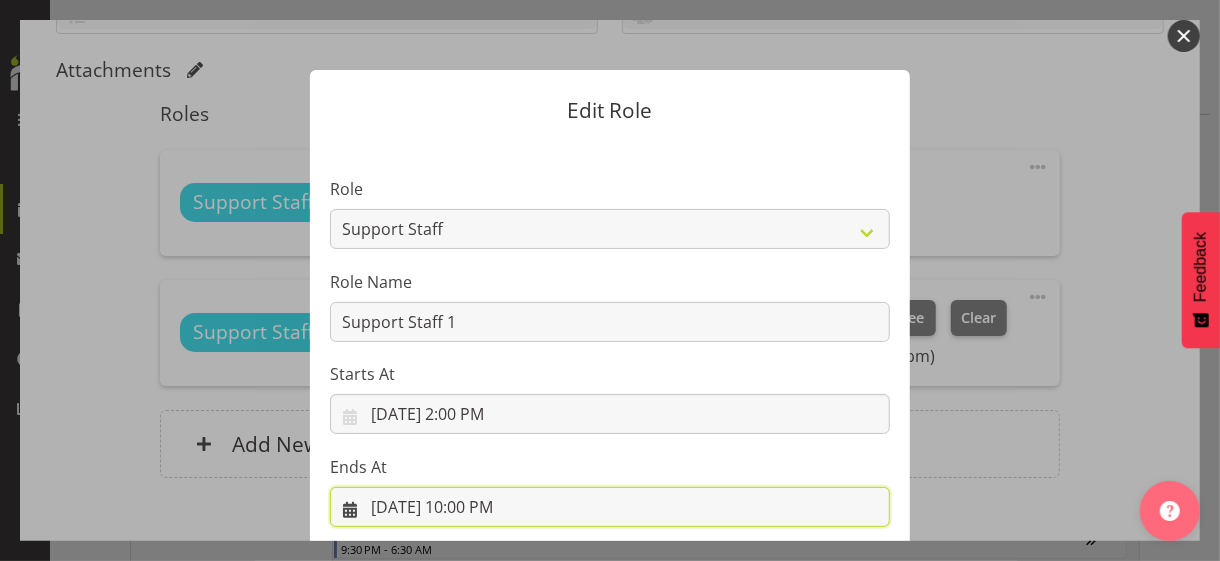 click on "[DATE] 10:00 PM" at bounding box center (610, 507) 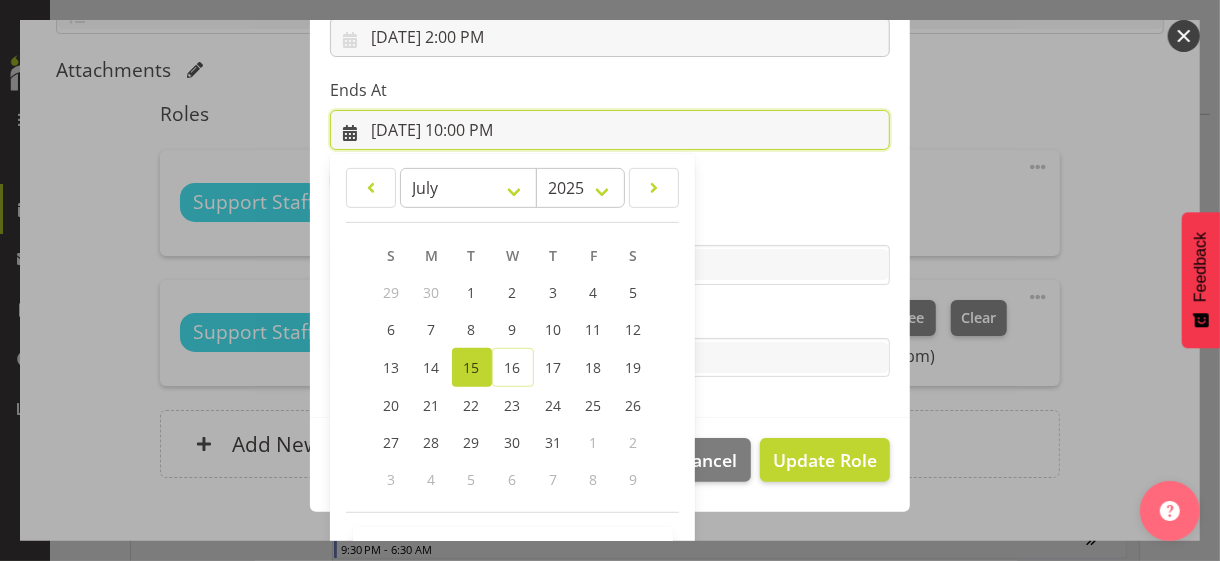 scroll, scrollTop: 441, scrollLeft: 0, axis: vertical 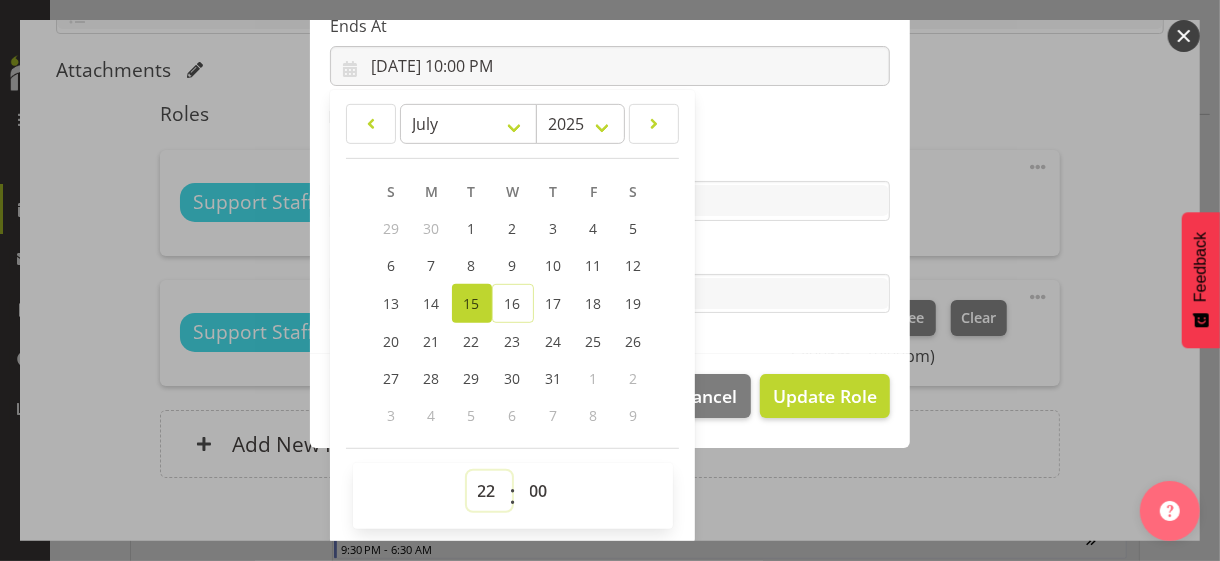 click on "00   01   02   03   04   05   06   07   08   09   10   11   12   13   14   15   16   17   18   19   20   21   22   23" at bounding box center (489, 491) 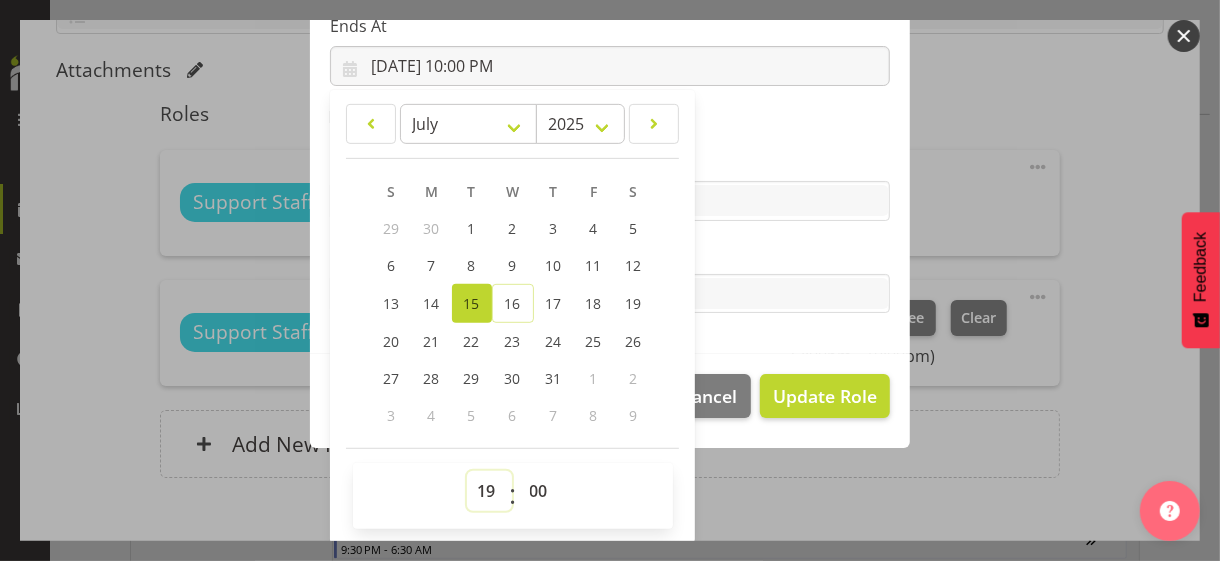 click on "00   01   02   03   04   05   06   07   08   09   10   11   12   13   14   15   16   17   18   19   20   21   22   23" at bounding box center (489, 491) 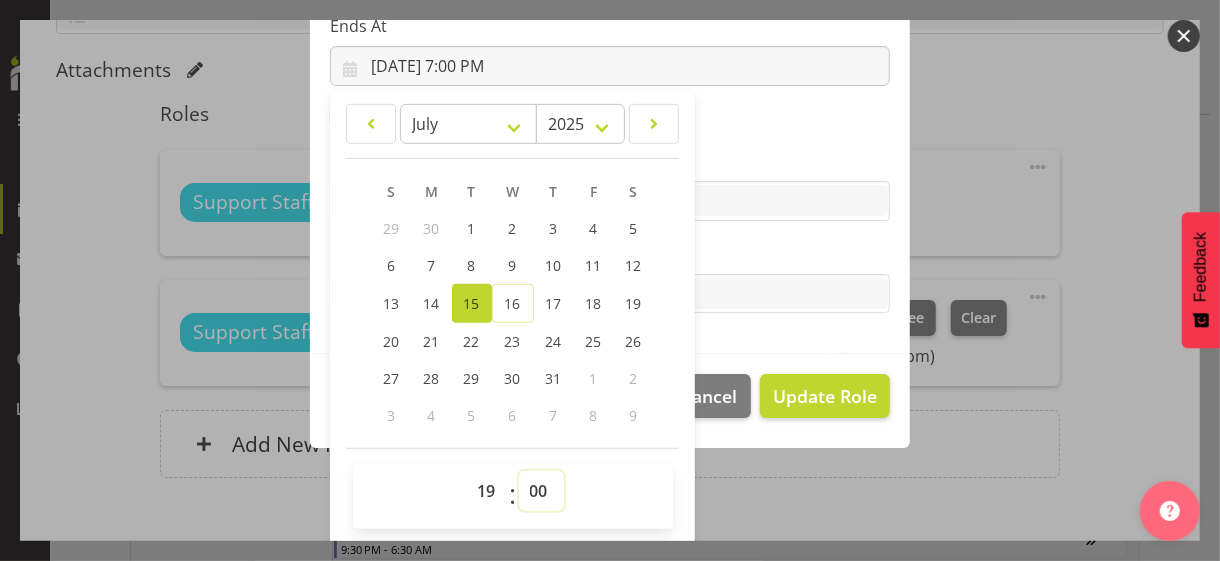 drag, startPoint x: 533, startPoint y: 491, endPoint x: 537, endPoint y: 472, distance: 19.416489 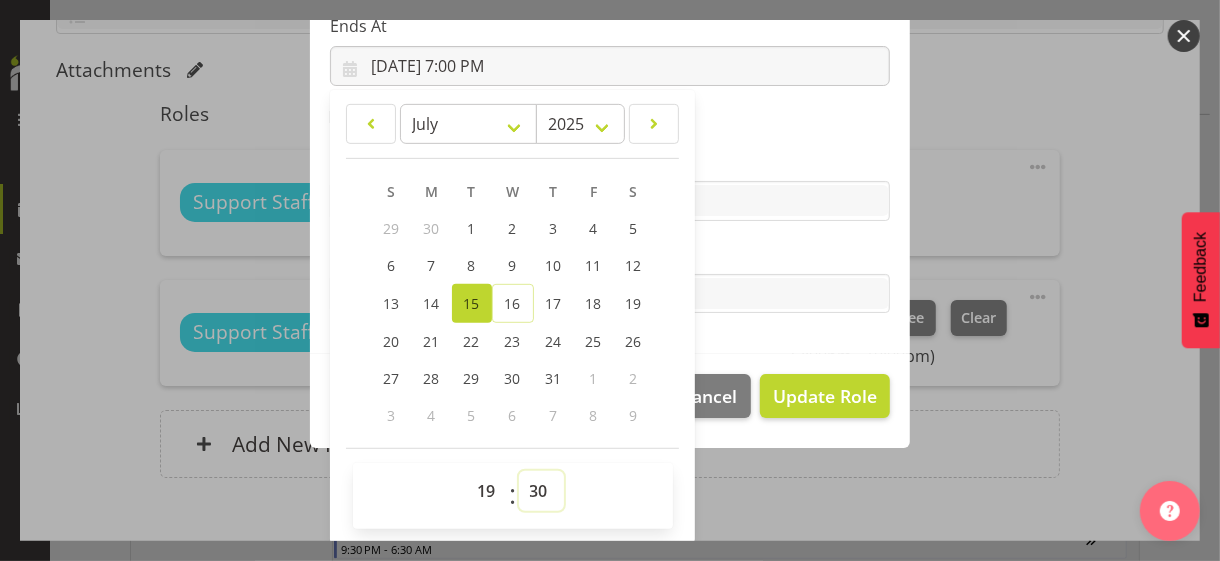 click on "00   01   02   03   04   05   06   07   08   09   10   11   12   13   14   15   16   17   18   19   20   21   22   23   24   25   26   27   28   29   30   31   32   33   34   35   36   37   38   39   40   41   42   43   44   45   46   47   48   49   50   51   52   53   54   55   56   57   58   59" at bounding box center (541, 491) 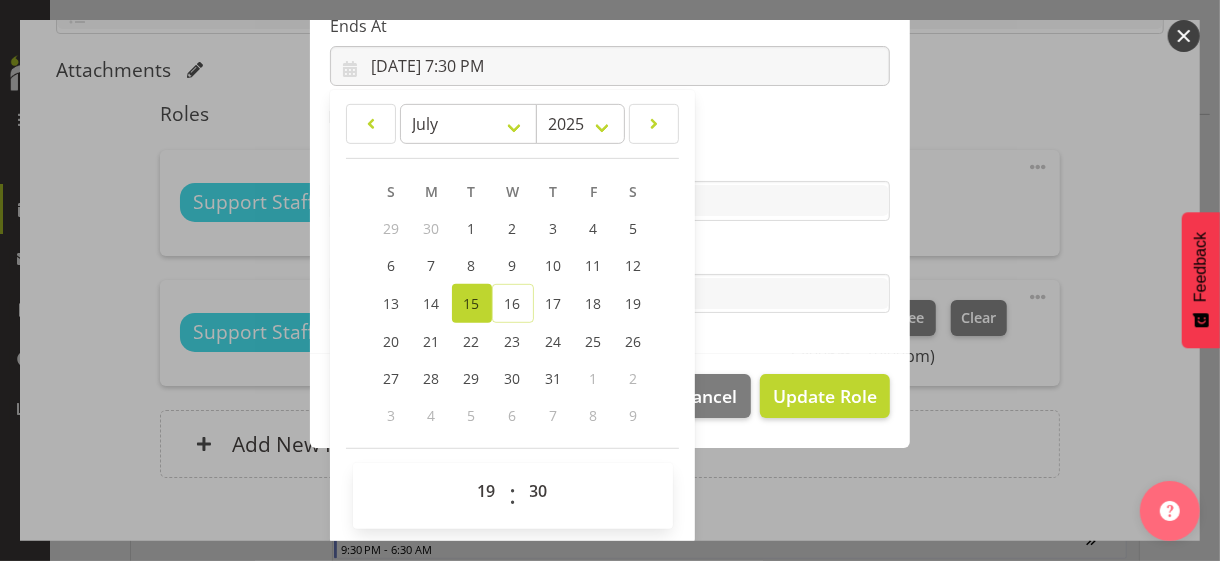 click on "Tasks" at bounding box center [610, 254] 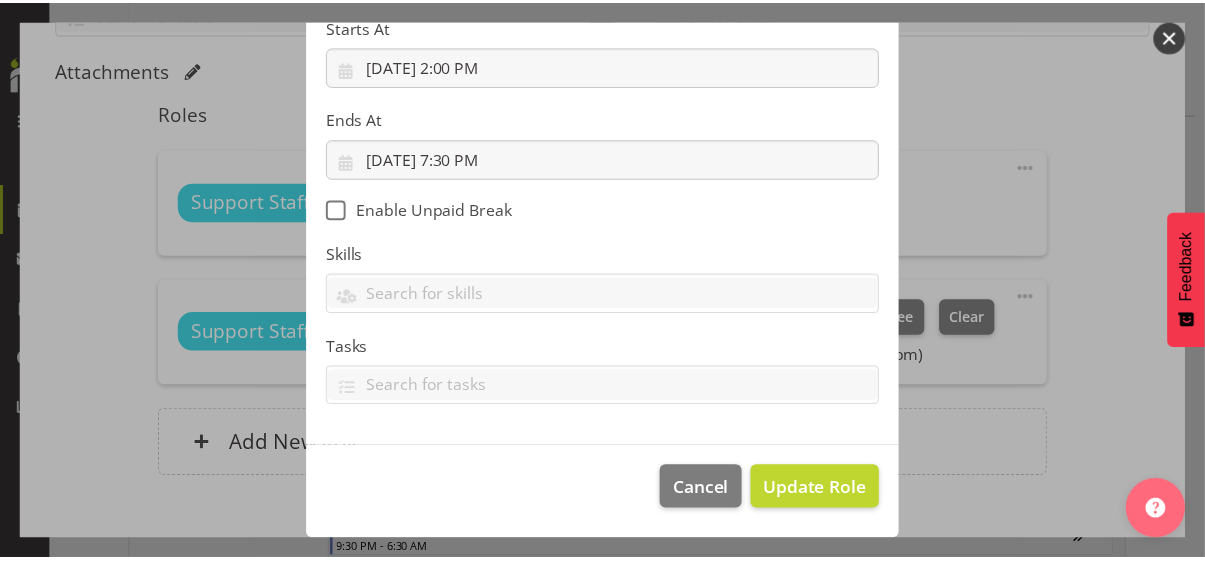 scroll, scrollTop: 346, scrollLeft: 0, axis: vertical 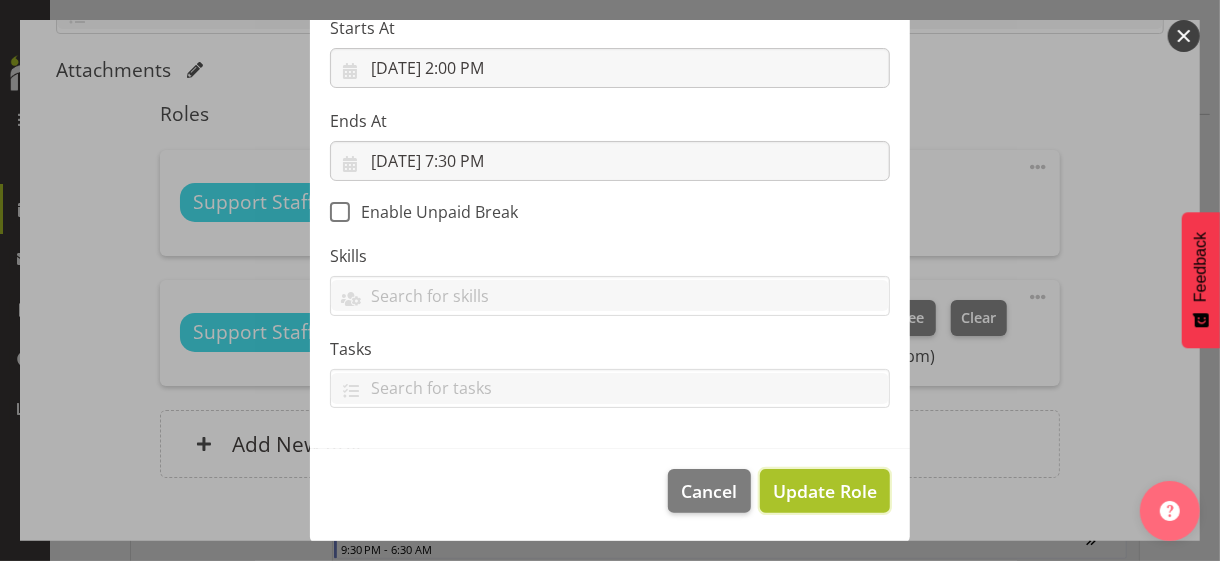 click on "Update Role" at bounding box center (825, 491) 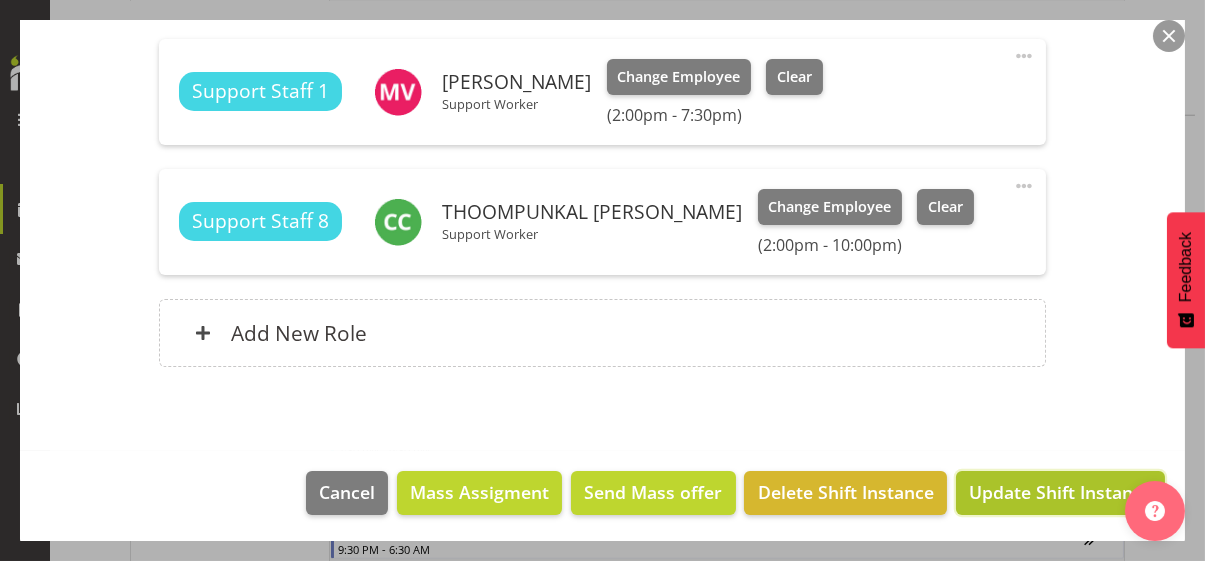 click on "Update Shift Instance" at bounding box center (1060, 492) 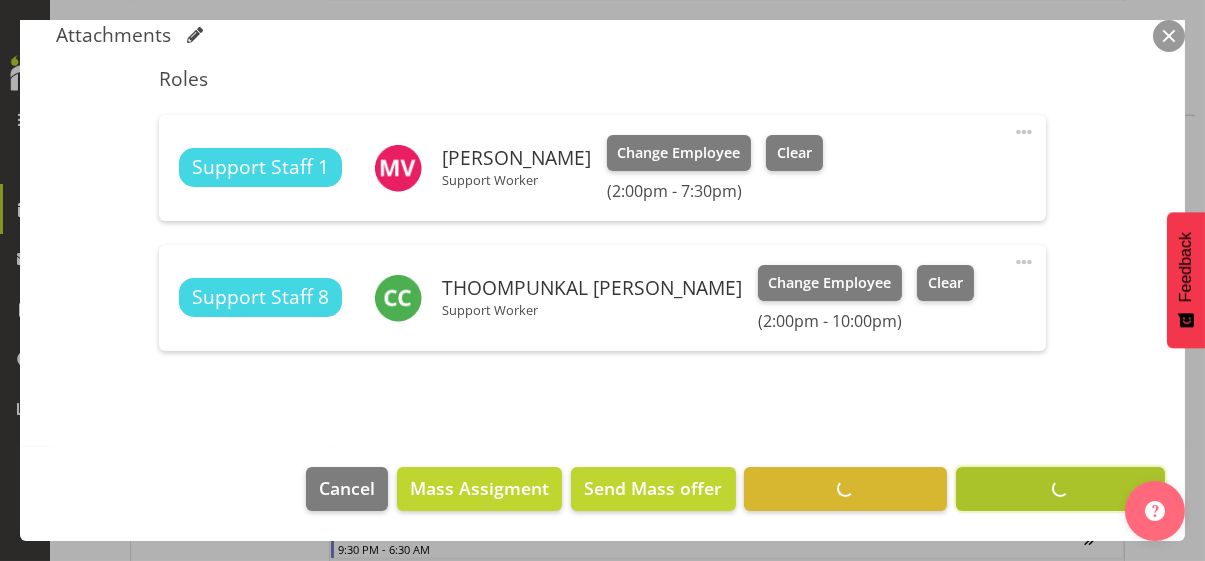 scroll, scrollTop: 532, scrollLeft: 0, axis: vertical 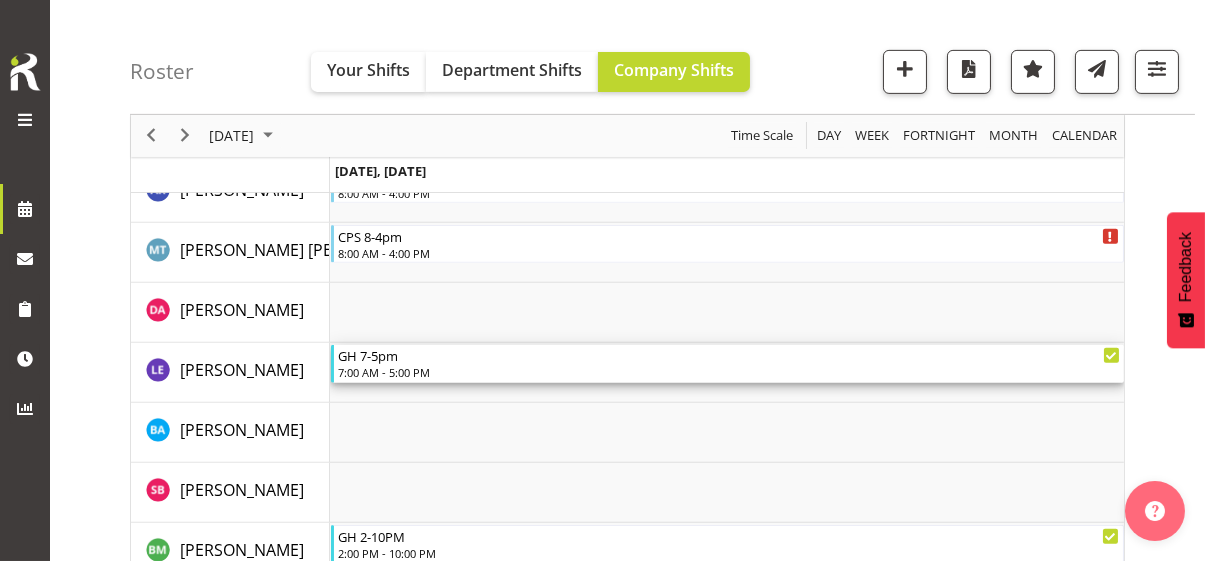 click on "GH 7-5pm" at bounding box center [729, 355] 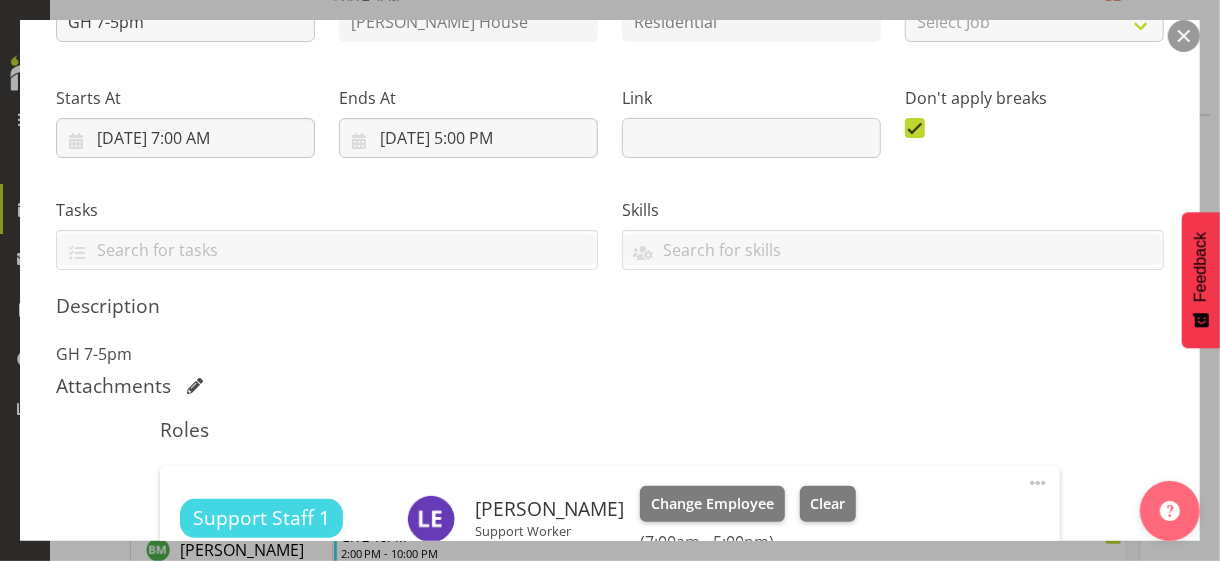 scroll, scrollTop: 561, scrollLeft: 0, axis: vertical 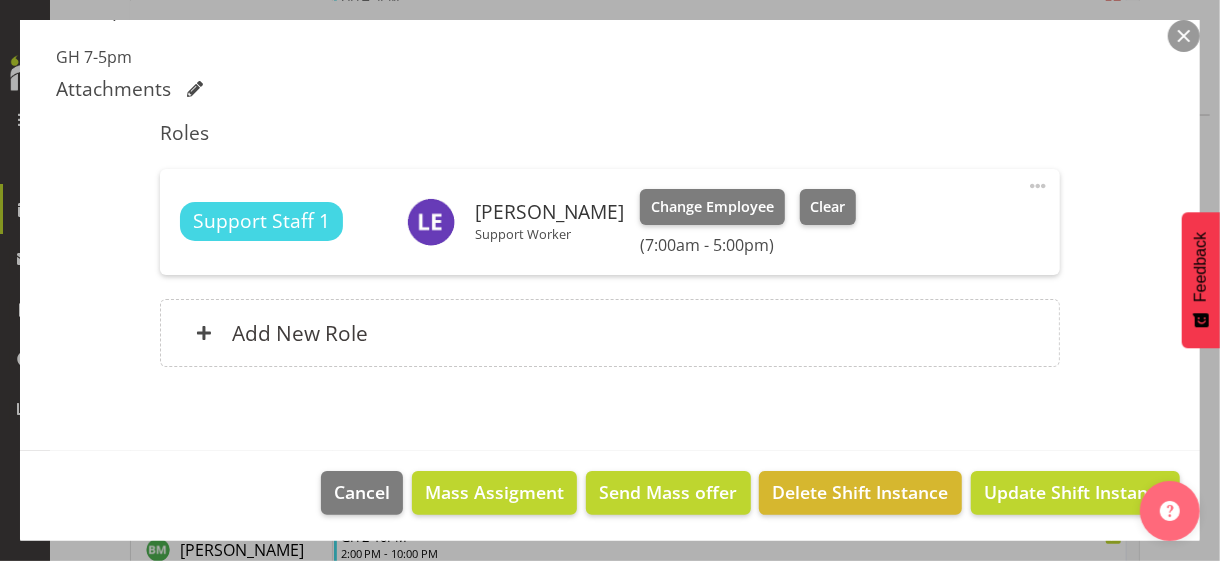 click at bounding box center [1038, 186] 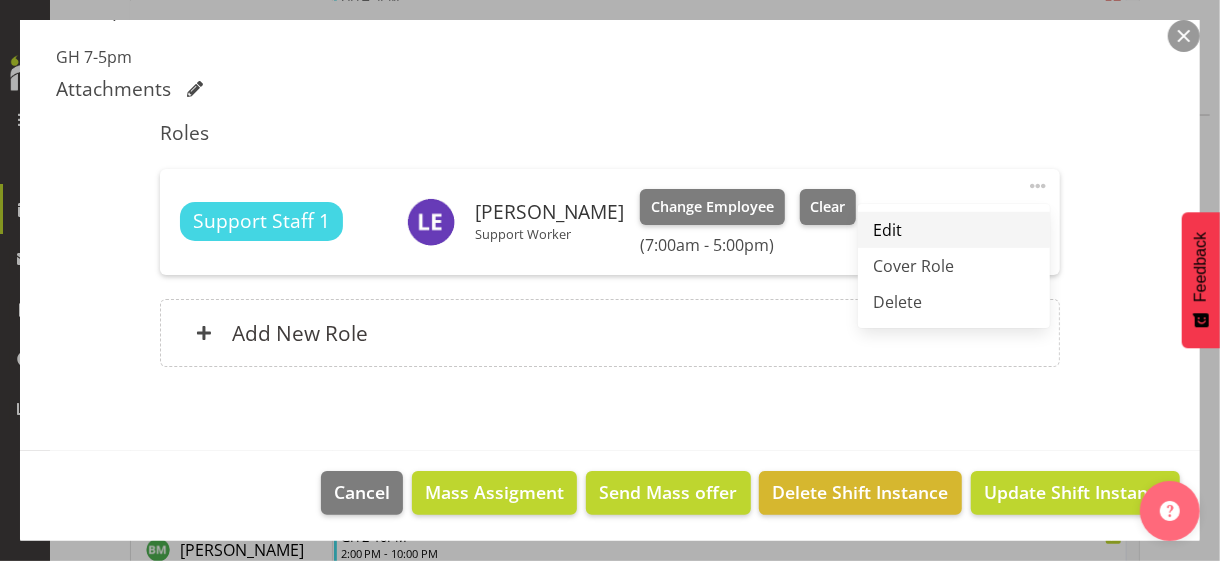 click on "Edit" at bounding box center [954, 230] 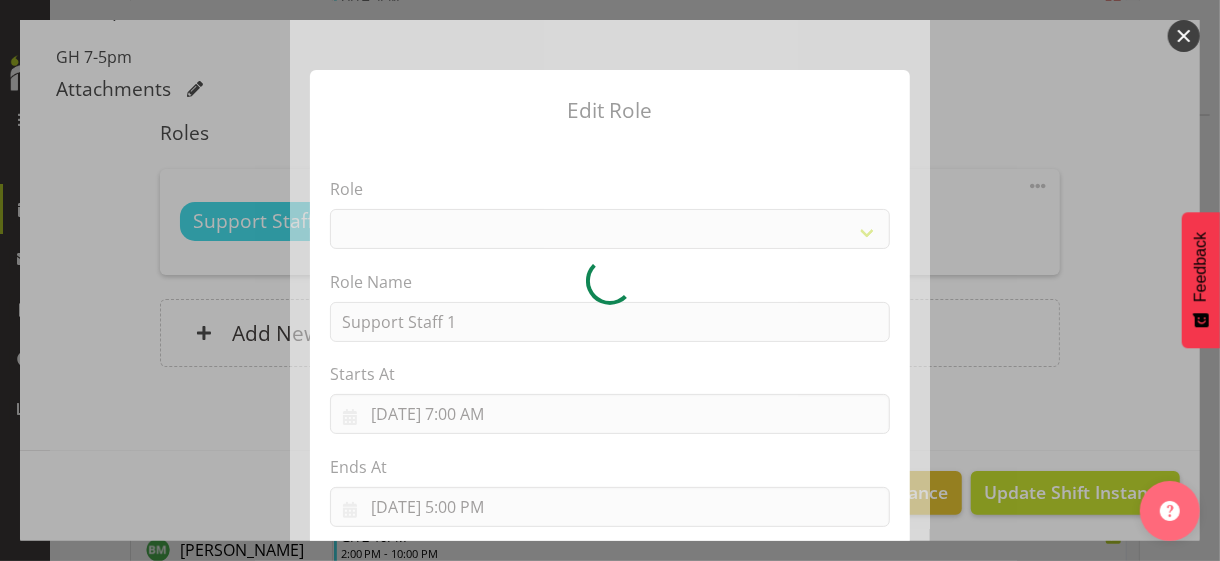 select on "1091" 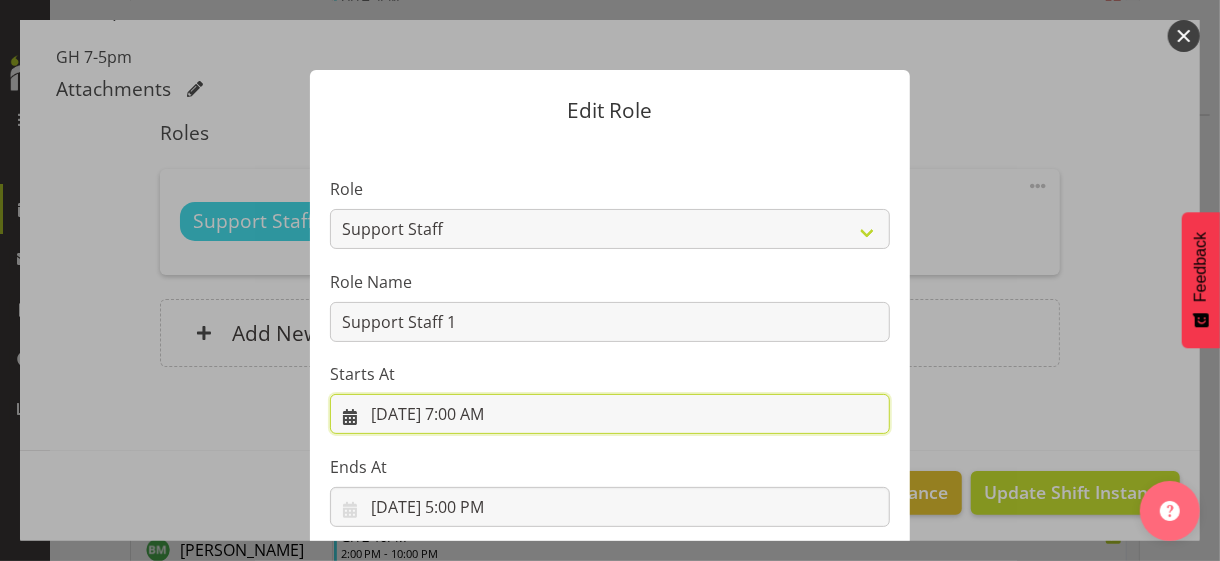 click on "[DATE] 7:00 AM" at bounding box center (610, 414) 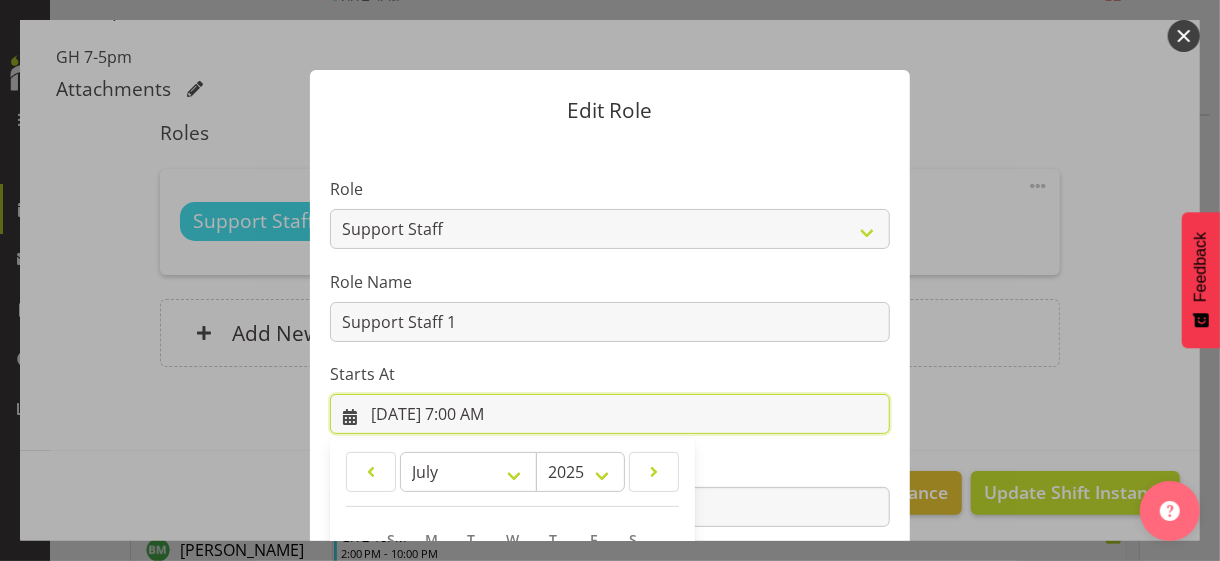 scroll, scrollTop: 347, scrollLeft: 0, axis: vertical 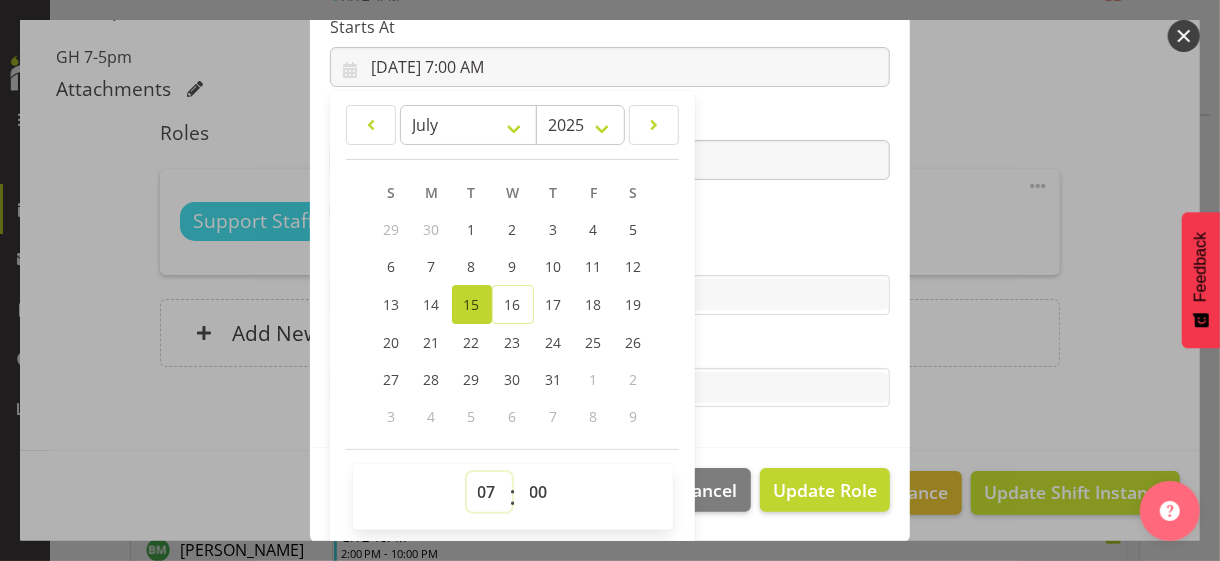 drag, startPoint x: 469, startPoint y: 485, endPoint x: 471, endPoint y: 474, distance: 11.18034 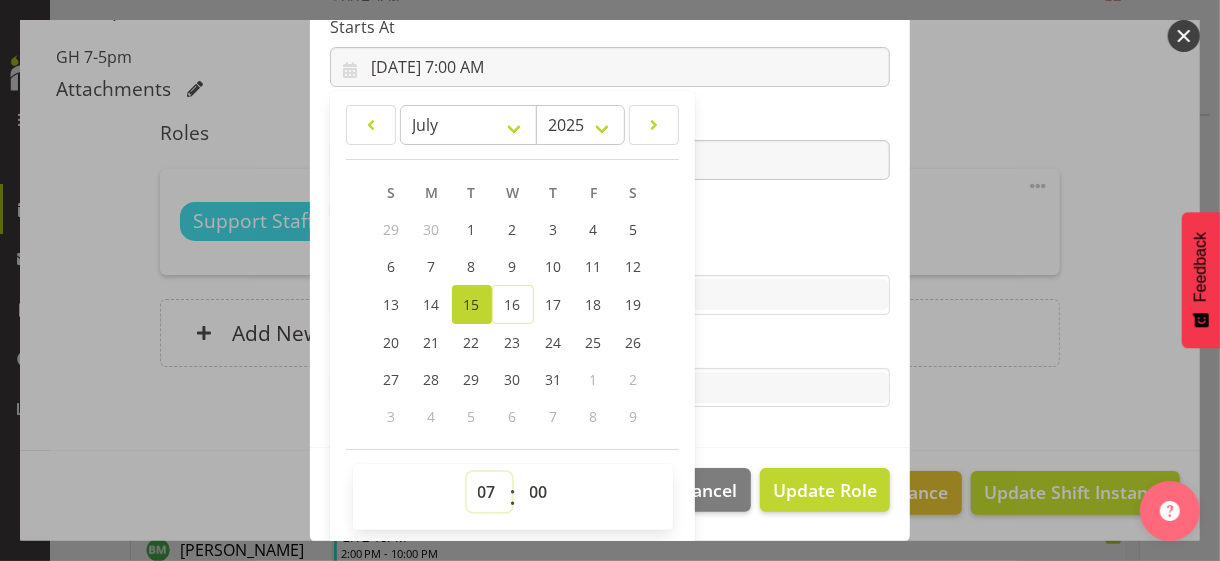 select on "6" 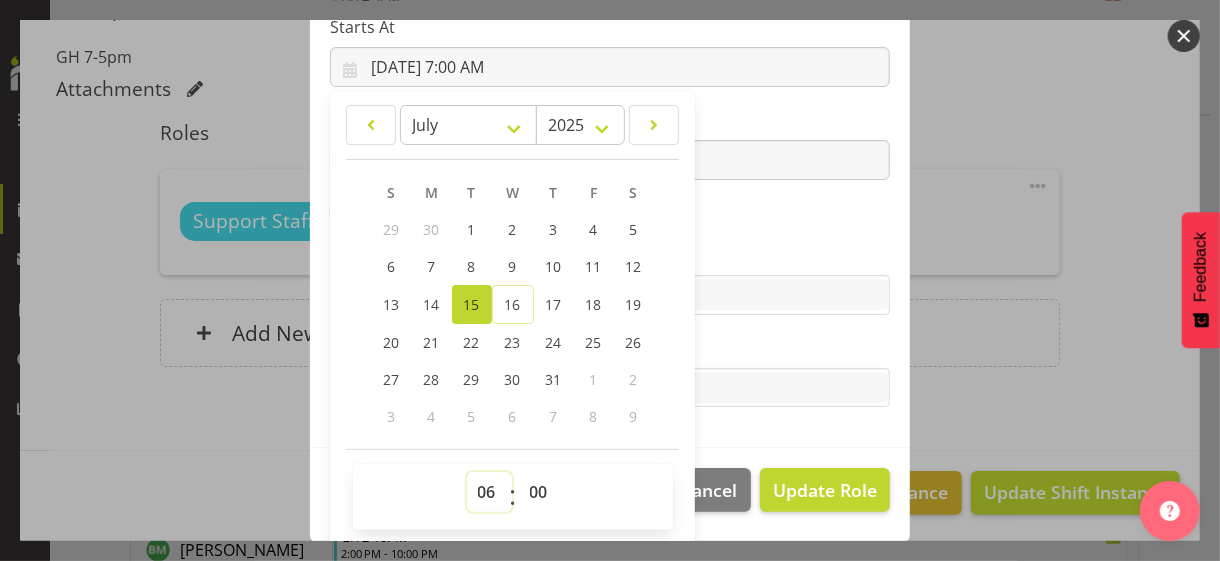 click on "00   01   02   03   04   05   06   07   08   09   10   11   12   13   14   15   16   17   18   19   20   21   22   23" at bounding box center (489, 492) 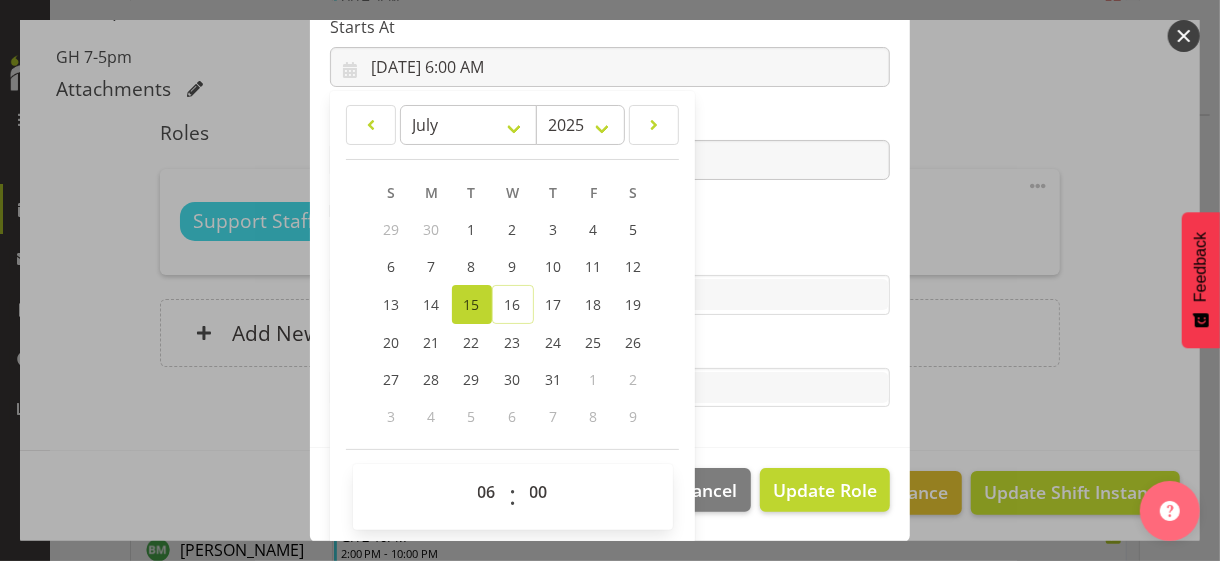 drag, startPoint x: 733, startPoint y: 222, endPoint x: 702, endPoint y: 215, distance: 31.780497 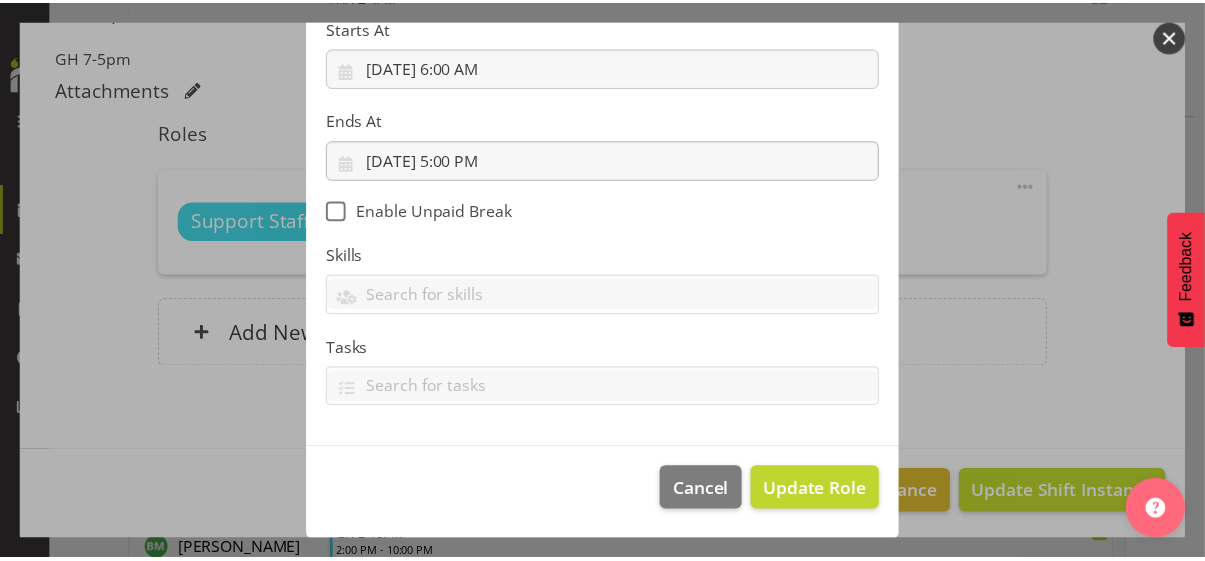 scroll, scrollTop: 346, scrollLeft: 0, axis: vertical 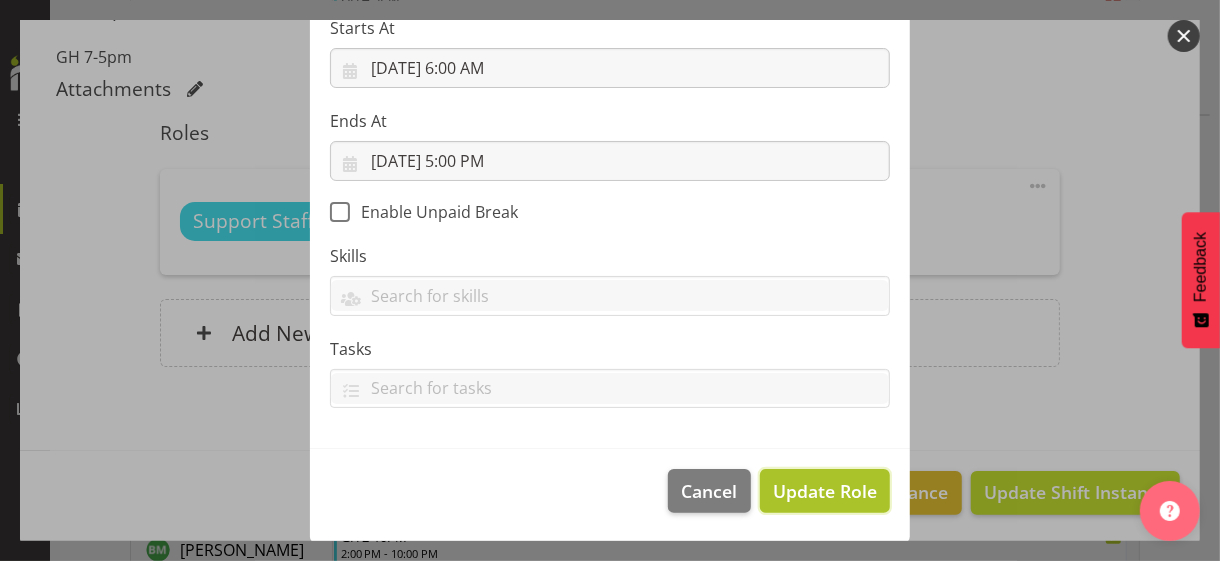 click on "Update Role" at bounding box center (825, 491) 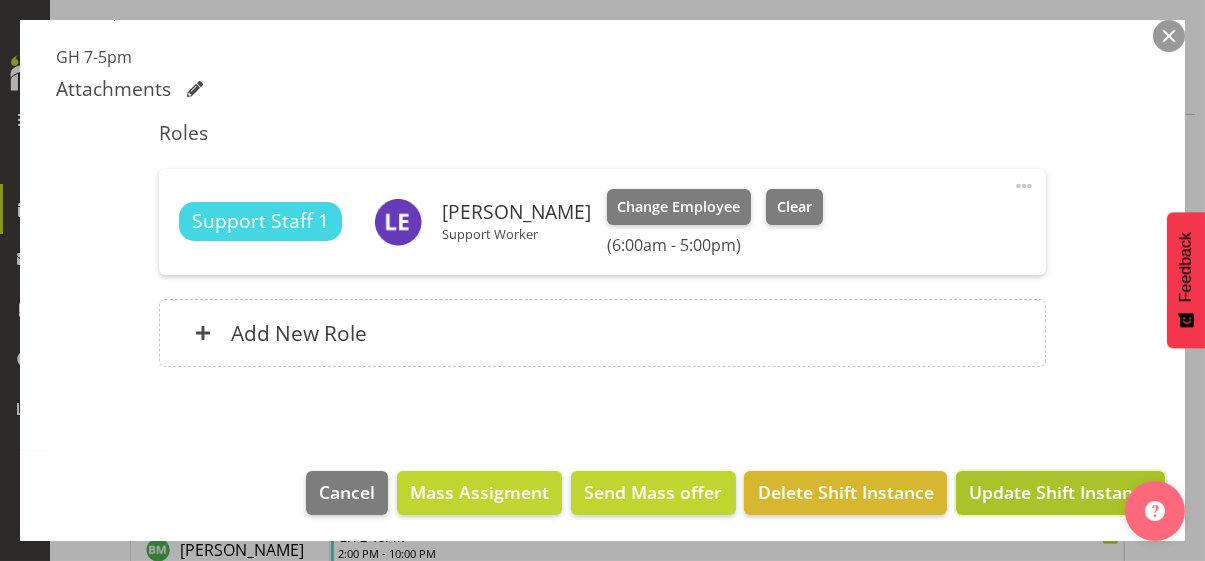 click on "Update Shift Instance" at bounding box center [1060, 492] 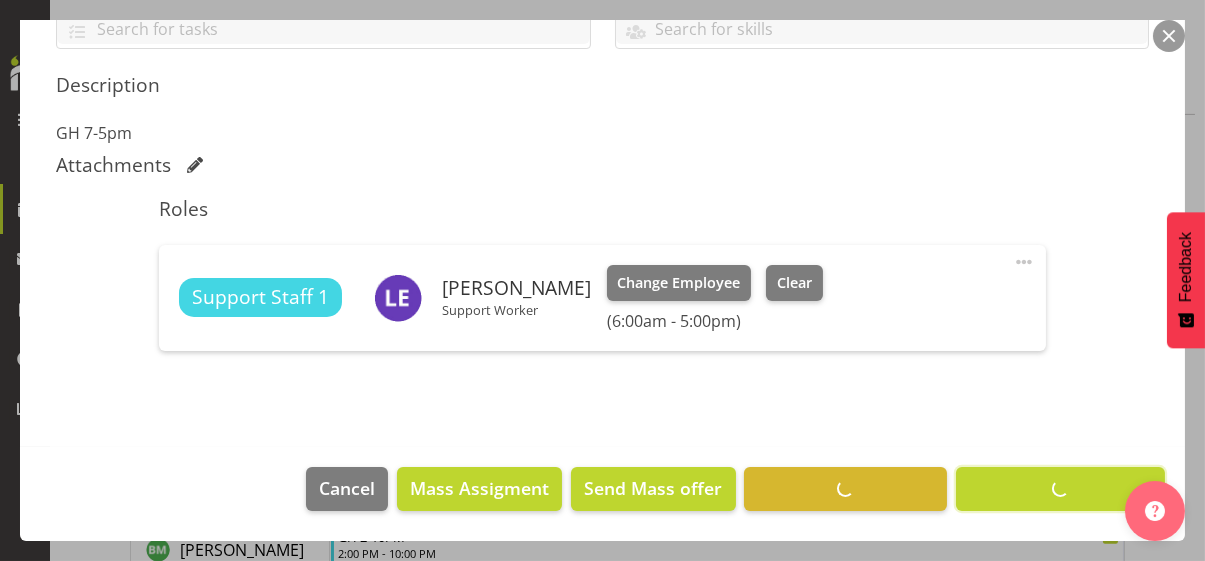 scroll, scrollTop: 482, scrollLeft: 0, axis: vertical 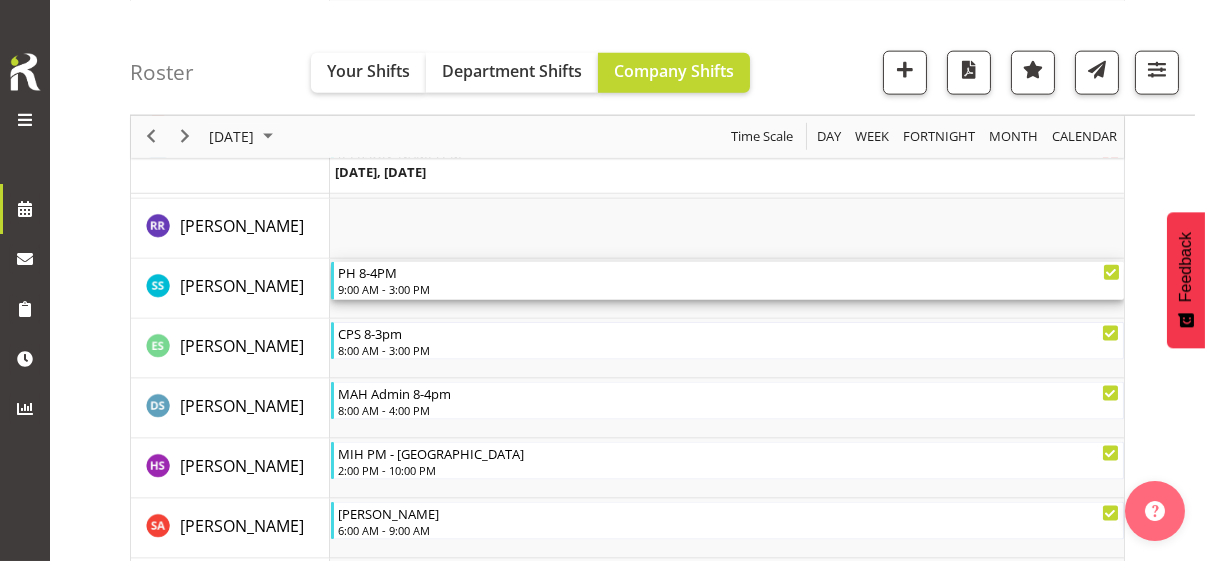 click on "9:00 AM - 3:00 PM" at bounding box center [729, 289] 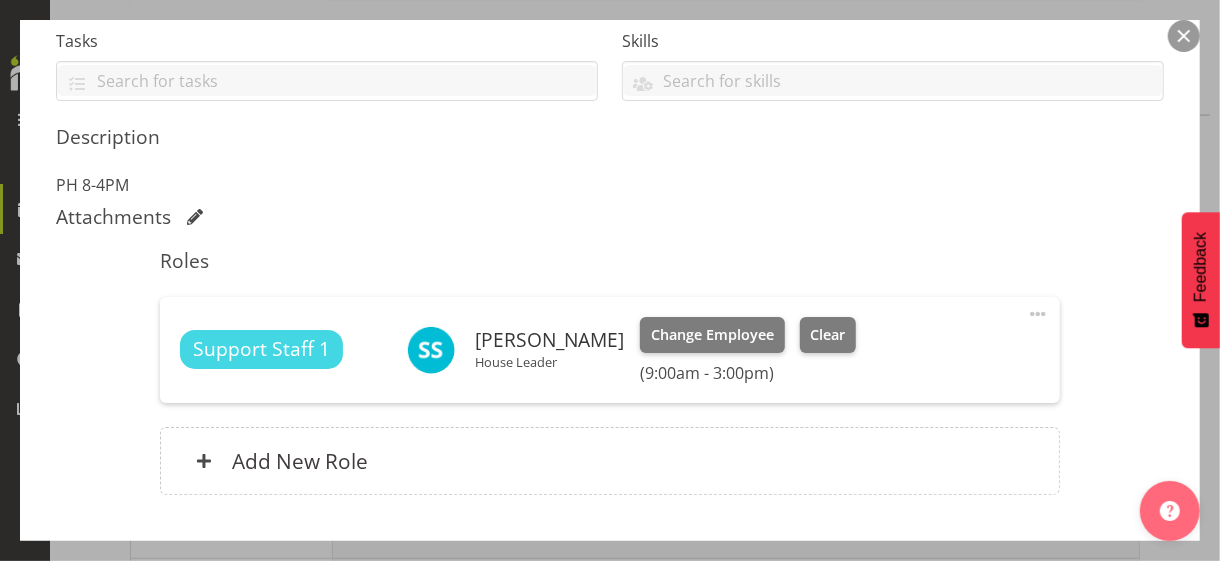 scroll, scrollTop: 500, scrollLeft: 0, axis: vertical 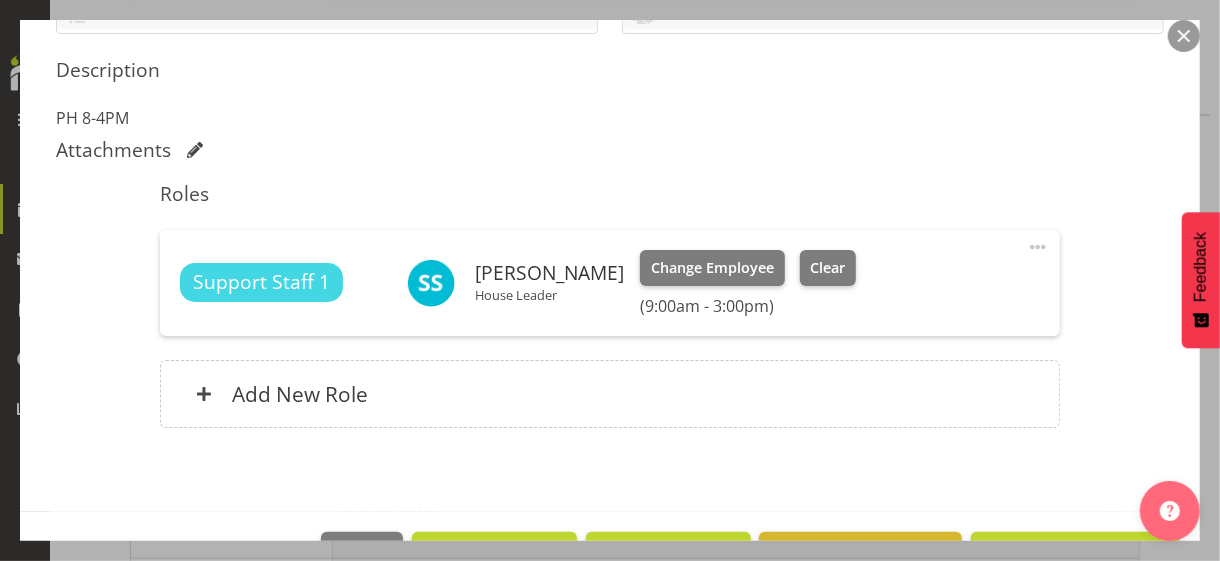 drag, startPoint x: 1022, startPoint y: 241, endPoint x: 1009, endPoint y: 245, distance: 13.601471 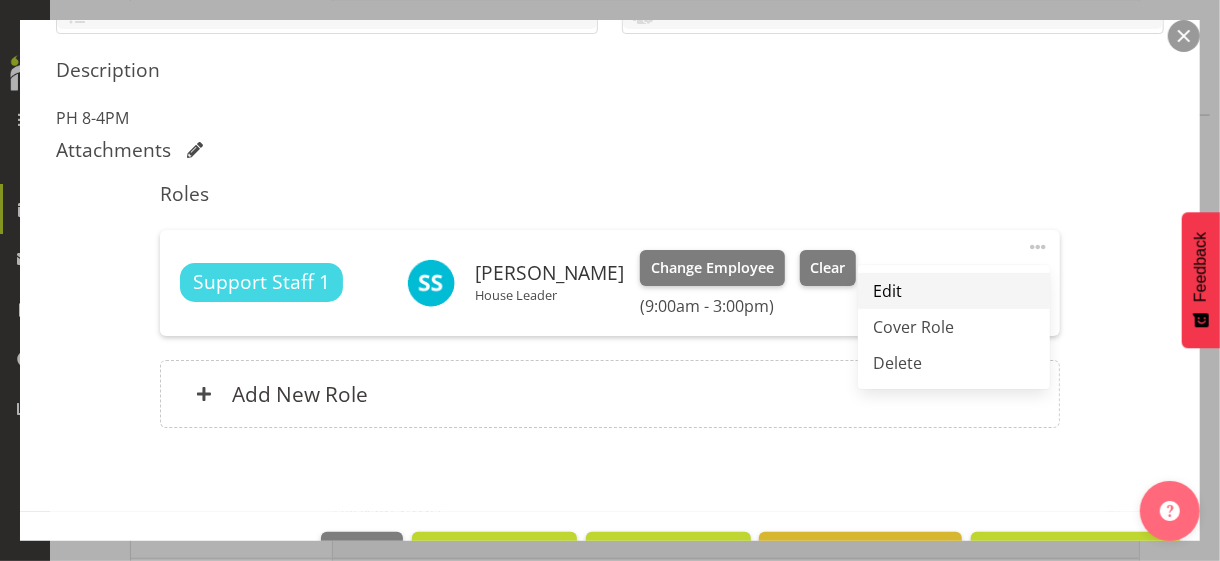 click on "Edit" at bounding box center [954, 291] 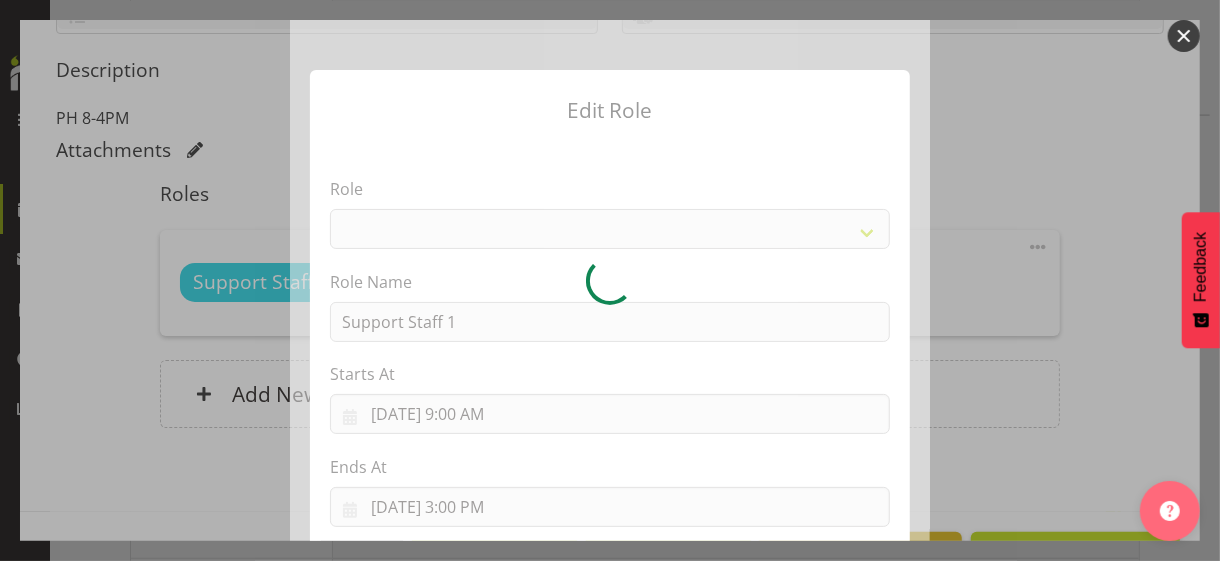 select on "1091" 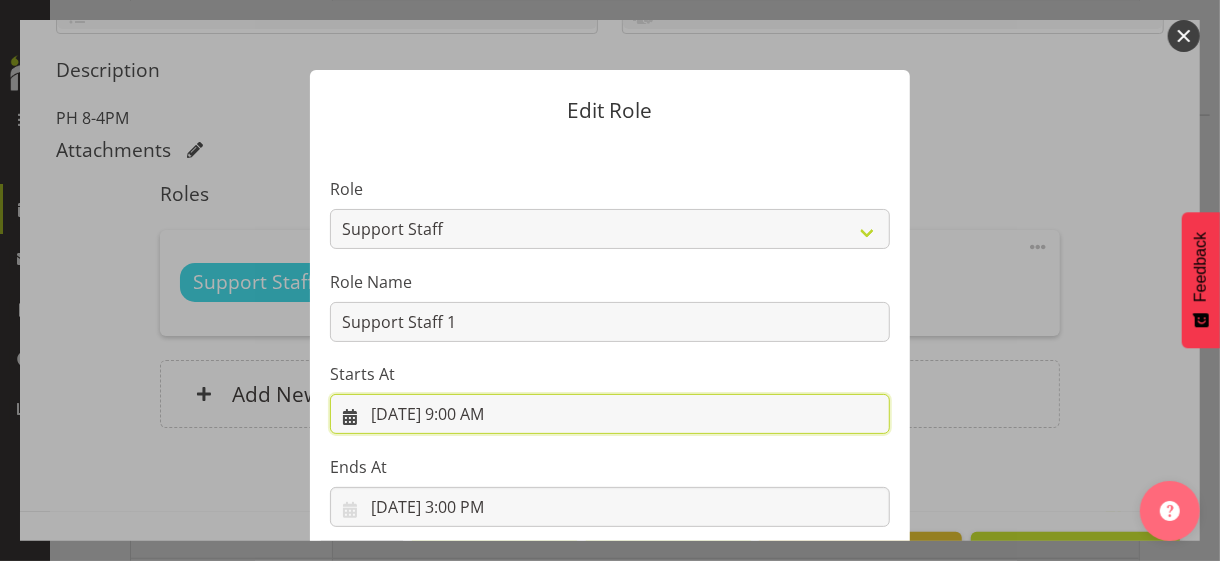 click on "[DATE] 9:00 AM" at bounding box center [610, 414] 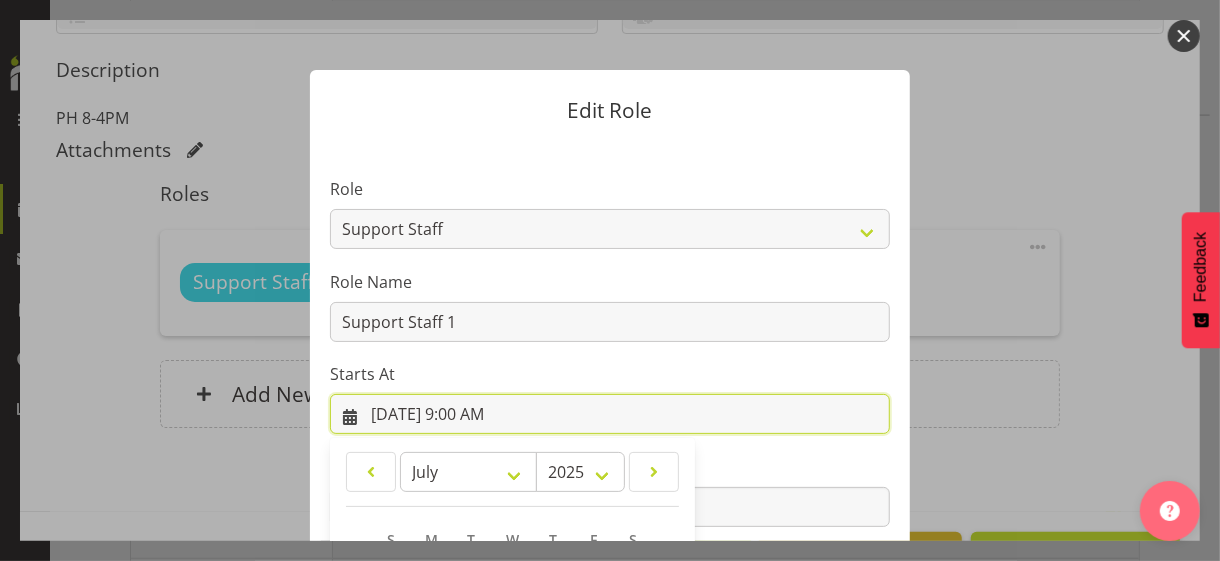 scroll, scrollTop: 347, scrollLeft: 0, axis: vertical 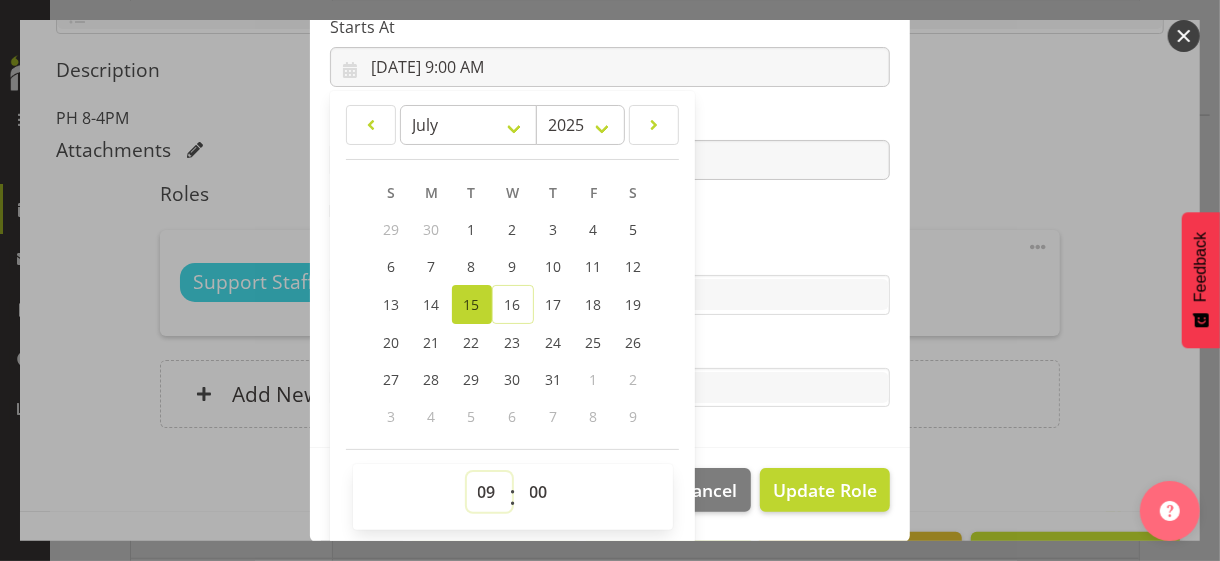 click on "00   01   02   03   04   05   06   07   08   09   10   11   12   13   14   15   16   17   18   19   20   21   22   23" at bounding box center (489, 492) 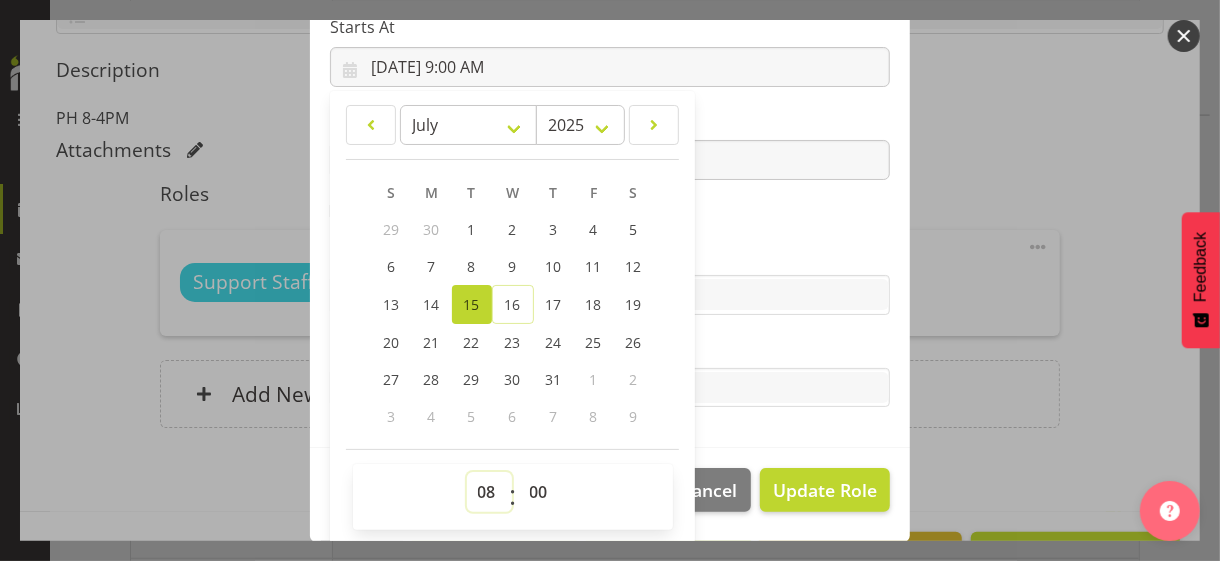 click on "00   01   02   03   04   05   06   07   08   09   10   11   12   13   14   15   16   17   18   19   20   21   22   23" at bounding box center (489, 492) 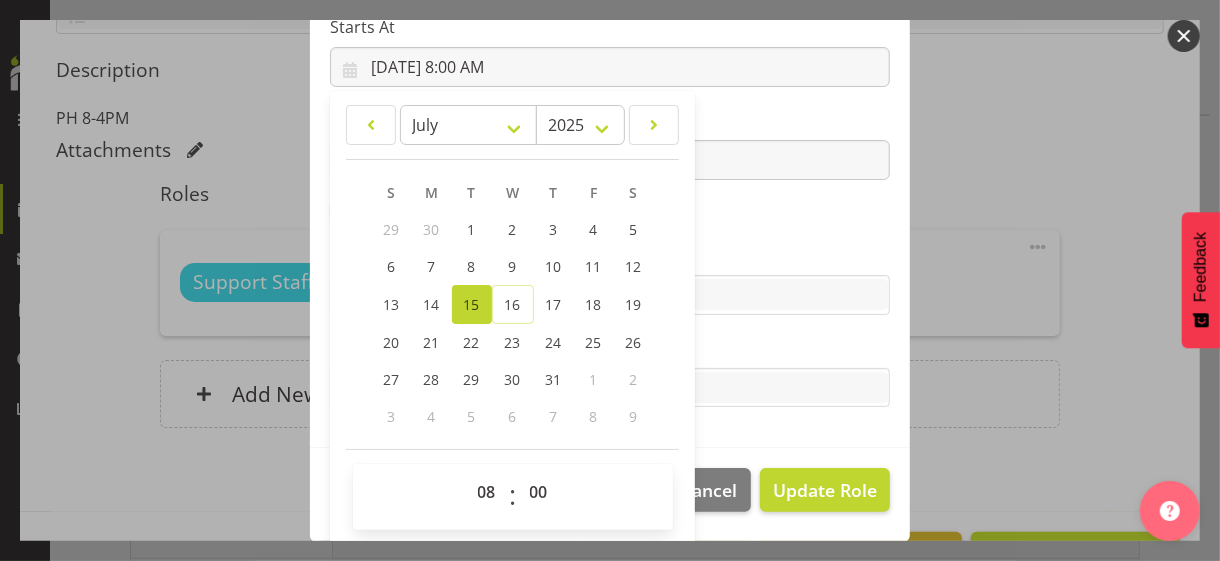 click on "Skills" at bounding box center (610, 255) 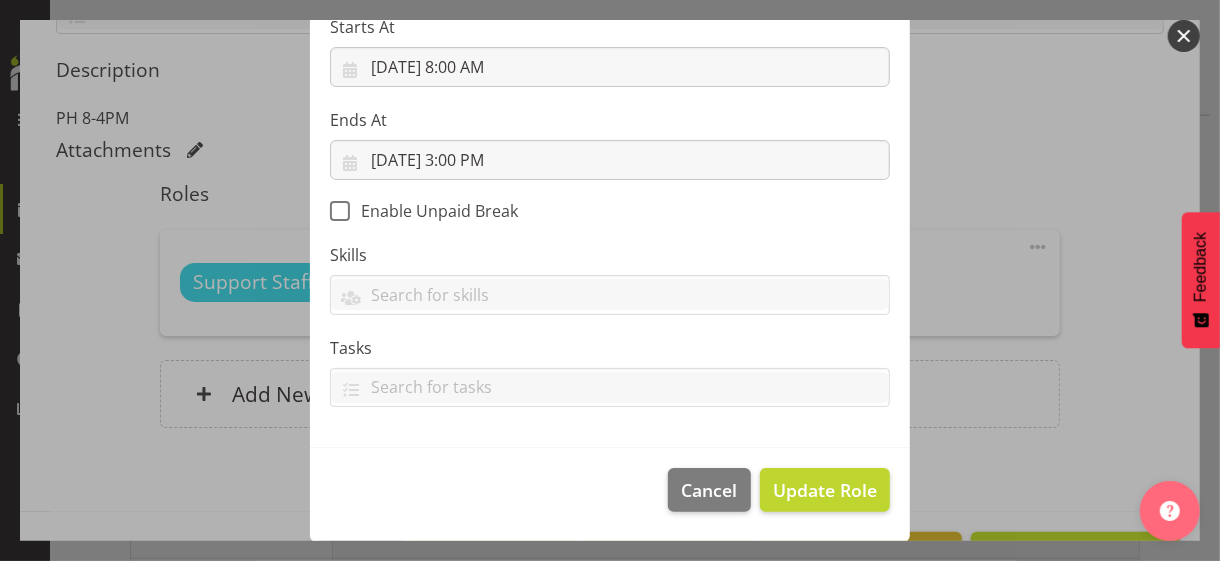 scroll, scrollTop: 346, scrollLeft: 0, axis: vertical 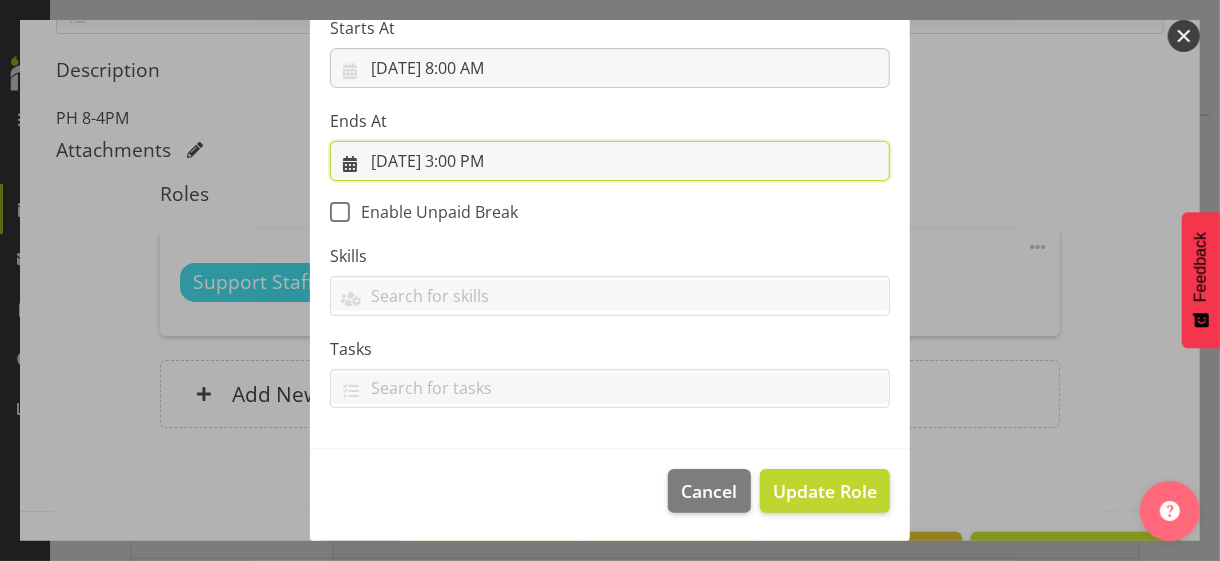 click on "[DATE] 3:00 PM" at bounding box center (610, 161) 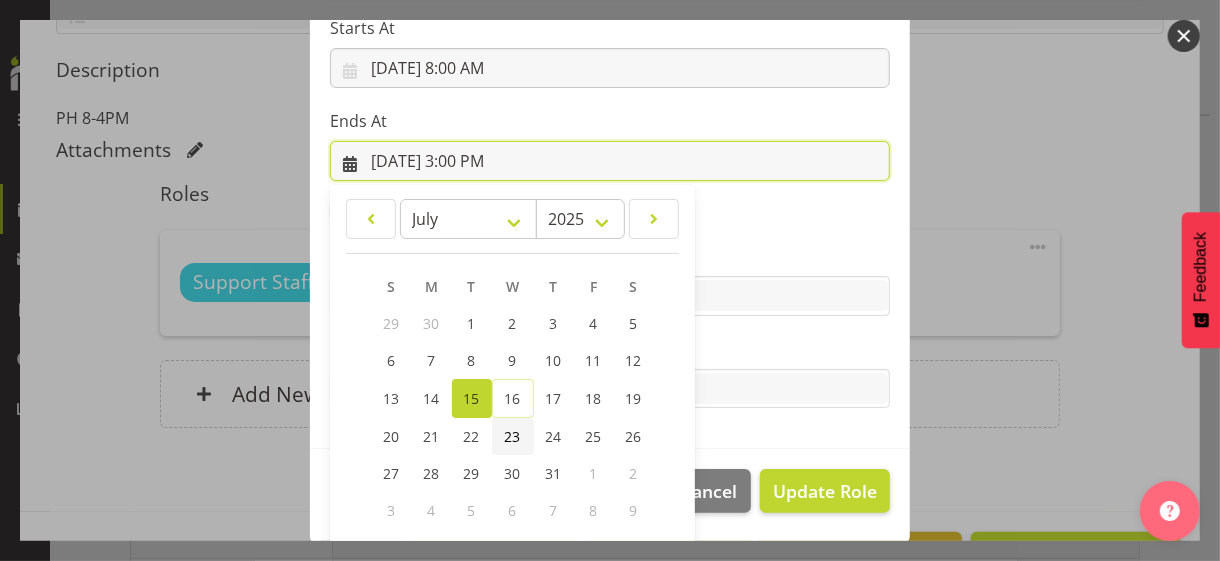 scroll, scrollTop: 441, scrollLeft: 0, axis: vertical 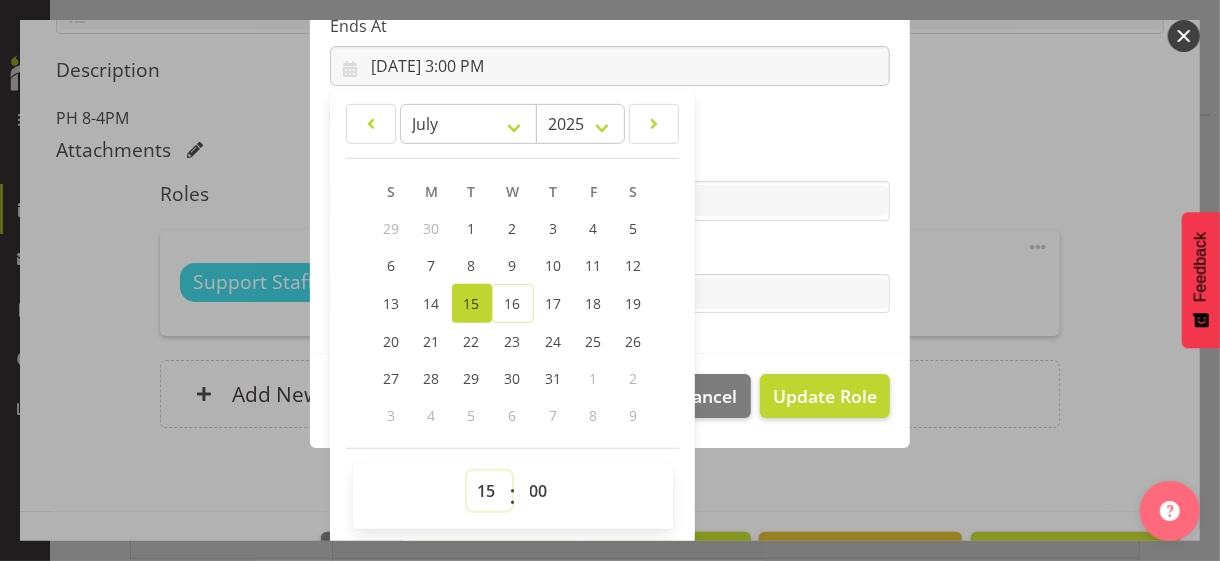 click on "00   01   02   03   04   05   06   07   08   09   10   11   12   13   14   15   16   17   18   19   20   21   22   23" at bounding box center (489, 491) 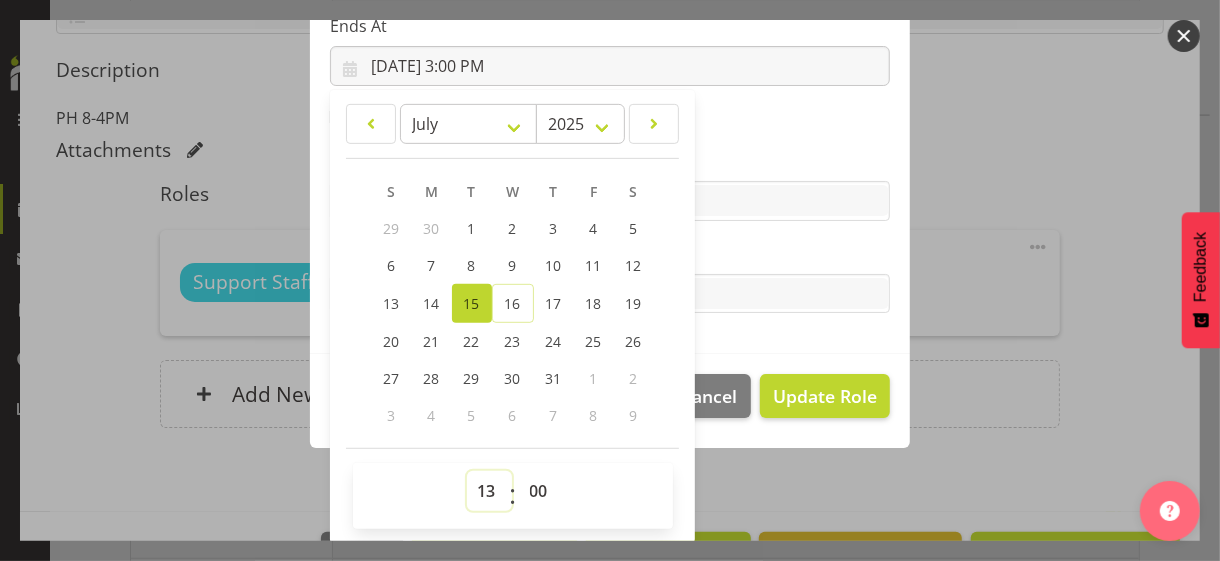 click on "00   01   02   03   04   05   06   07   08   09   10   11   12   13   14   15   16   17   18   19   20   21   22   23" at bounding box center (489, 491) 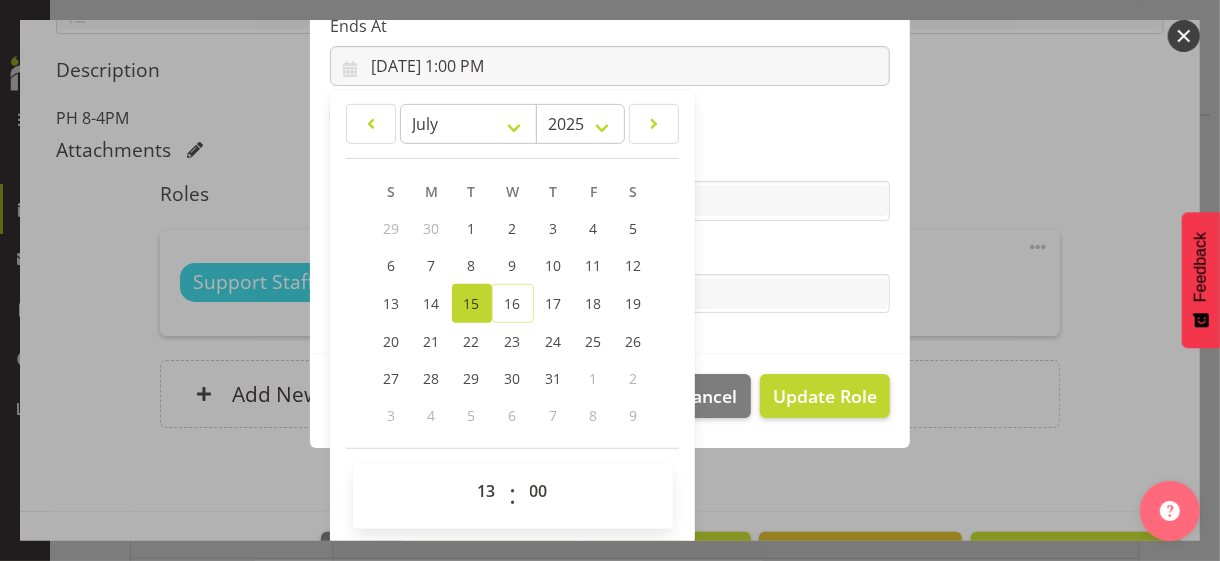 click on "Tasks" at bounding box center (610, 254) 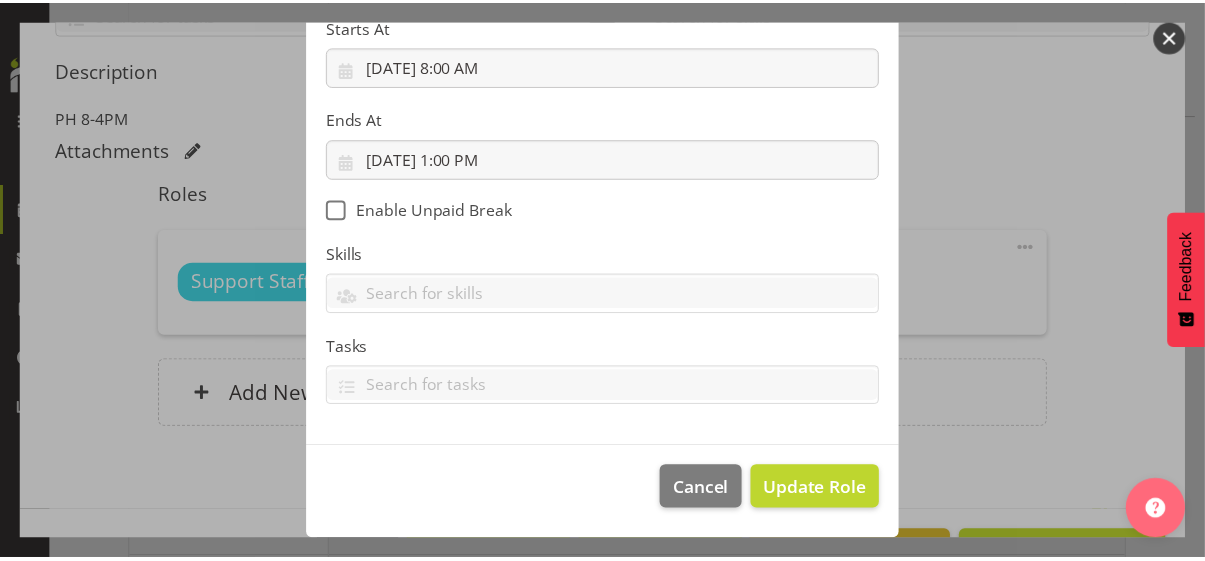 scroll, scrollTop: 346, scrollLeft: 0, axis: vertical 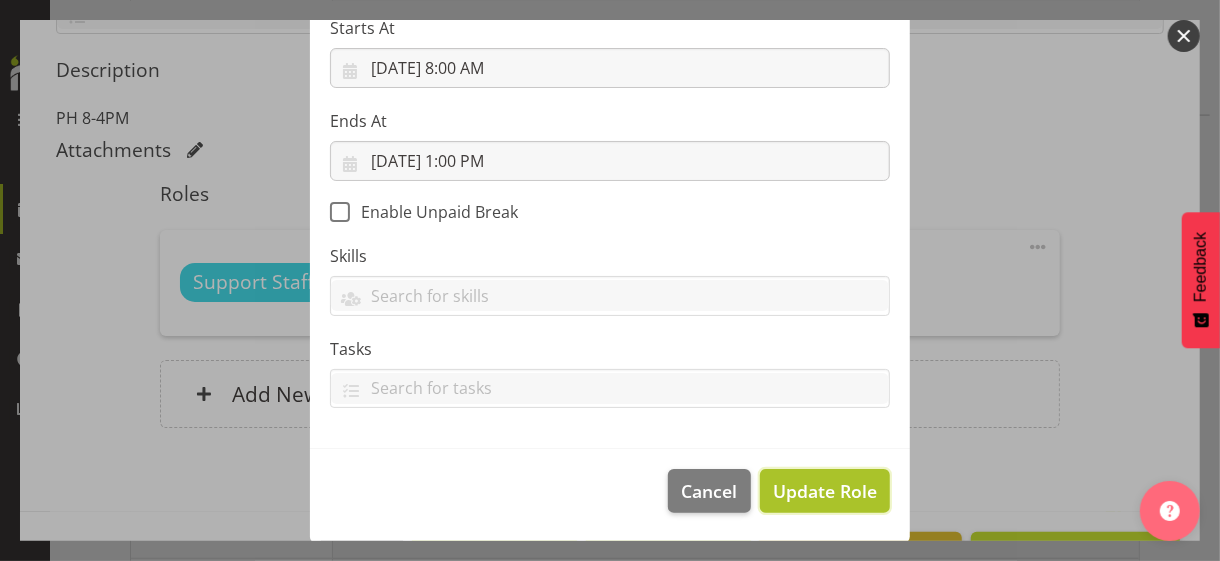 click on "Update Role" at bounding box center [825, 491] 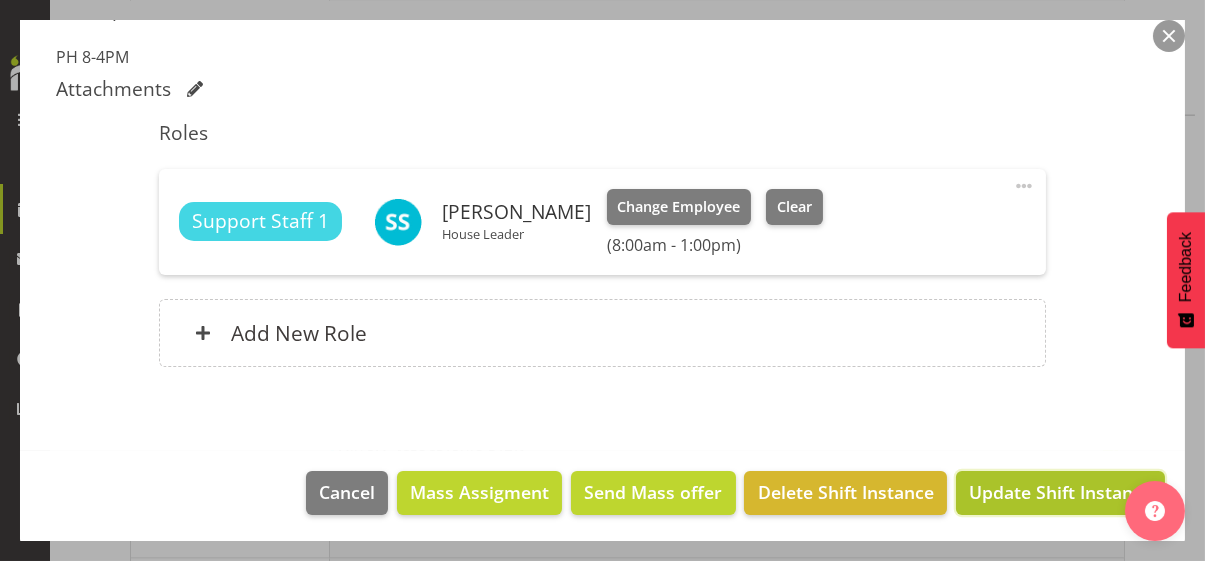 click on "Update Shift Instance" at bounding box center [1060, 492] 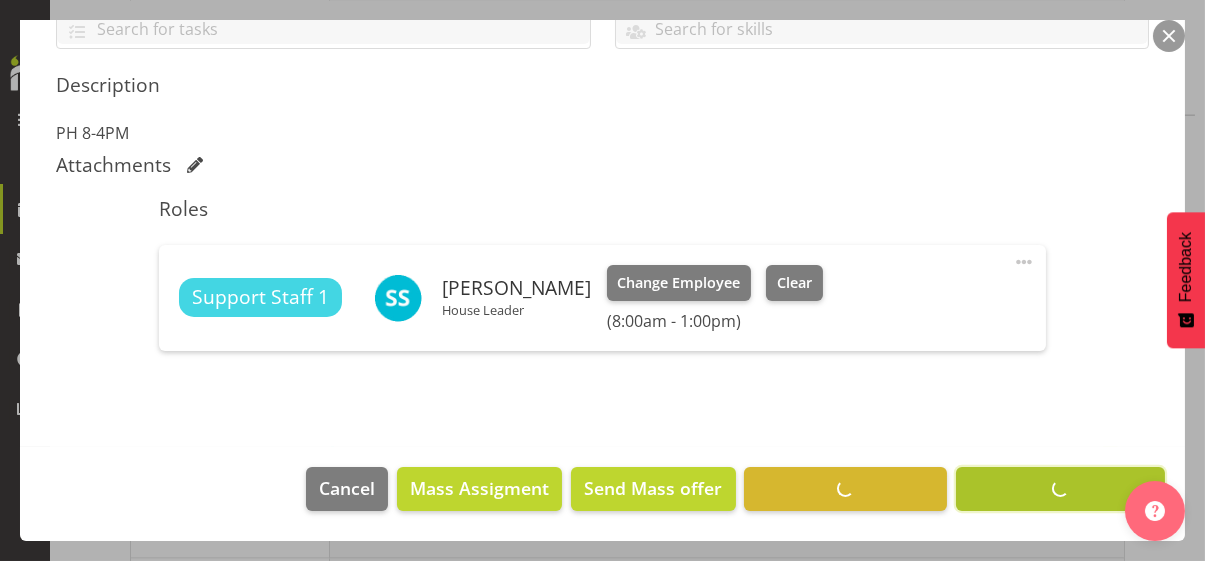scroll, scrollTop: 482, scrollLeft: 0, axis: vertical 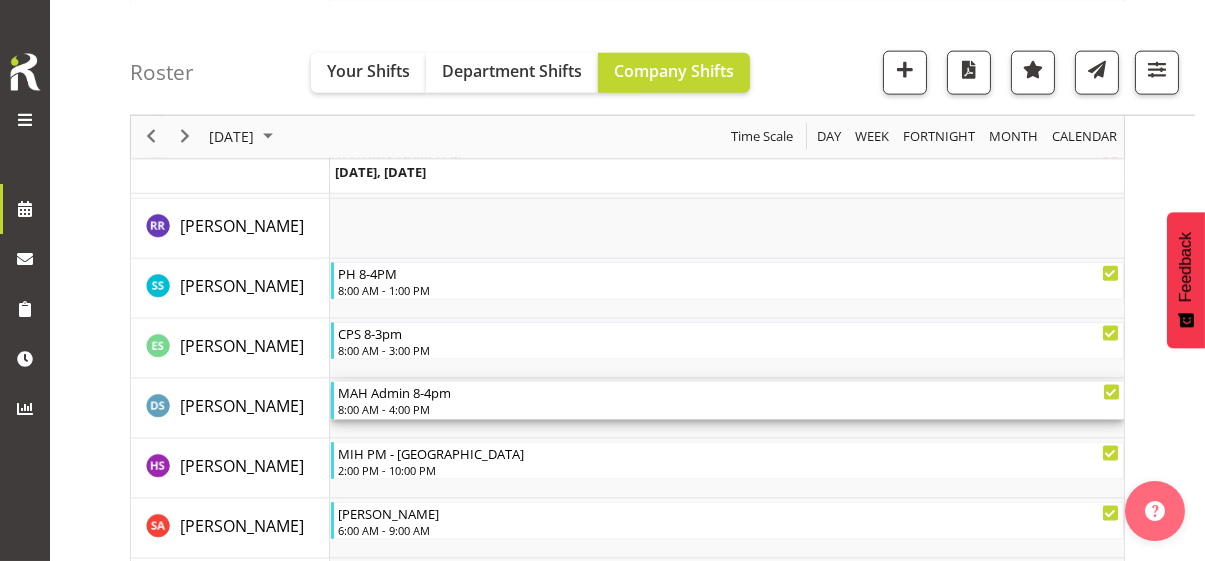 click on "8:00 AM - 4:00 PM" at bounding box center [729, 409] 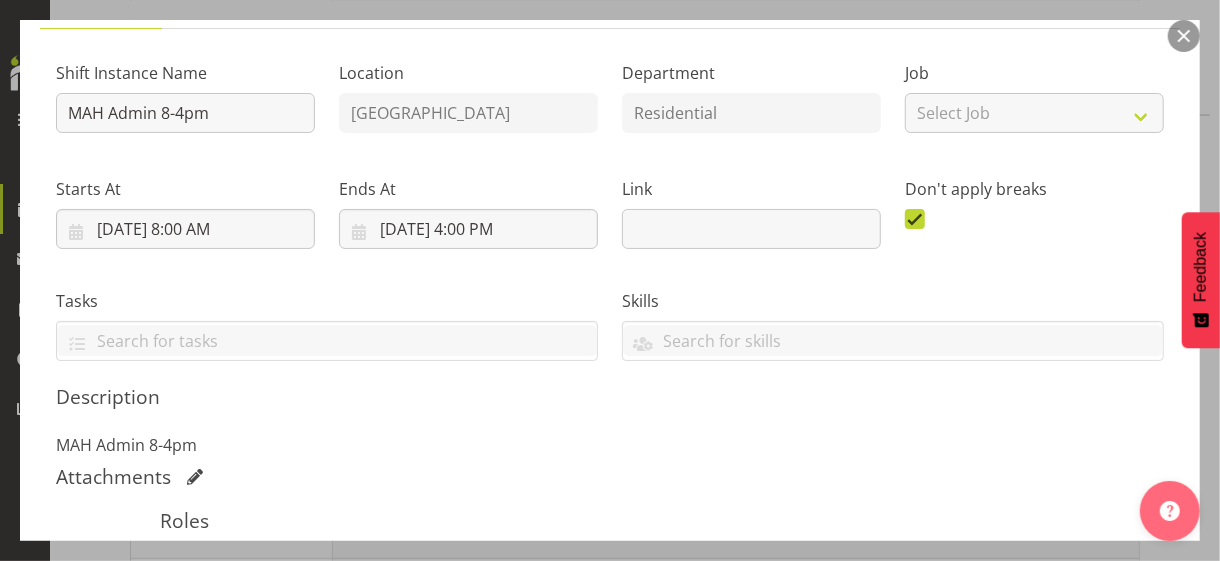 scroll, scrollTop: 400, scrollLeft: 0, axis: vertical 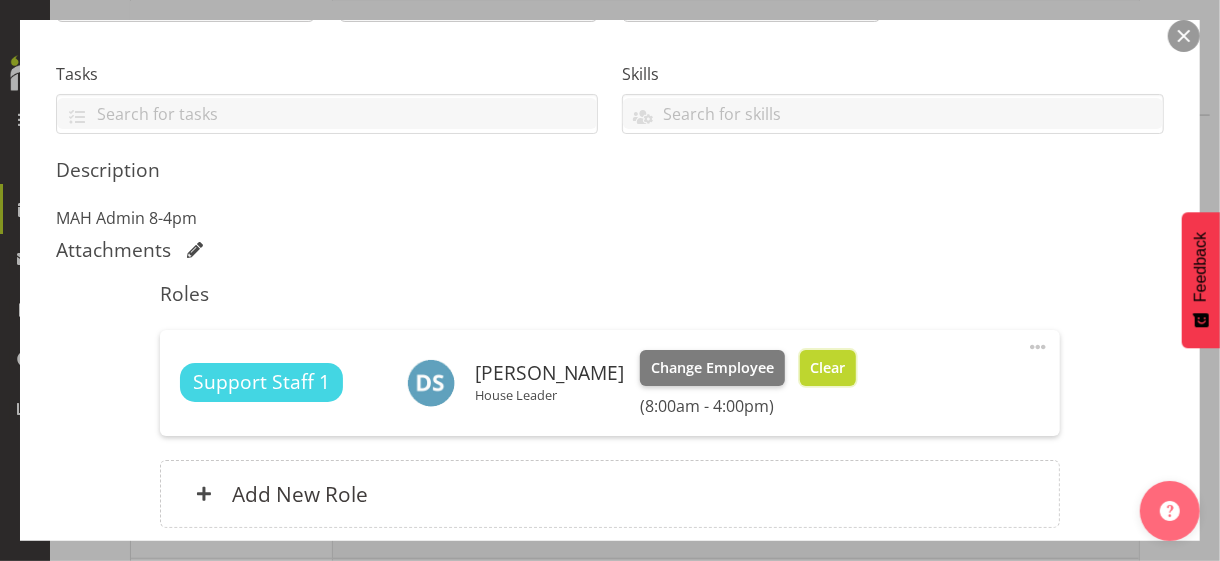click on "Clear" at bounding box center [827, 368] 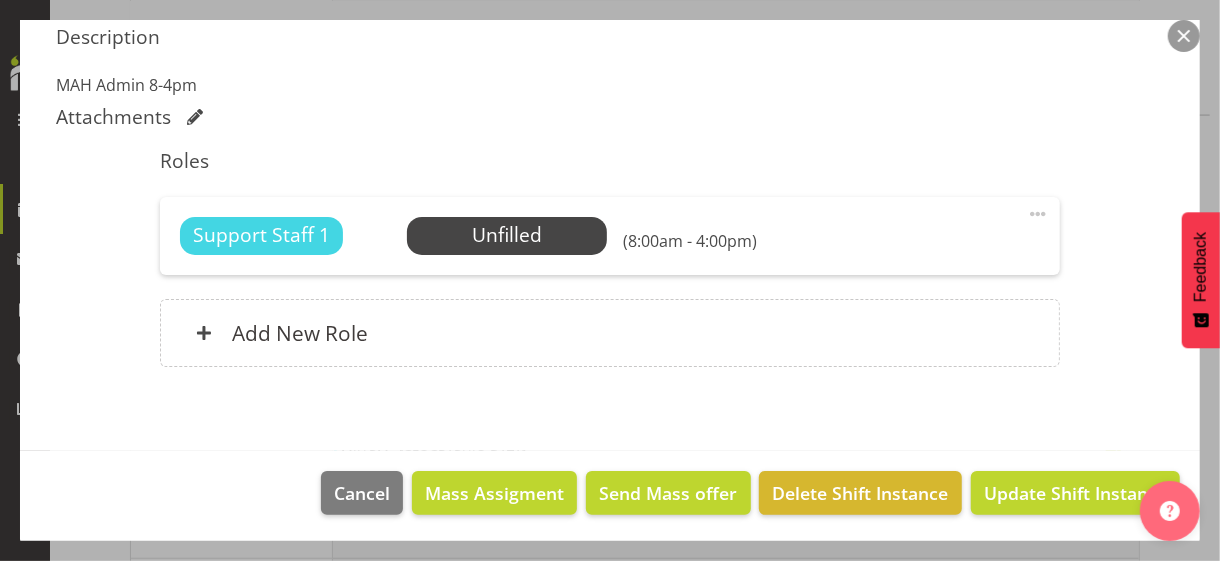 scroll, scrollTop: 533, scrollLeft: 0, axis: vertical 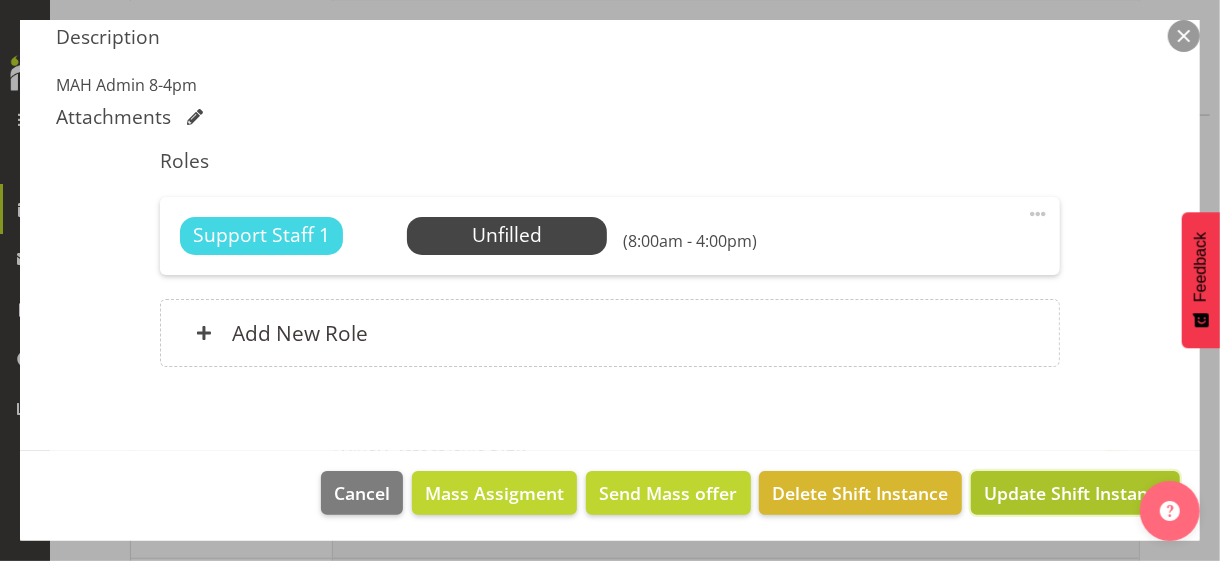 click on "Update Shift Instance" at bounding box center (1075, 493) 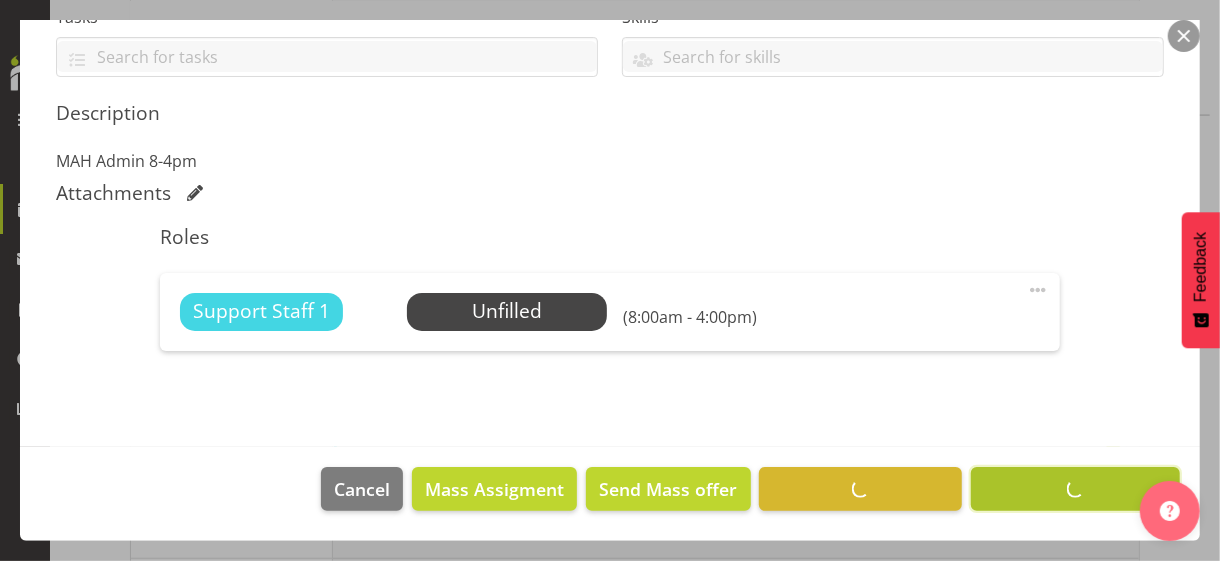 scroll, scrollTop: 455, scrollLeft: 0, axis: vertical 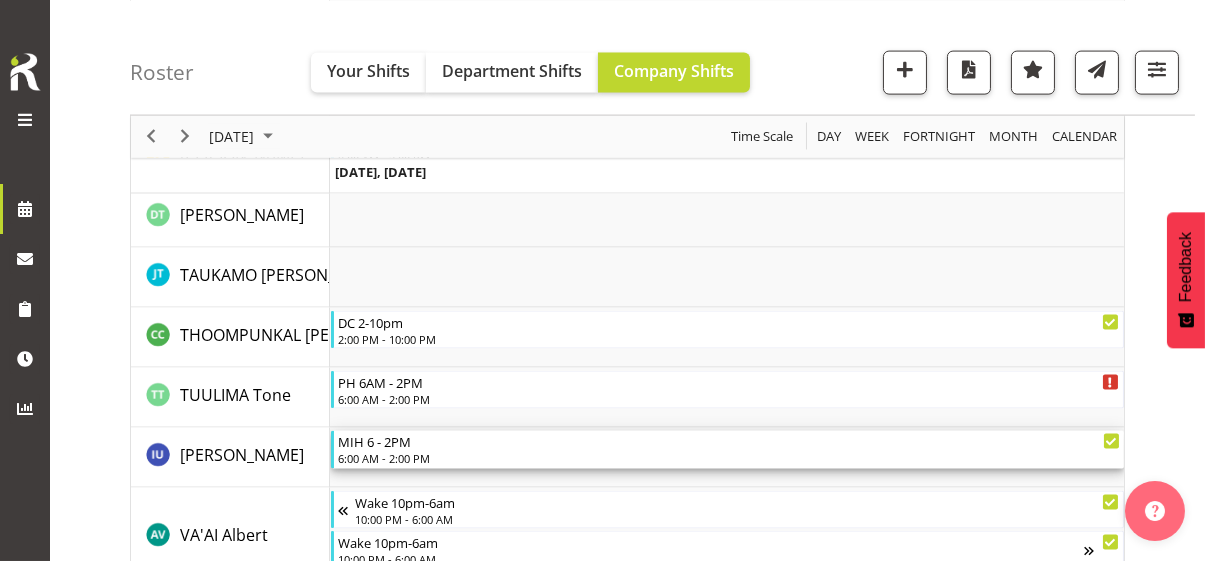 click on "MIH 6 - 2PM 6:00 AM - 2:00 PM" at bounding box center [729, 450] 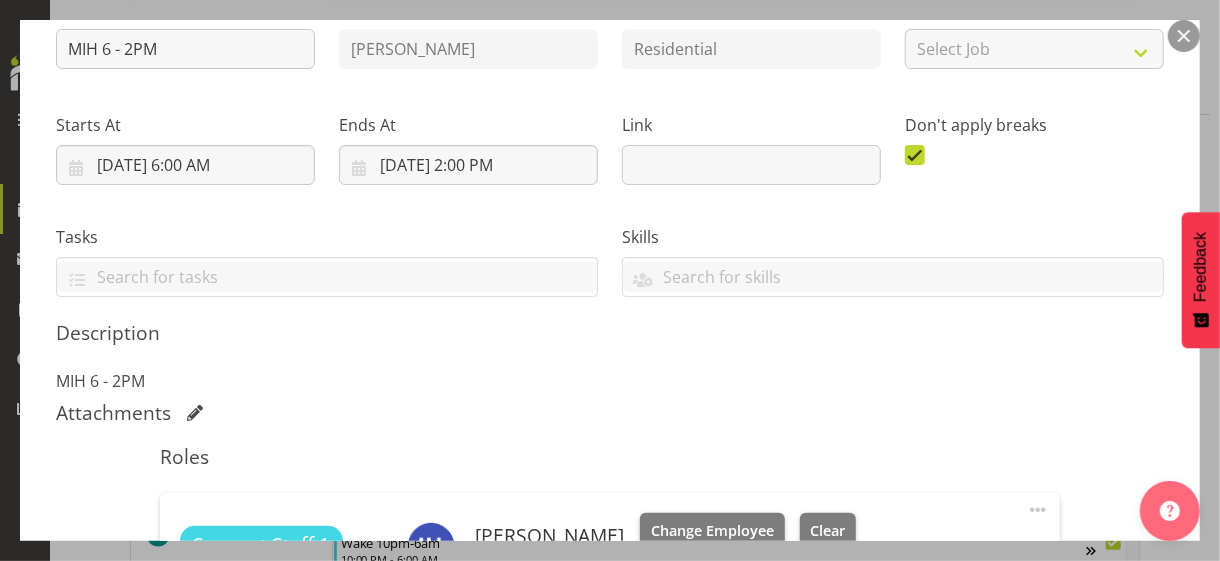 scroll, scrollTop: 500, scrollLeft: 0, axis: vertical 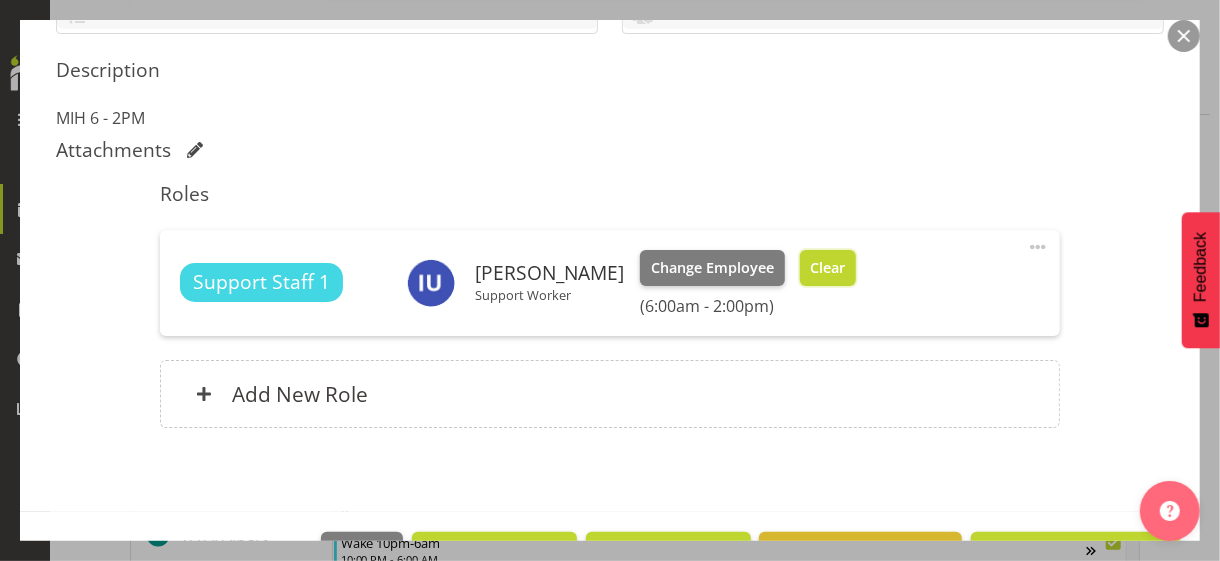 click on "Clear" at bounding box center (828, 268) 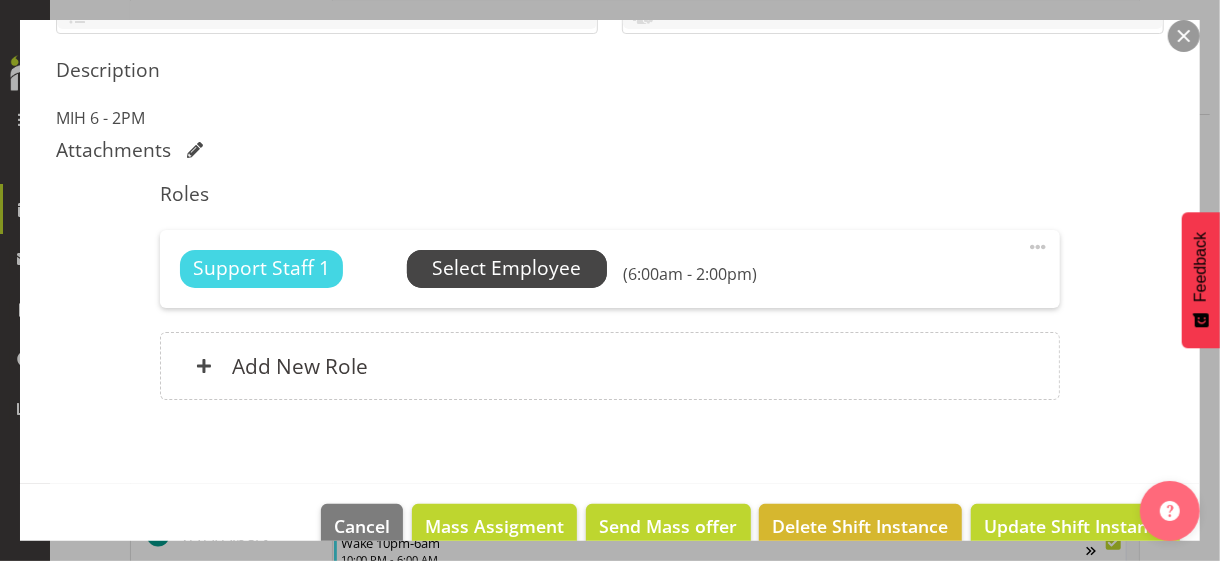 click on "Select Employee" at bounding box center (506, 268) 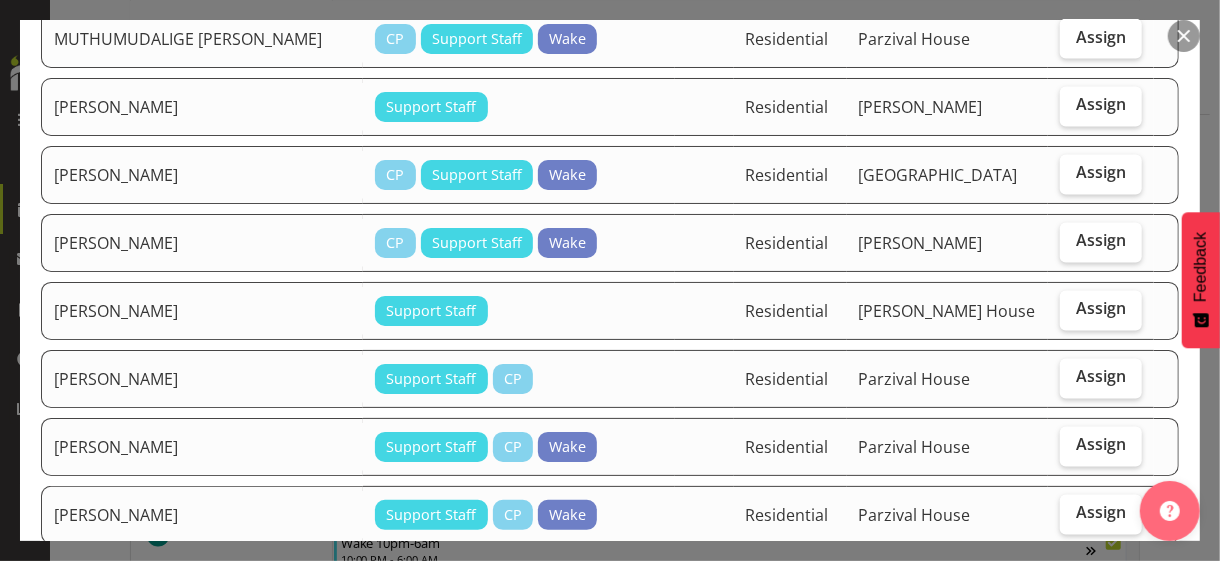 scroll, scrollTop: 1900, scrollLeft: 0, axis: vertical 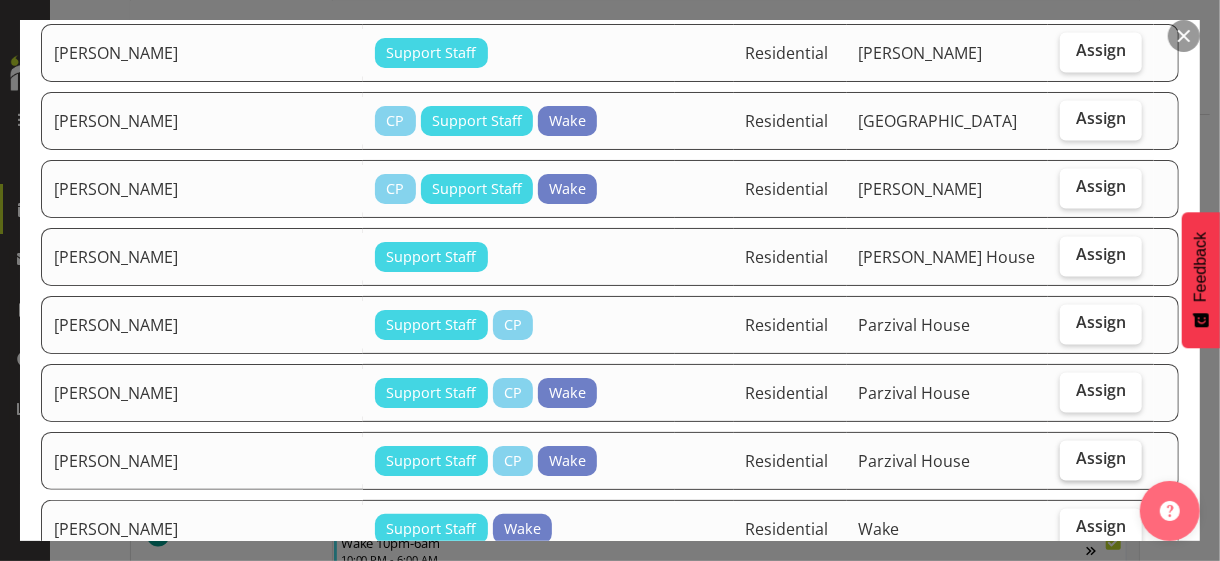 click on "Assign" at bounding box center (1101, 459) 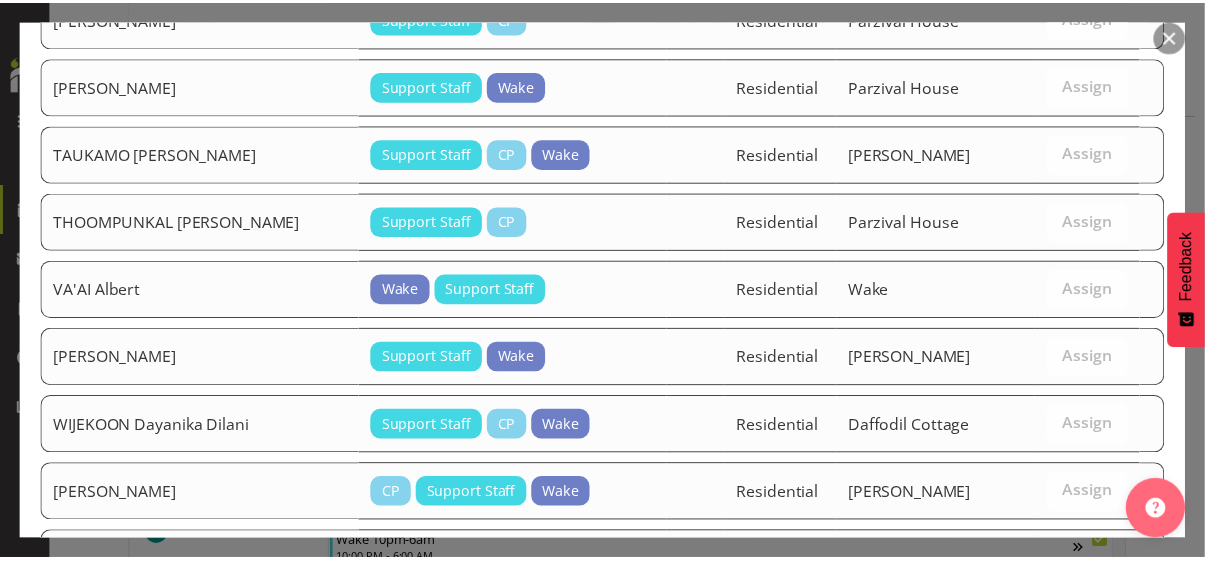 scroll, scrollTop: 2733, scrollLeft: 0, axis: vertical 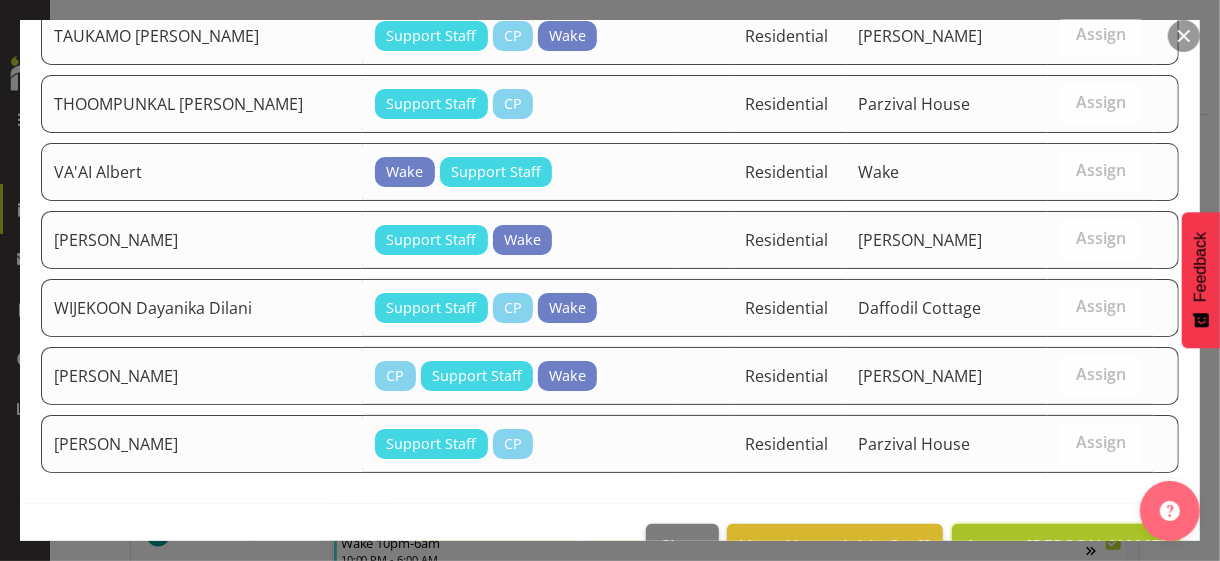 click on "Assign [PERSON_NAME]" at bounding box center (1066, 546) 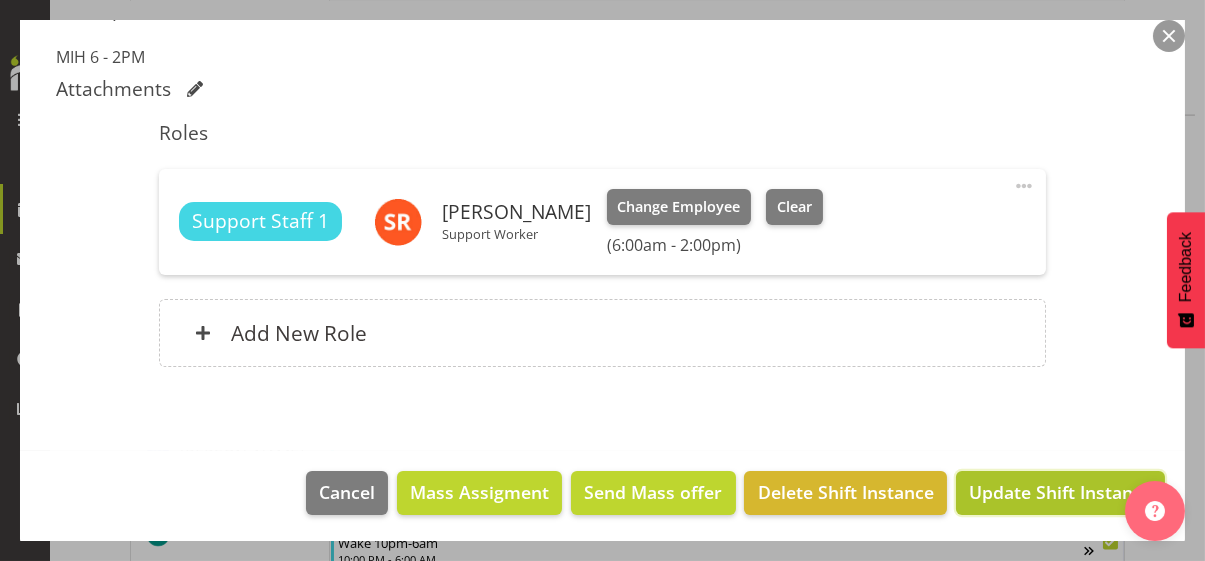 click on "Update Shift Instance" at bounding box center [1060, 492] 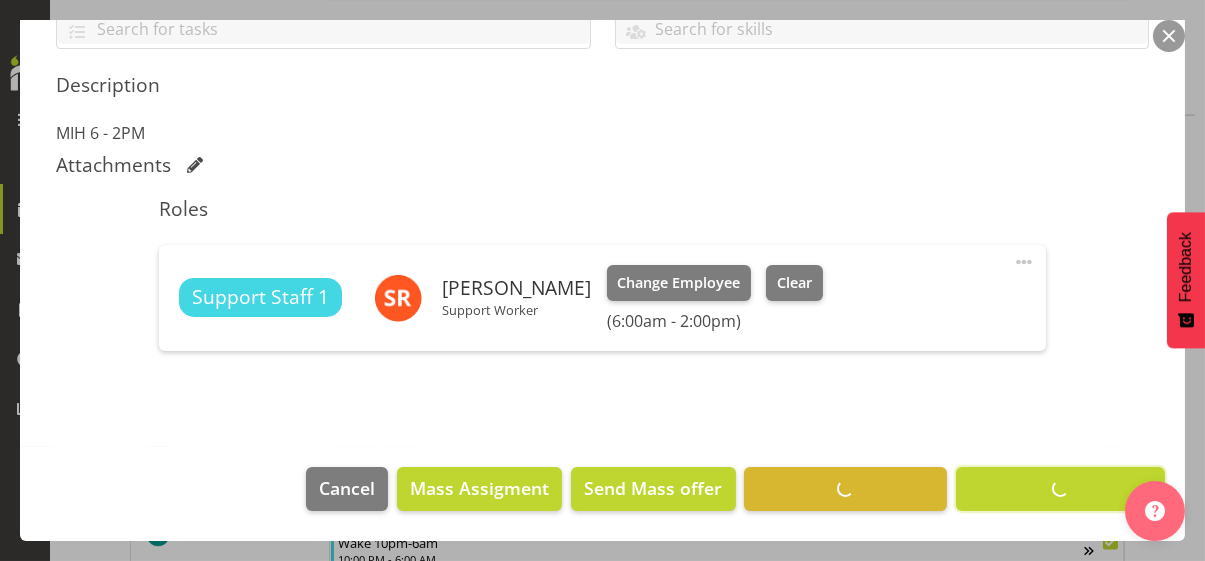 scroll, scrollTop: 482, scrollLeft: 0, axis: vertical 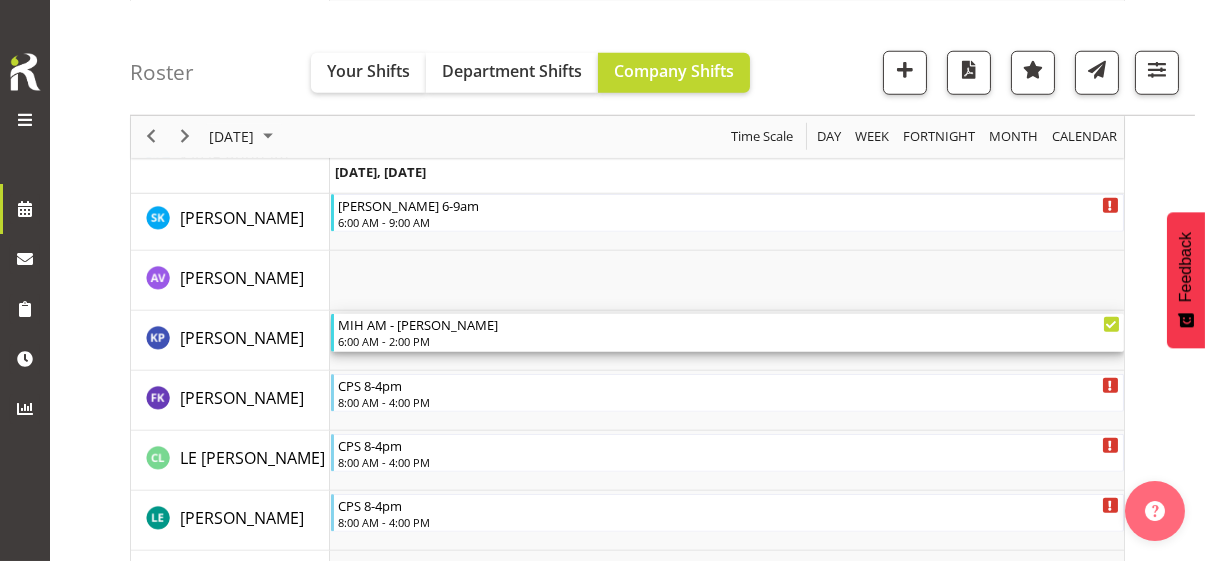 click on "6:00 AM - 2:00 PM" at bounding box center [729, 341] 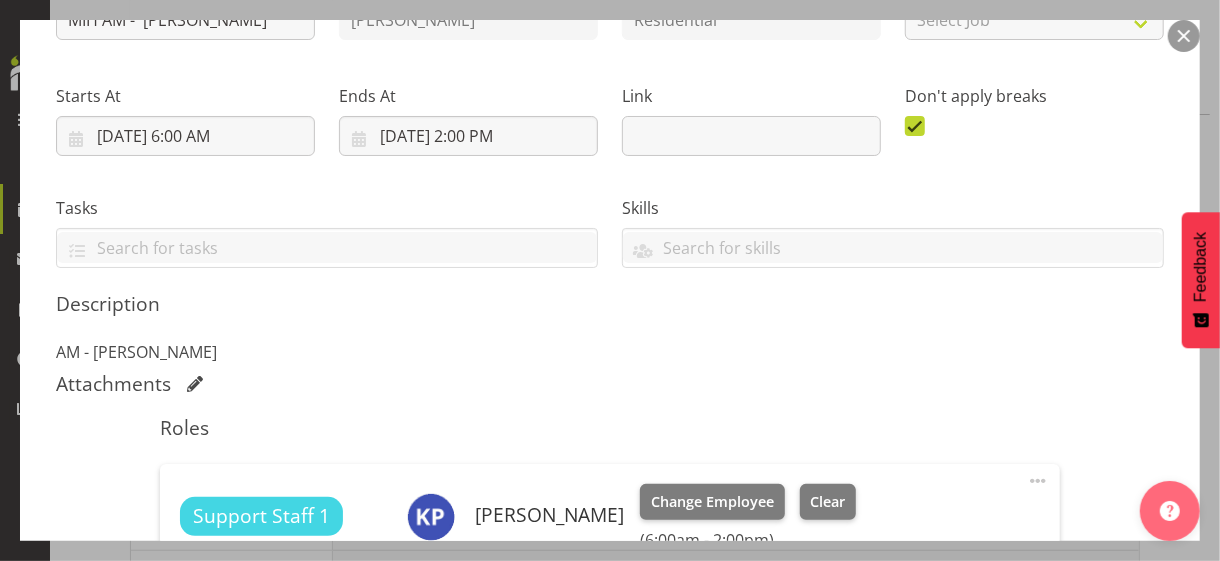 scroll, scrollTop: 500, scrollLeft: 0, axis: vertical 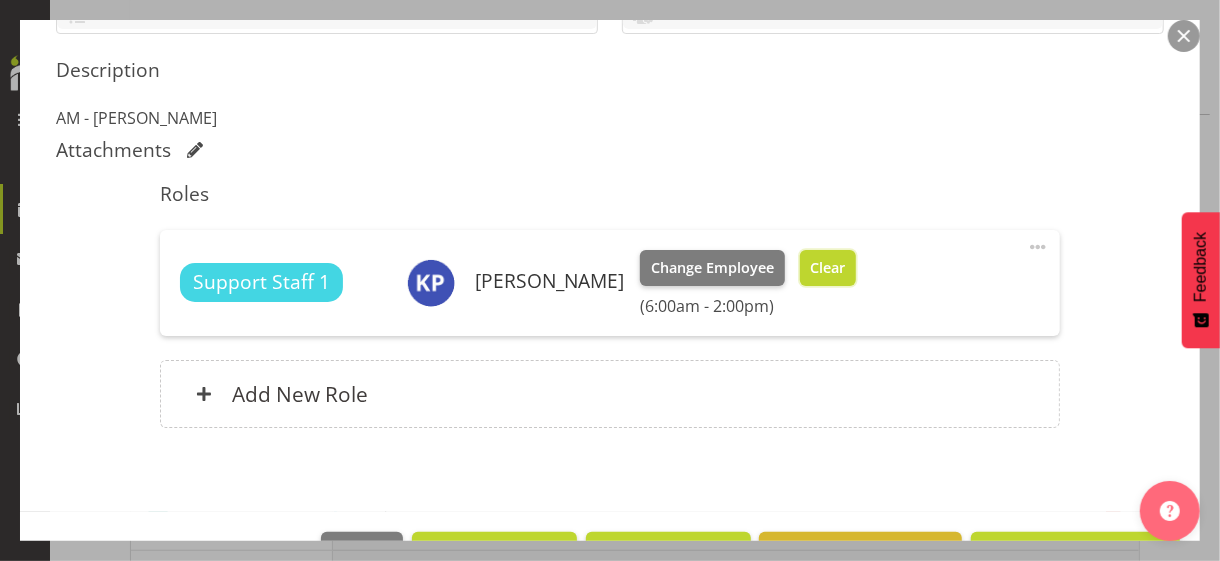 click on "Clear" at bounding box center (828, 268) 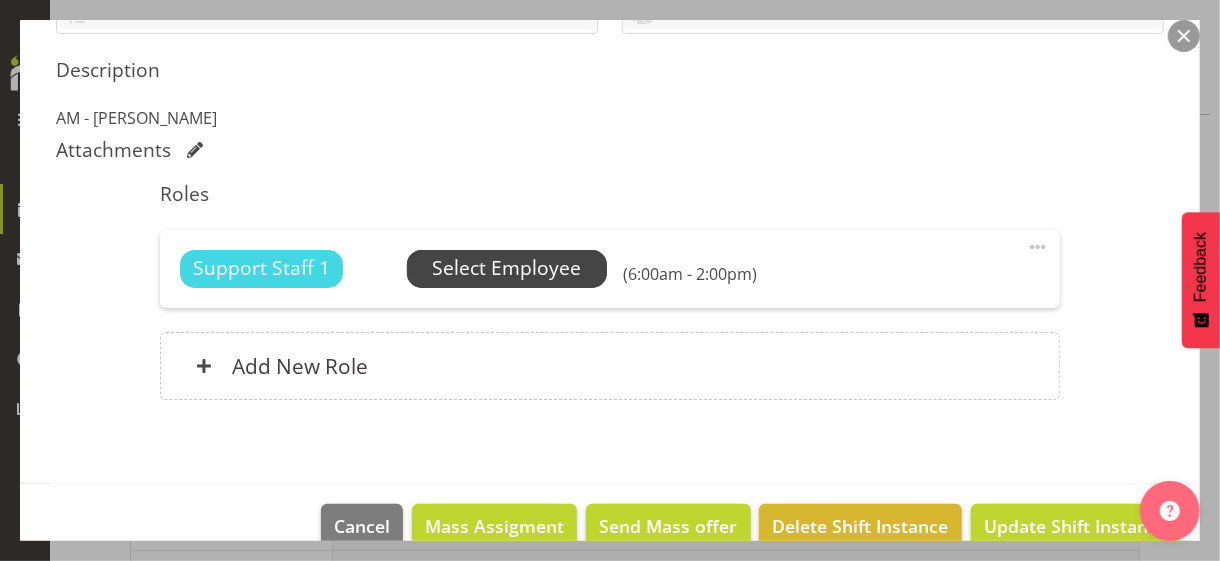 click on "Select Employee" at bounding box center [506, 268] 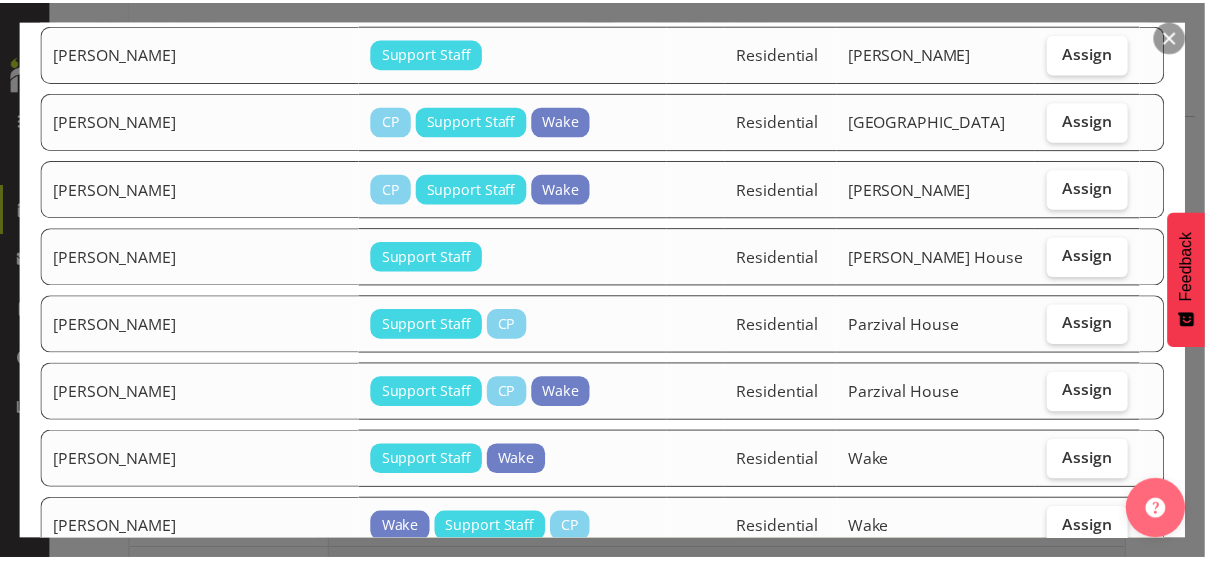 scroll, scrollTop: 2700, scrollLeft: 0, axis: vertical 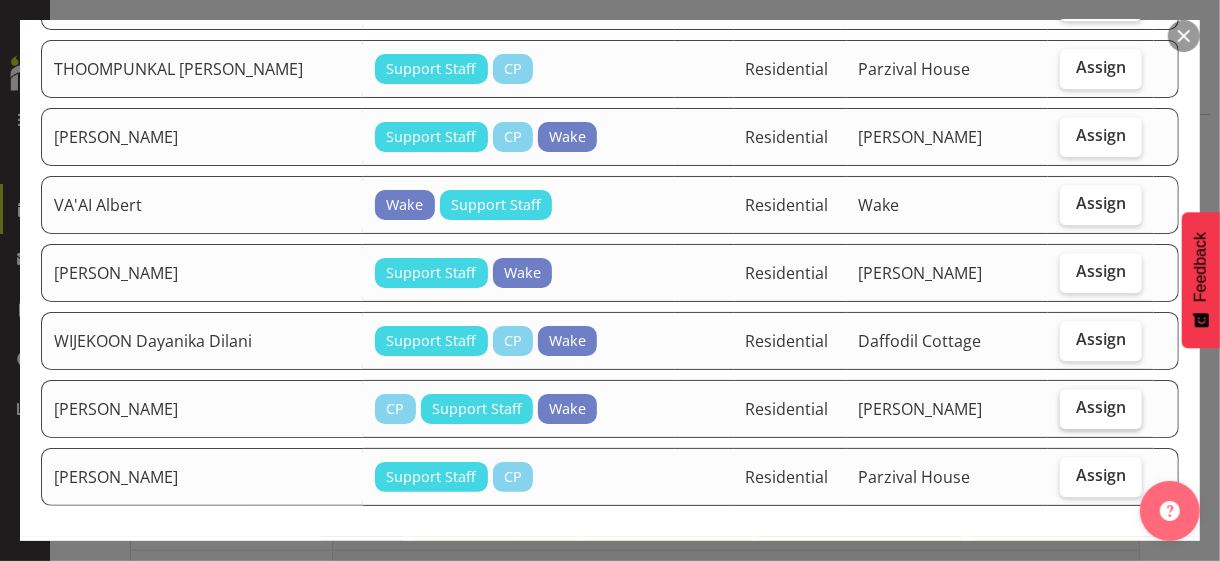 drag, startPoint x: 1074, startPoint y: 357, endPoint x: 1078, endPoint y: 417, distance: 60.133186 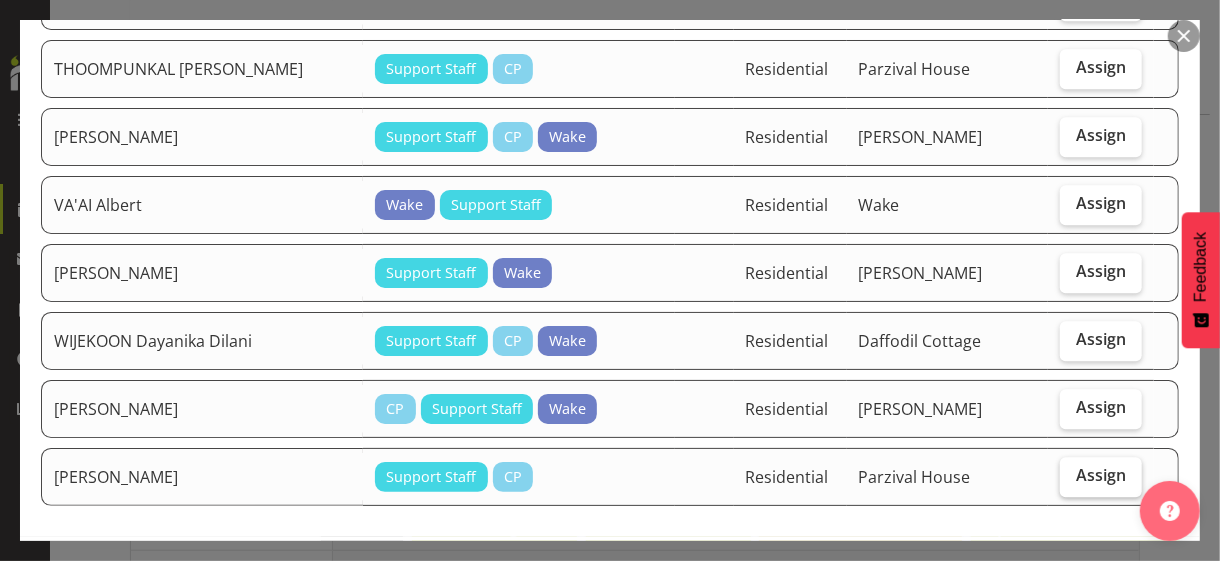 click on "Assign" at bounding box center [1066, 407] 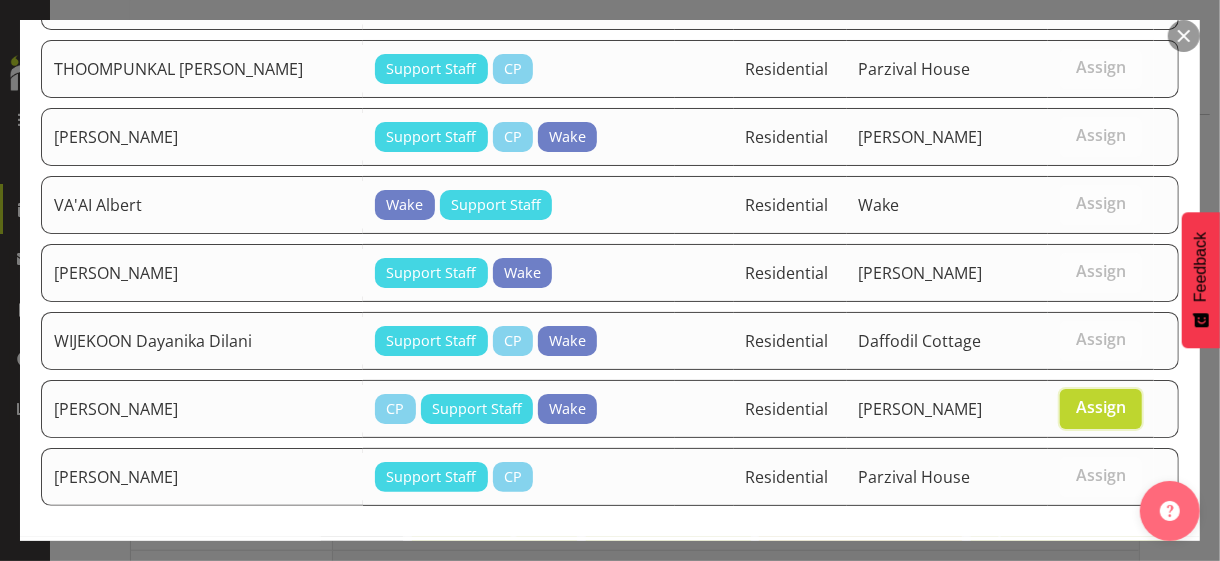 click on "Assign [PERSON_NAME]" at bounding box center [1066, 579] 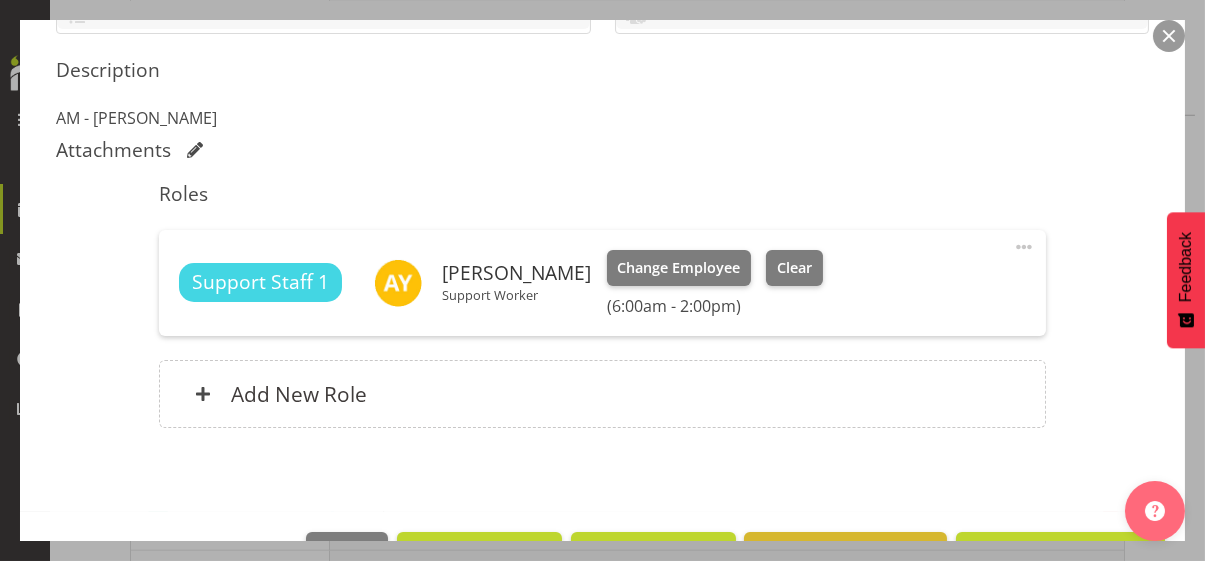 scroll, scrollTop: 561, scrollLeft: 0, axis: vertical 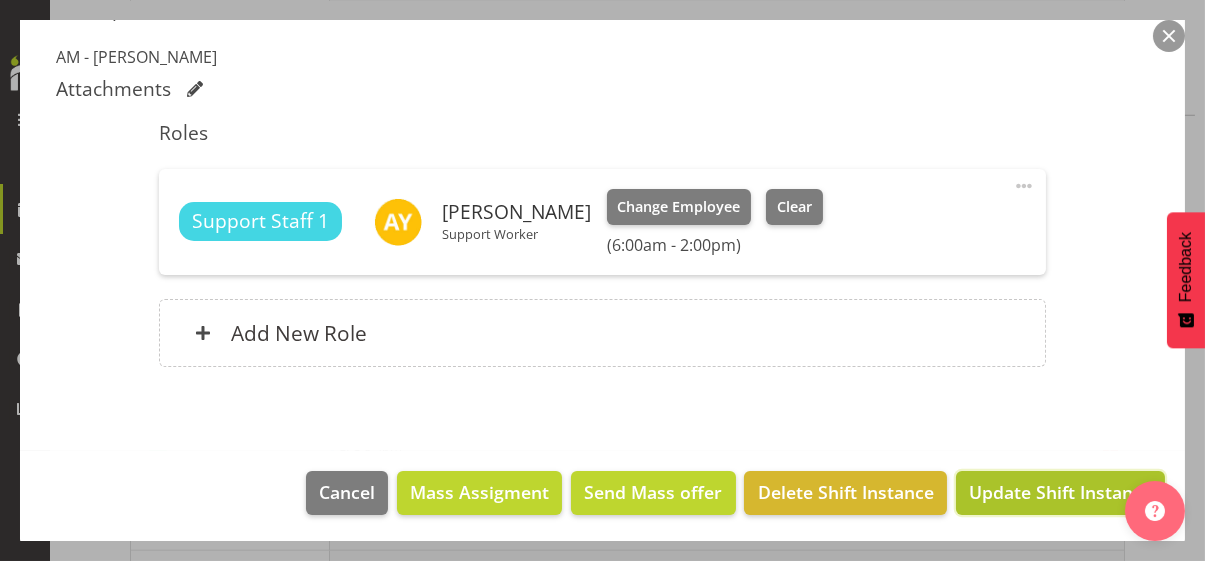 click on "Update Shift Instance" at bounding box center [1060, 492] 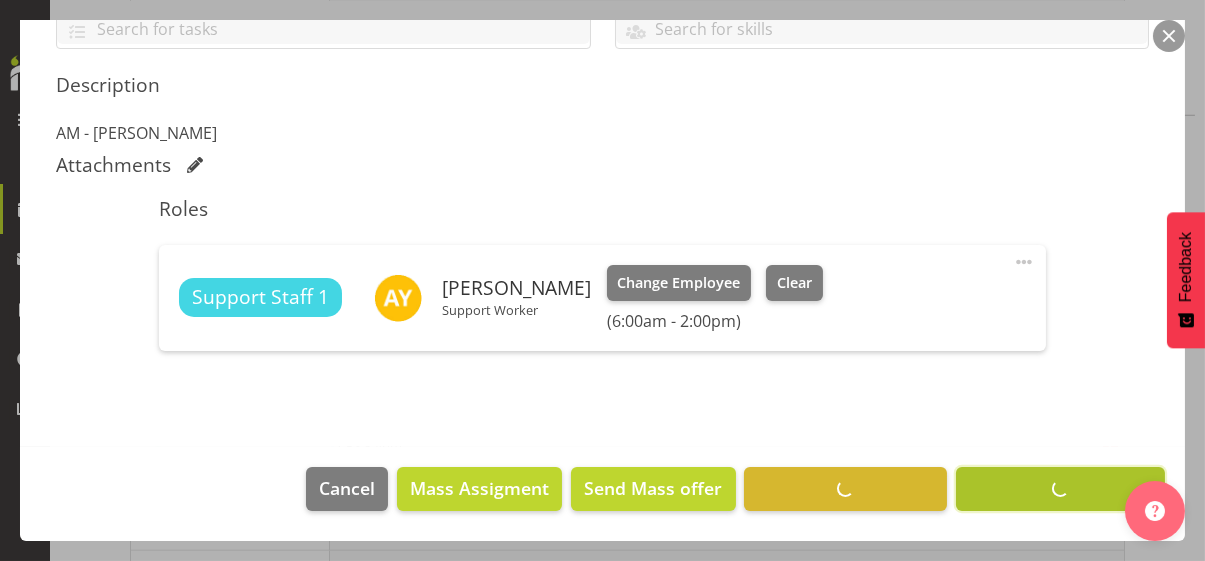 scroll, scrollTop: 482, scrollLeft: 0, axis: vertical 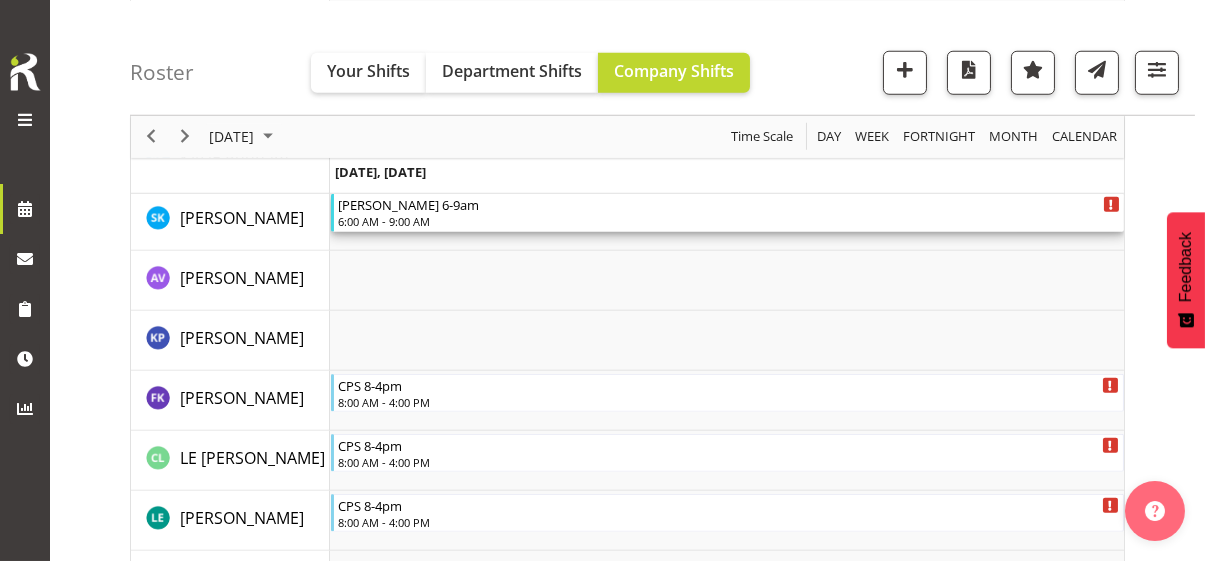 click on "6:00 AM - 9:00 AM" at bounding box center [729, 221] 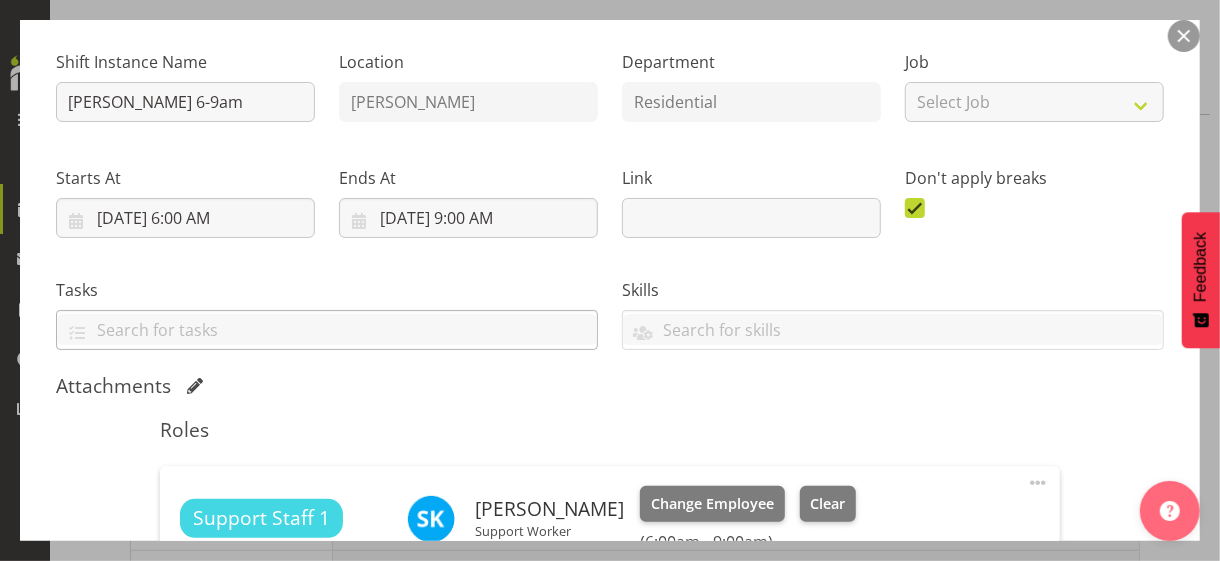 scroll, scrollTop: 300, scrollLeft: 0, axis: vertical 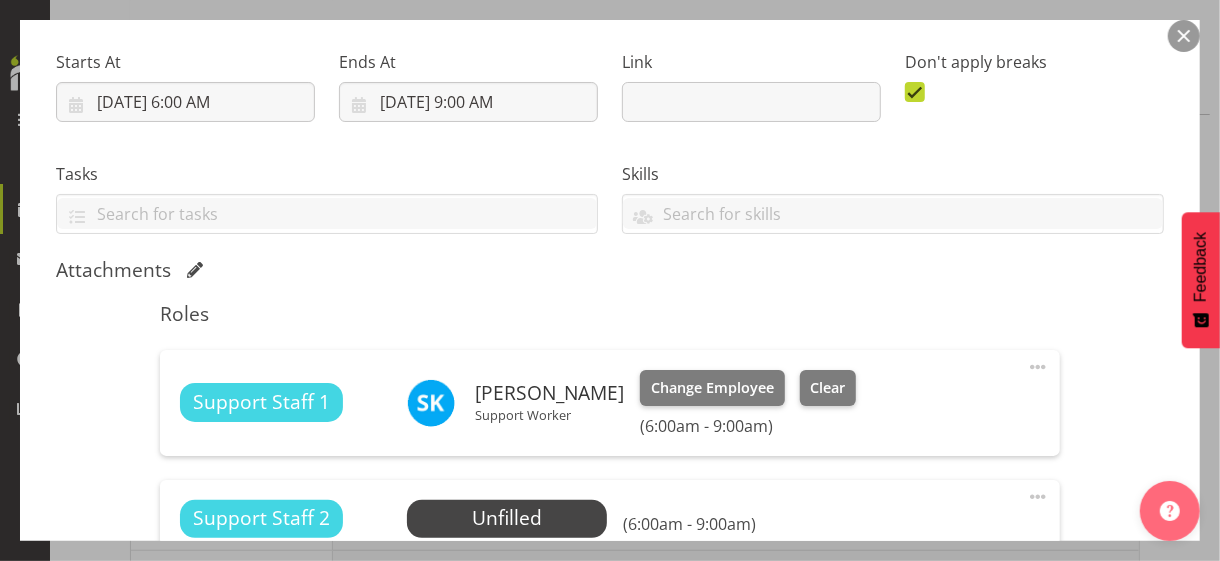 click at bounding box center [1038, 367] 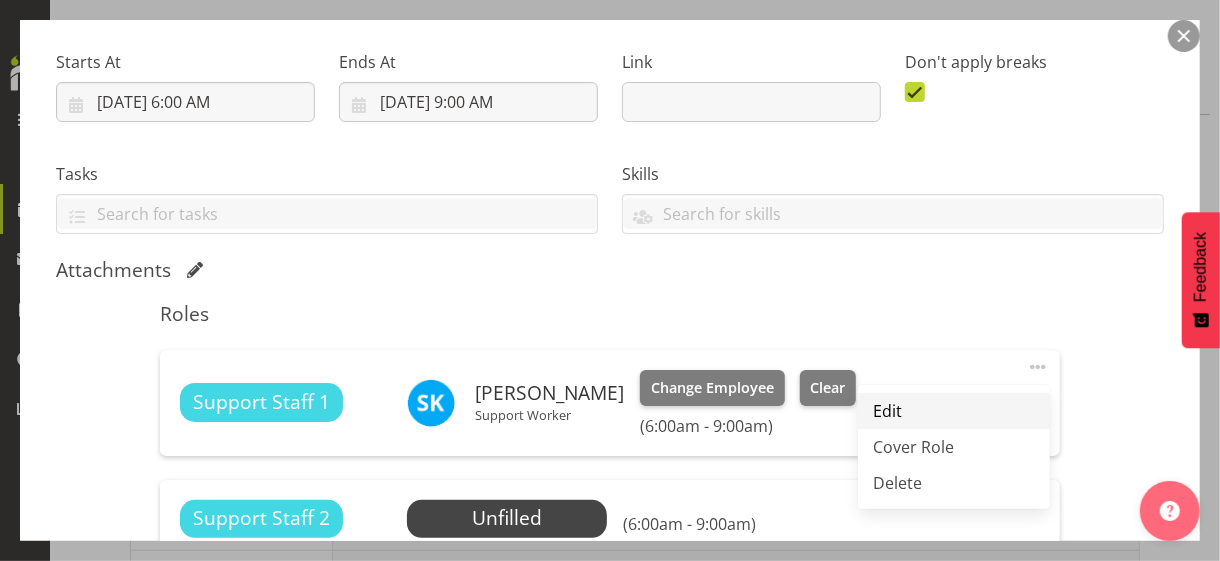click on "Edit" at bounding box center (954, 411) 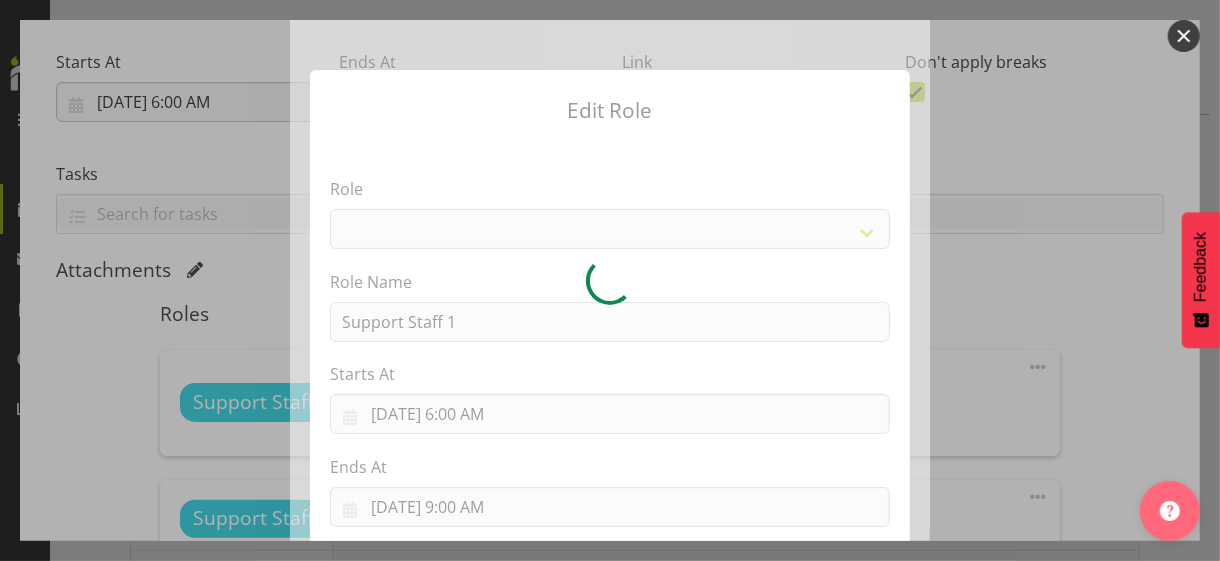 select on "1091" 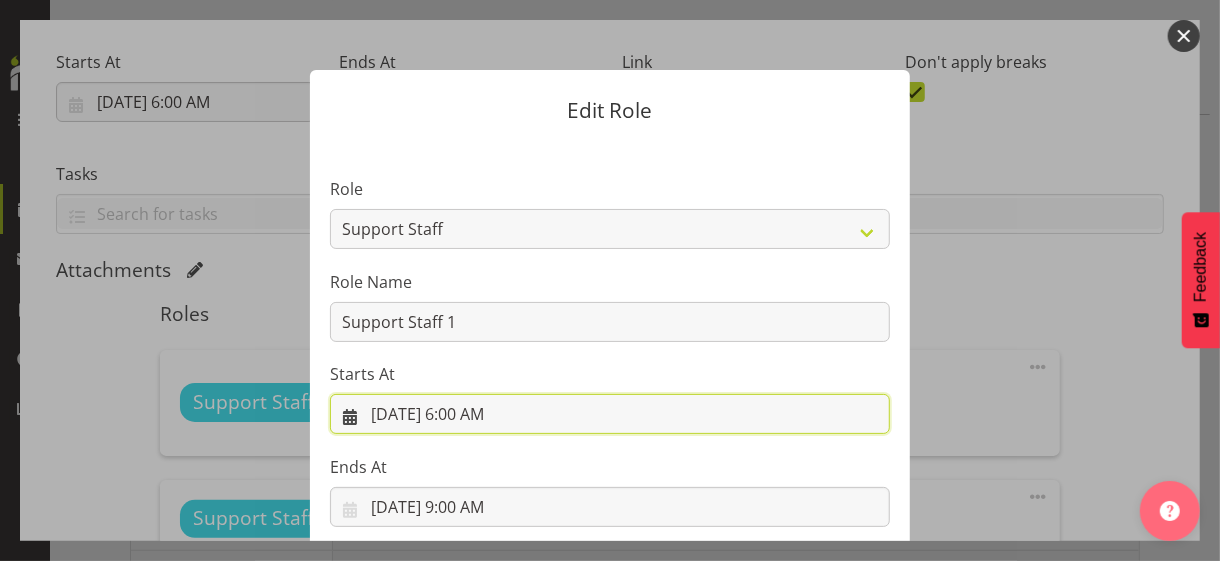 click on "[DATE] 6:00 AM" at bounding box center (610, 414) 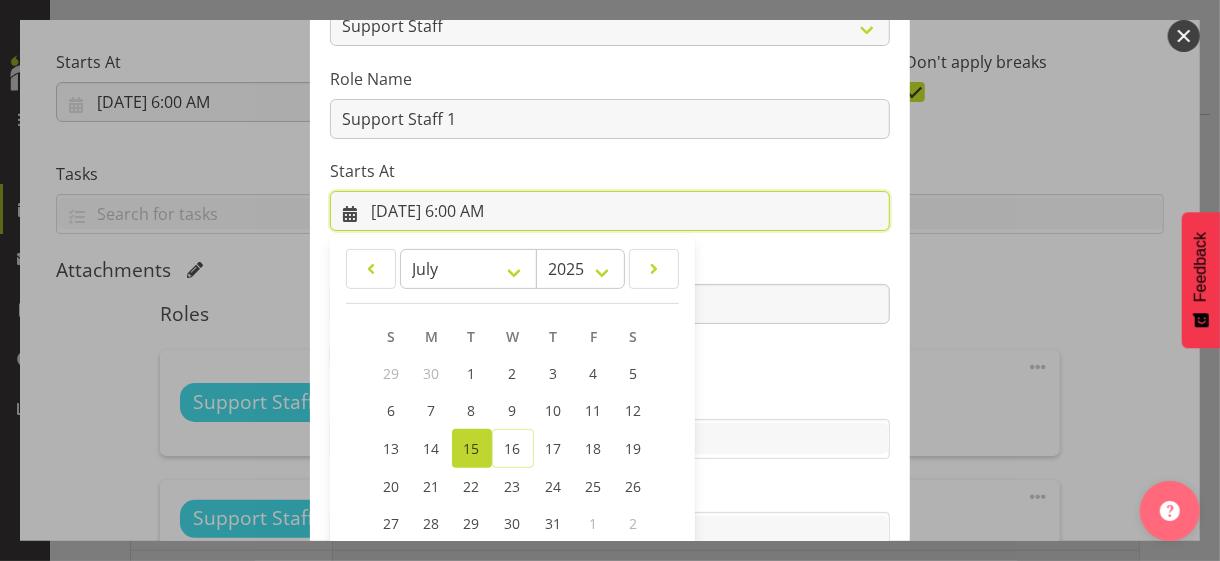 scroll, scrollTop: 347, scrollLeft: 0, axis: vertical 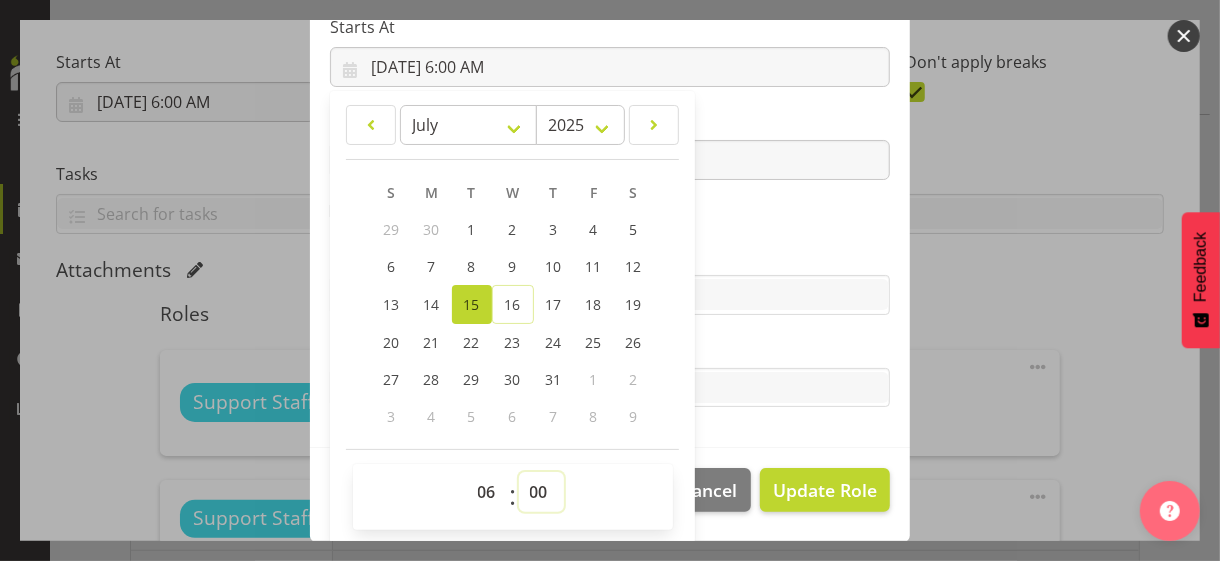 drag, startPoint x: 528, startPoint y: 493, endPoint x: 533, endPoint y: 471, distance: 22.561028 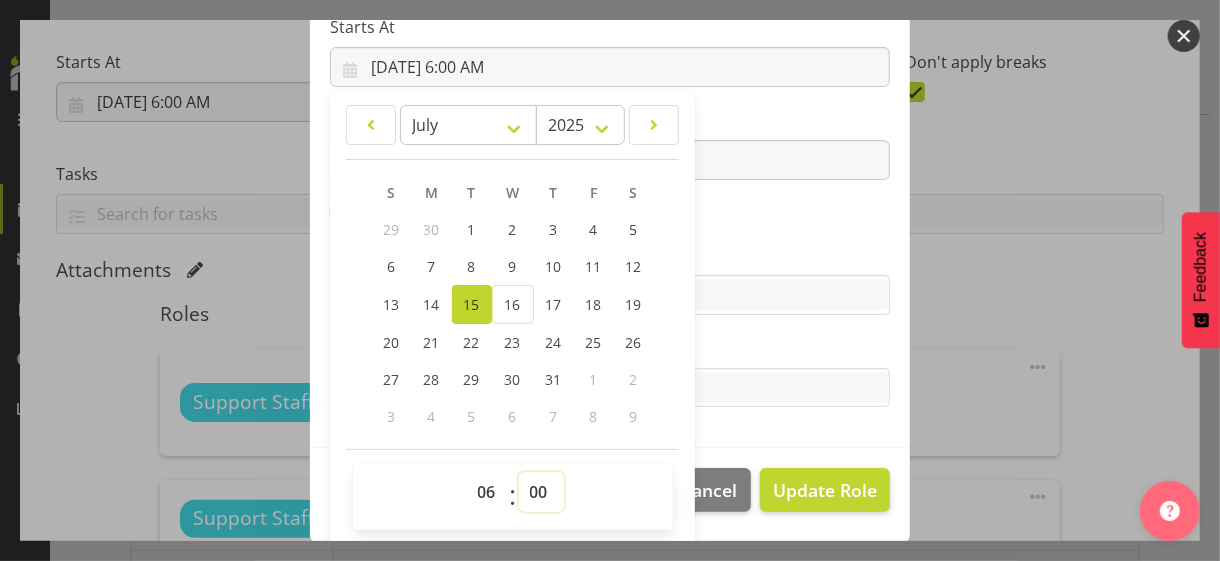 click on "00   01   02   03   04   05   06   07   08   09   10   11   12   13   14   15   16   17   18   19   20   21   22   23   24   25   26   27   28   29   30   31   32   33   34   35   36   37   38   39   40   41   42   43   44   45   46   47   48   49   50   51   52   53   54   55   56   57   58   59" at bounding box center [541, 492] 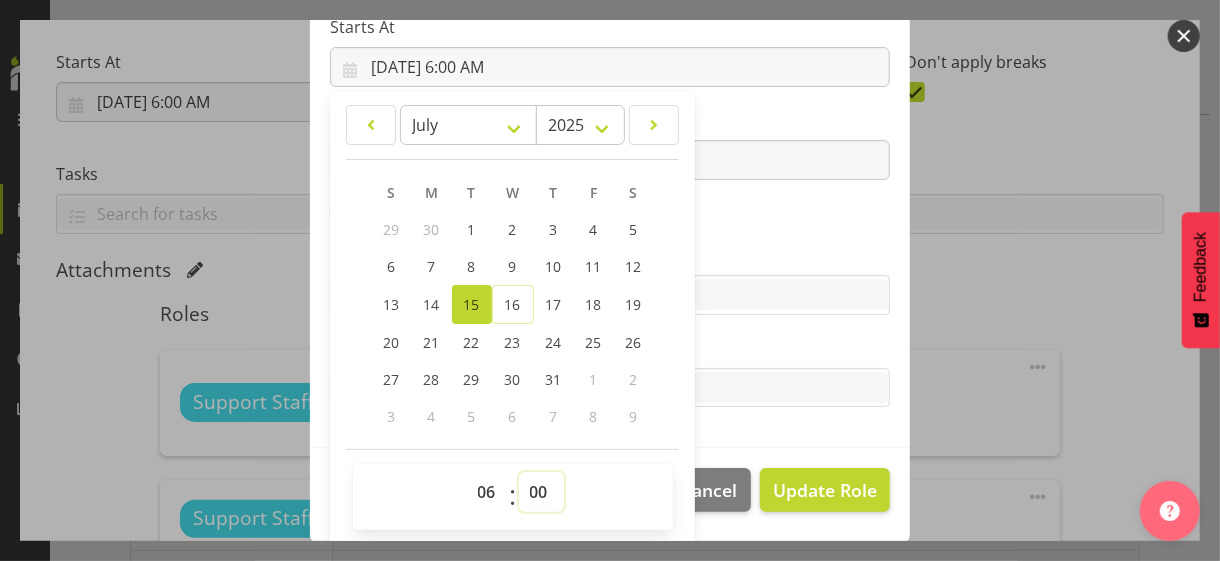 select on "20" 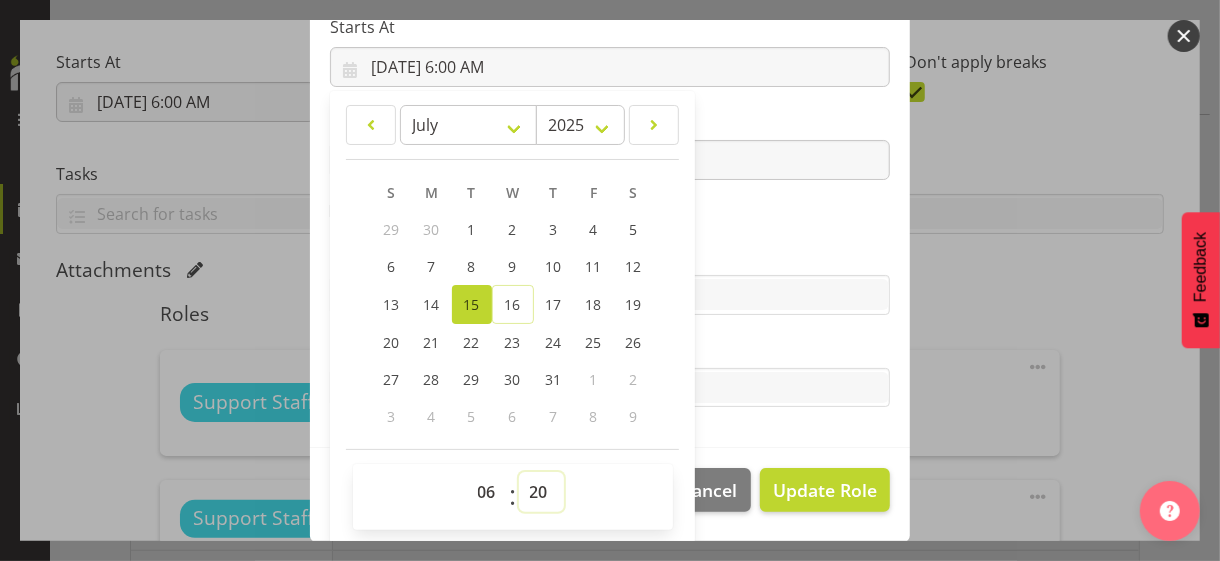 click on "00   01   02   03   04   05   06   07   08   09   10   11   12   13   14   15   16   17   18   19   20   21   22   23   24   25   26   27   28   29   30   31   32   33   34   35   36   37   38   39   40   41   42   43   44   45   46   47   48   49   50   51   52   53   54   55   56   57   58   59" at bounding box center [541, 492] 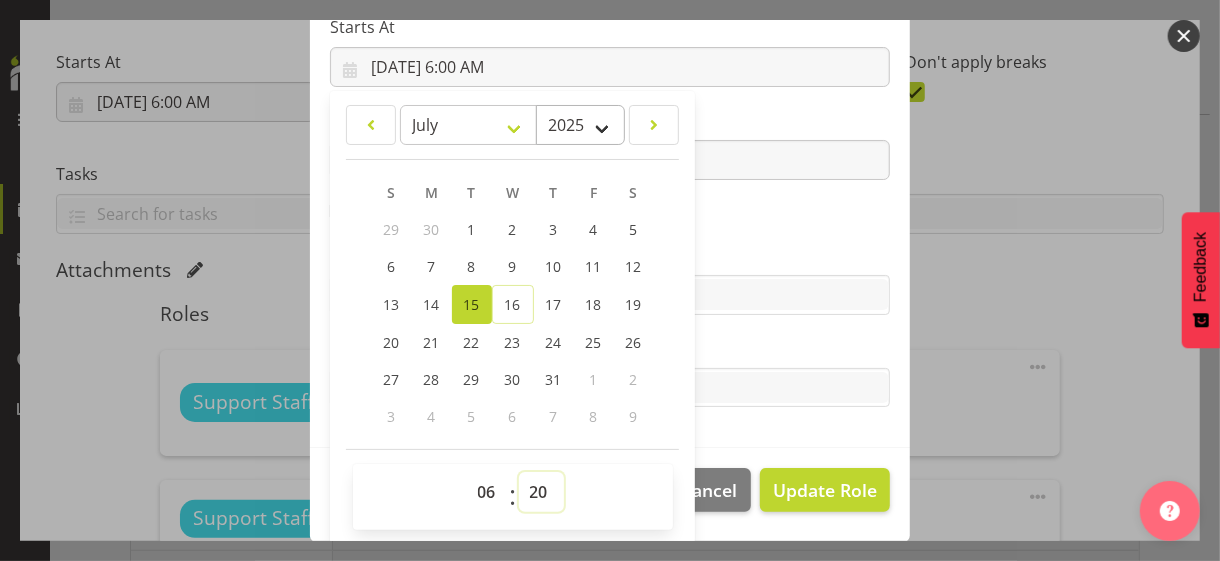 type on "[DATE] 6:20 AM" 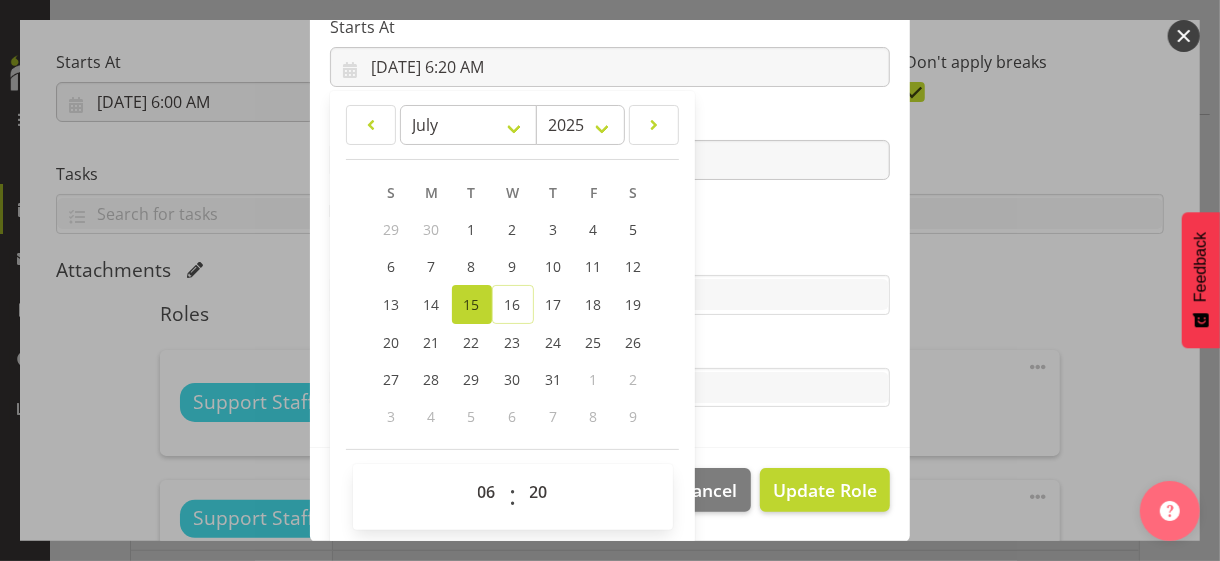 click on "Skills" at bounding box center [610, 255] 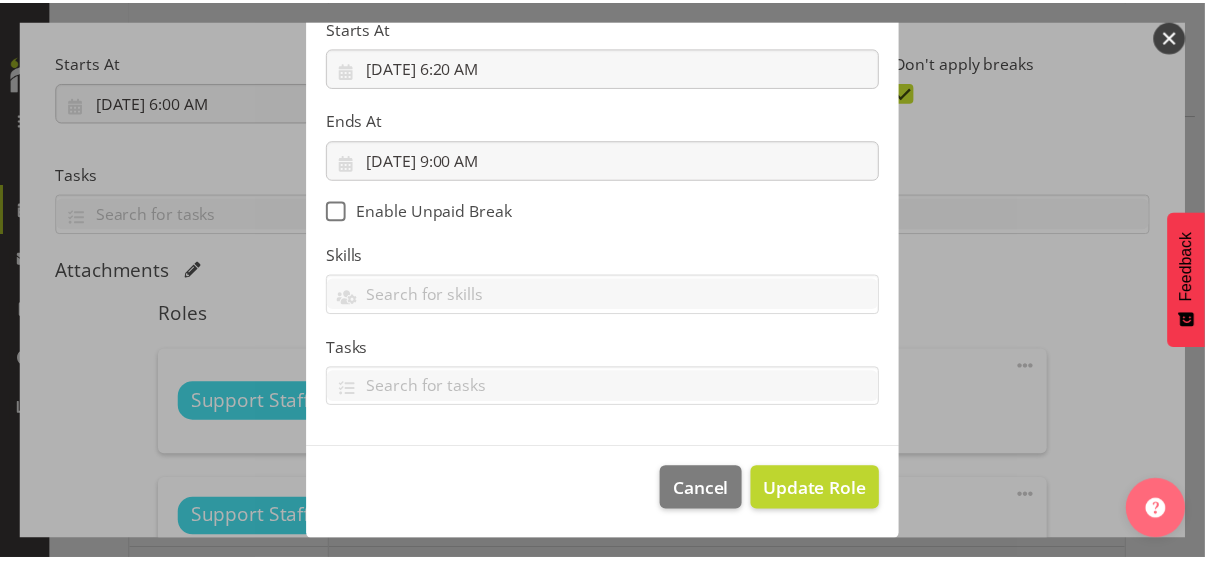 scroll, scrollTop: 346, scrollLeft: 0, axis: vertical 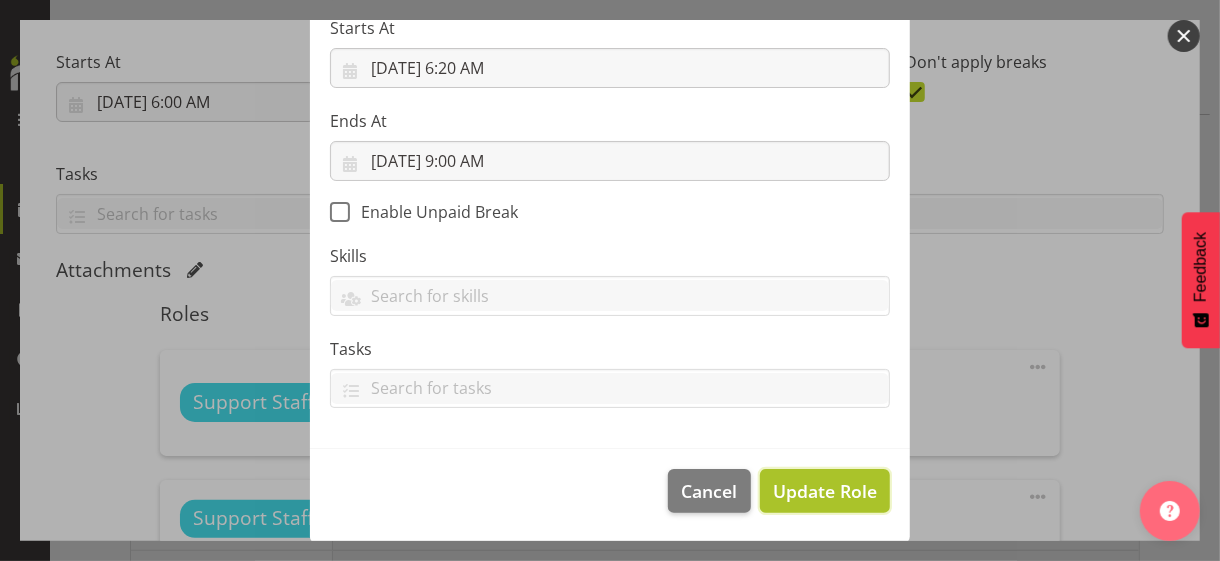 click on "Update Role" at bounding box center (825, 491) 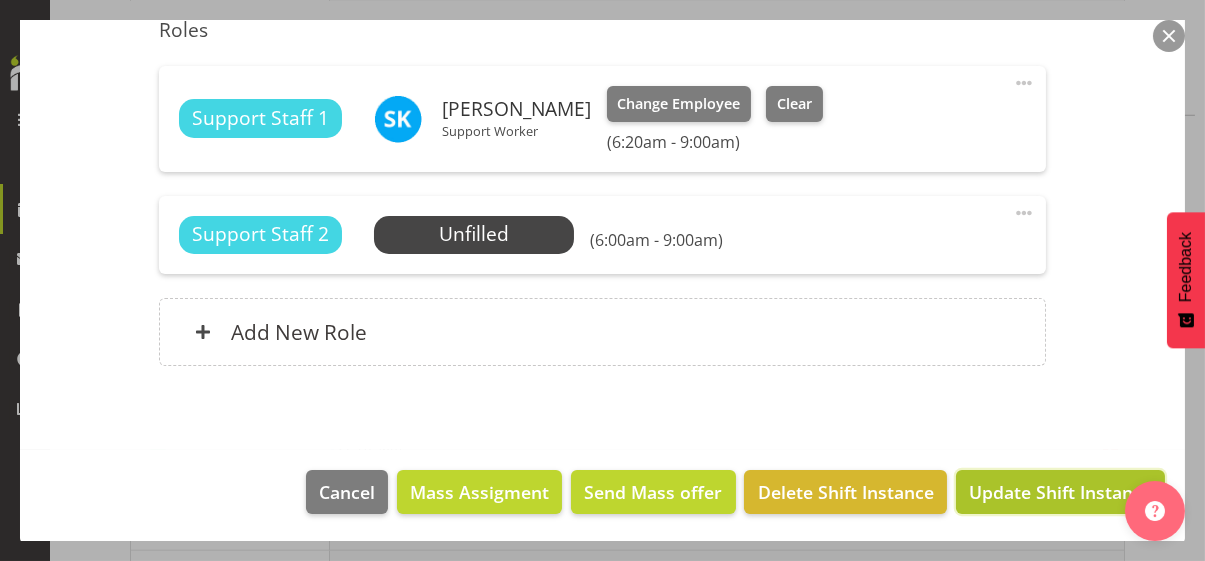 click on "Update Shift Instance" at bounding box center (1060, 492) 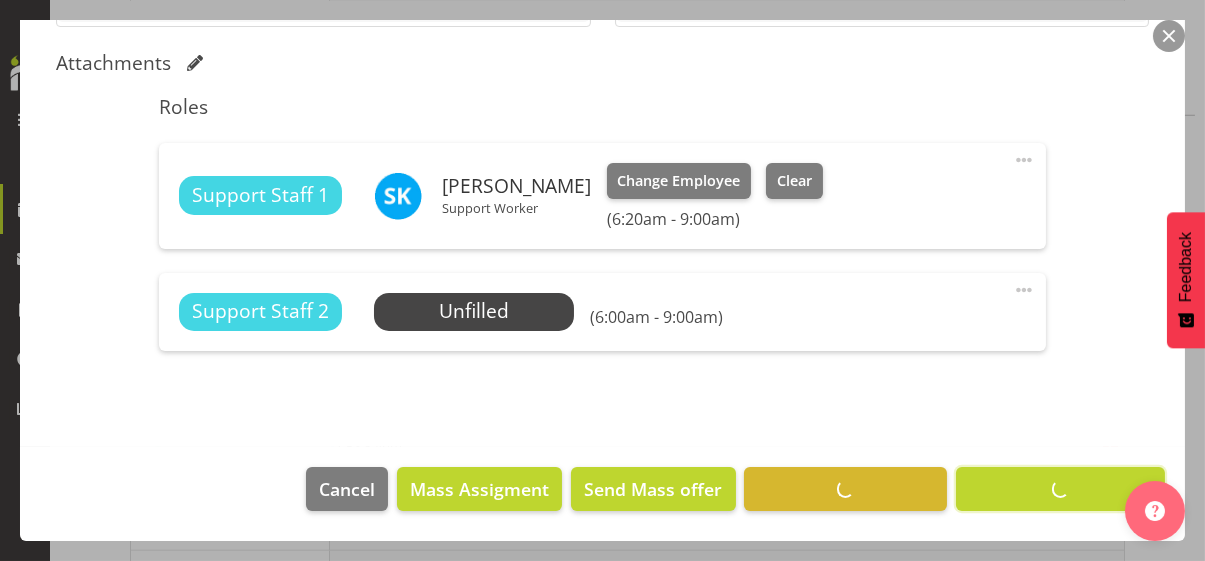 scroll, scrollTop: 505, scrollLeft: 0, axis: vertical 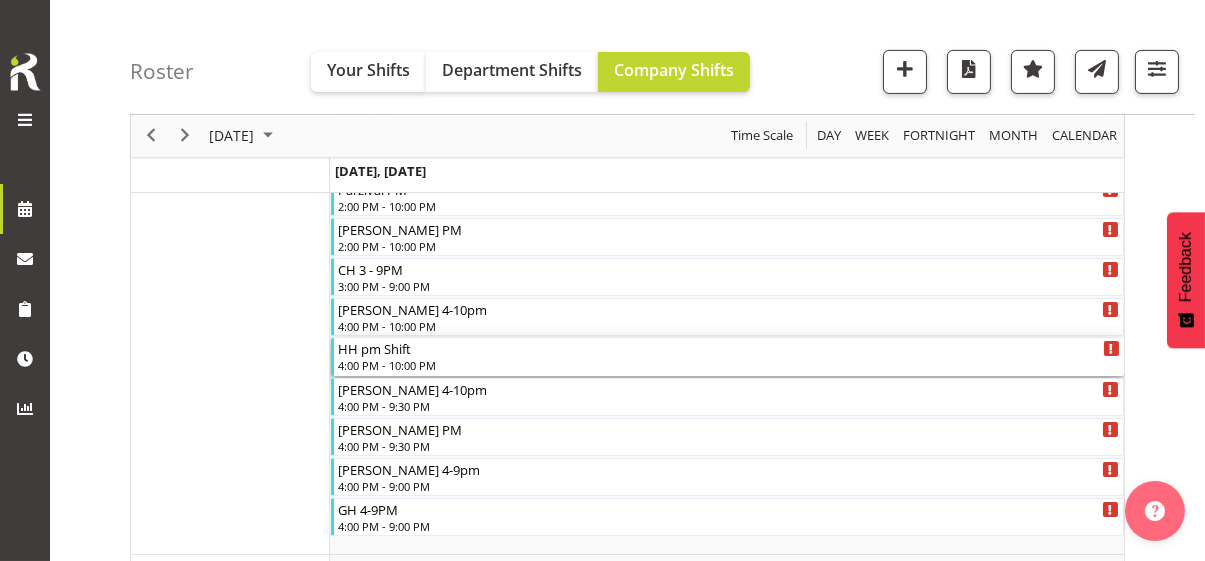 click on "4:00 PM - 10:00 PM" at bounding box center (729, 365) 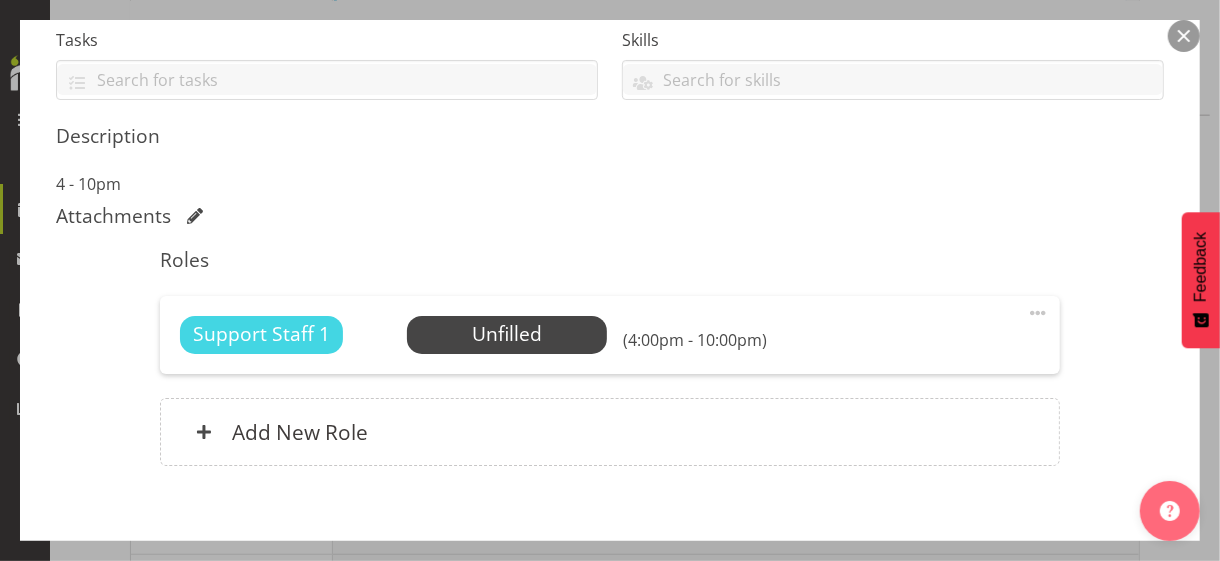 scroll, scrollTop: 500, scrollLeft: 0, axis: vertical 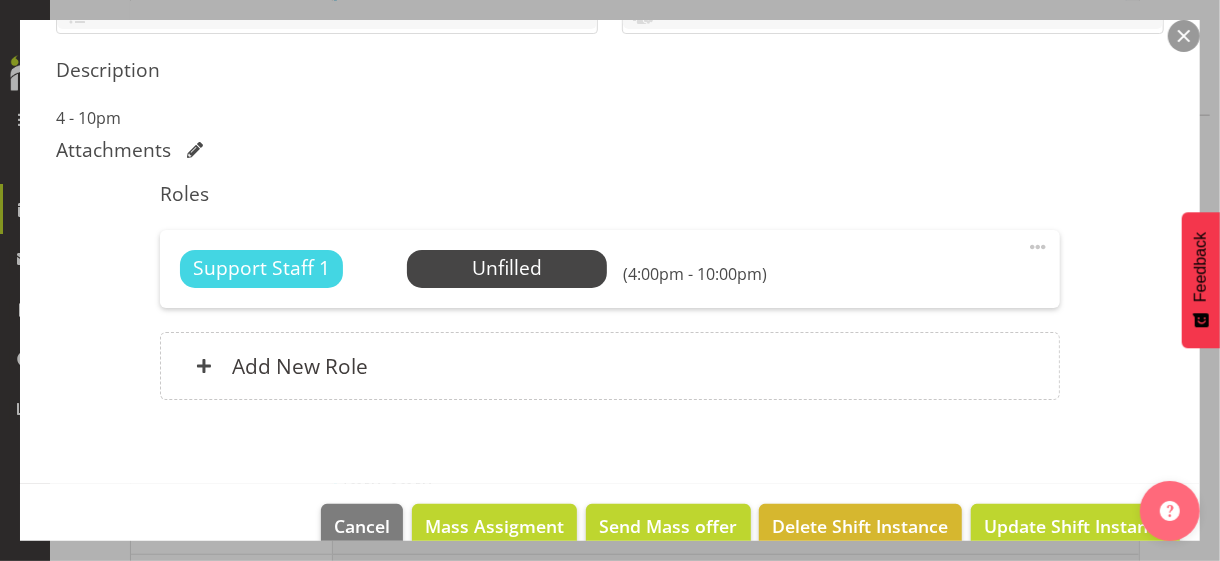 click at bounding box center [1038, 247] 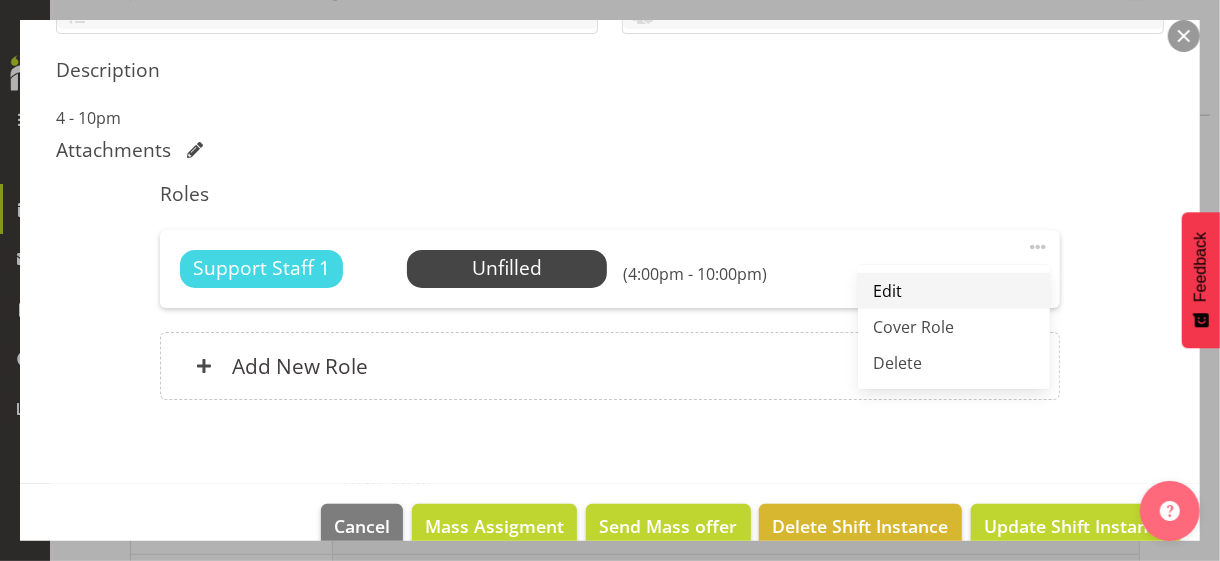 click on "Edit" at bounding box center (954, 291) 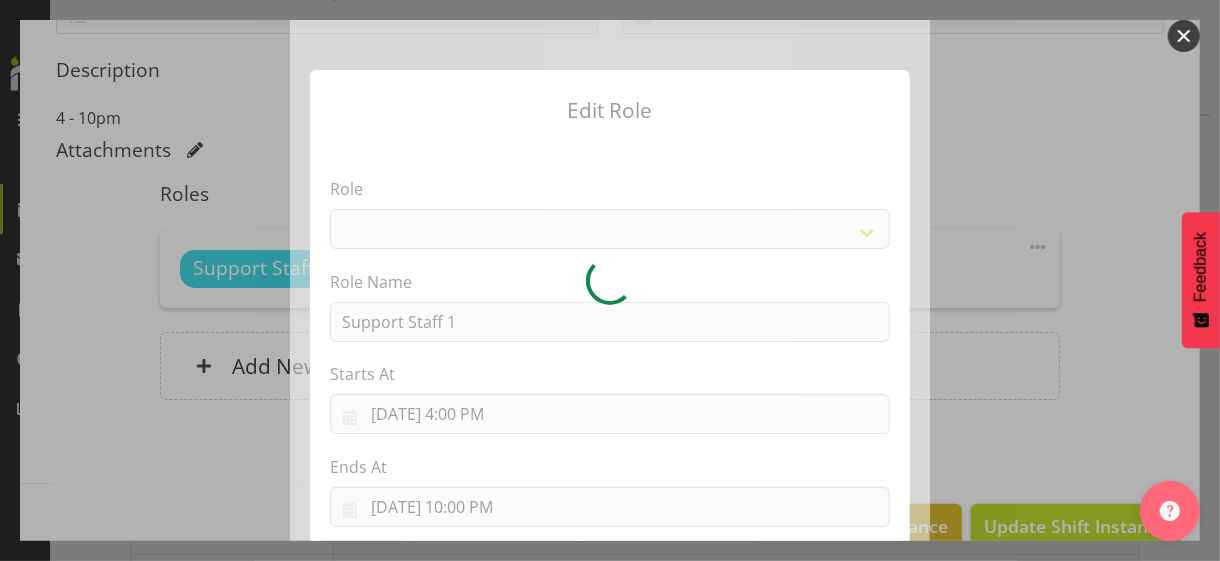 select on "1091" 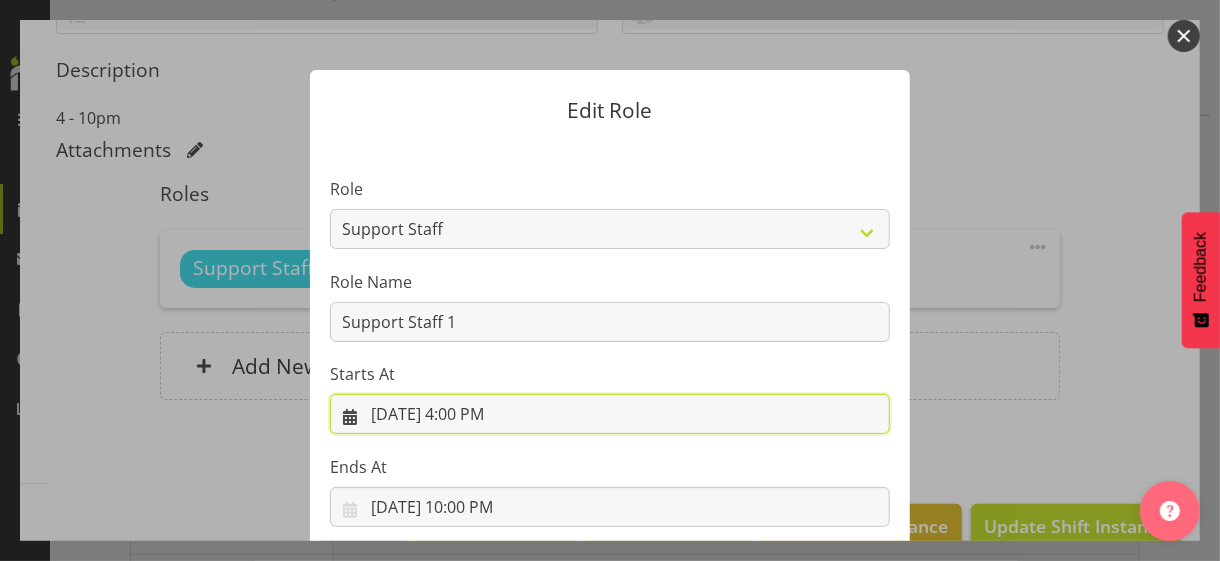 click on "[DATE] 4:00 PM" at bounding box center (610, 414) 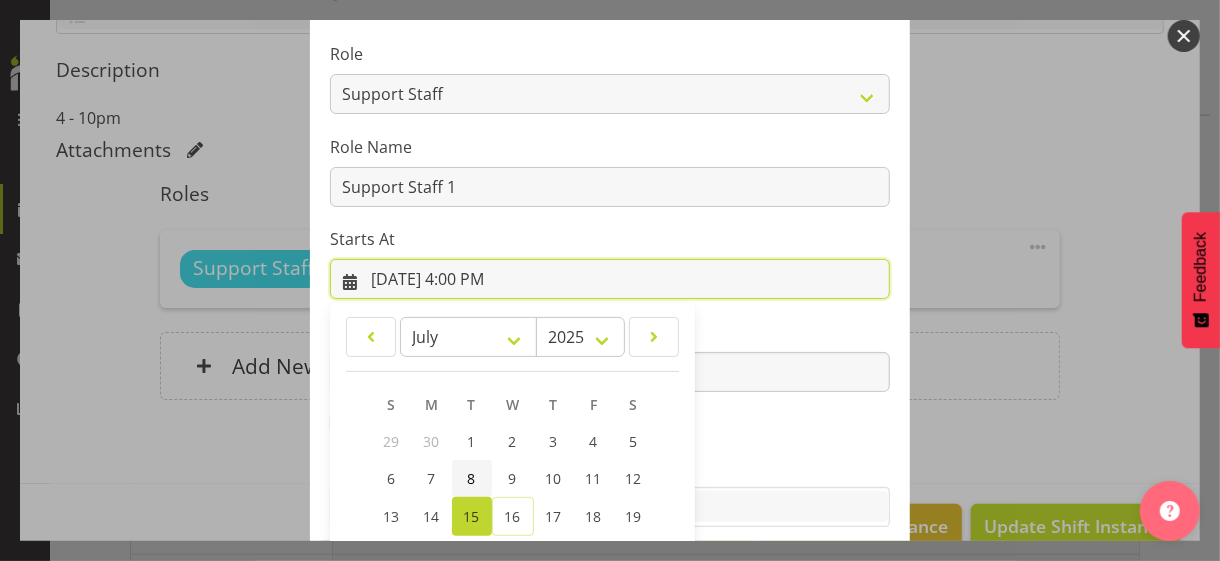 scroll, scrollTop: 347, scrollLeft: 0, axis: vertical 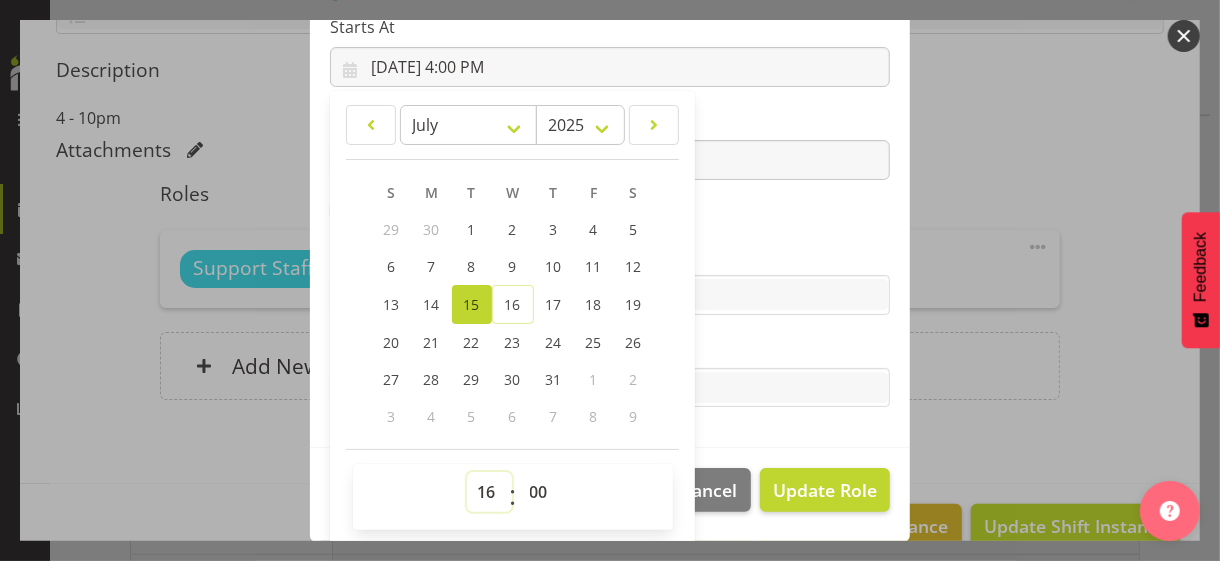drag, startPoint x: 477, startPoint y: 487, endPoint x: 483, endPoint y: 476, distance: 12.529964 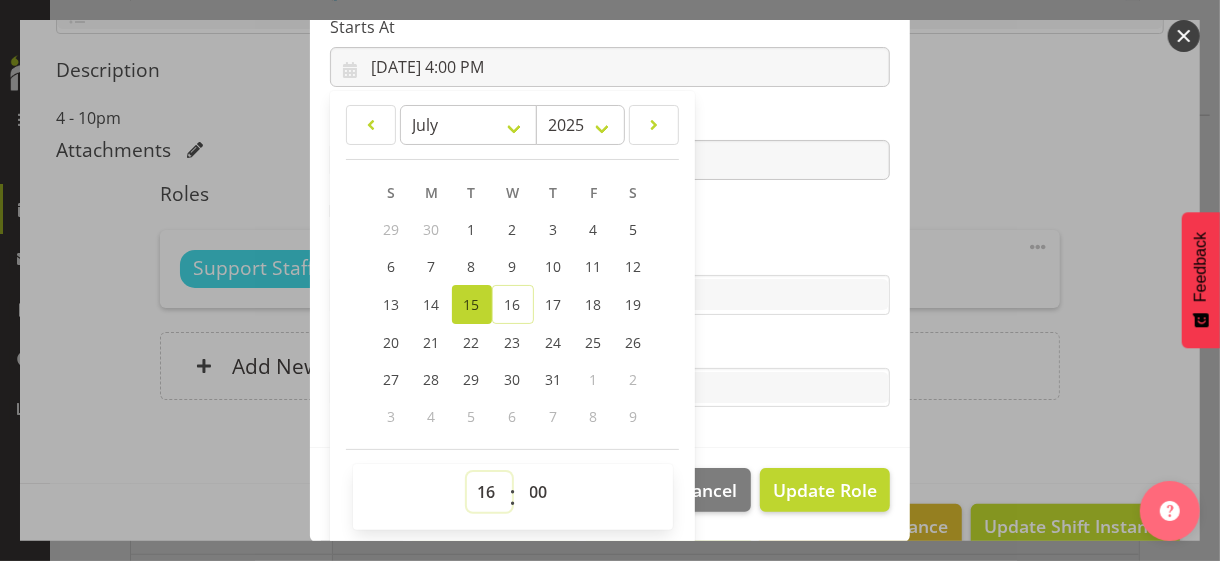 click on "00   01   02   03   04   05   06   07   08   09   10   11   12   13   14   15   16   17   18   19   20   21   22   23" at bounding box center [489, 492] 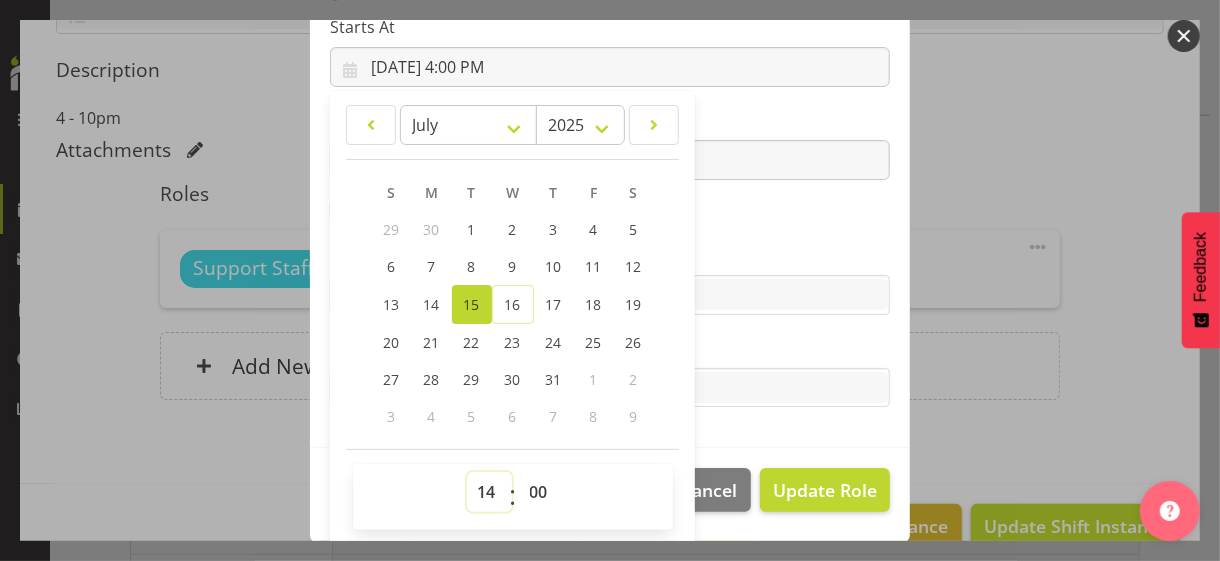 click on "00   01   02   03   04   05   06   07   08   09   10   11   12   13   14   15   16   17   18   19   20   21   22   23" at bounding box center (489, 492) 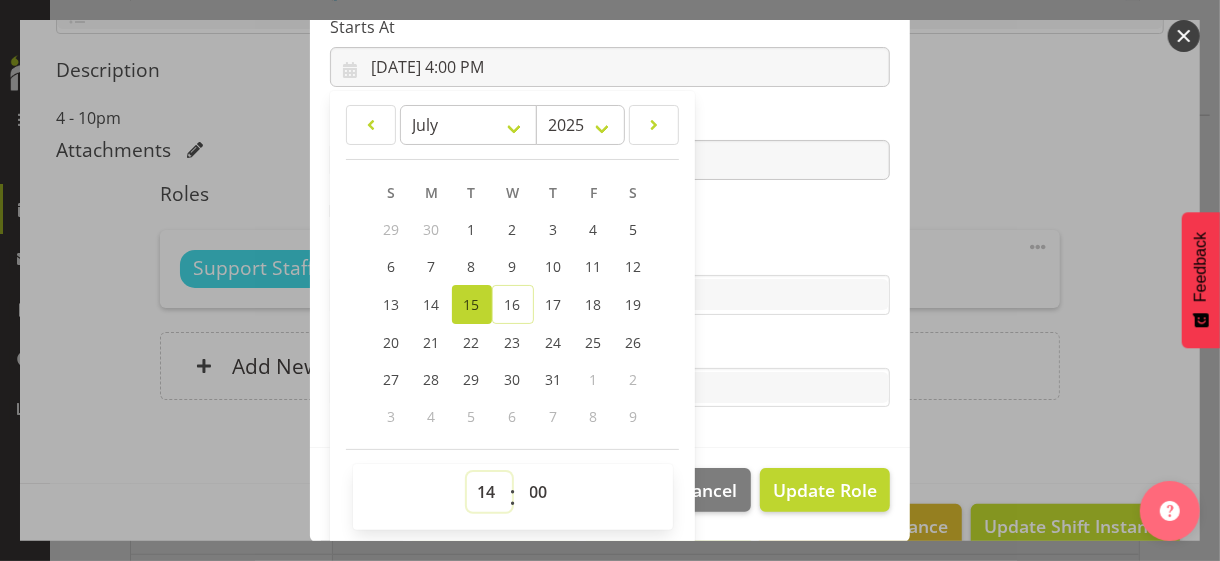 type on "[DATE] 2:00 PM" 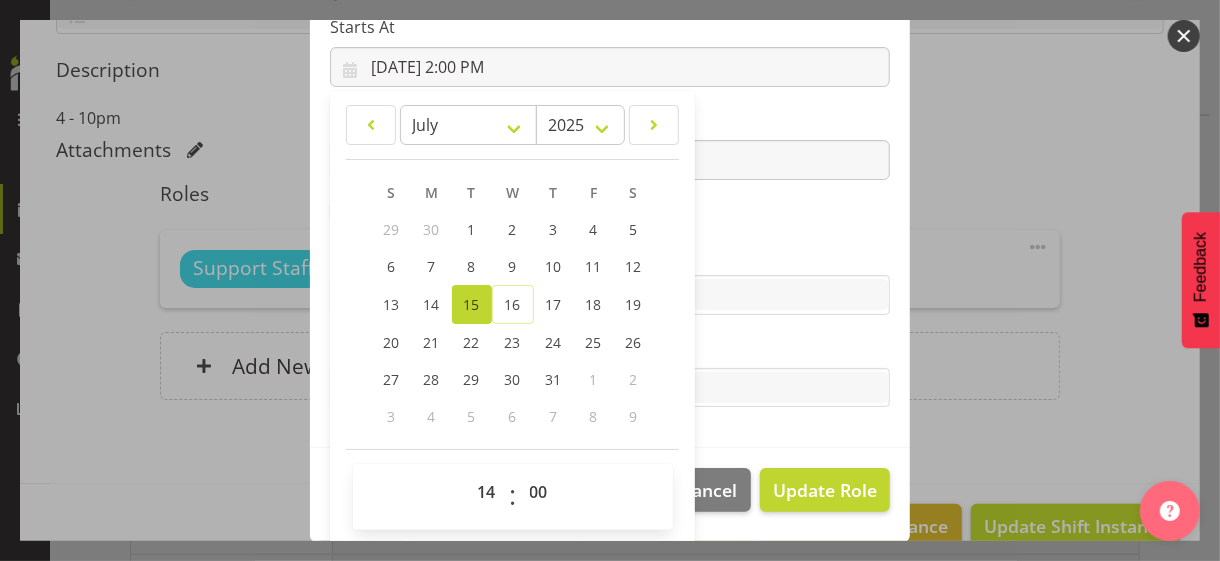 click on "Skills" at bounding box center [610, 255] 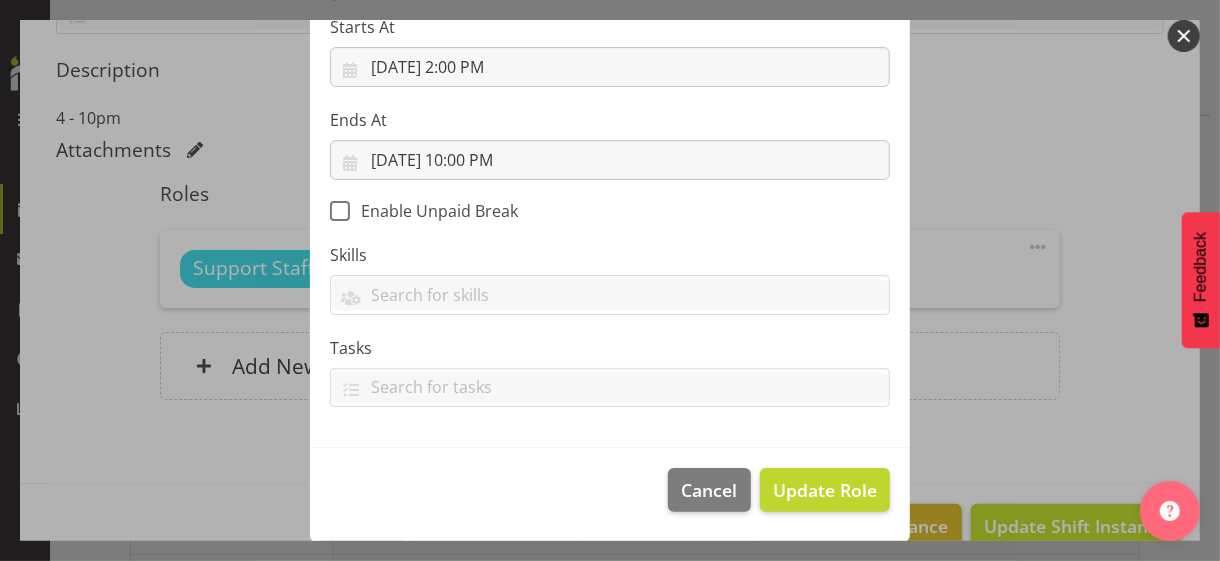scroll, scrollTop: 346, scrollLeft: 0, axis: vertical 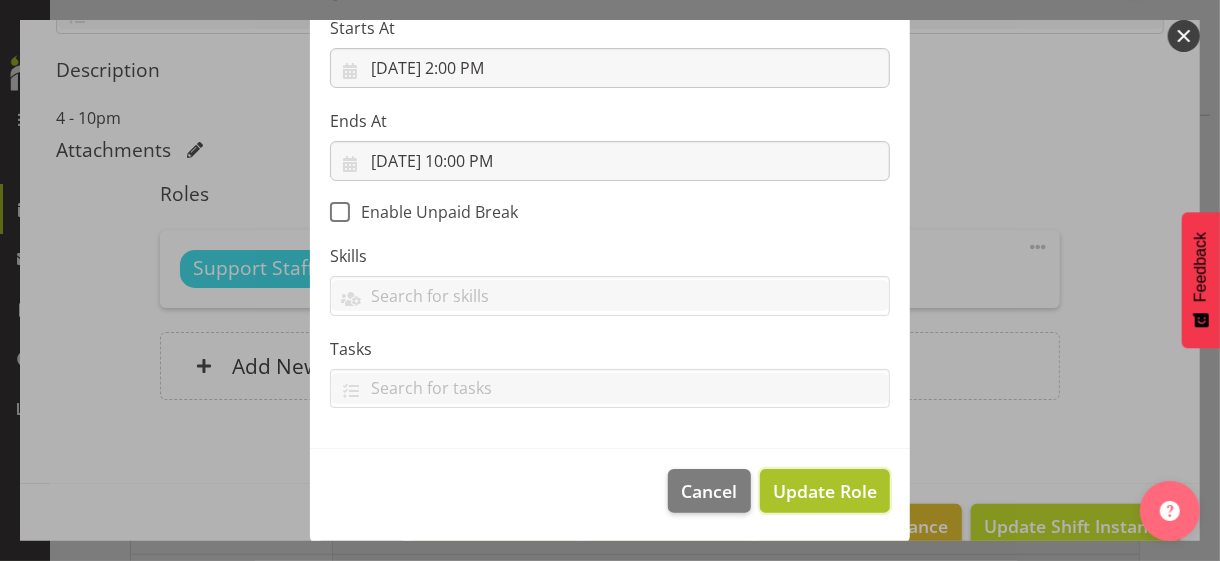 click on "Update Role" at bounding box center [825, 491] 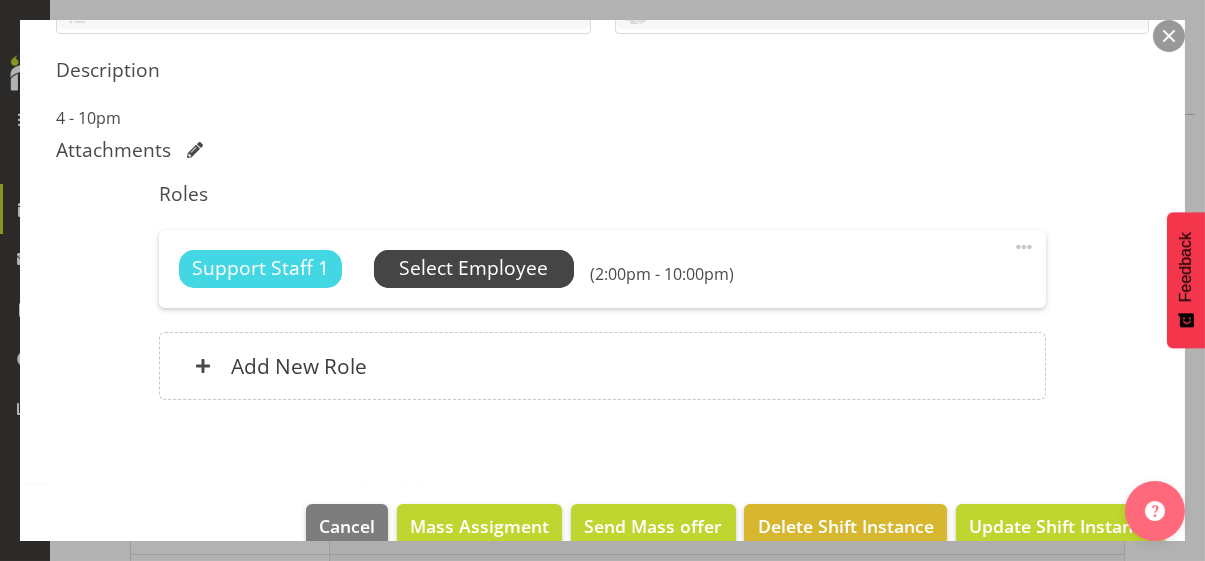click on "Select Employee" at bounding box center (473, 268) 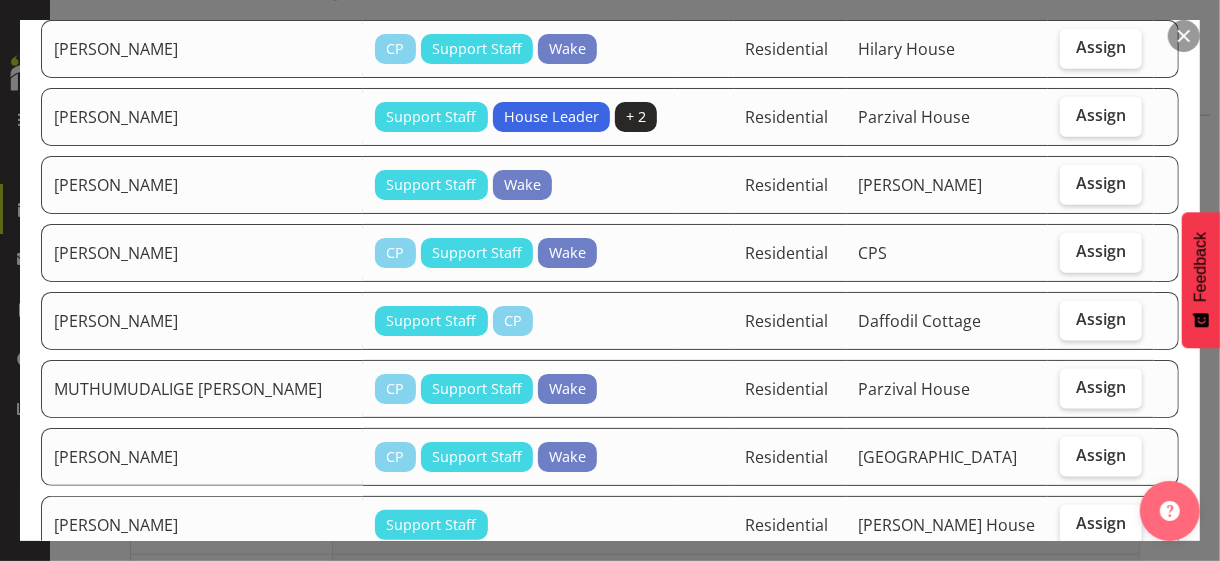 scroll, scrollTop: 1200, scrollLeft: 0, axis: vertical 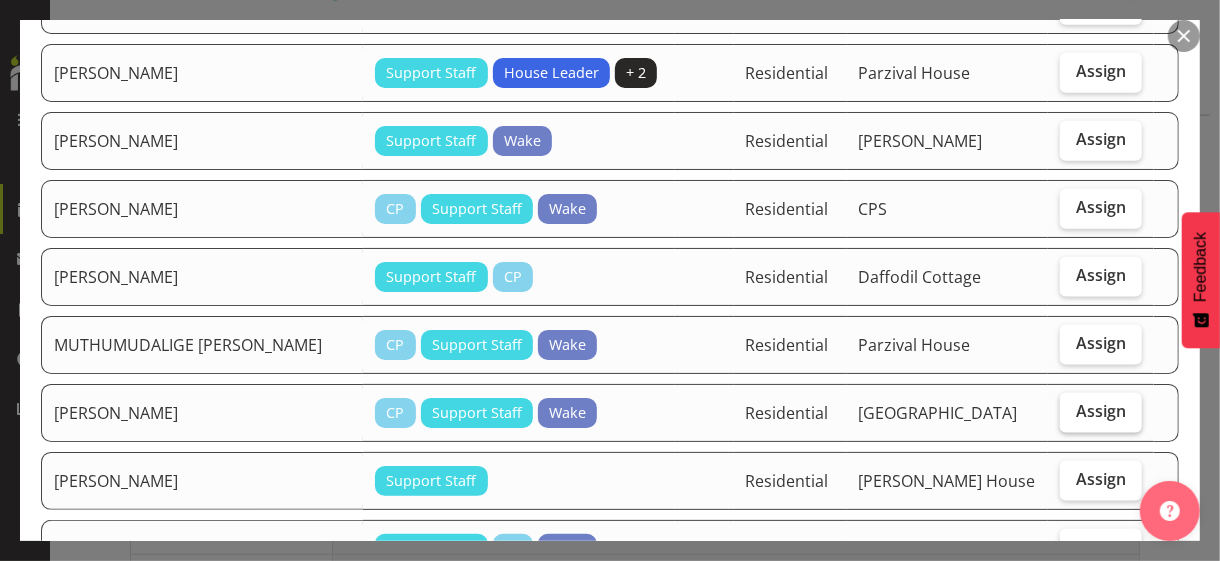 click on "Assign" at bounding box center [1101, 411] 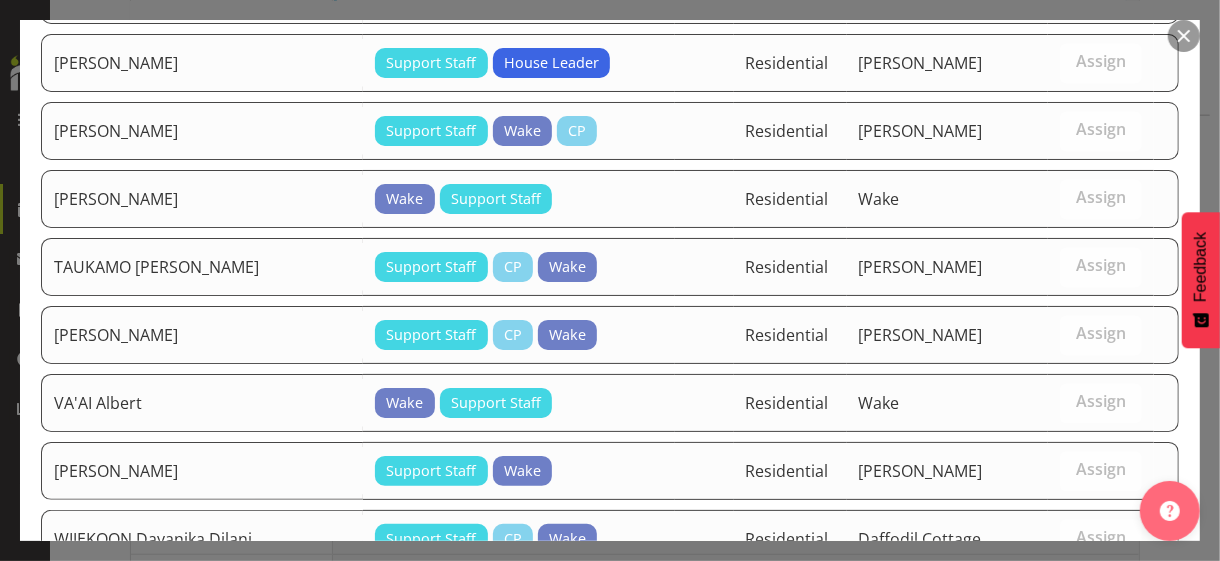scroll, scrollTop: 2266, scrollLeft: 0, axis: vertical 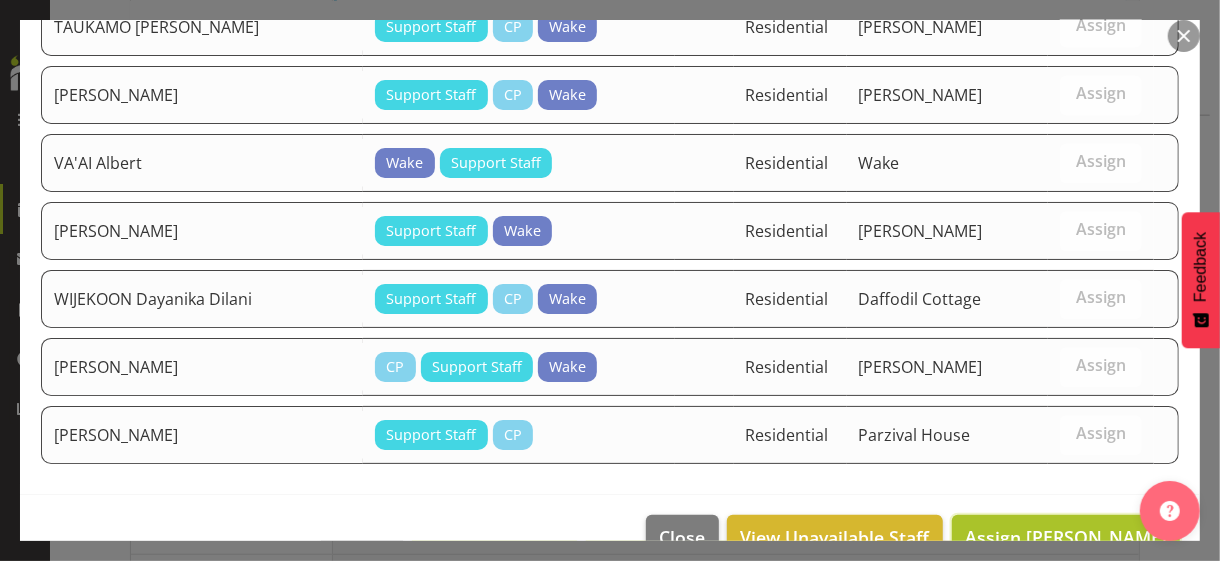 click on "Assign [PERSON_NAME]" at bounding box center [1066, 537] 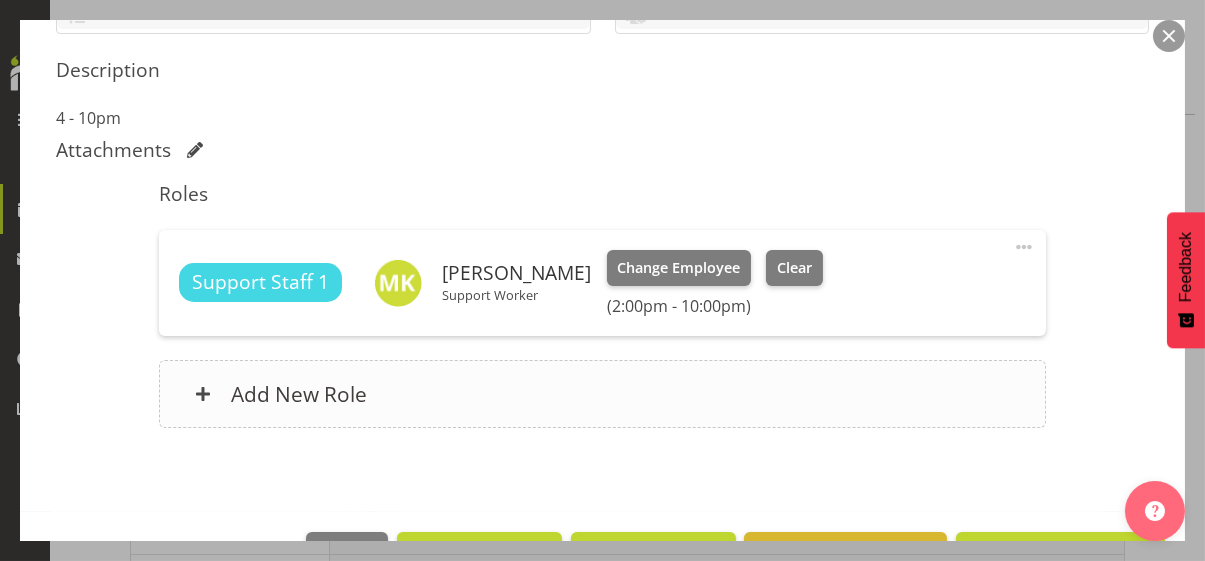 click on "Add New Role" at bounding box center (602, 394) 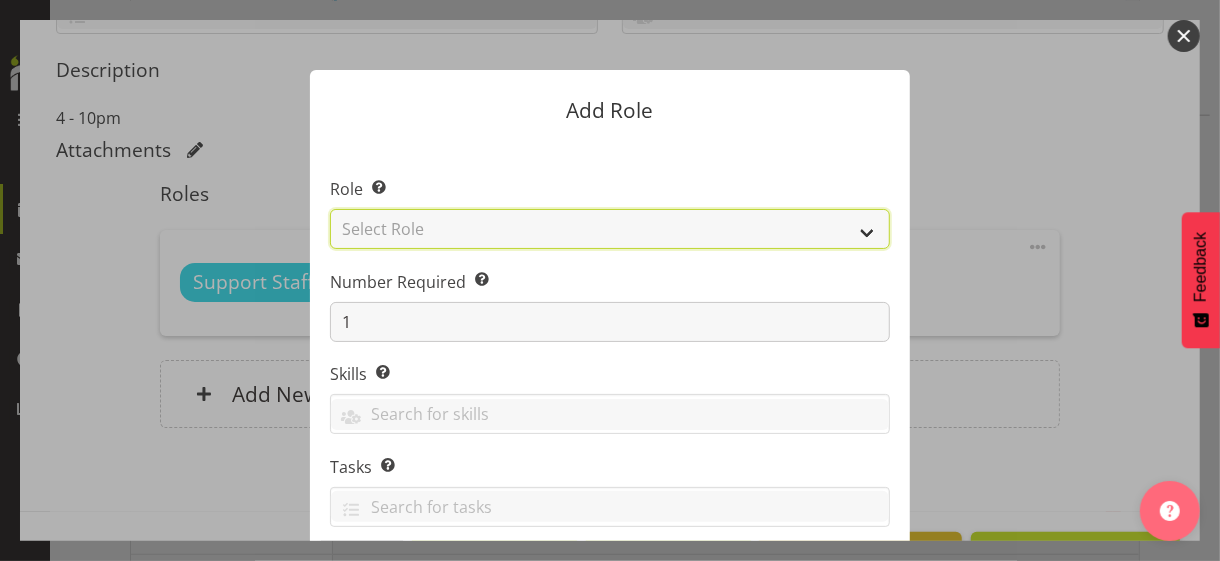 click on "Select Role  CP House Leader Support Staff Wake" at bounding box center (610, 229) 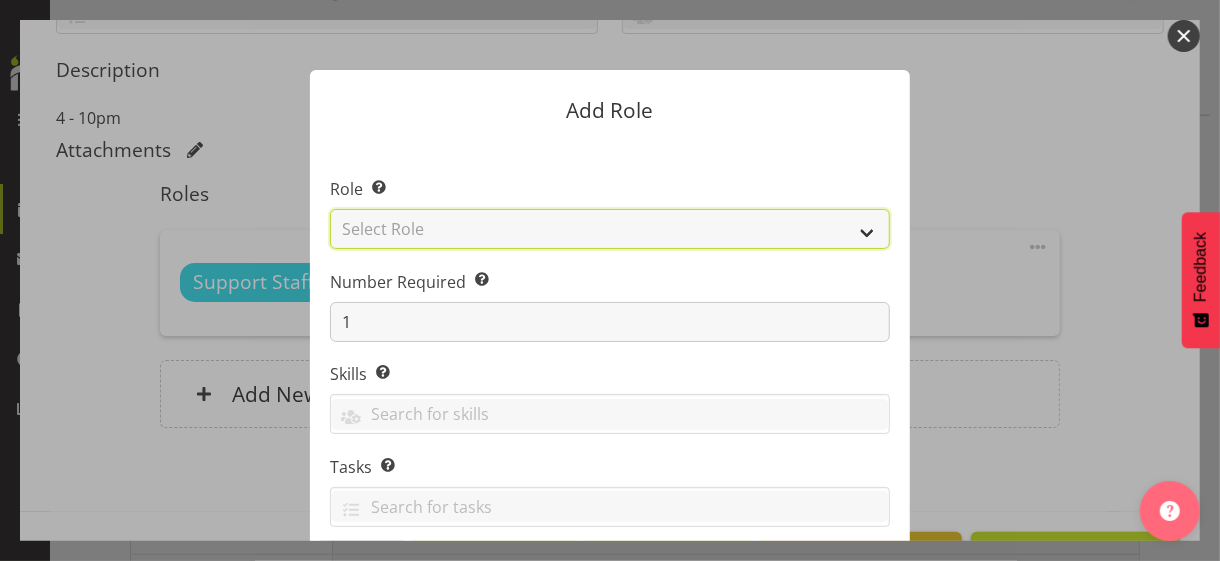 select on "1091" 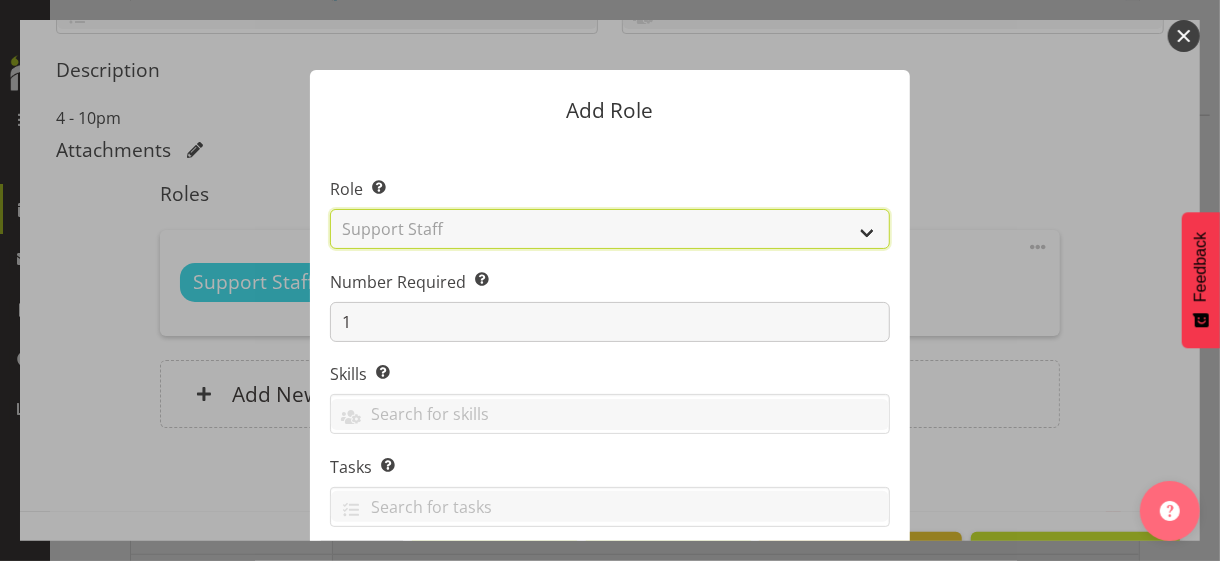 click on "Select Role  CP House Leader Support Staff Wake" at bounding box center [610, 229] 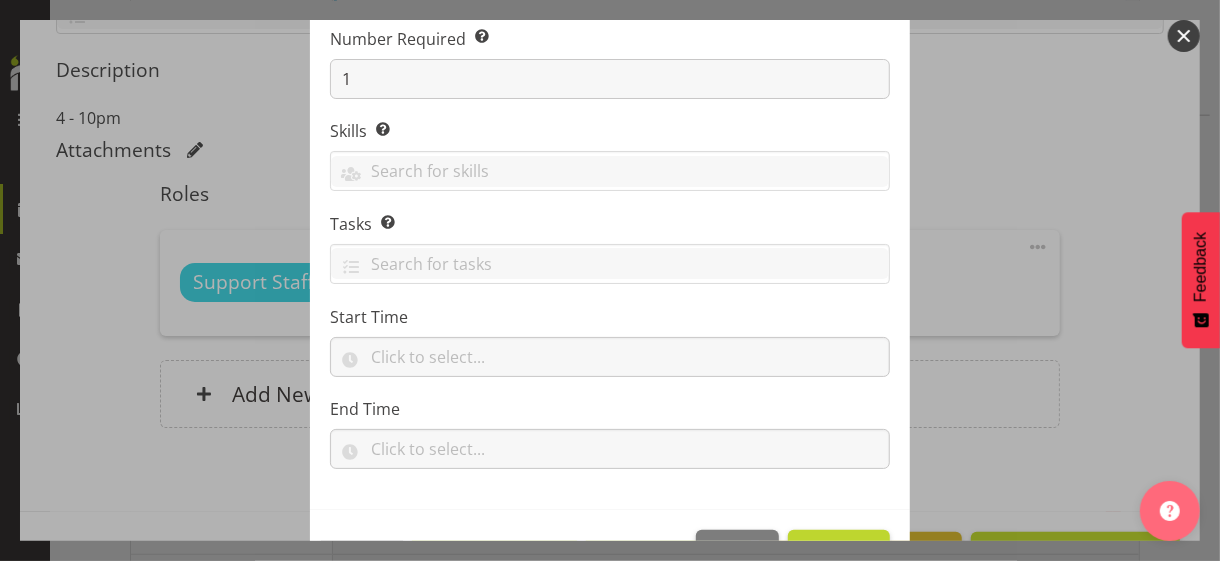 scroll, scrollTop: 304, scrollLeft: 0, axis: vertical 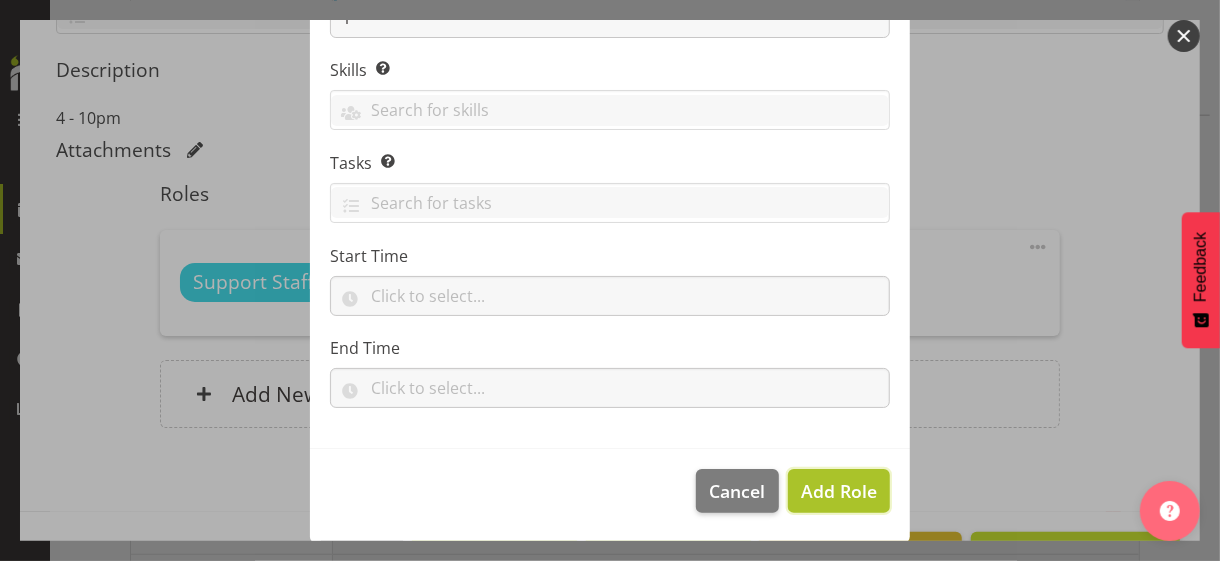click on "Add Role" at bounding box center [839, 491] 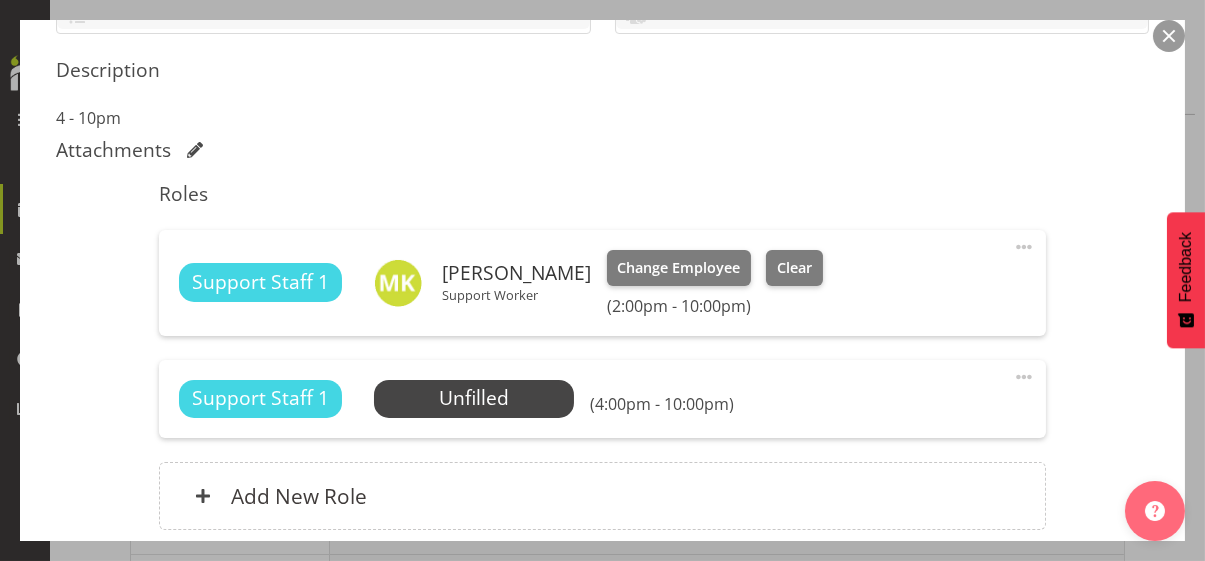 drag, startPoint x: 1003, startPoint y: 371, endPoint x: 933, endPoint y: 392, distance: 73.082146 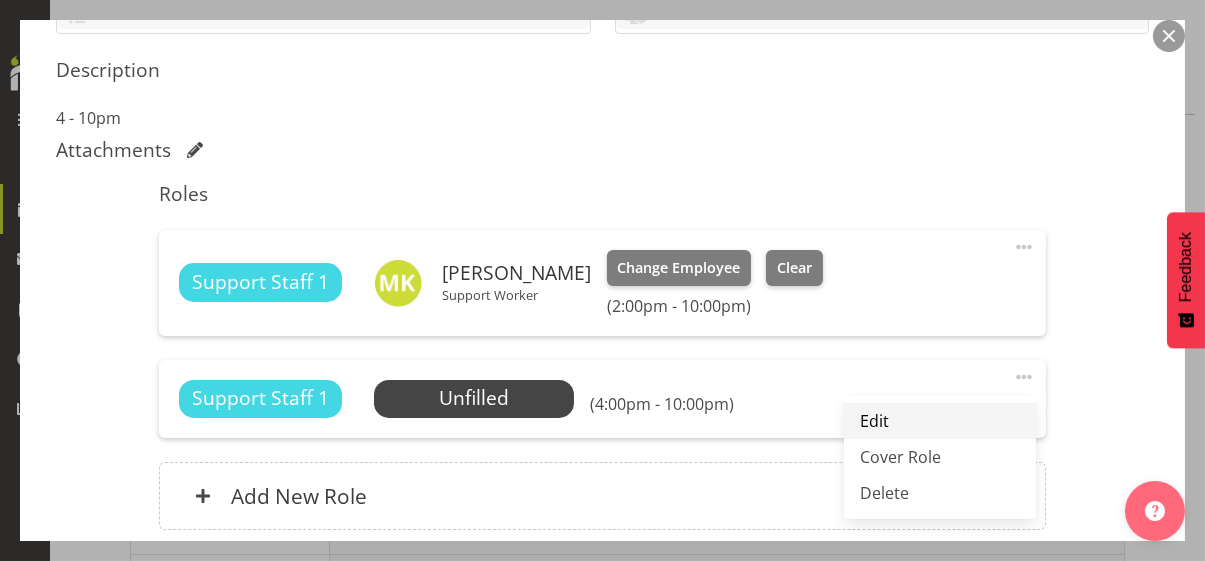 click on "Edit" at bounding box center [940, 421] 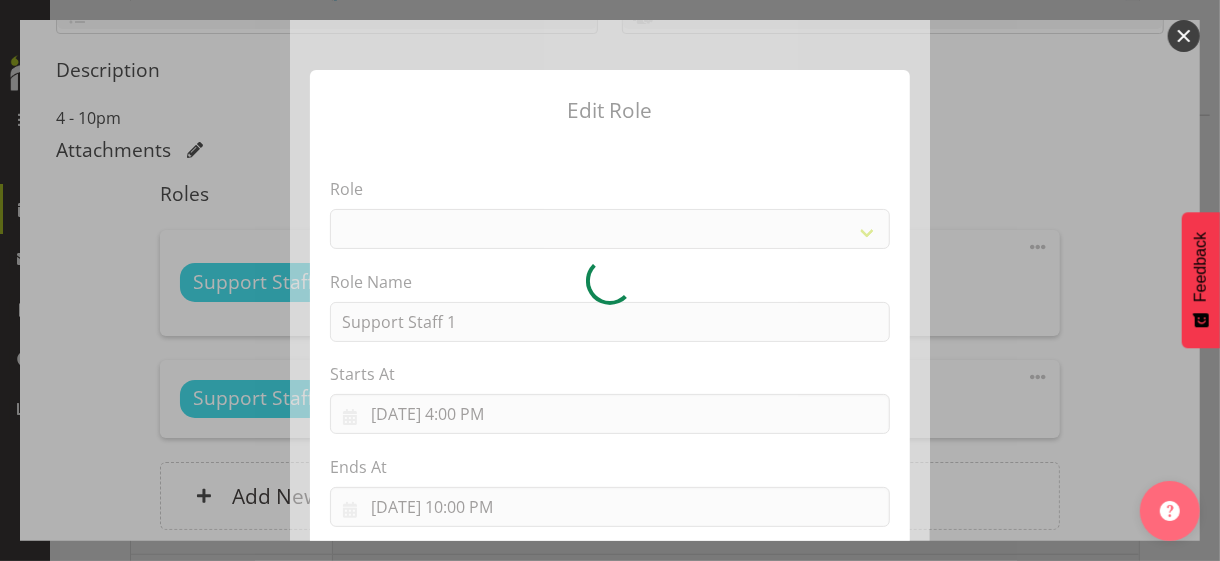select on "1091" 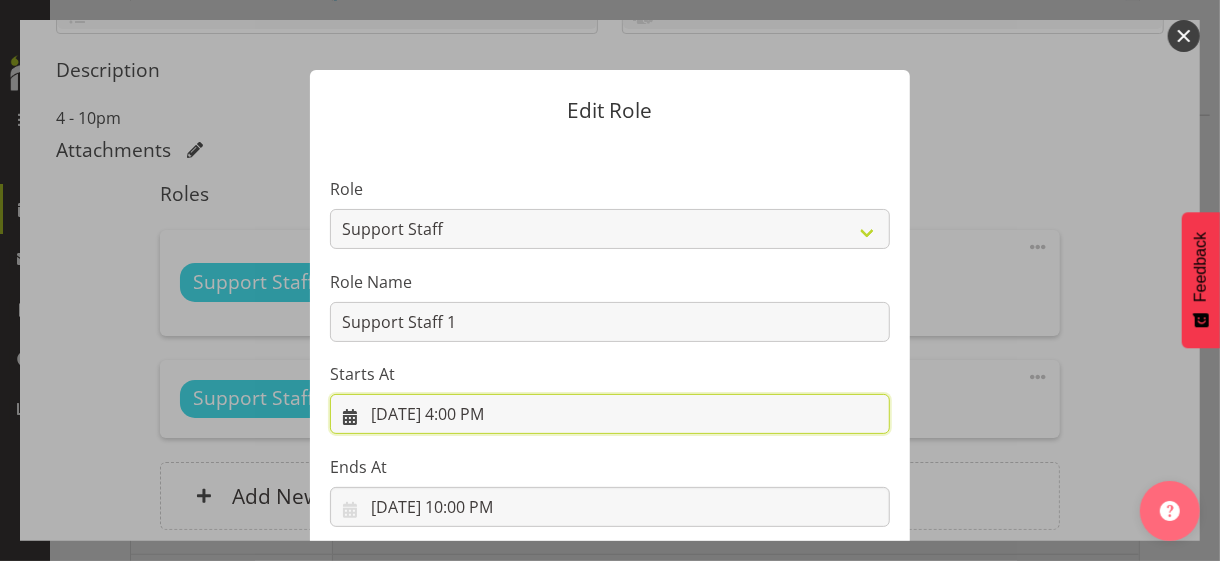 click on "[DATE] 4:00 PM" at bounding box center [610, 414] 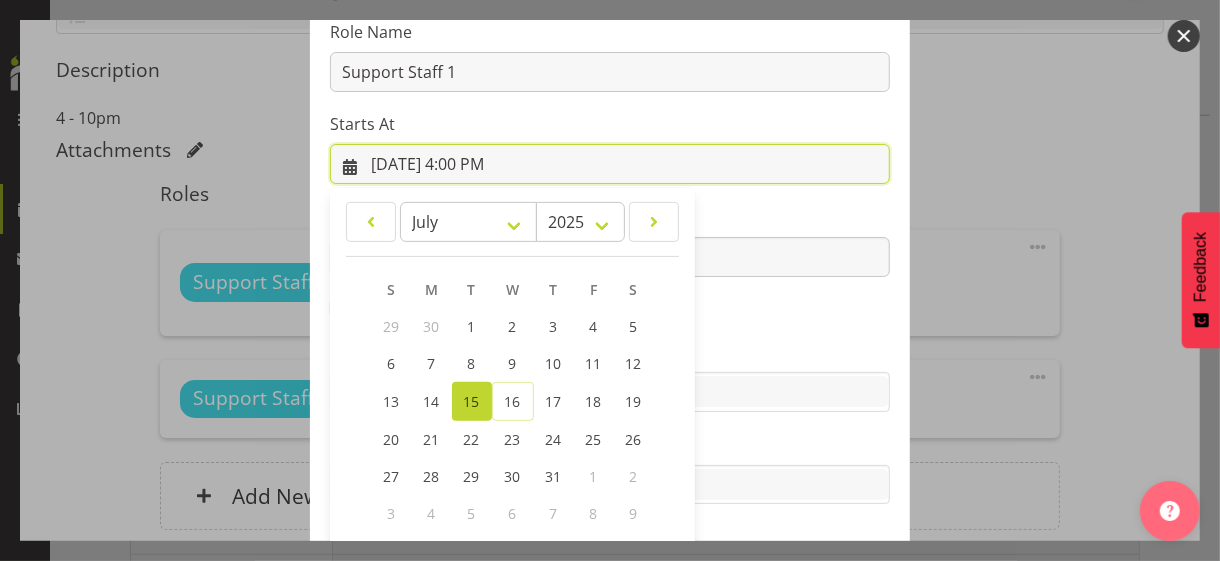 scroll, scrollTop: 347, scrollLeft: 0, axis: vertical 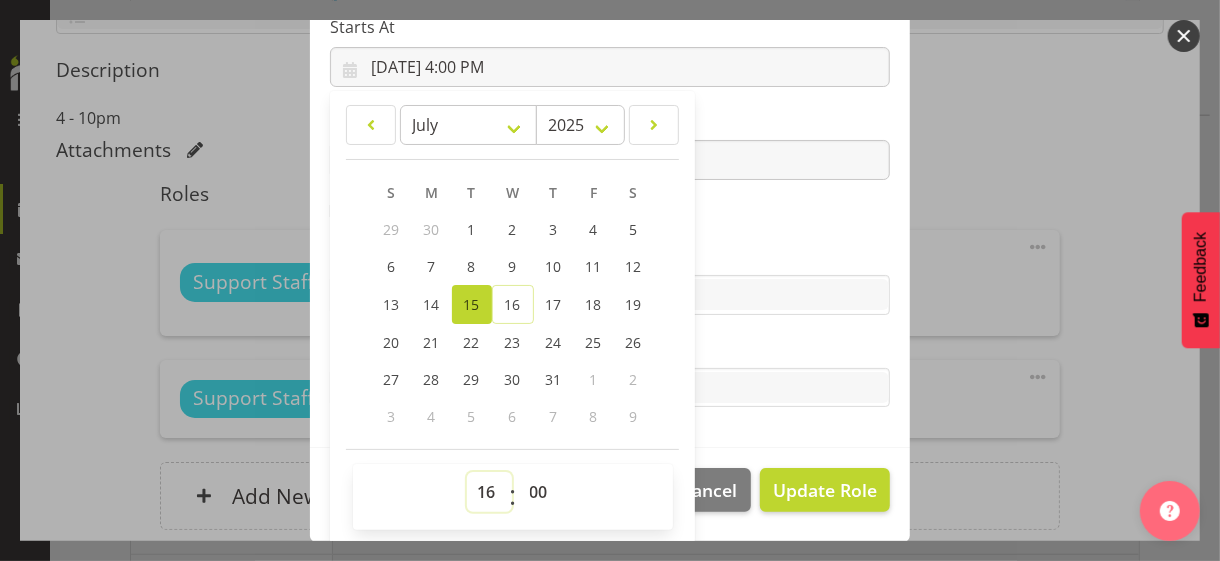 click on "00   01   02   03   04   05   06   07   08   09   10   11   12   13   14   15   16   17   18   19   20   21   22   23" at bounding box center (489, 492) 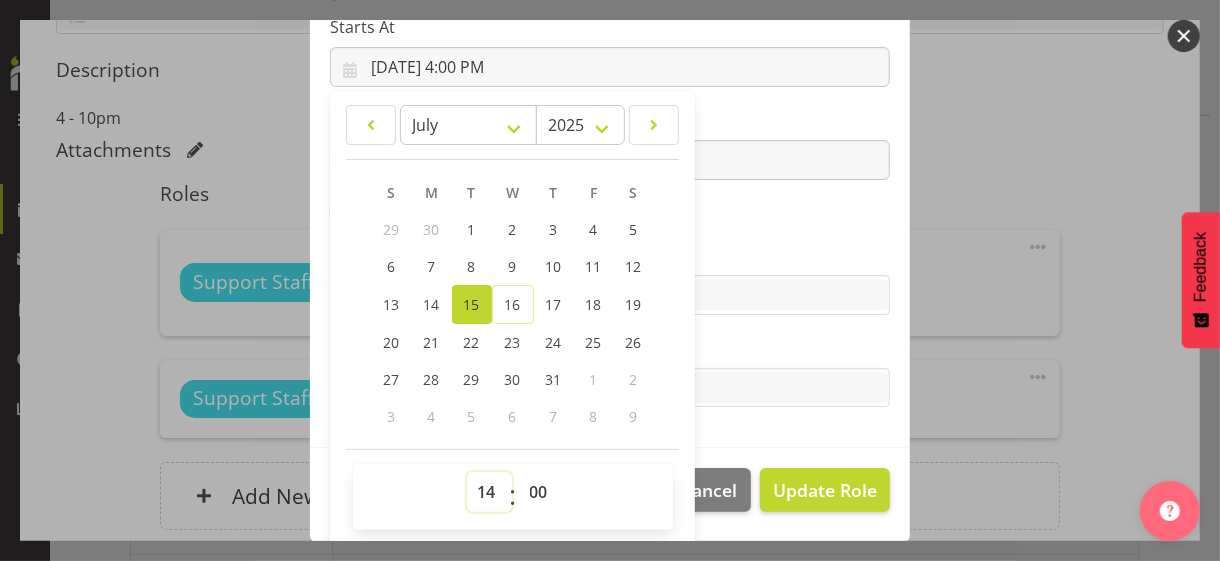 click on "00   01   02   03   04   05   06   07   08   09   10   11   12   13   14   15   16   17   18   19   20   21   22   23" at bounding box center (489, 492) 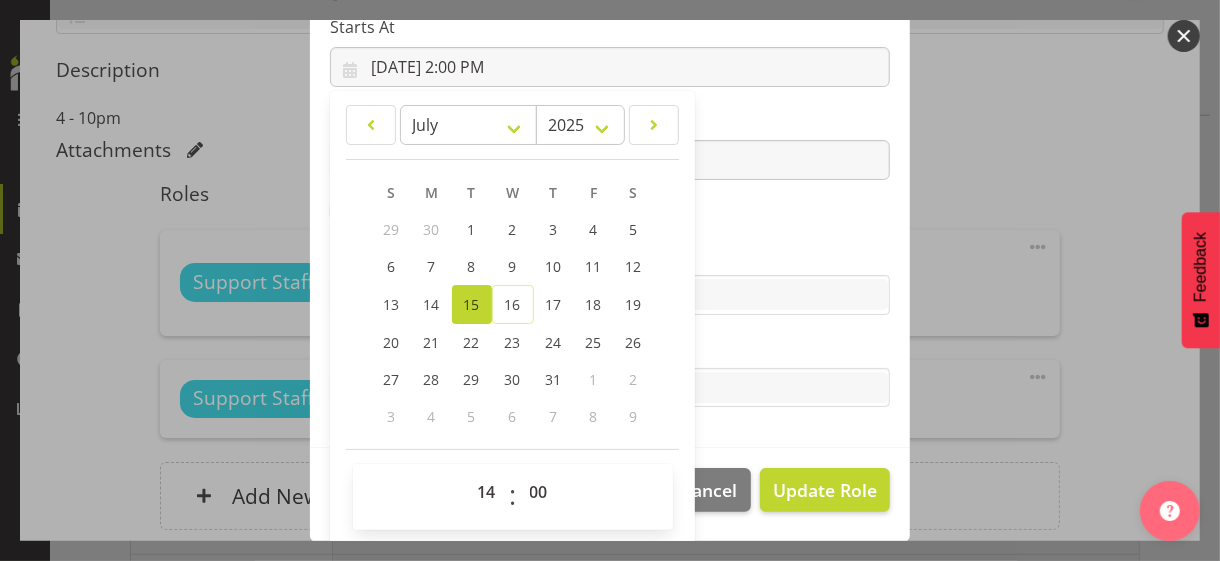 click on "Skills" at bounding box center (610, 255) 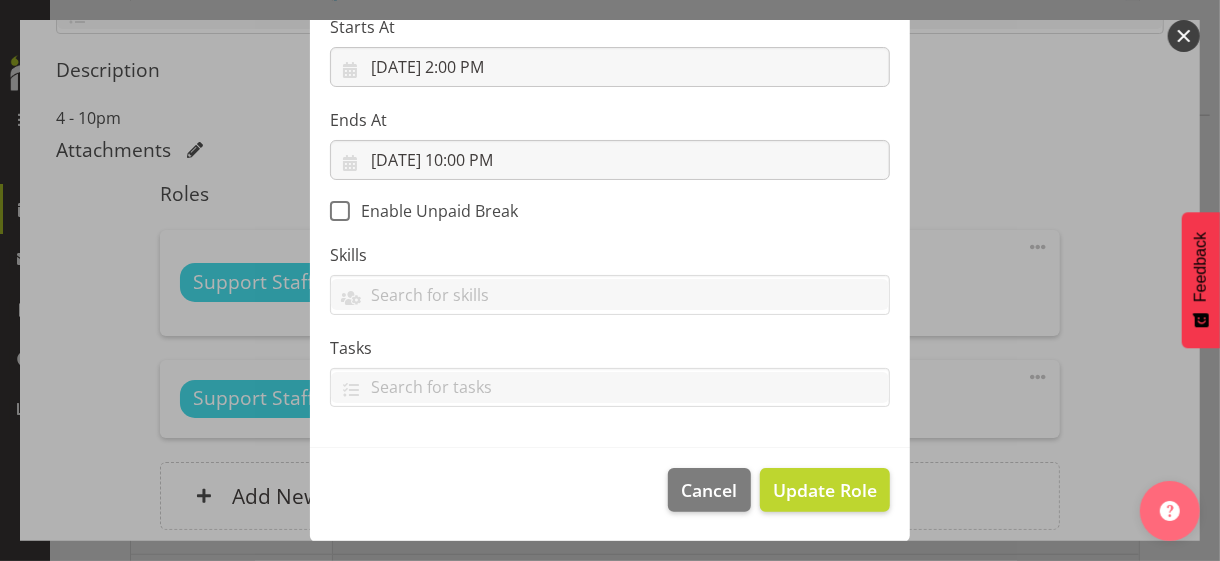 scroll, scrollTop: 346, scrollLeft: 0, axis: vertical 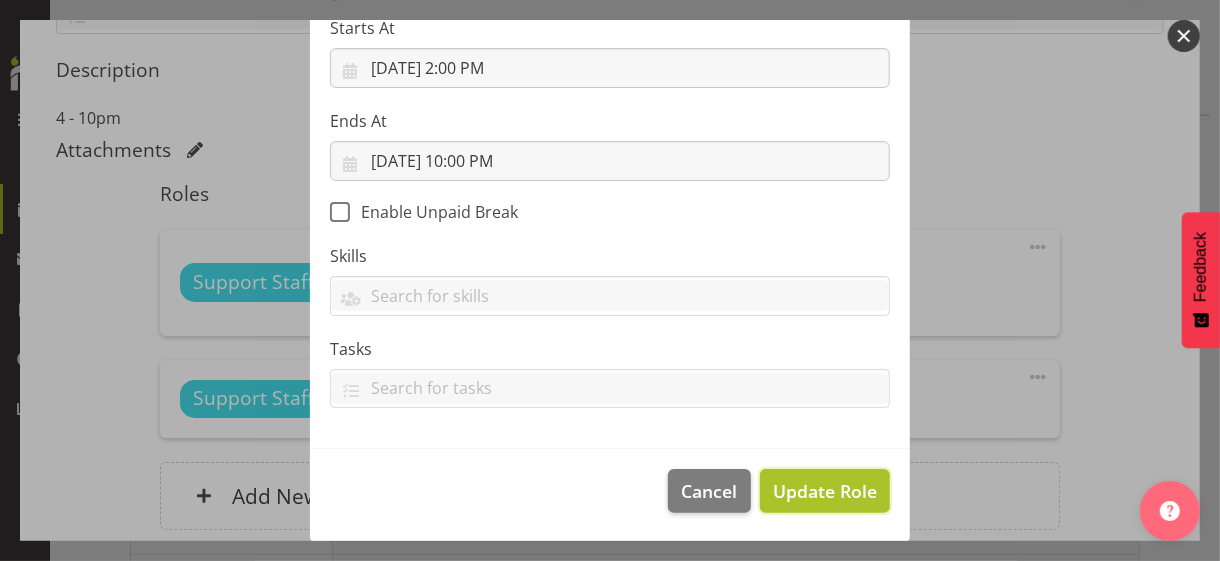 click on "Update Role" at bounding box center (825, 491) 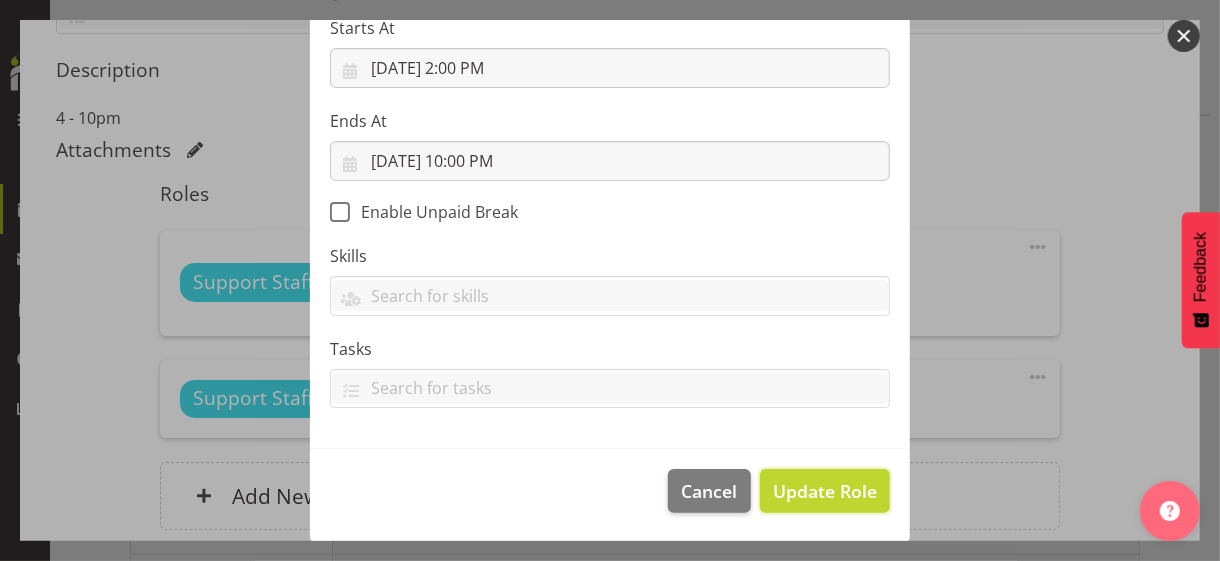 type 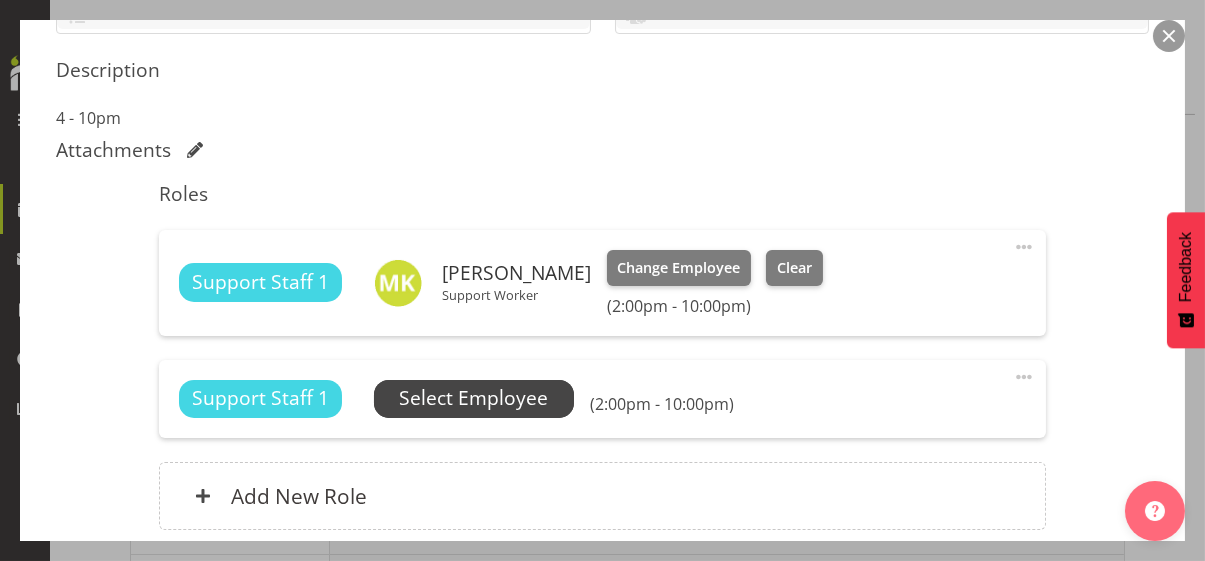 click on "Select Employee" at bounding box center (473, 398) 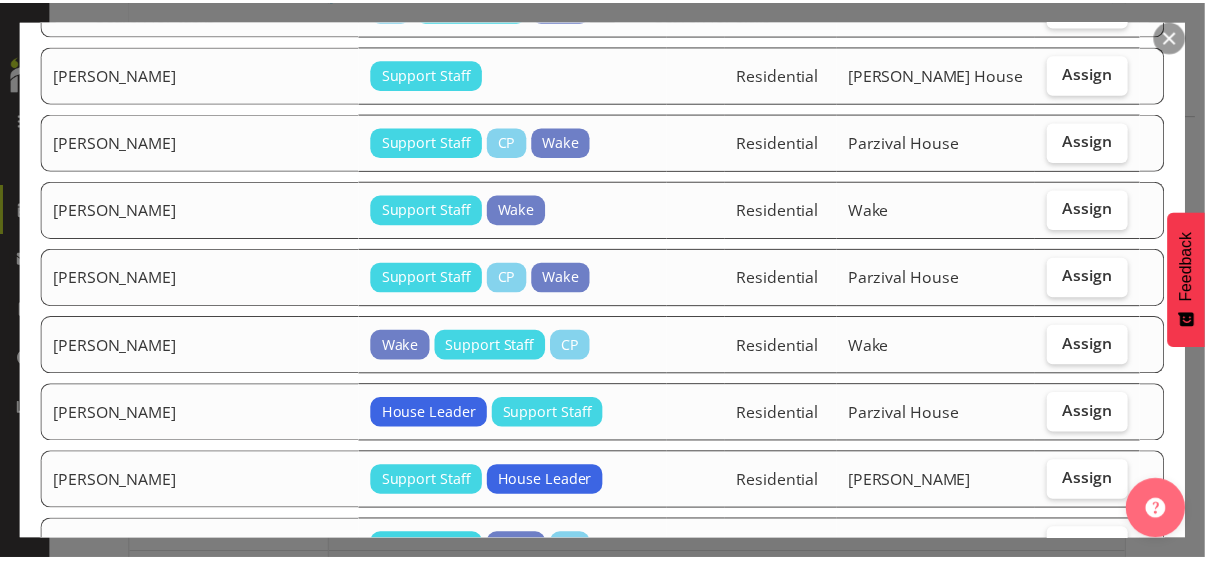 scroll, scrollTop: 1500, scrollLeft: 0, axis: vertical 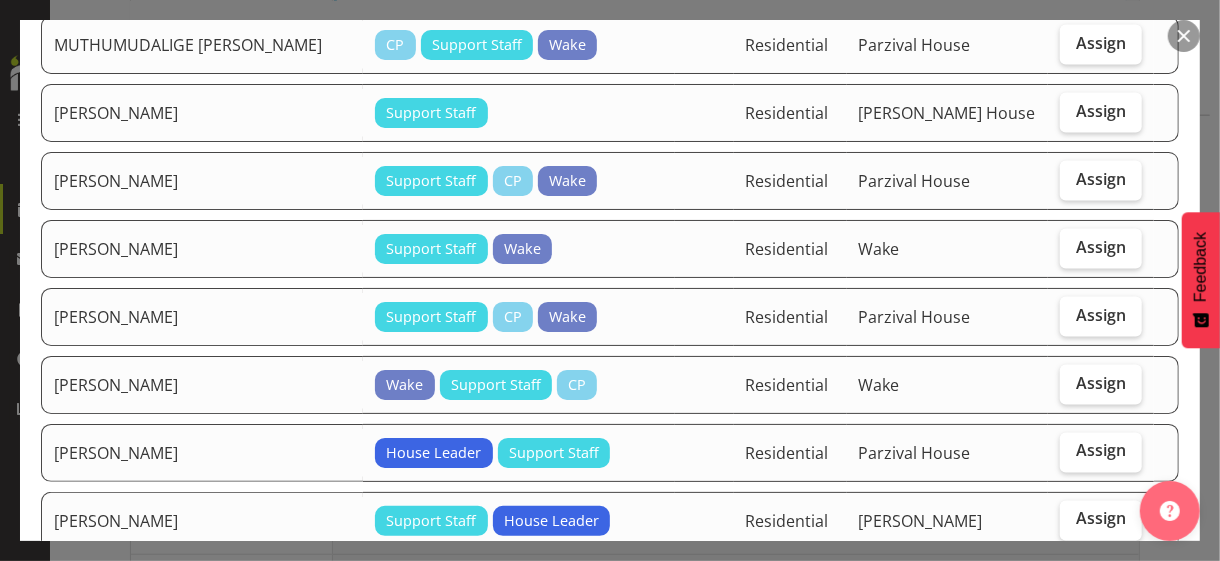 click at bounding box center (1184, 36) 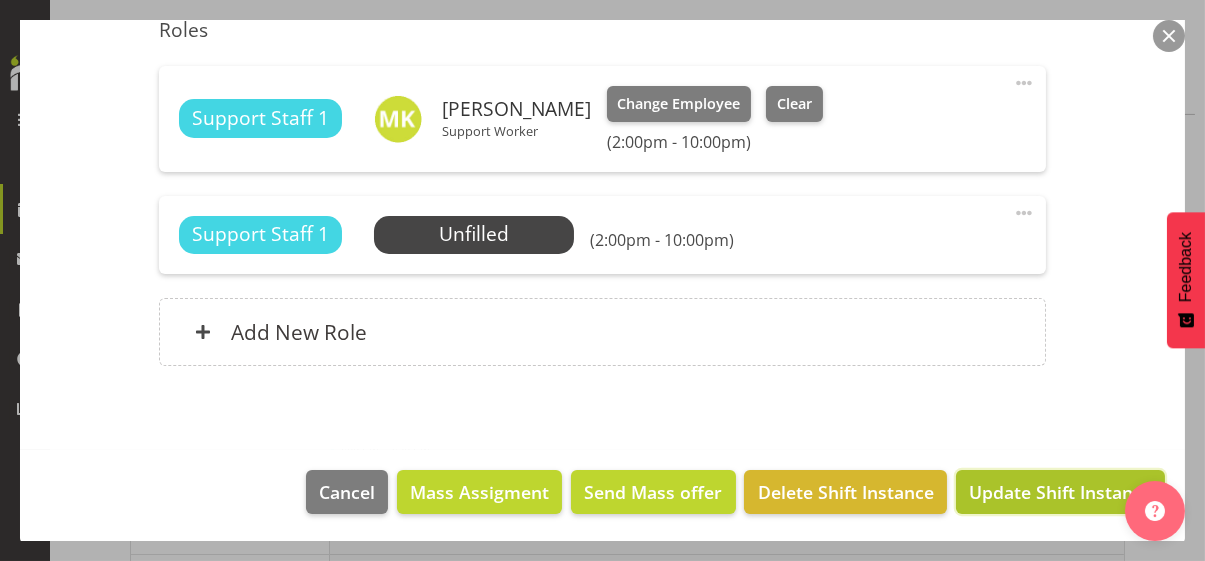 click on "Update Shift Instance" at bounding box center [1060, 492] 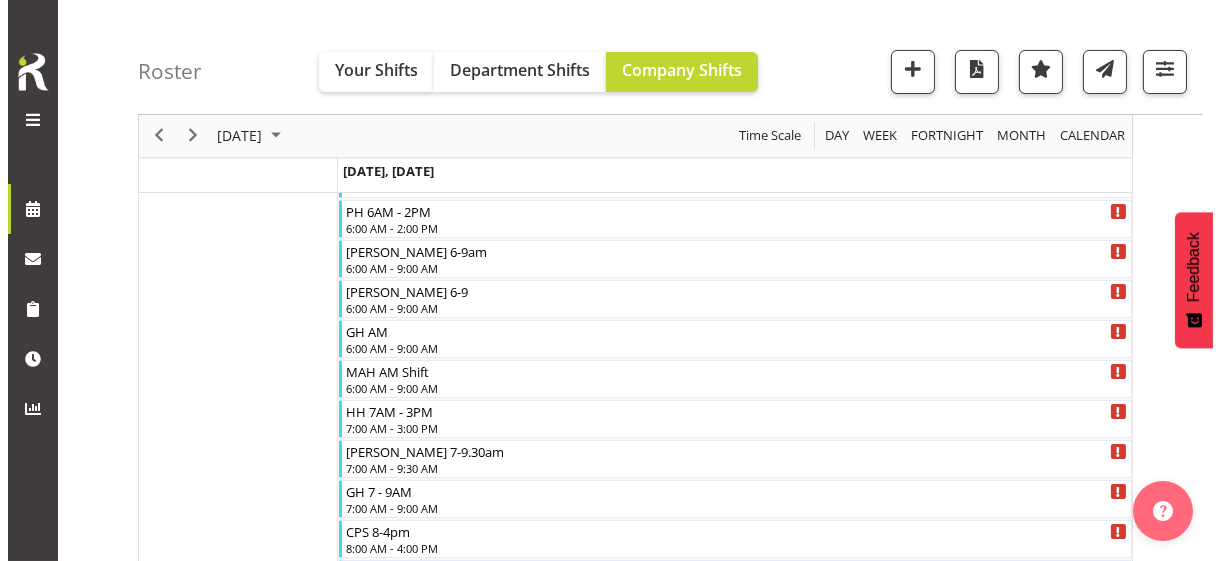 scroll, scrollTop: 103, scrollLeft: 0, axis: vertical 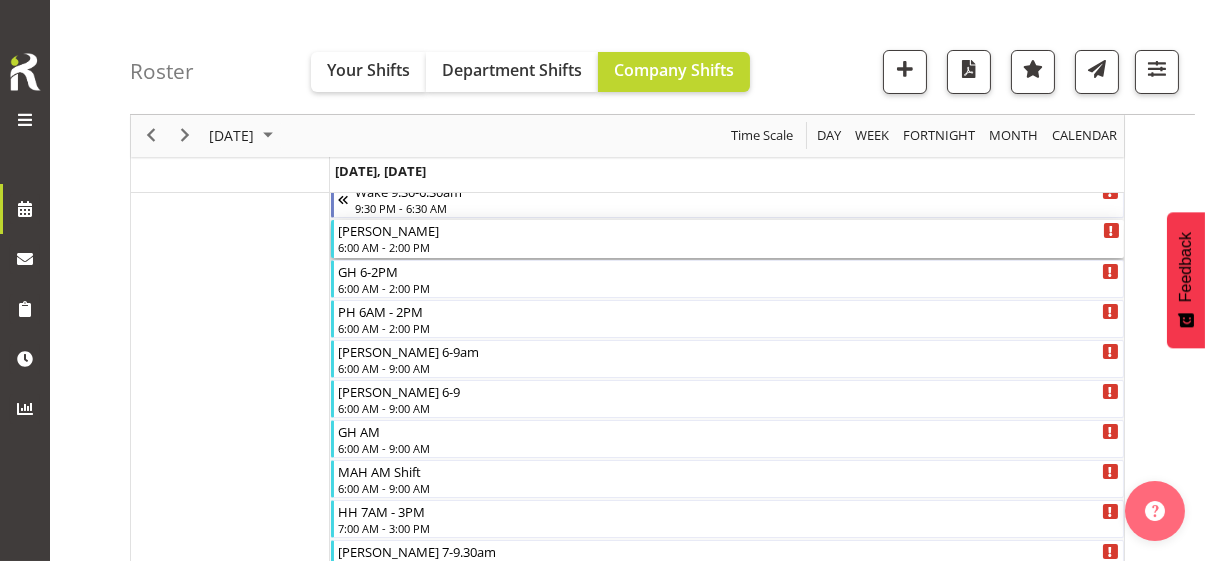 click on "6:00 AM - 2:00 PM" at bounding box center (729, 247) 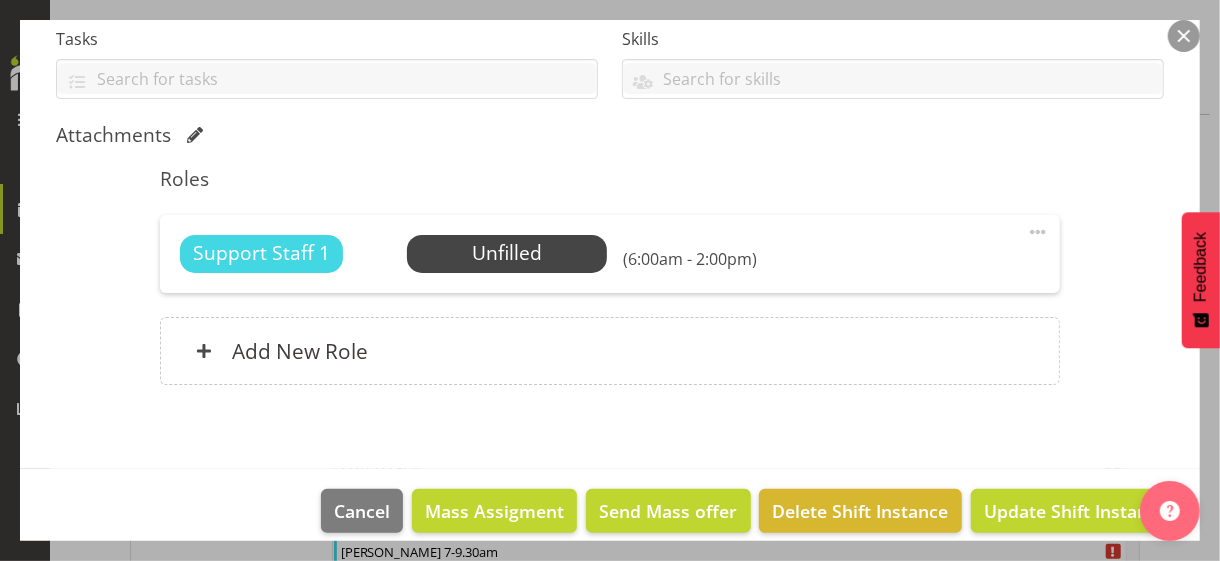 scroll, scrollTop: 453, scrollLeft: 0, axis: vertical 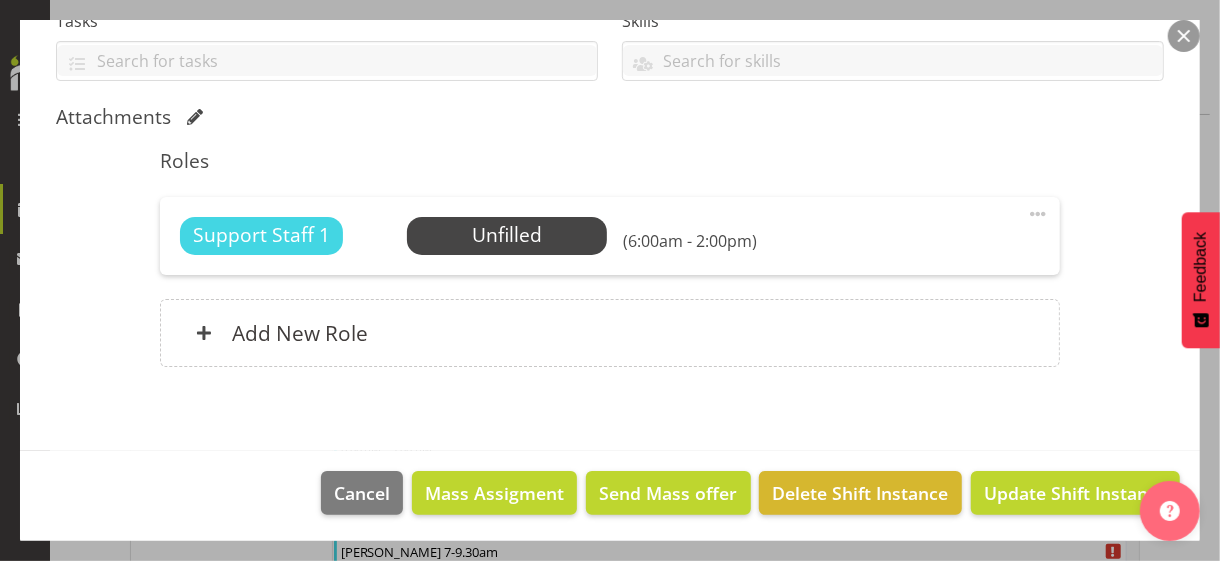 click at bounding box center [1038, 214] 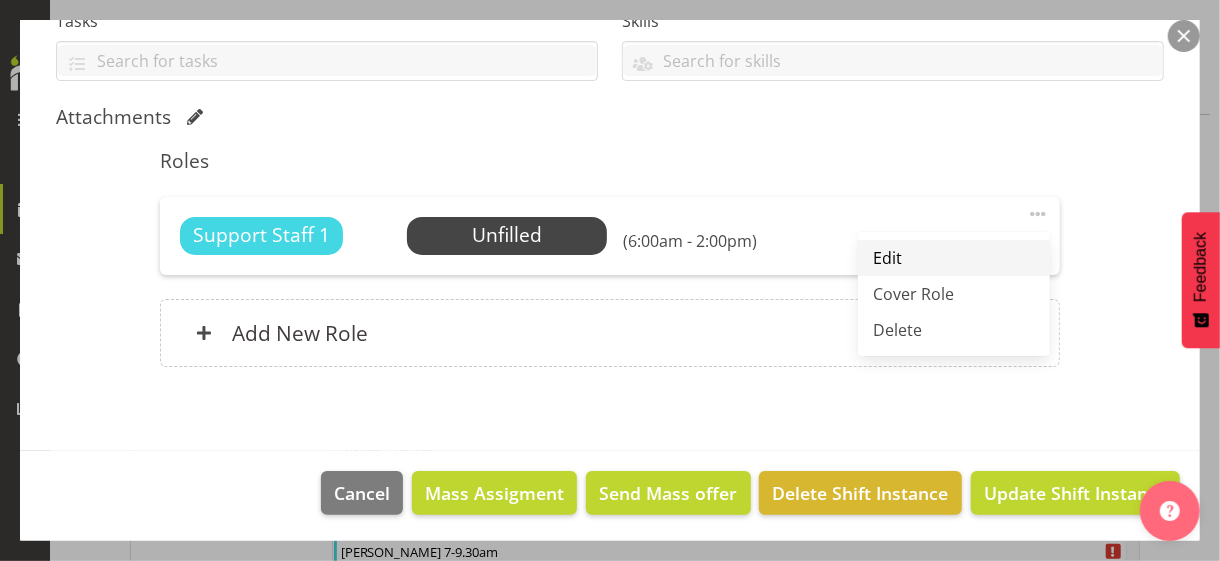 click on "Edit" at bounding box center [954, 258] 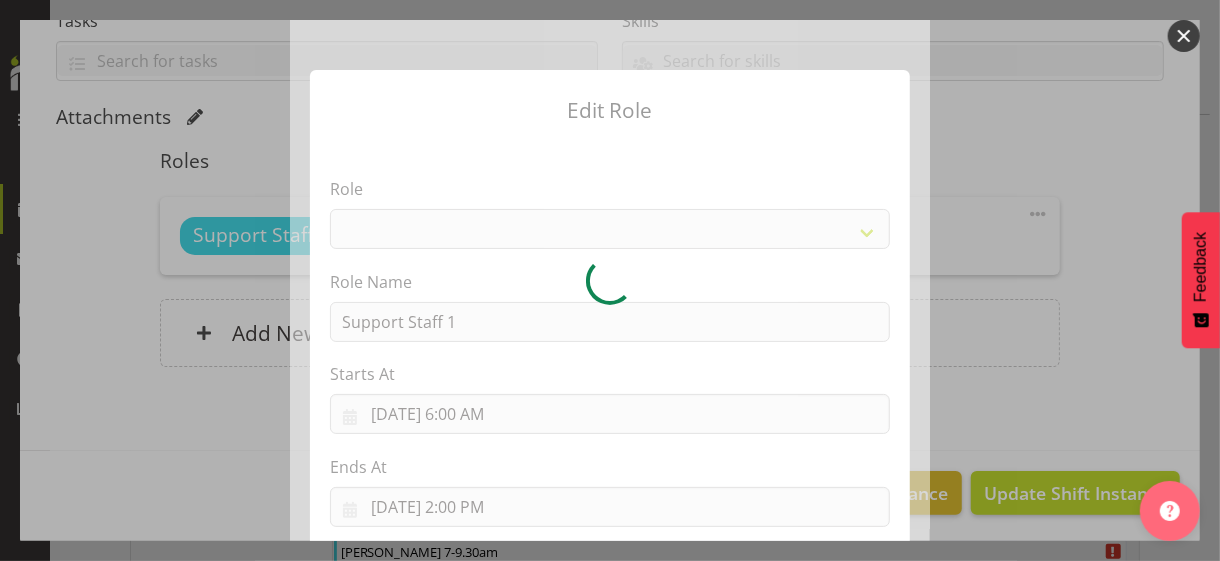 select on "1091" 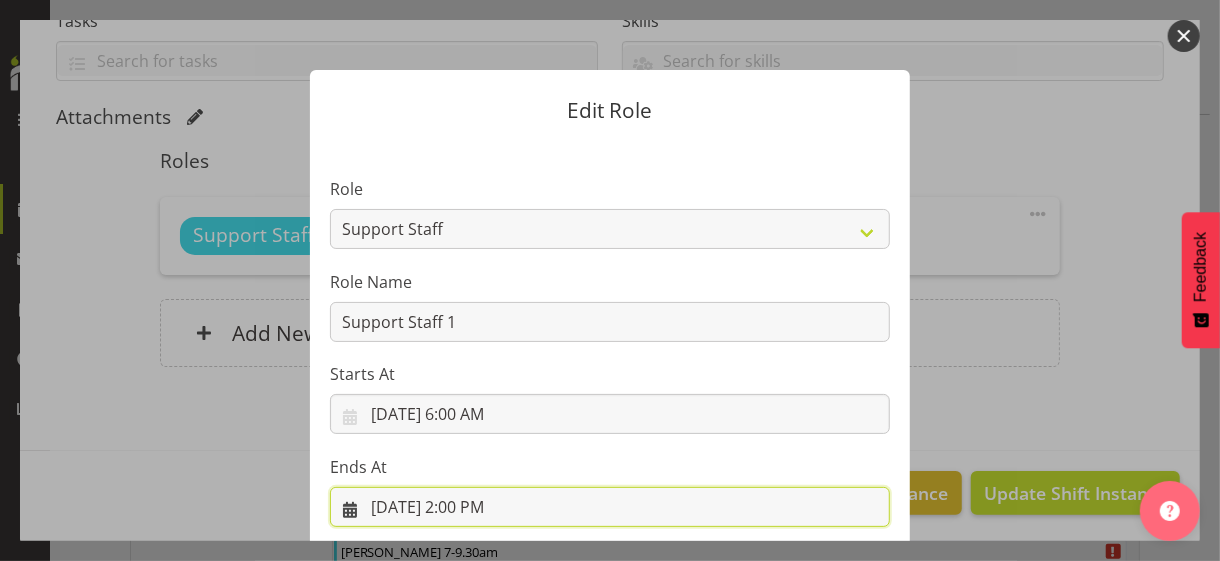 click on "[DATE] 2:00 PM" at bounding box center [610, 507] 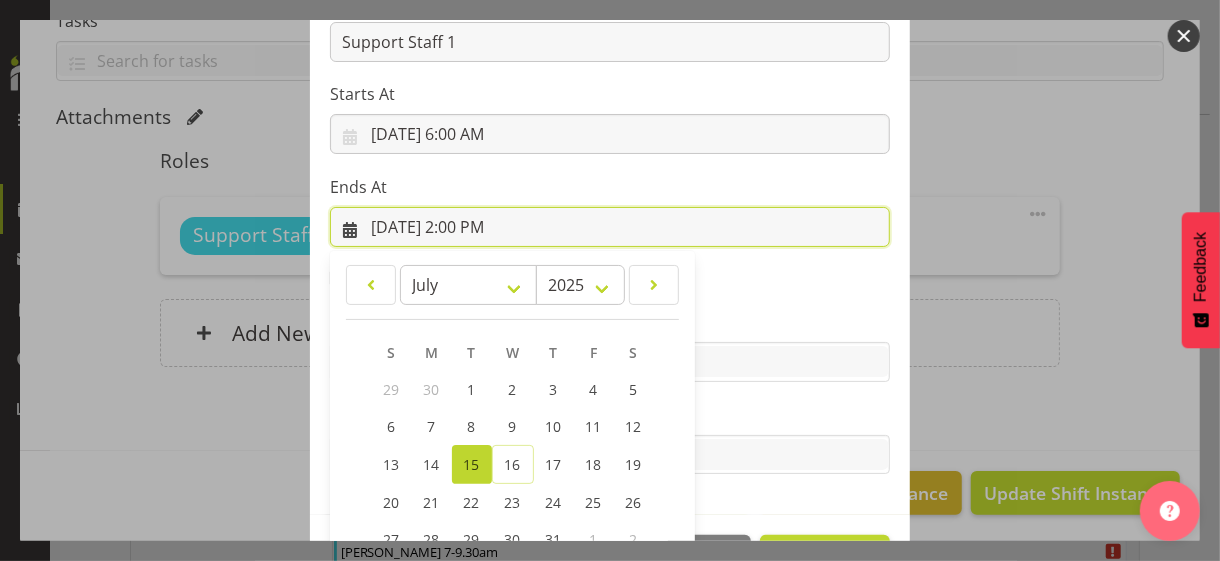 scroll, scrollTop: 441, scrollLeft: 0, axis: vertical 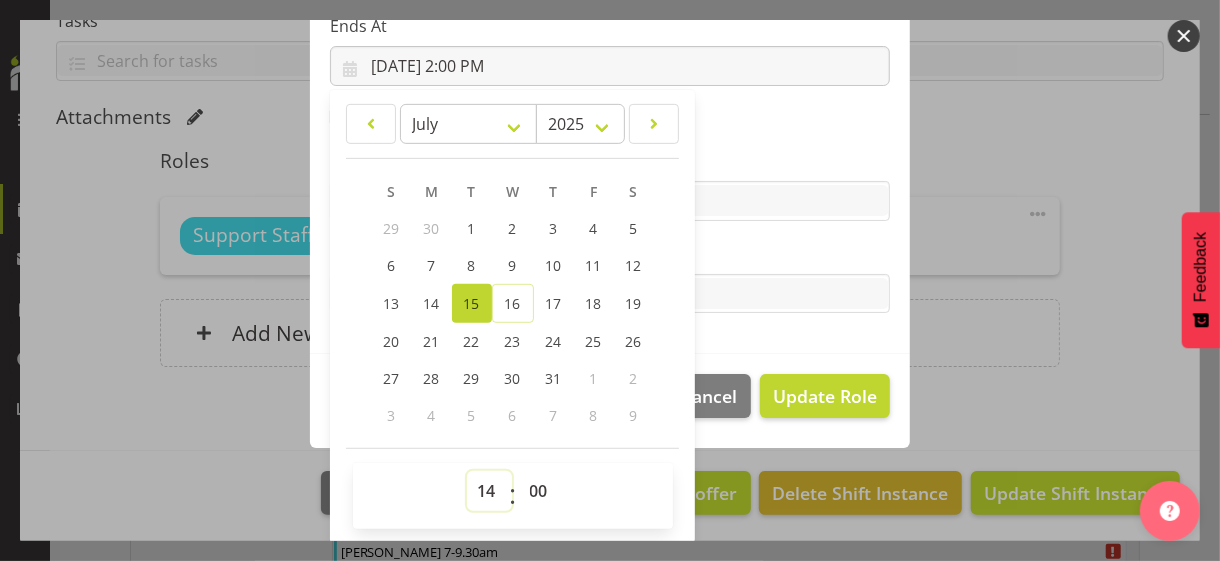 click on "00   01   02   03   04   05   06   07   08   09   10   11   12   13   14   15   16   17   18   19   20   21   22   23" at bounding box center [489, 491] 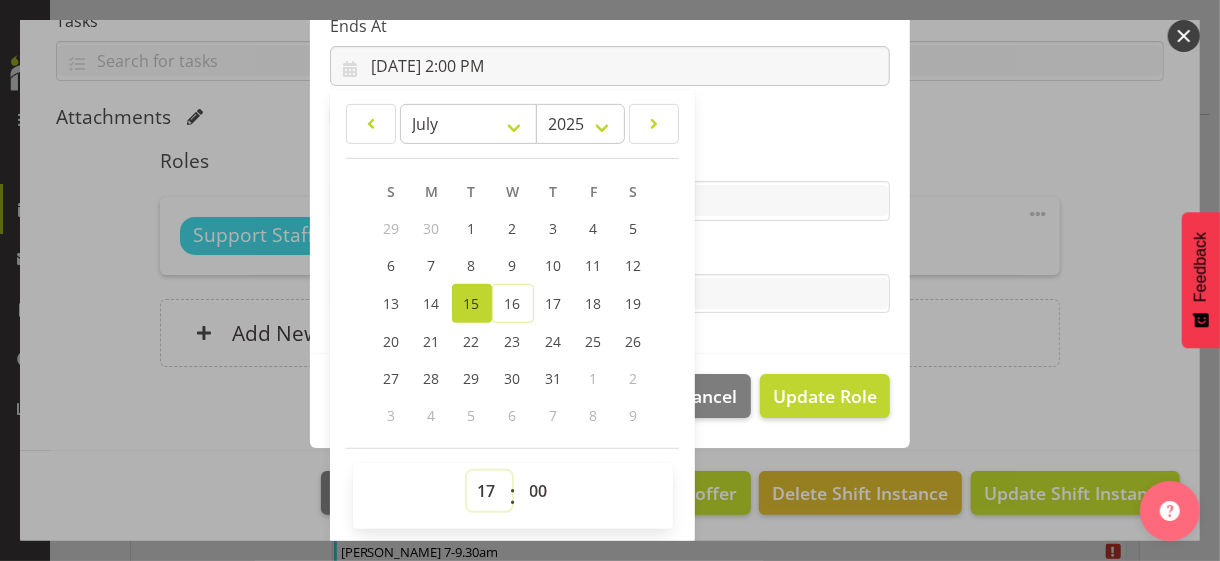 click on "00   01   02   03   04   05   06   07   08   09   10   11   12   13   14   15   16   17   18   19   20   21   22   23" at bounding box center [489, 491] 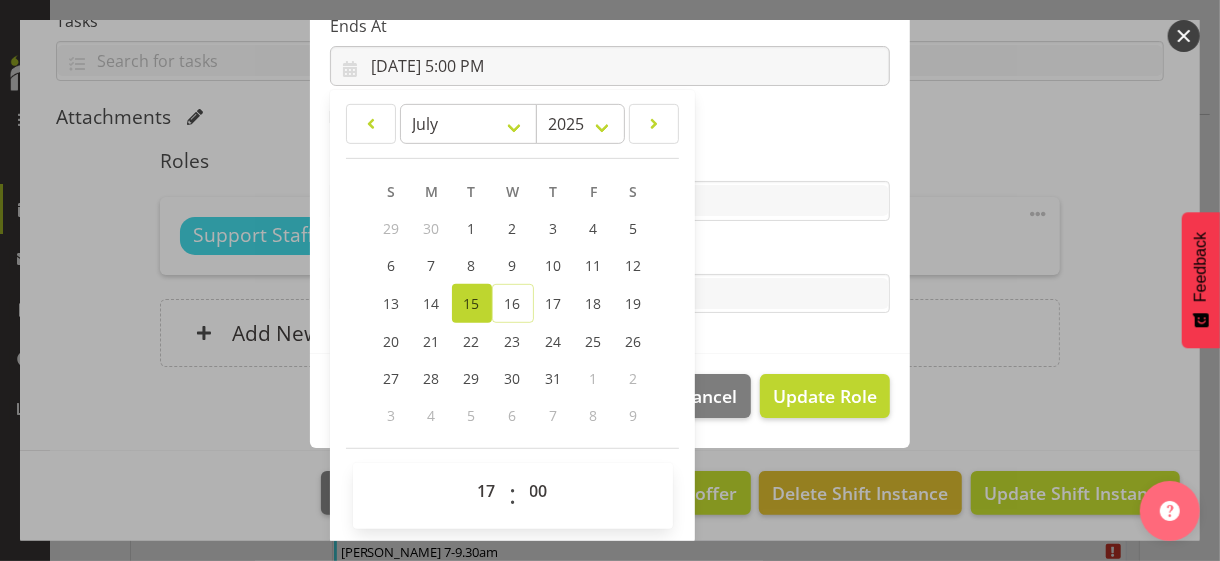 click on "Tasks" at bounding box center [610, 278] 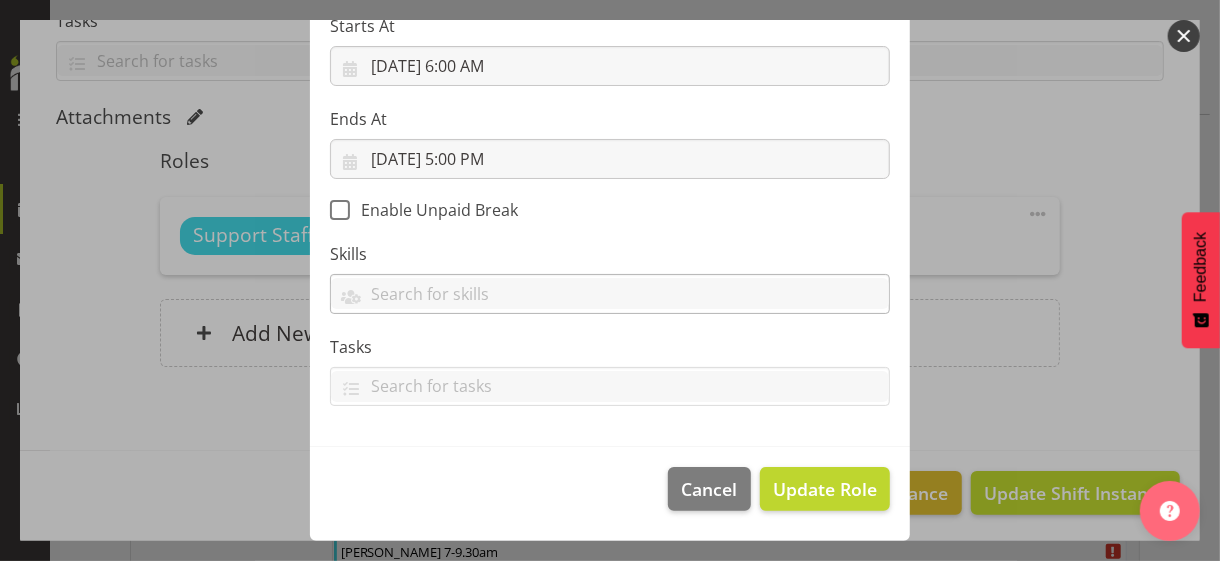 scroll, scrollTop: 346, scrollLeft: 0, axis: vertical 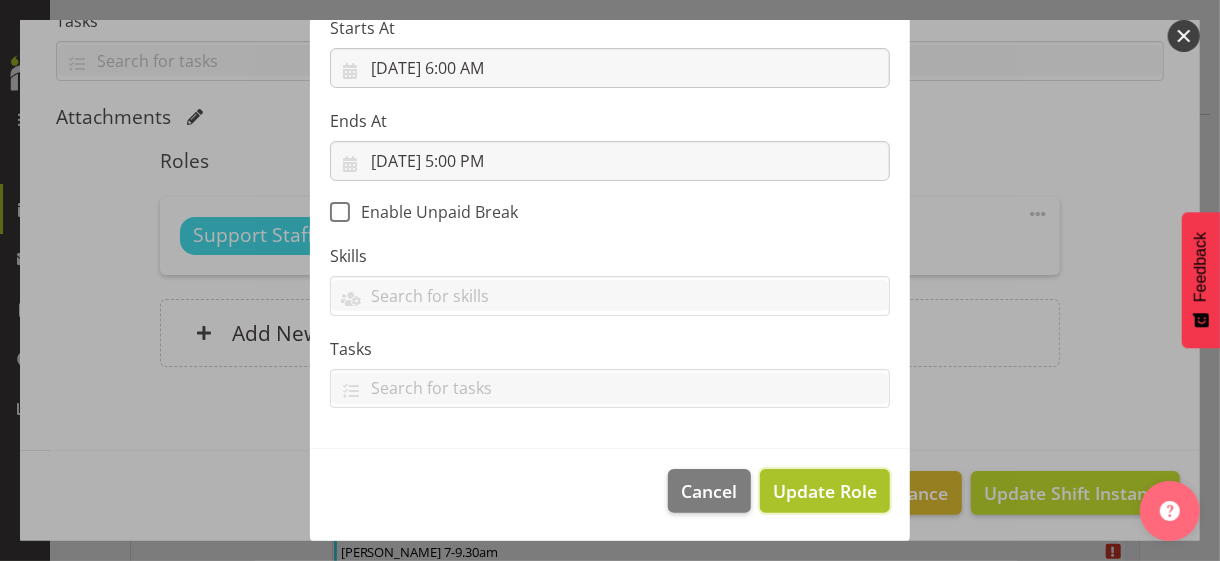 click on "Update Role" at bounding box center [825, 491] 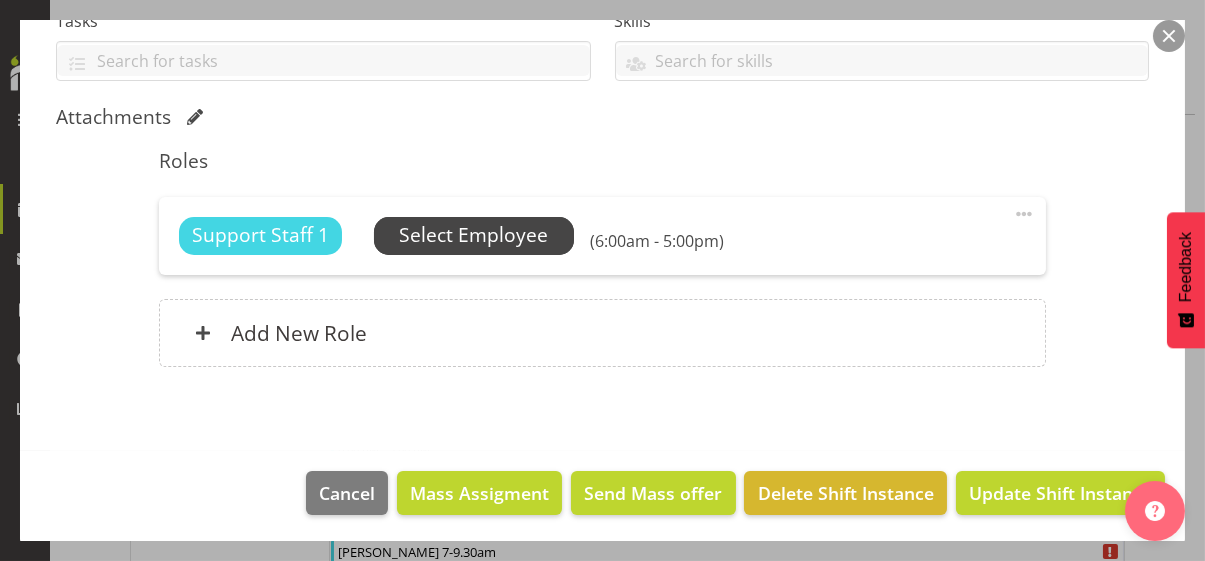 click on "Select Employee" at bounding box center [473, 235] 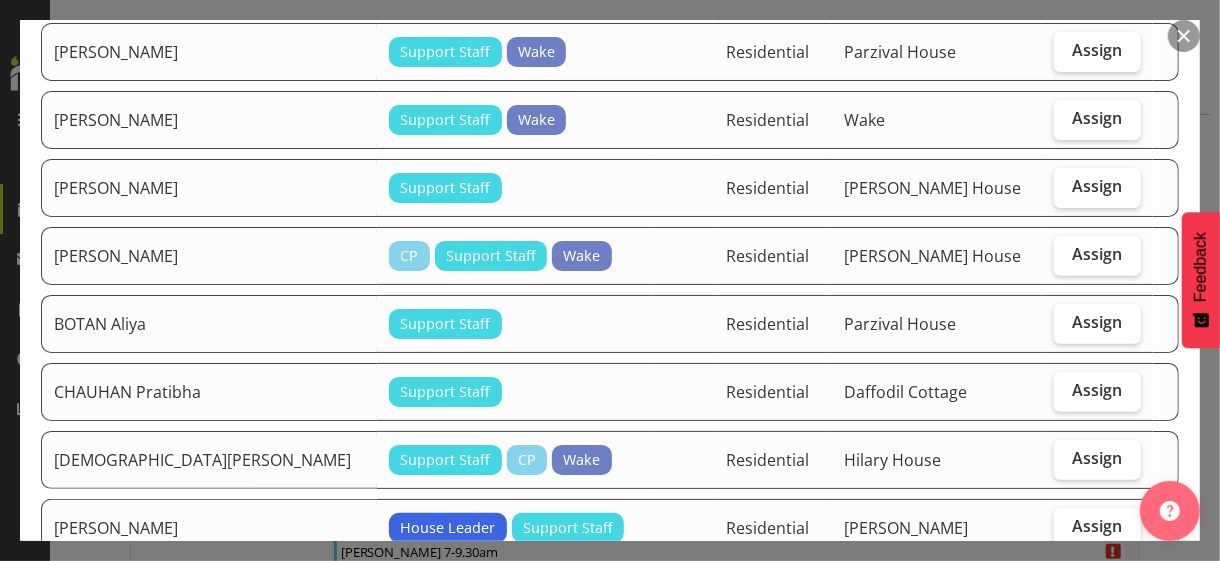 scroll, scrollTop: 700, scrollLeft: 0, axis: vertical 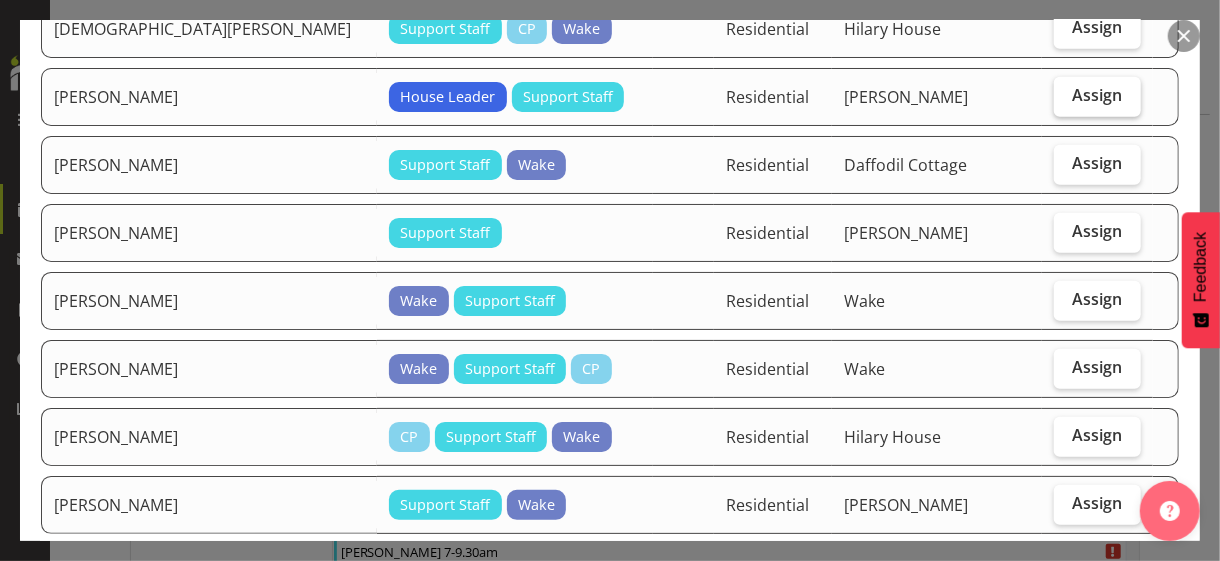 click on "Assign" at bounding box center (1097, 95) 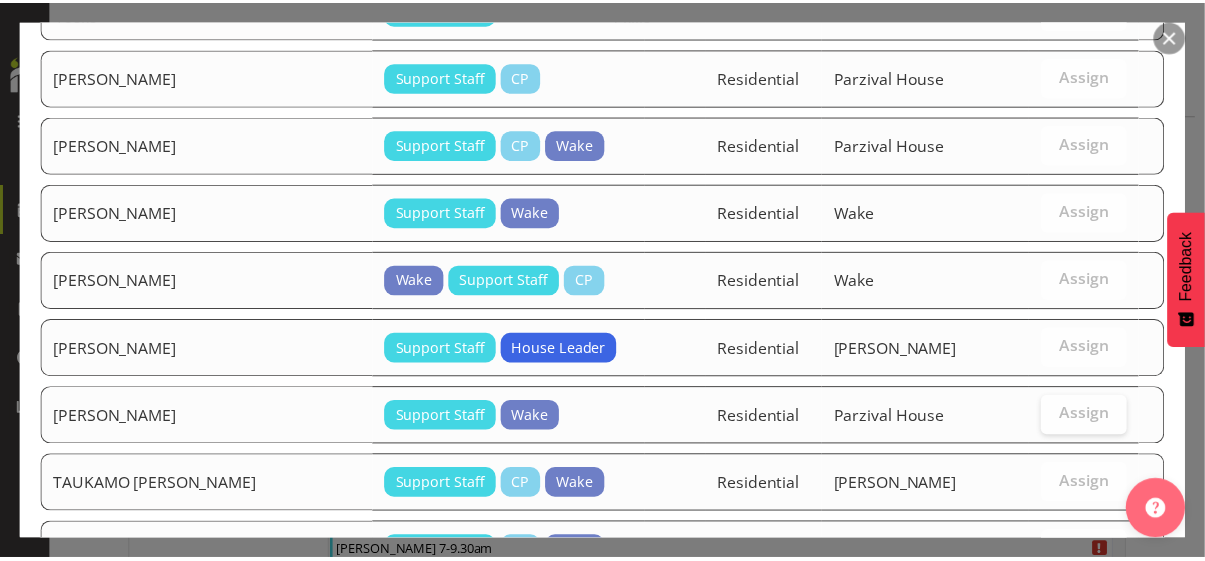scroll, scrollTop: 1799, scrollLeft: 0, axis: vertical 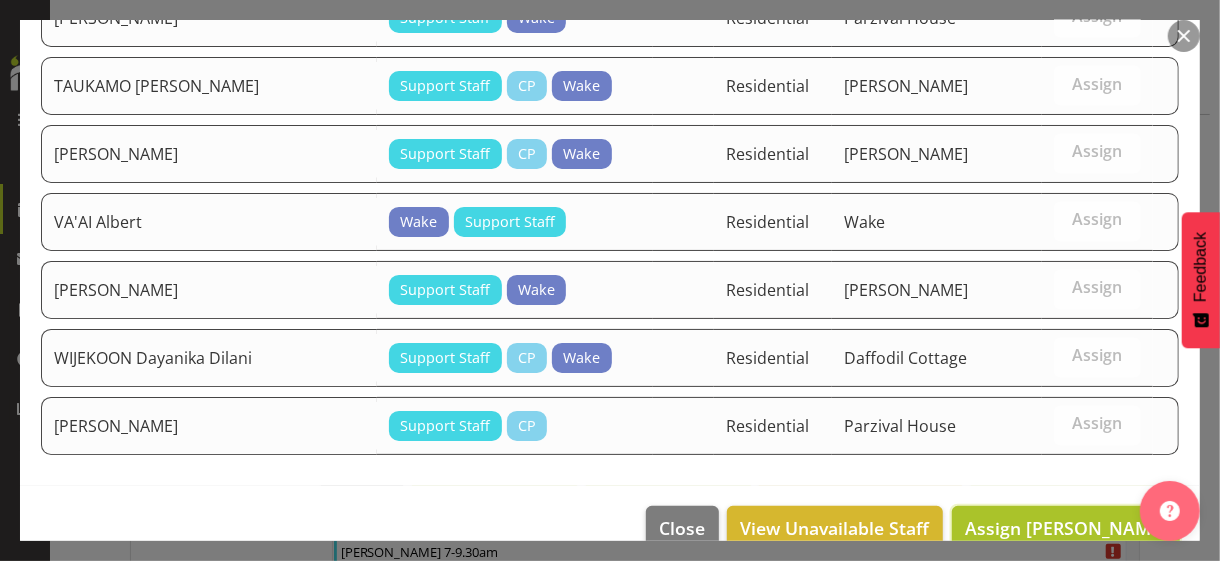 click on "Assign [PERSON_NAME]" at bounding box center (1066, 528) 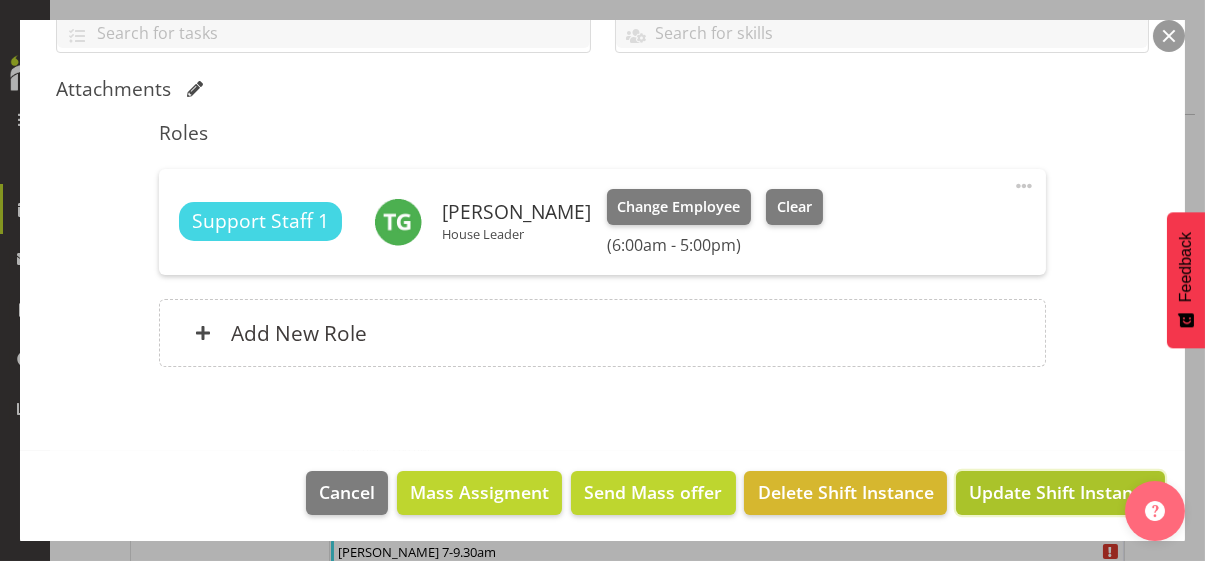 click on "Update Shift Instance" at bounding box center (1060, 492) 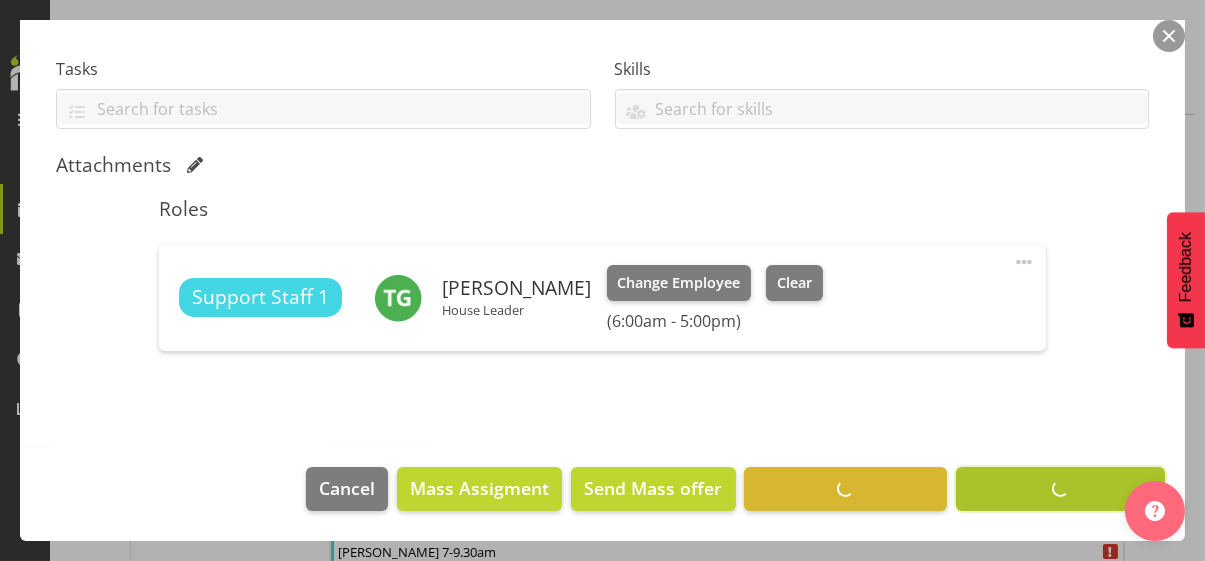 scroll, scrollTop: 402, scrollLeft: 0, axis: vertical 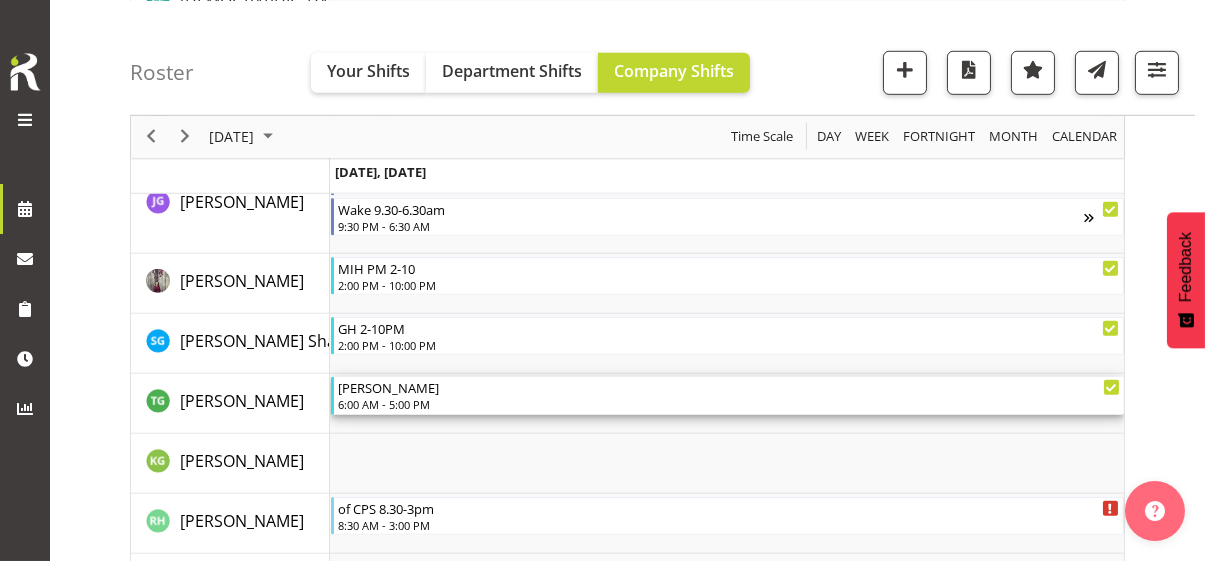 click on "6:00 AM - 5:00 PM" at bounding box center (729, 404) 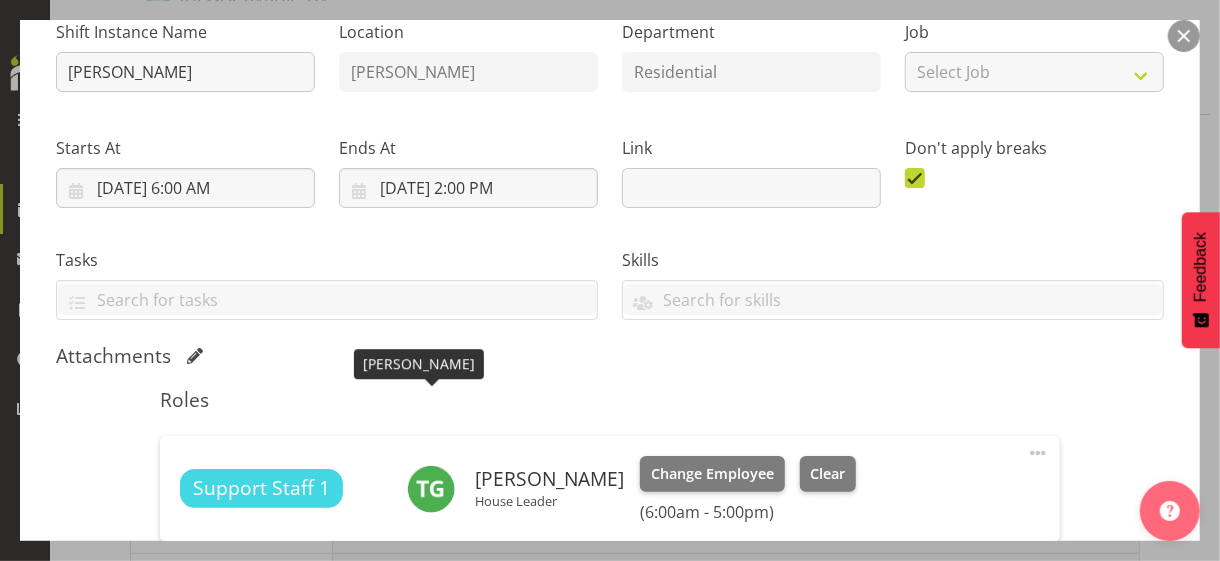 scroll, scrollTop: 481, scrollLeft: 0, axis: vertical 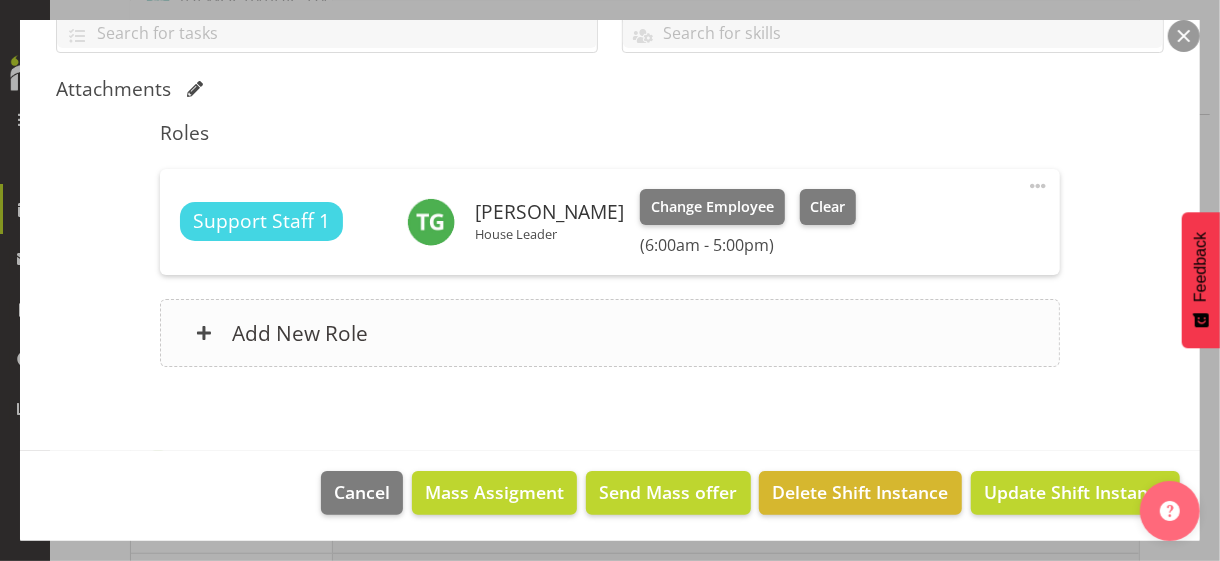 click on "Add New Role" at bounding box center (609, 333) 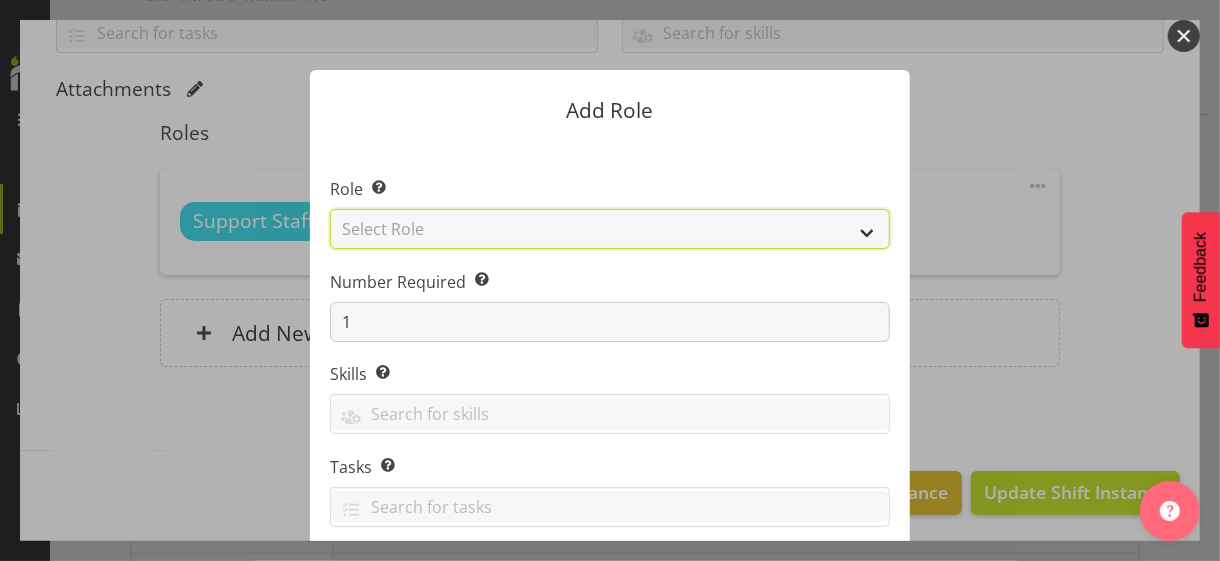 click on "Select Role  CP House Leader Support Staff Wake" at bounding box center [610, 229] 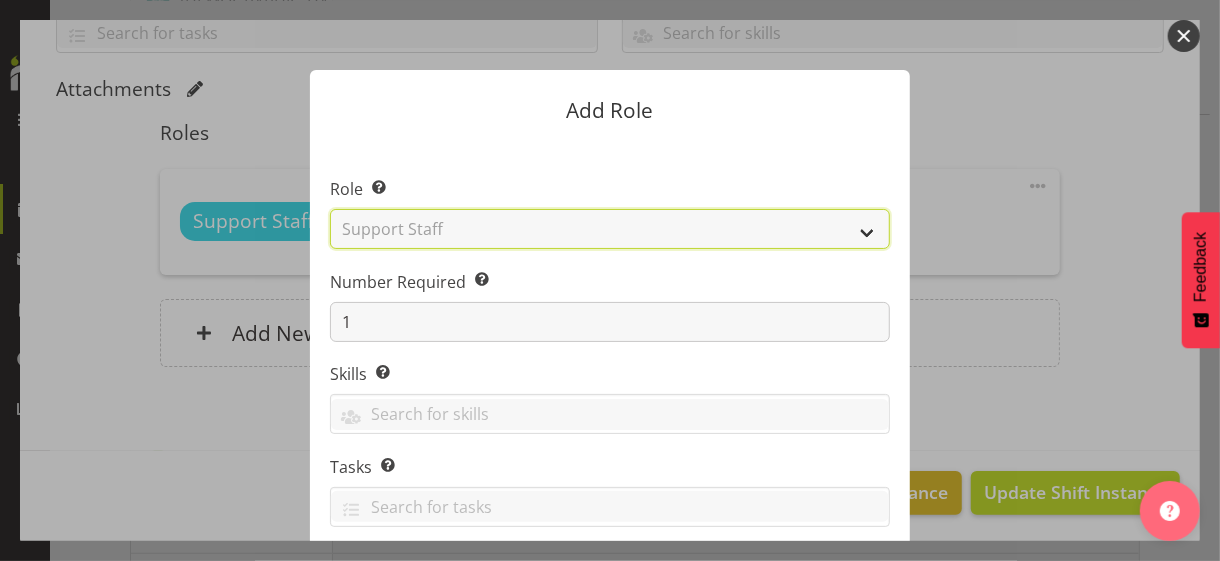 click on "Select Role  CP House Leader Support Staff Wake" at bounding box center (610, 229) 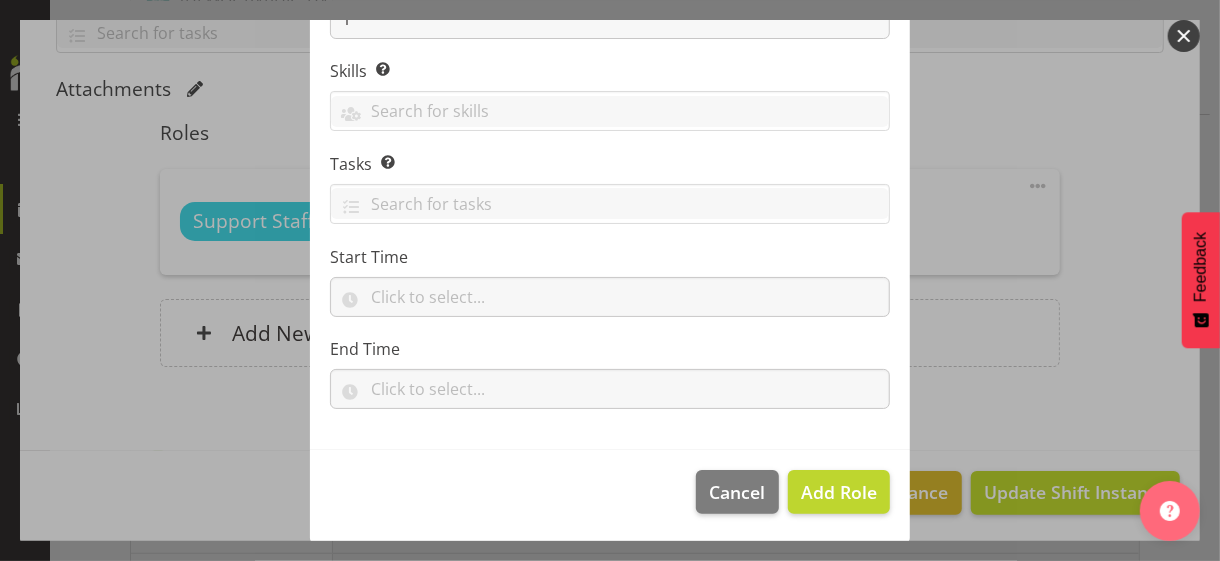 scroll, scrollTop: 304, scrollLeft: 0, axis: vertical 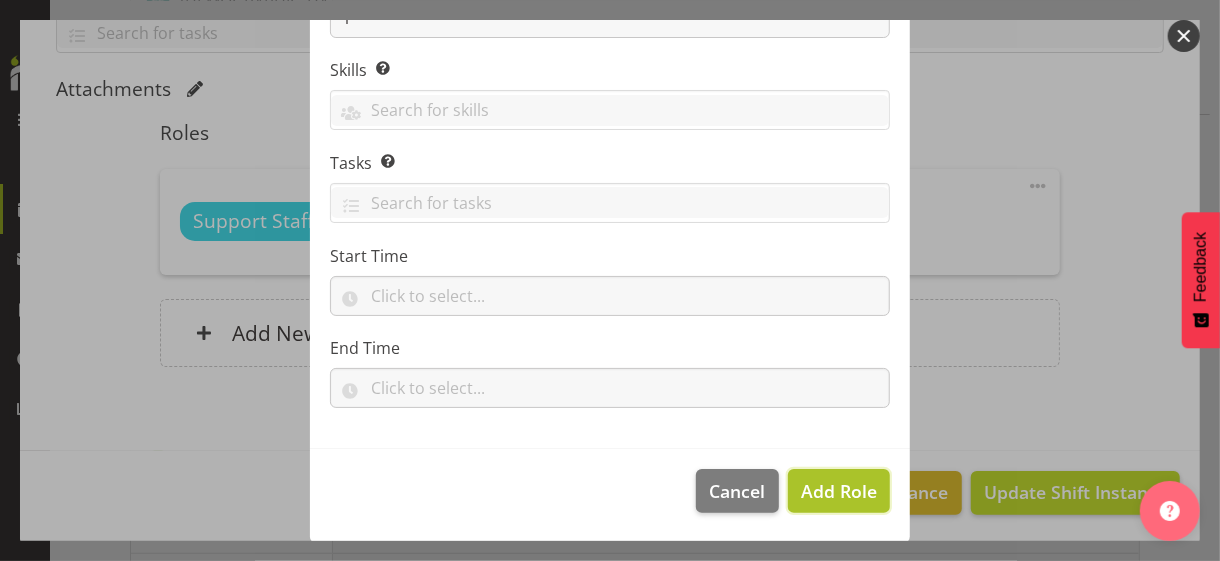 click on "Add Role" at bounding box center [839, 491] 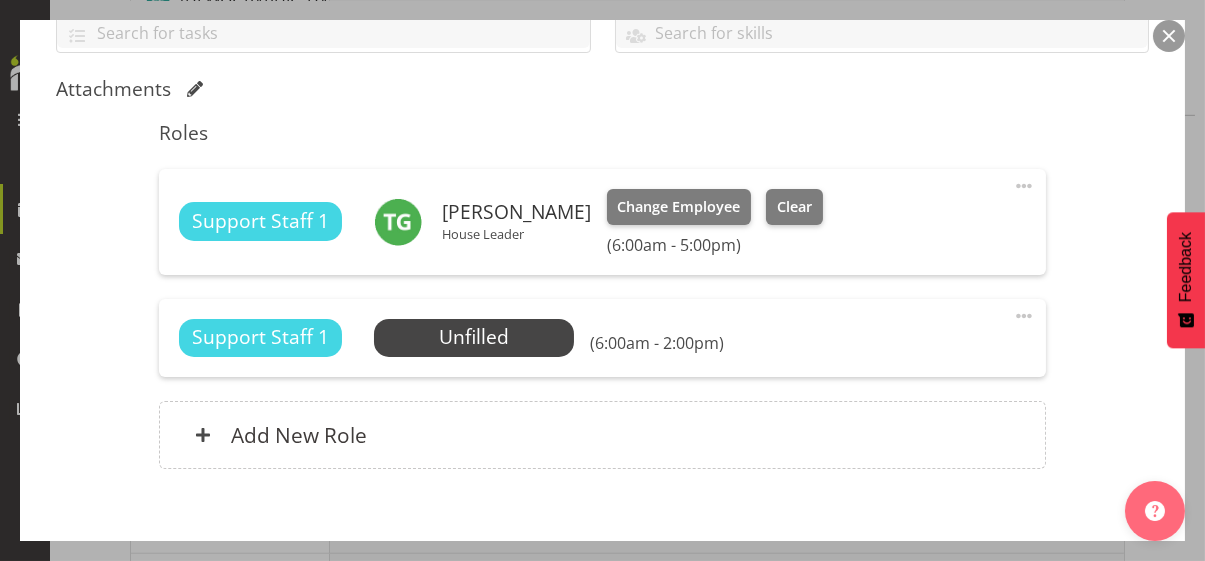 click at bounding box center (1024, 316) 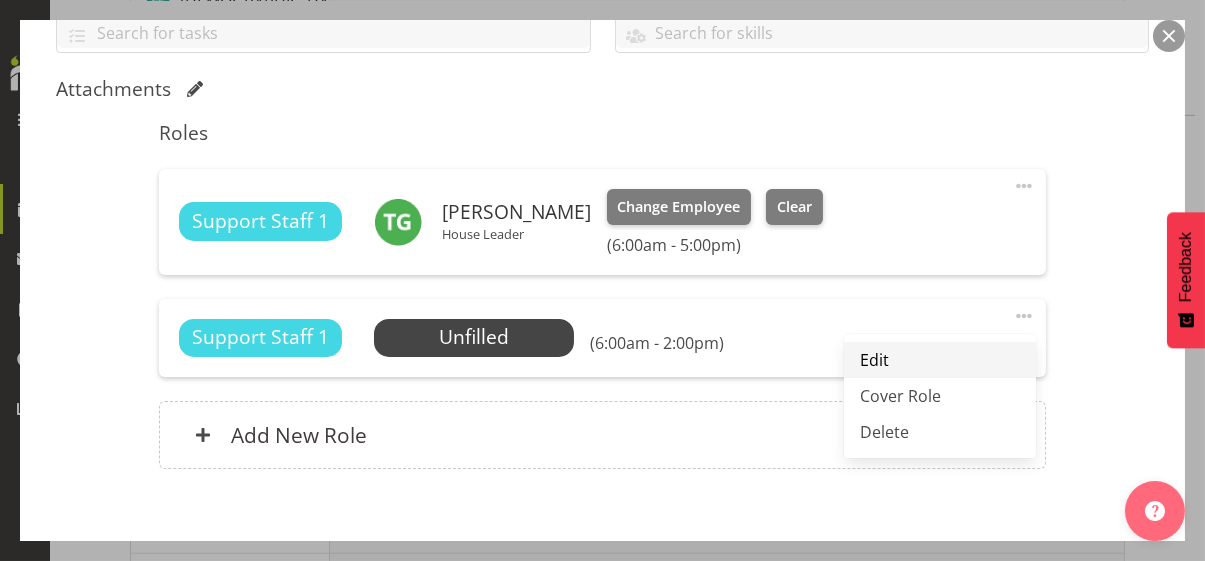 click on "Edit" at bounding box center (940, 360) 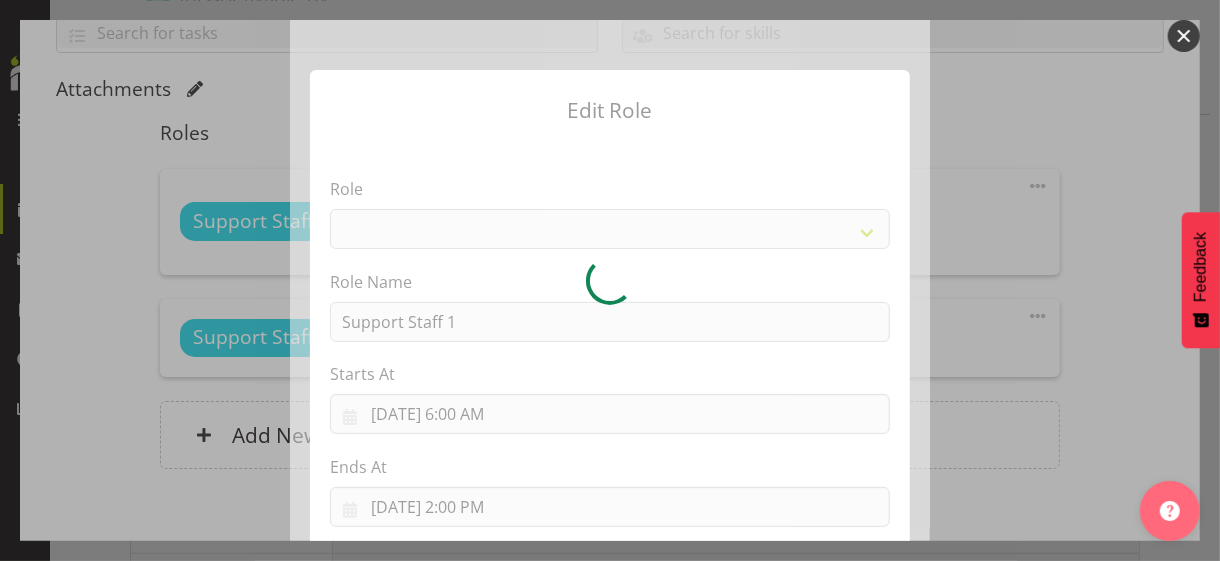 select on "1091" 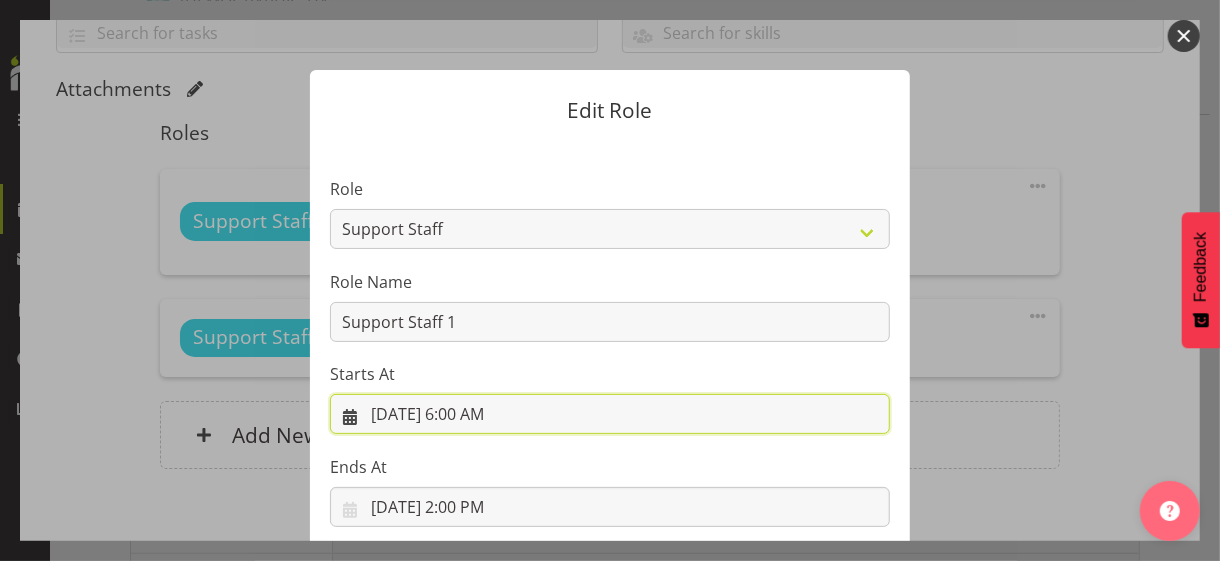 click on "[DATE] 6:00 AM" at bounding box center (610, 414) 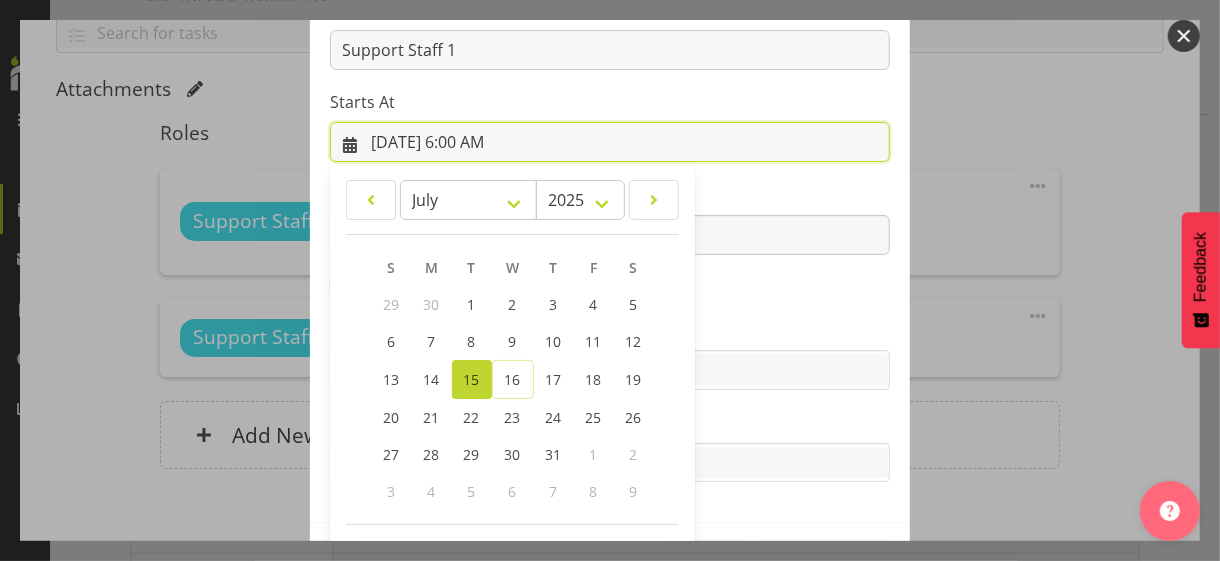 scroll, scrollTop: 347, scrollLeft: 0, axis: vertical 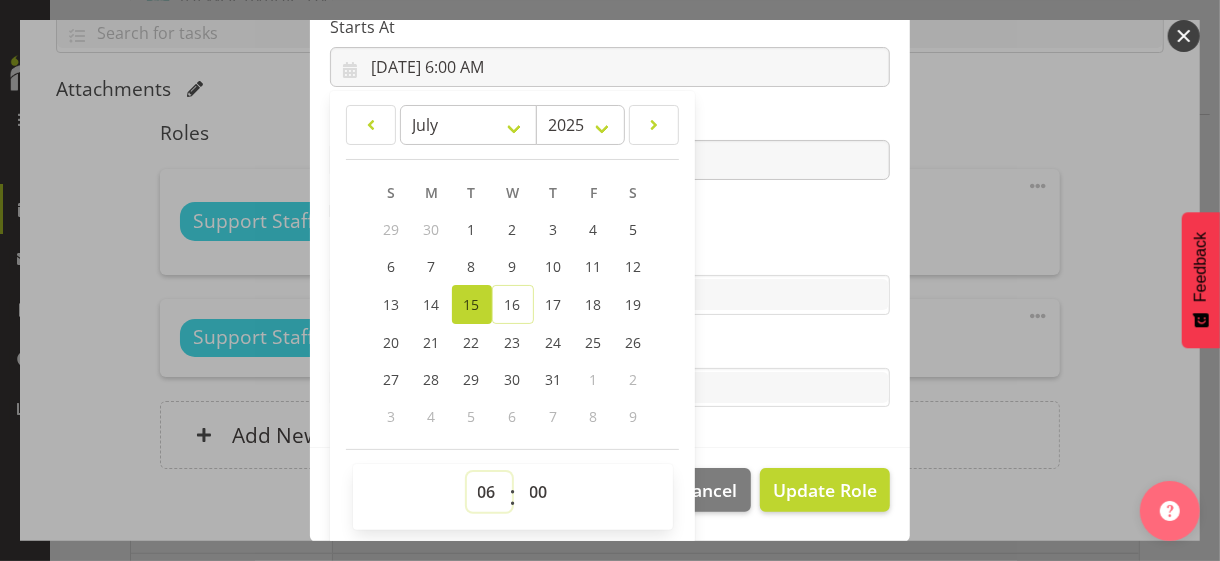 drag, startPoint x: 473, startPoint y: 485, endPoint x: 475, endPoint y: 475, distance: 10.198039 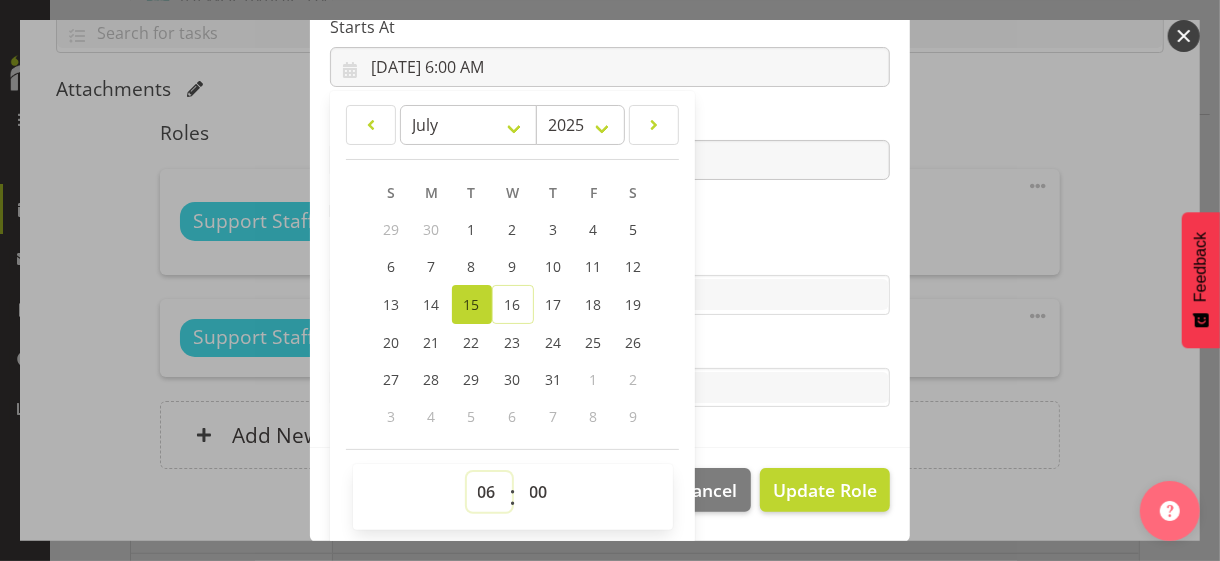 click on "00   01   02   03   04   05   06   07   08   09   10   11   12   13   14   15   16   17   18   19   20   21   22   23" at bounding box center [489, 492] 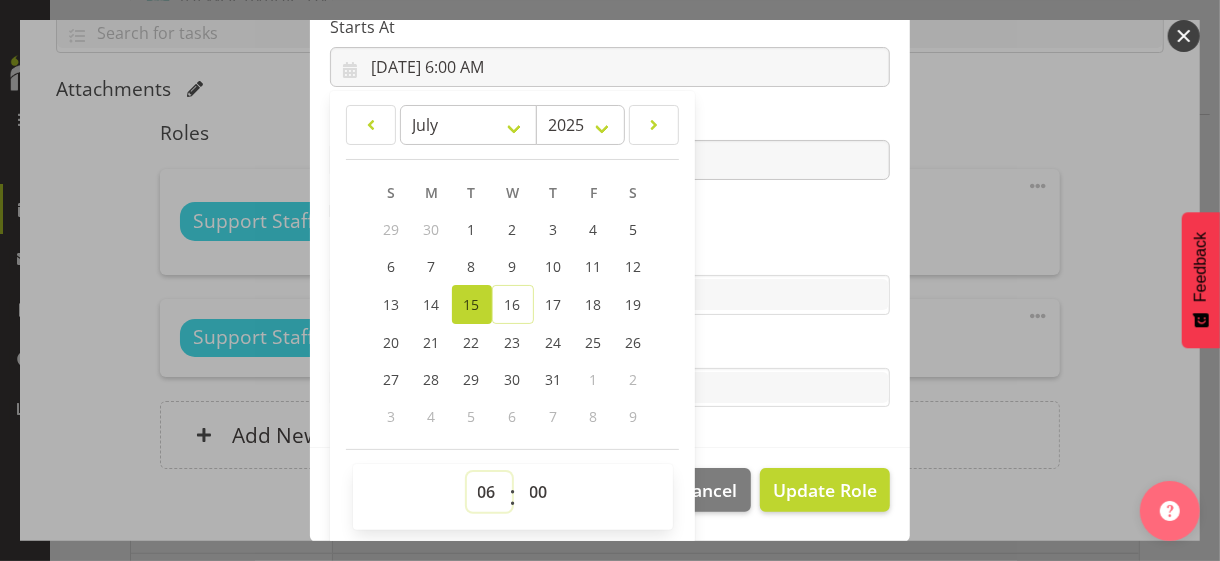 select on "7" 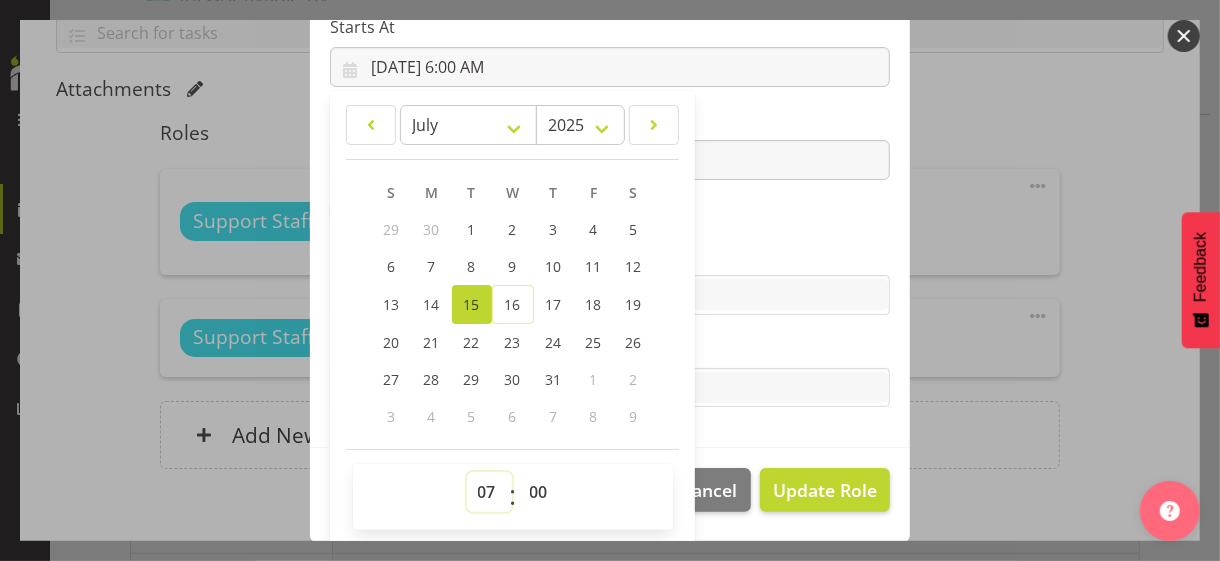click on "00   01   02   03   04   05   06   07   08   09   10   11   12   13   14   15   16   17   18   19   20   21   22   23" at bounding box center [489, 492] 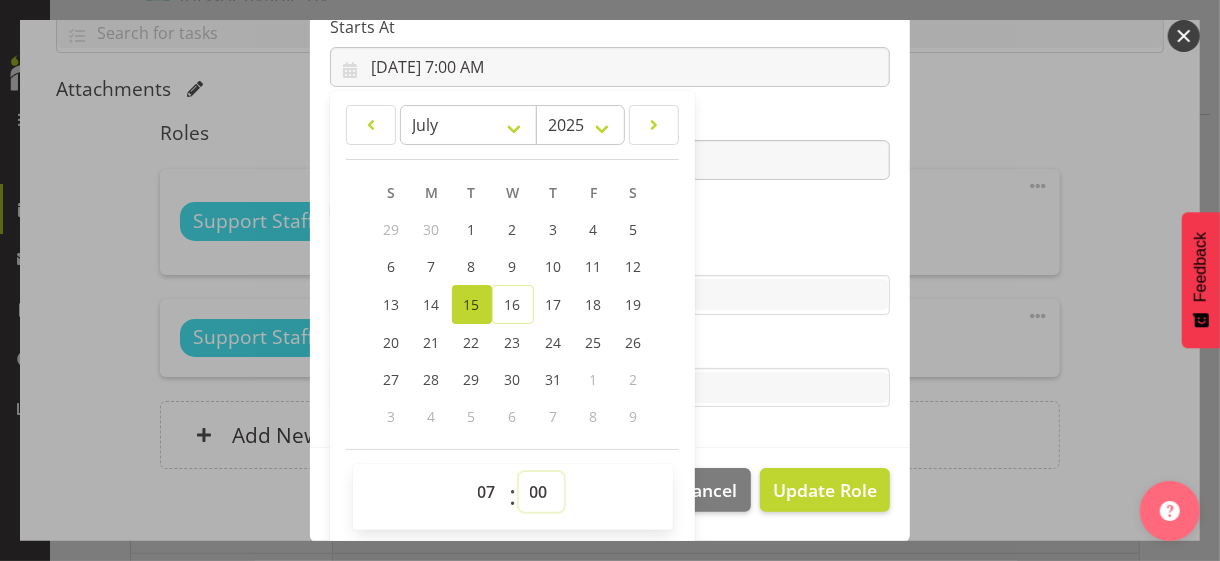 click on "00   01   02   03   04   05   06   07   08   09   10   11   12   13   14   15   16   17   18   19   20   21   22   23   24   25   26   27   28   29   30   31   32   33   34   35   36   37   38   39   40   41   42   43   44   45   46   47   48   49   50   51   52   53   54   55   56   57   58   59" at bounding box center (541, 492) 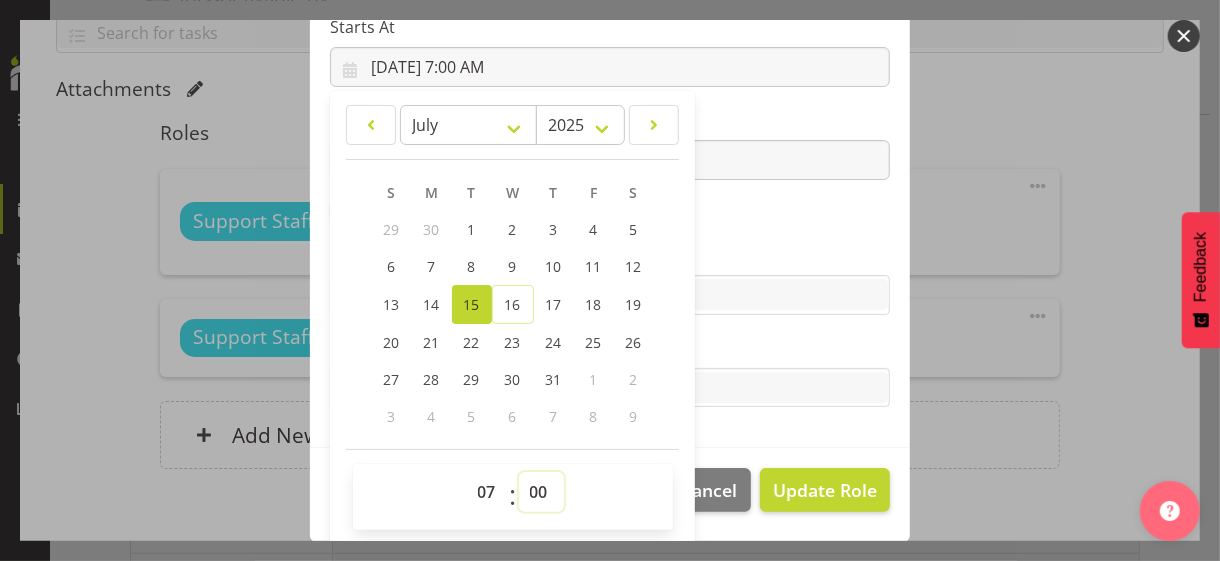 select on "30" 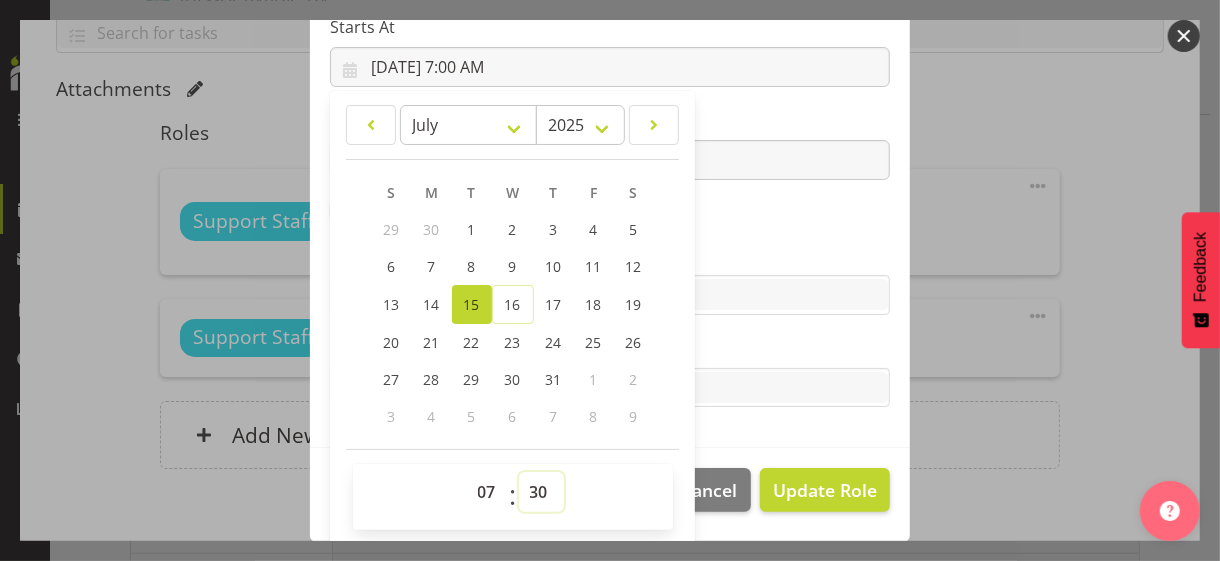 click on "00   01   02   03   04   05   06   07   08   09   10   11   12   13   14   15   16   17   18   19   20   21   22   23   24   25   26   27   28   29   30   31   32   33   34   35   36   37   38   39   40   41   42   43   44   45   46   47   48   49   50   51   52   53   54   55   56   57   58   59" at bounding box center (541, 492) 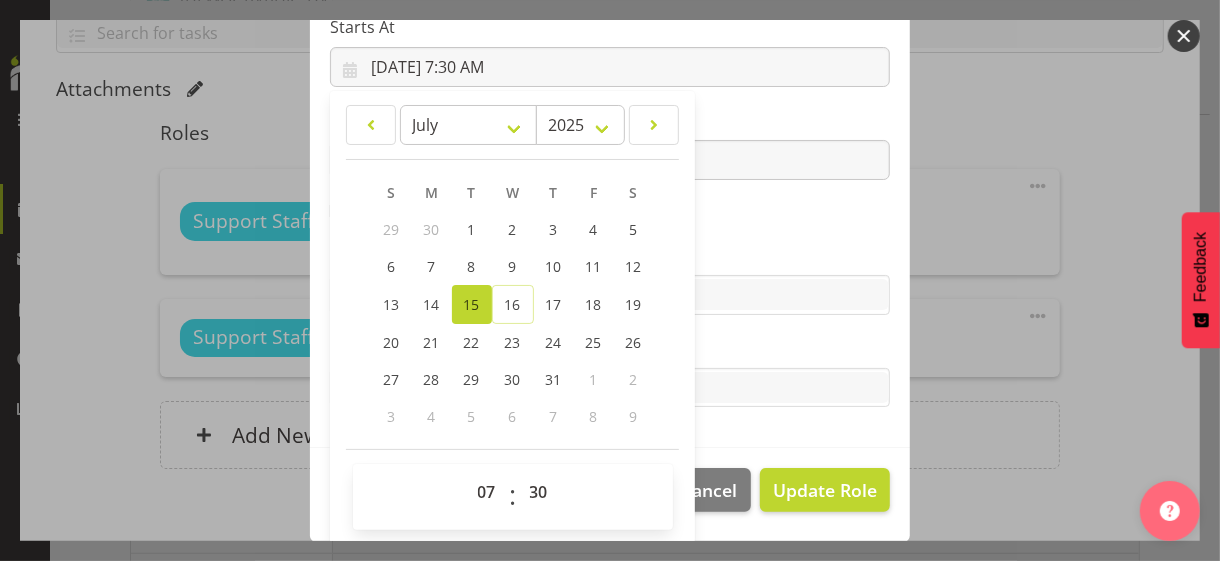 click on "Skills" at bounding box center [610, 255] 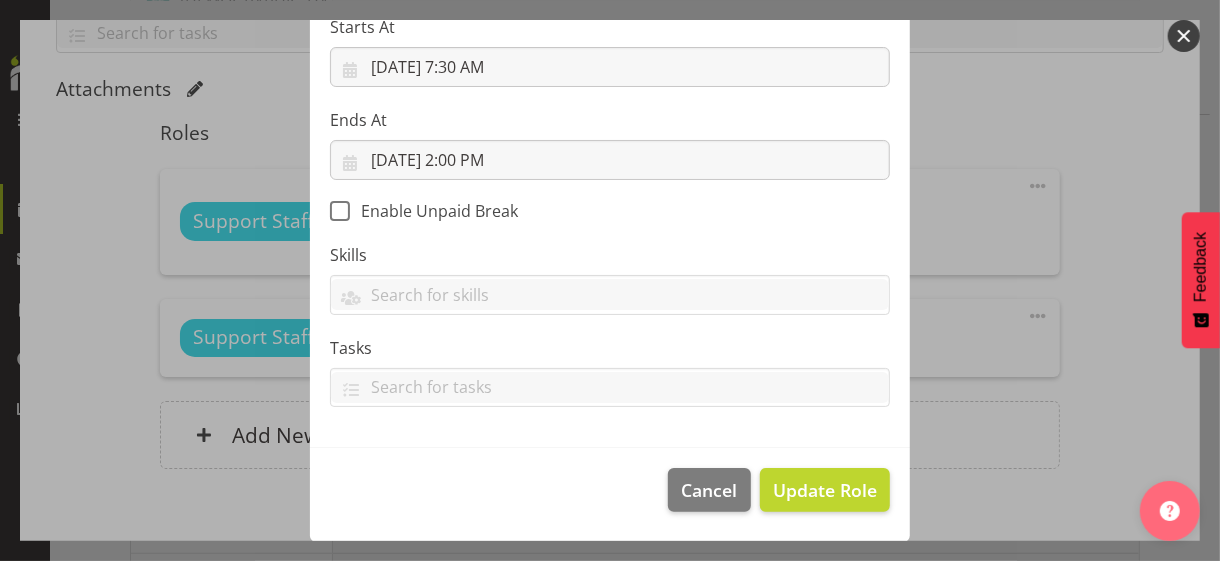 scroll, scrollTop: 346, scrollLeft: 0, axis: vertical 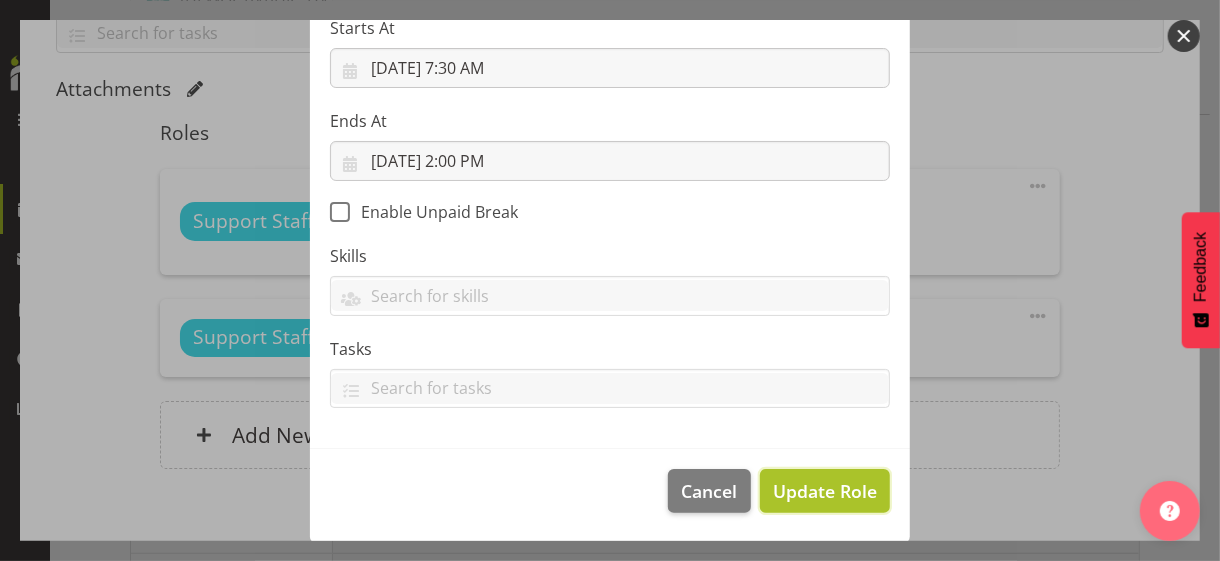 click on "Update Role" at bounding box center (825, 491) 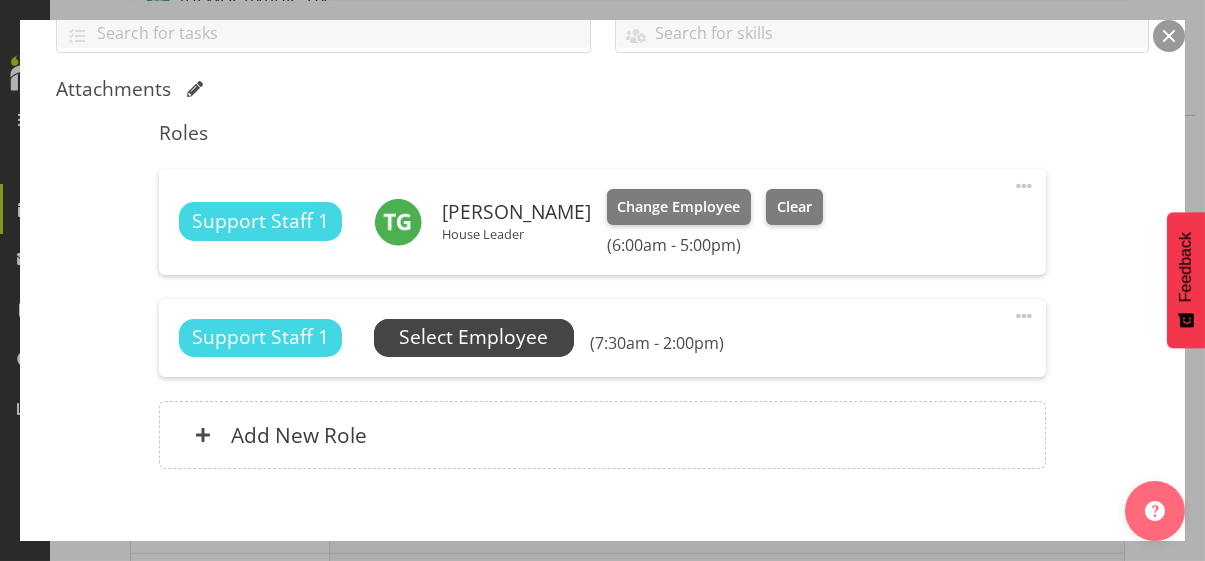 click on "Select Employee" at bounding box center (473, 337) 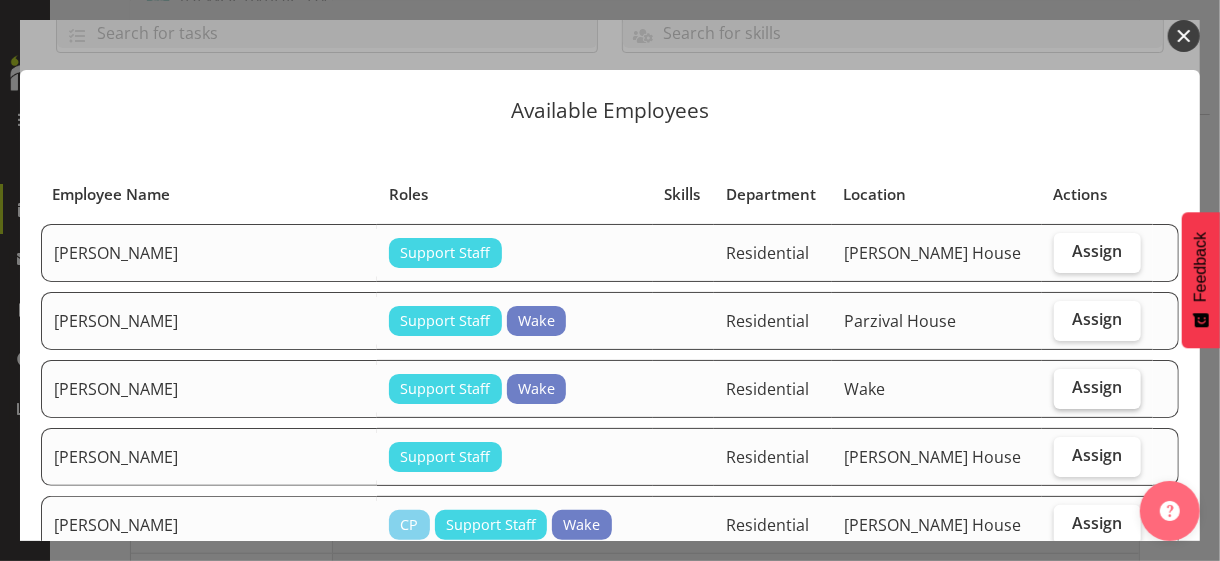 click on "Assign" at bounding box center [1097, 389] 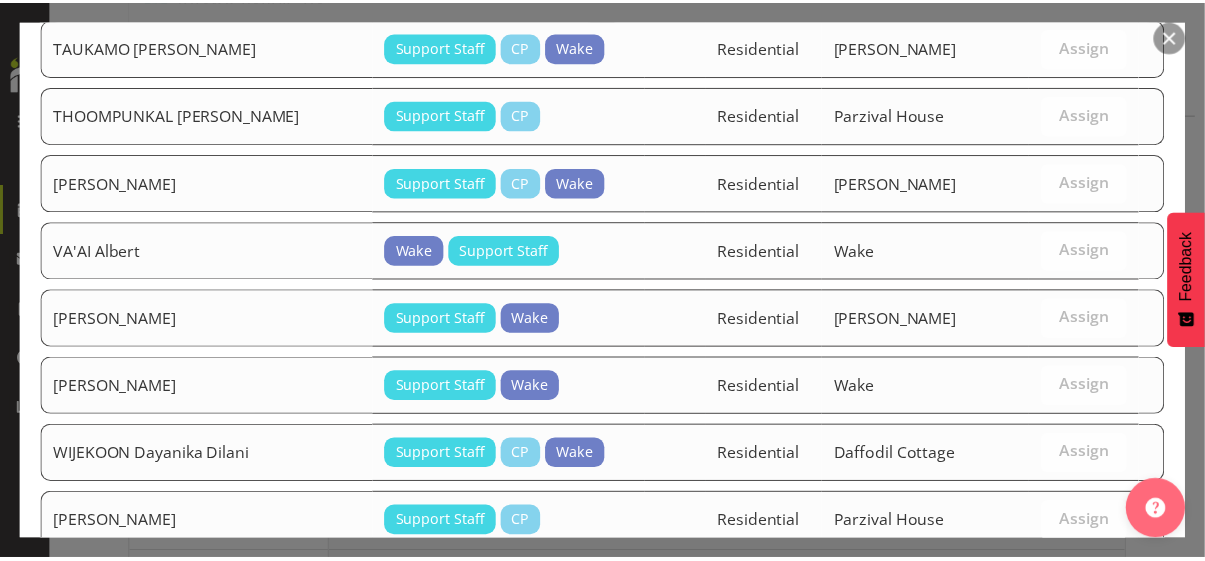 scroll, scrollTop: 2867, scrollLeft: 0, axis: vertical 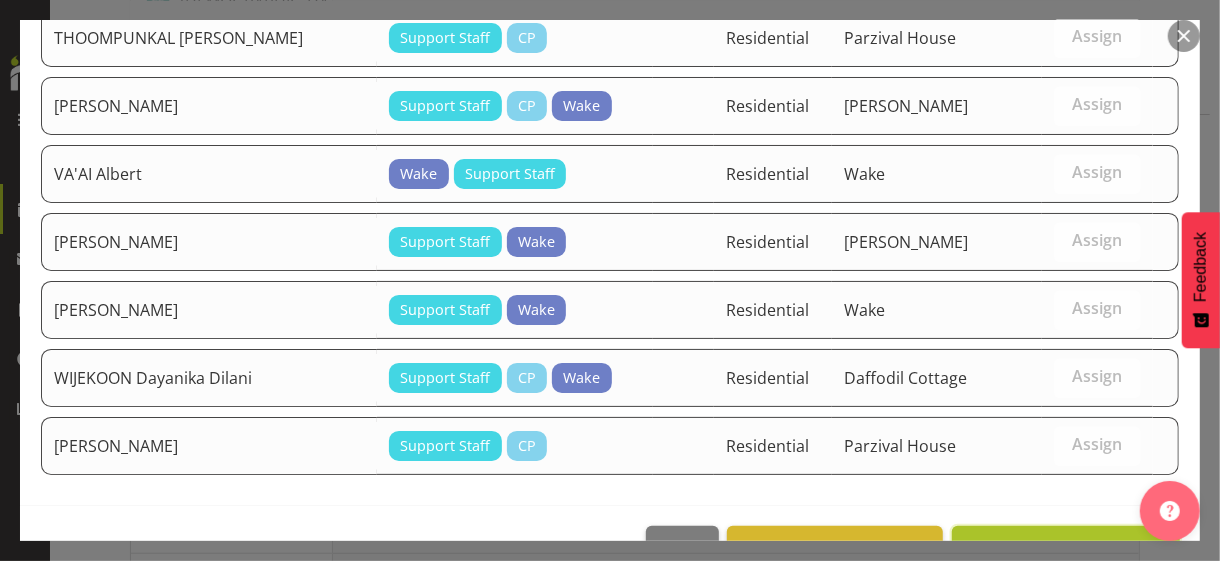 click on "Assign [PERSON_NAME]" at bounding box center [1066, 548] 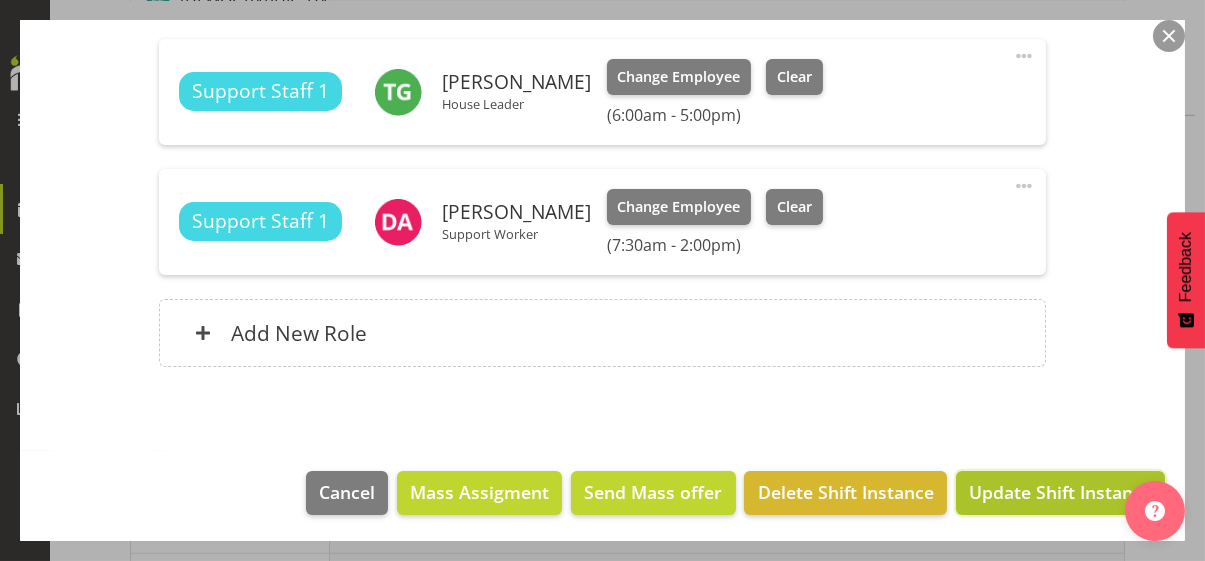 click on "Update Shift Instance" at bounding box center [1060, 492] 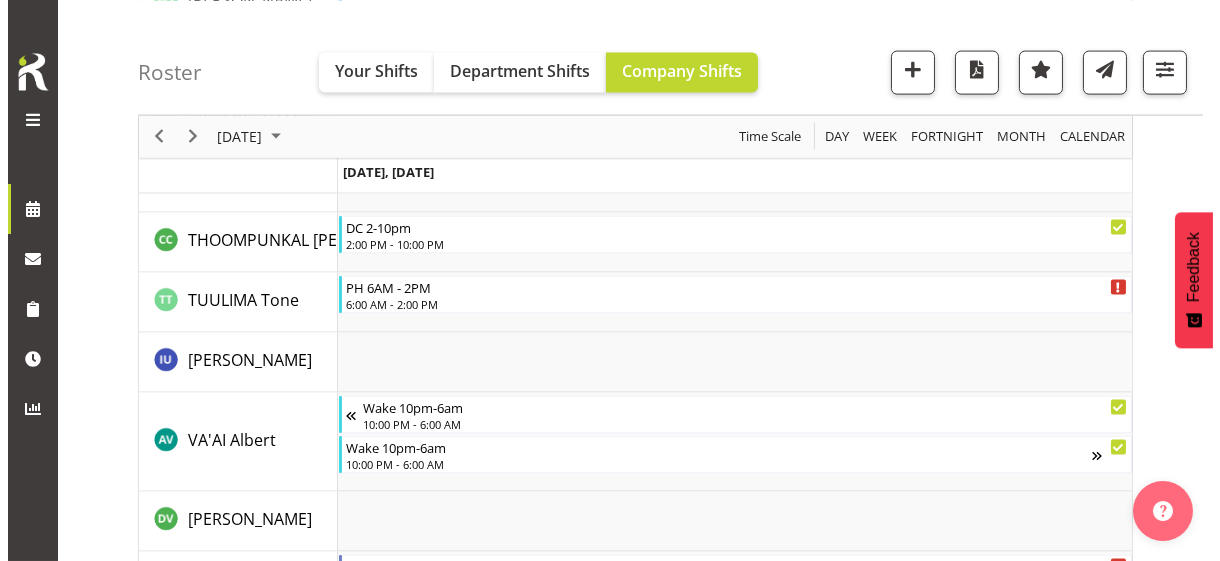 scroll, scrollTop: 6203, scrollLeft: 0, axis: vertical 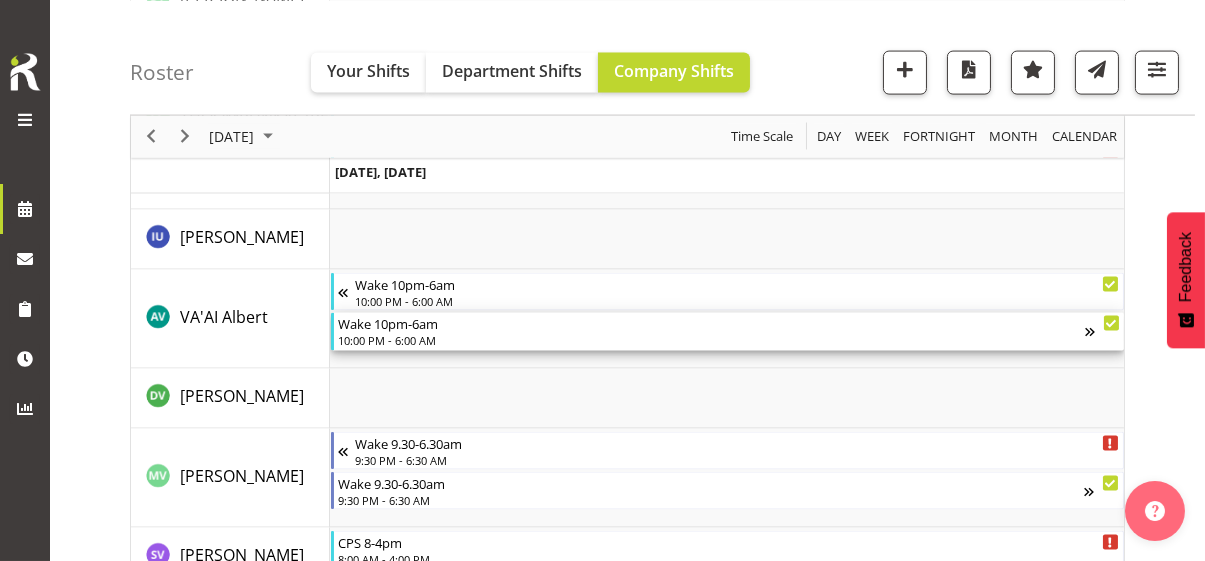 click on "10:00 PM - 6:00 AM" at bounding box center (711, 340) 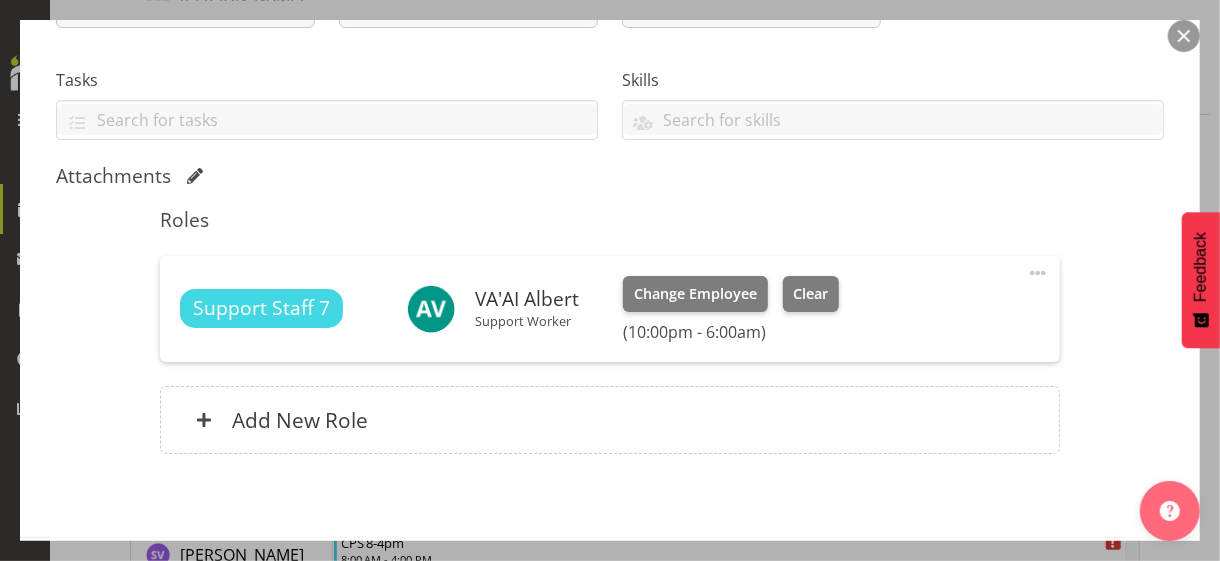 scroll, scrollTop: 400, scrollLeft: 0, axis: vertical 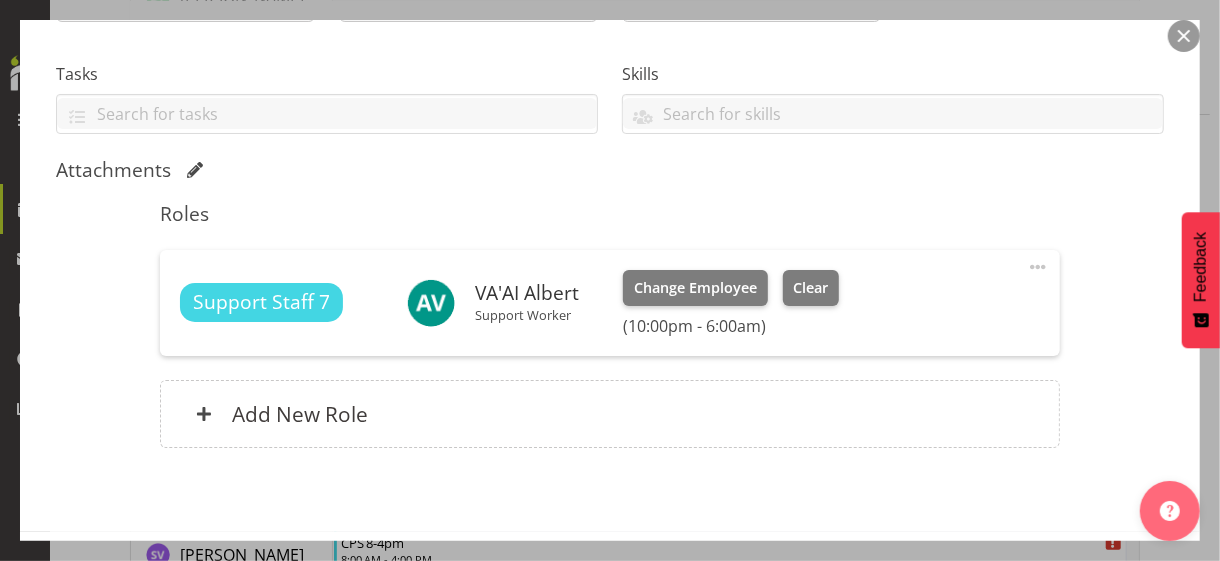 click at bounding box center (1038, 267) 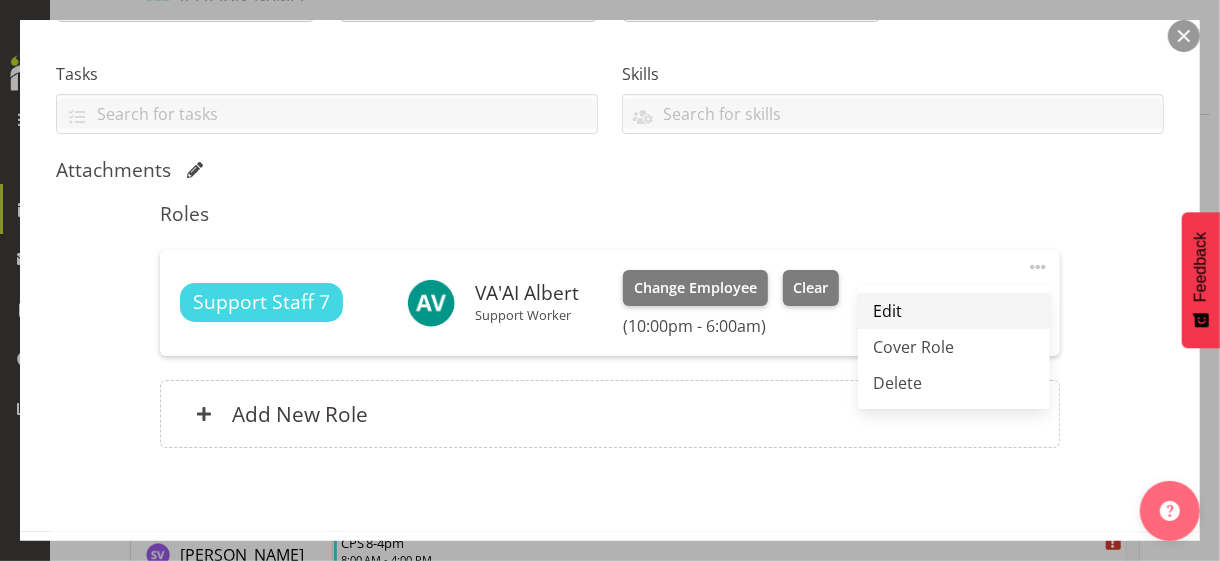 click on "Edit" at bounding box center [954, 311] 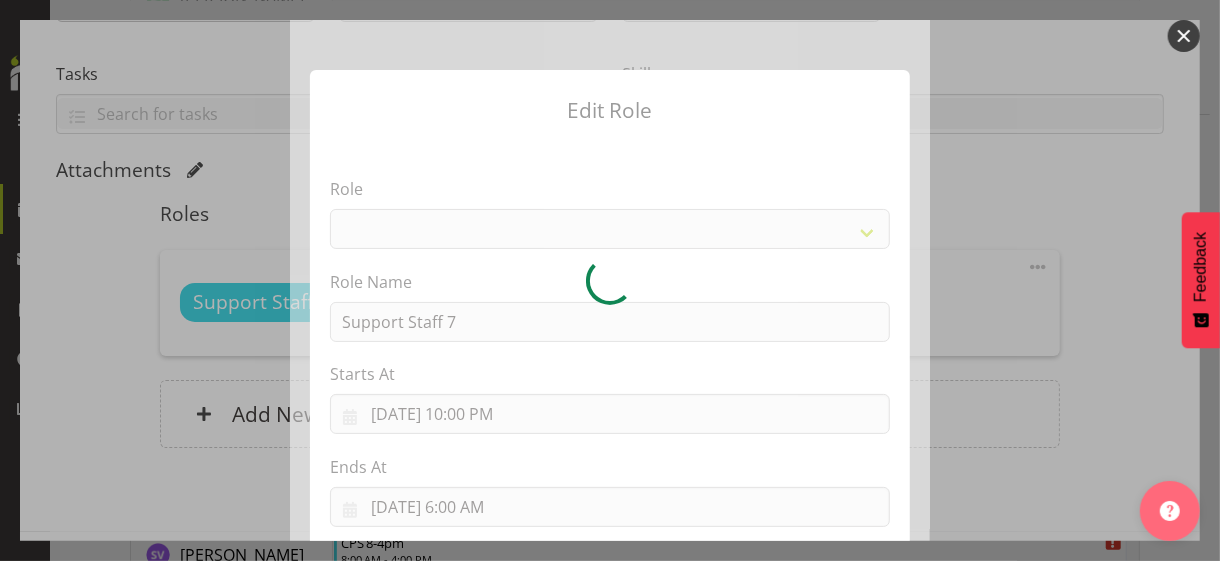 select on "1091" 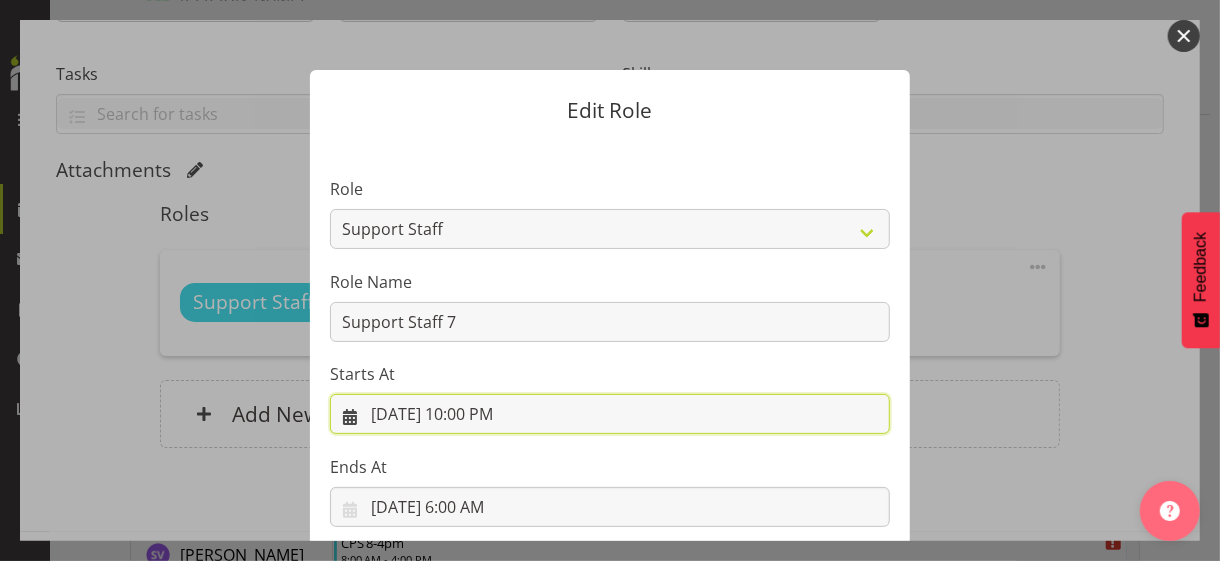 click on "[DATE] 10:00 PM" at bounding box center [610, 414] 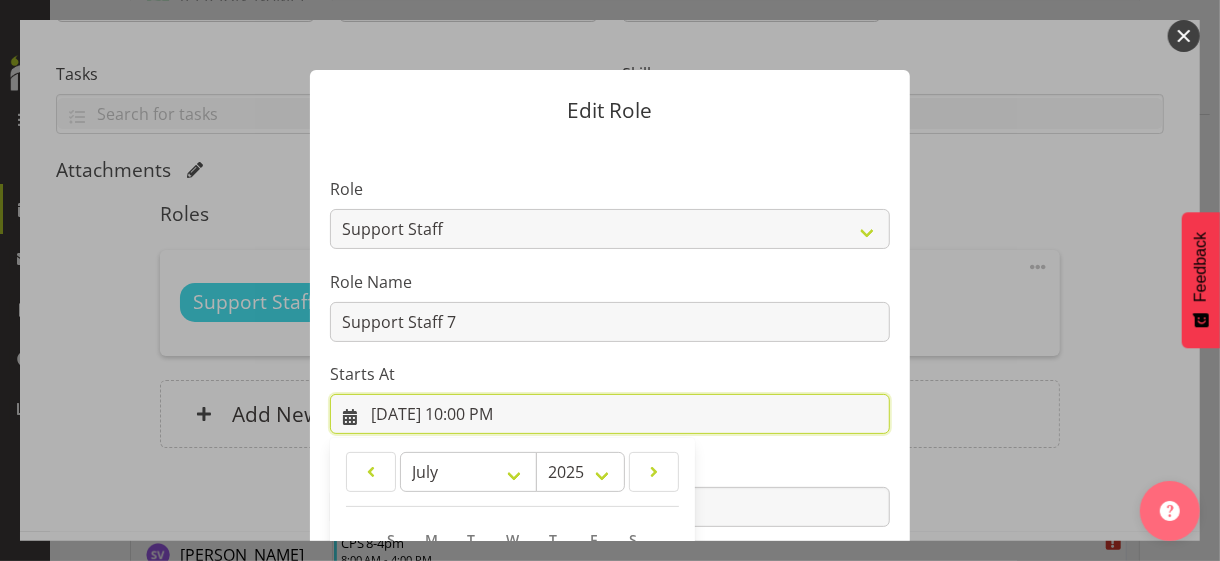 scroll, scrollTop: 347, scrollLeft: 0, axis: vertical 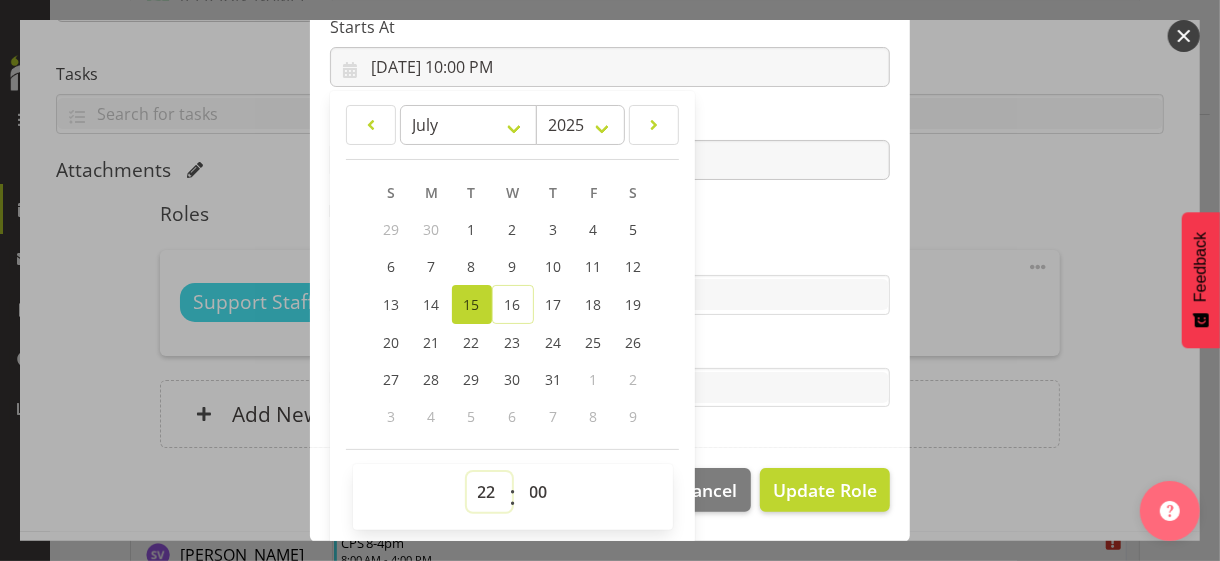 click on "00   01   02   03   04   05   06   07   08   09   10   11   12   13   14   15   16   17   18   19   20   21   22   23" at bounding box center [489, 492] 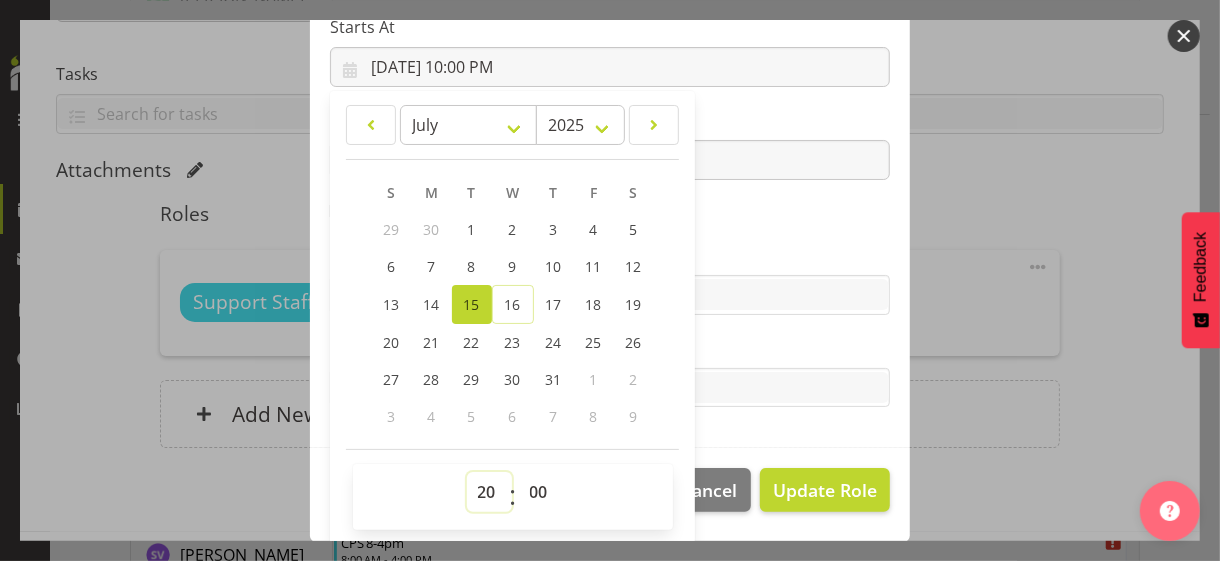 click on "00   01   02   03   04   05   06   07   08   09   10   11   12   13   14   15   16   17   18   19   20   21   22   23" at bounding box center (489, 492) 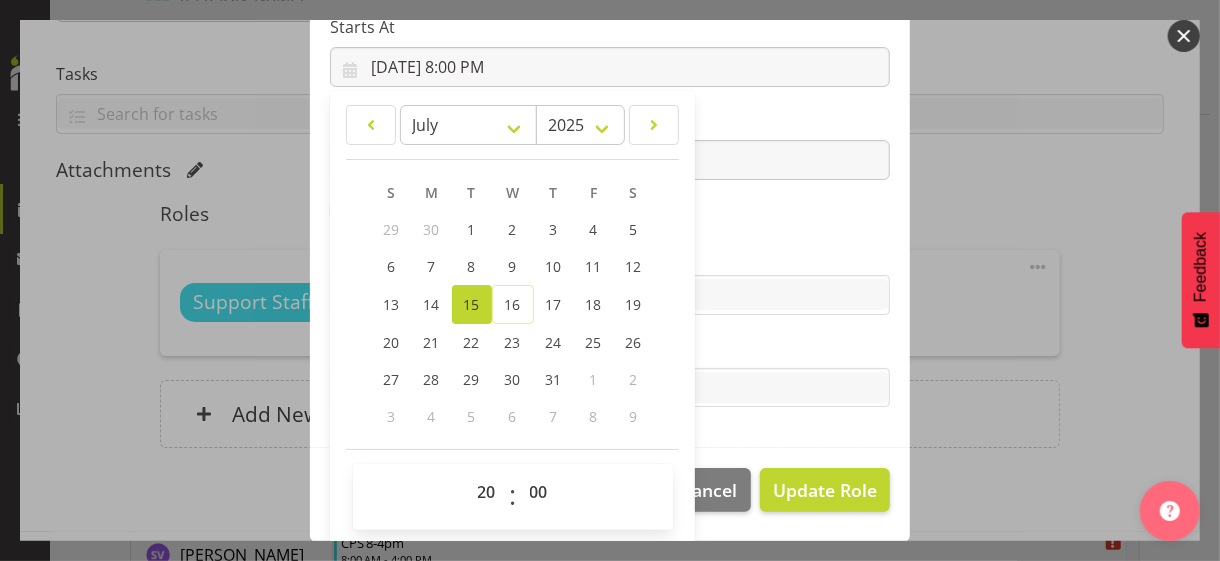 click on "Skills" at bounding box center [610, 255] 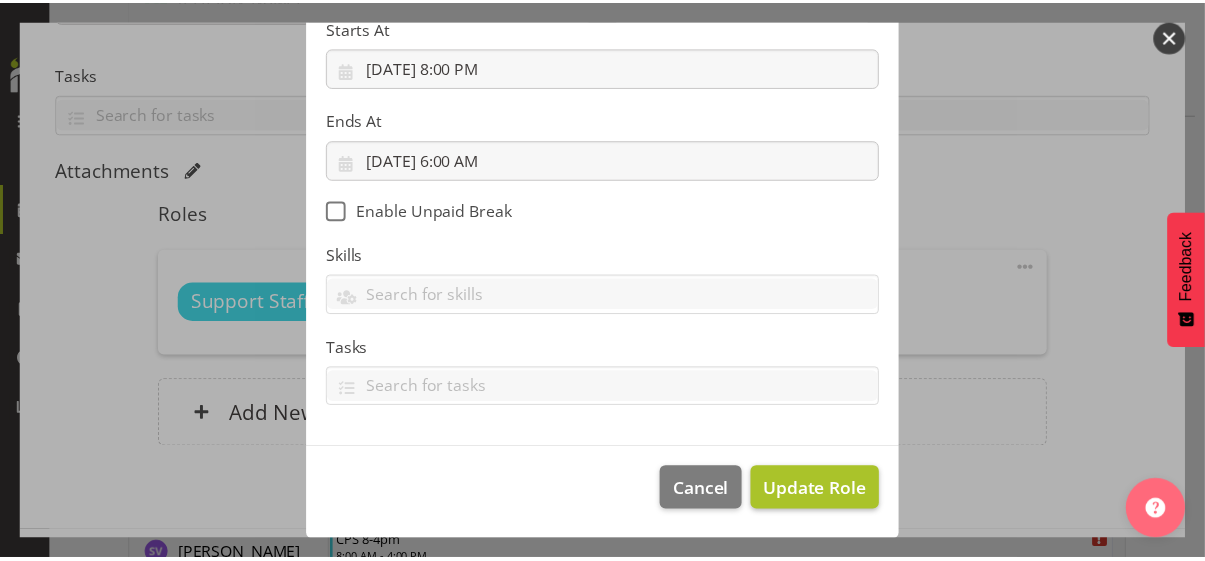 scroll, scrollTop: 346, scrollLeft: 0, axis: vertical 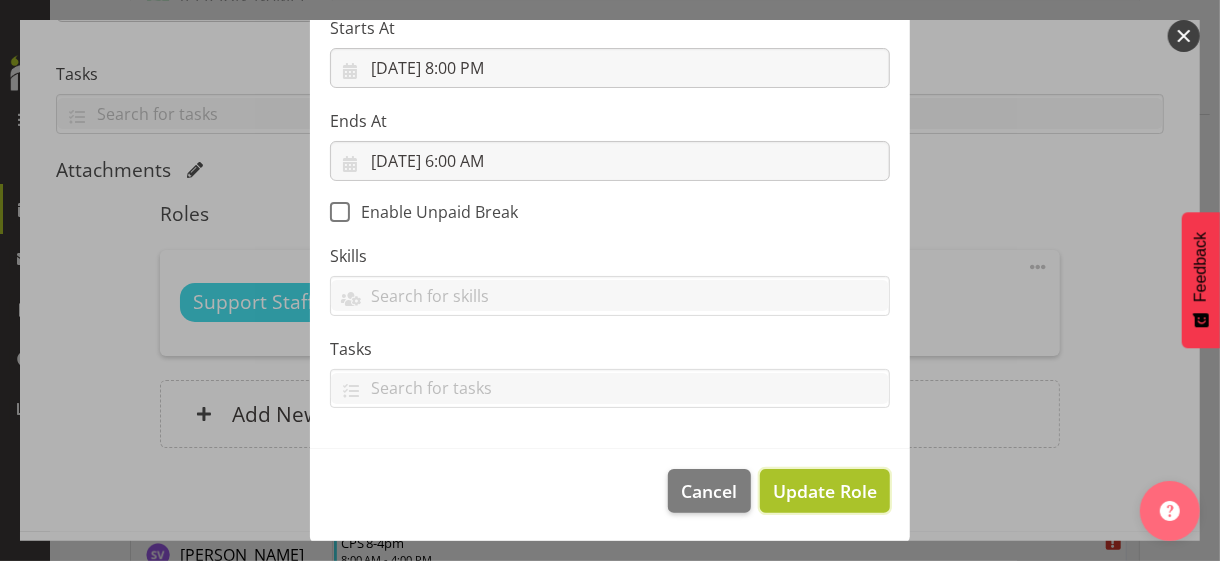 click on "Update Role" at bounding box center [825, 491] 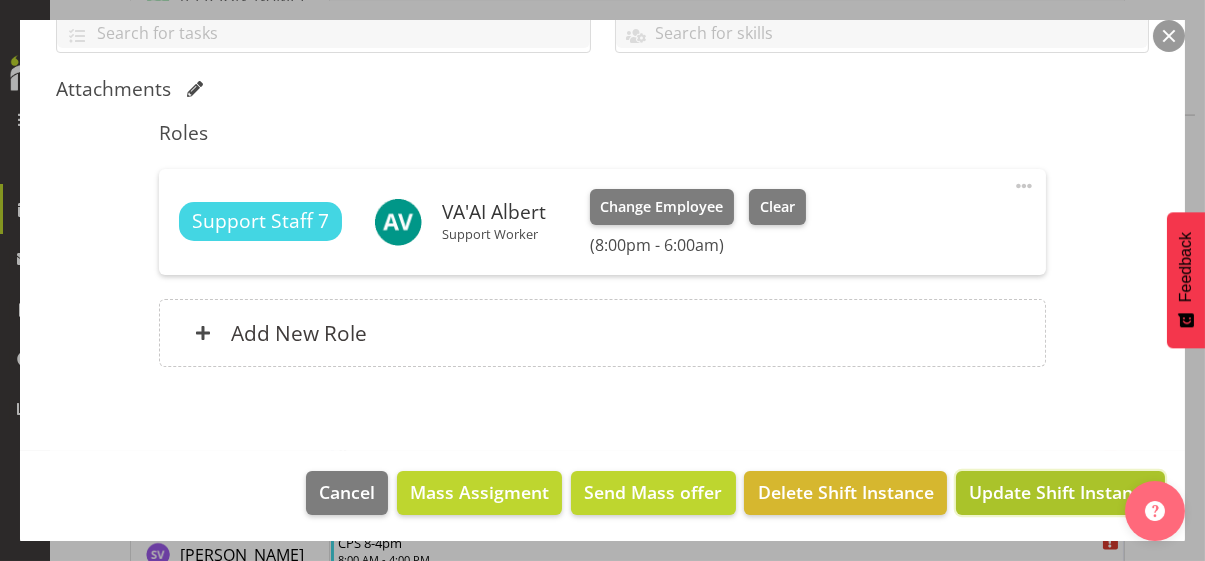 click on "Update Shift Instance" at bounding box center [1060, 492] 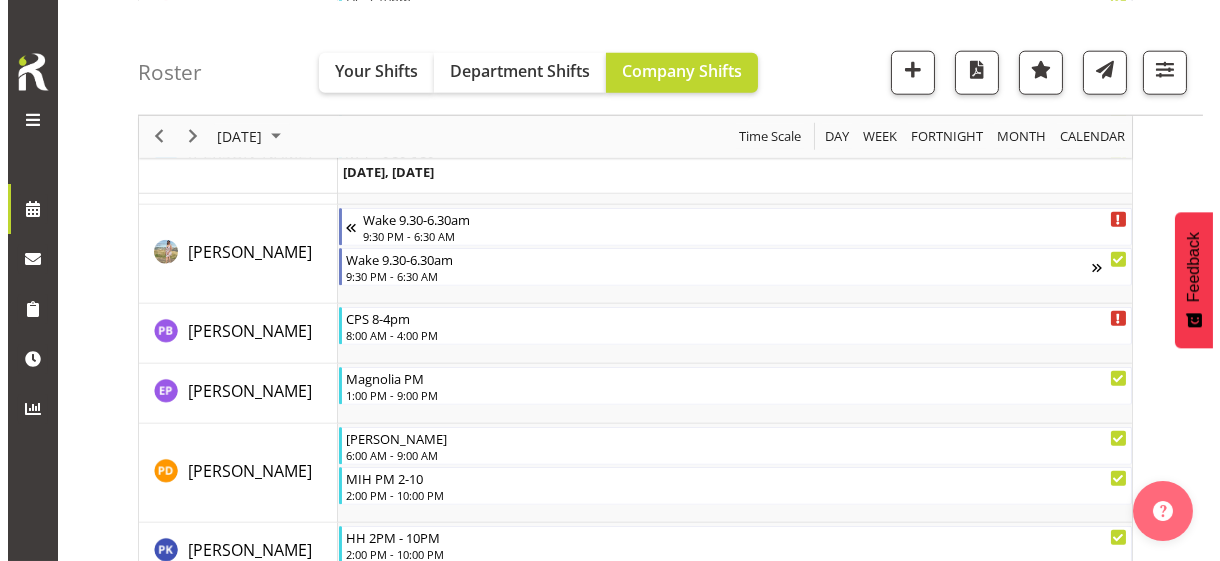 scroll, scrollTop: 6203, scrollLeft: 0, axis: vertical 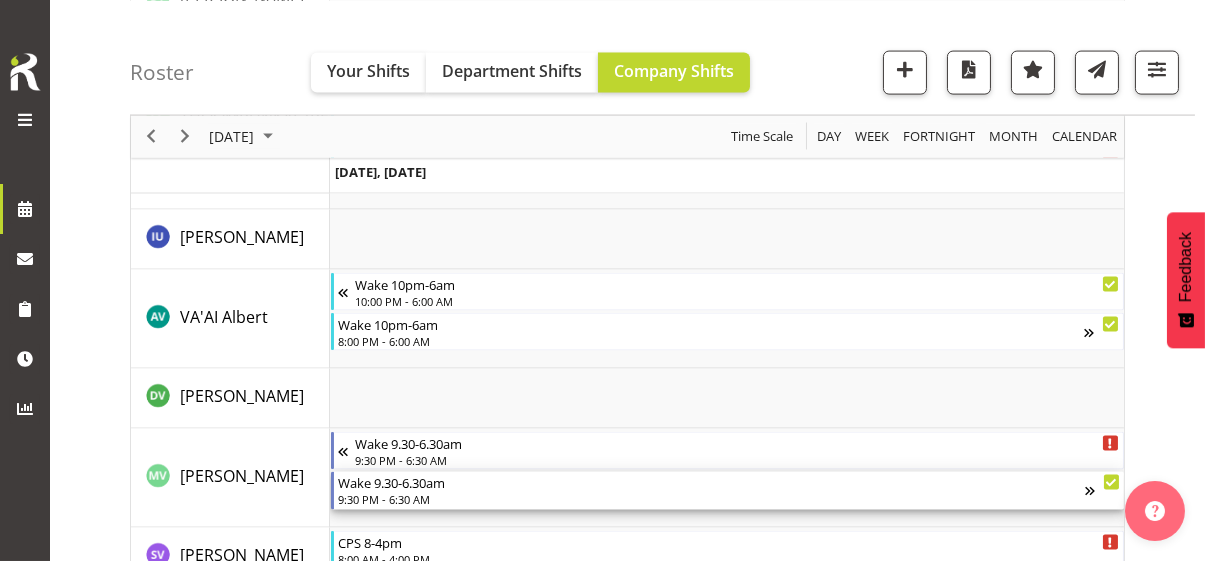 click on "9:30 PM - 6:30 AM" at bounding box center (711, 499) 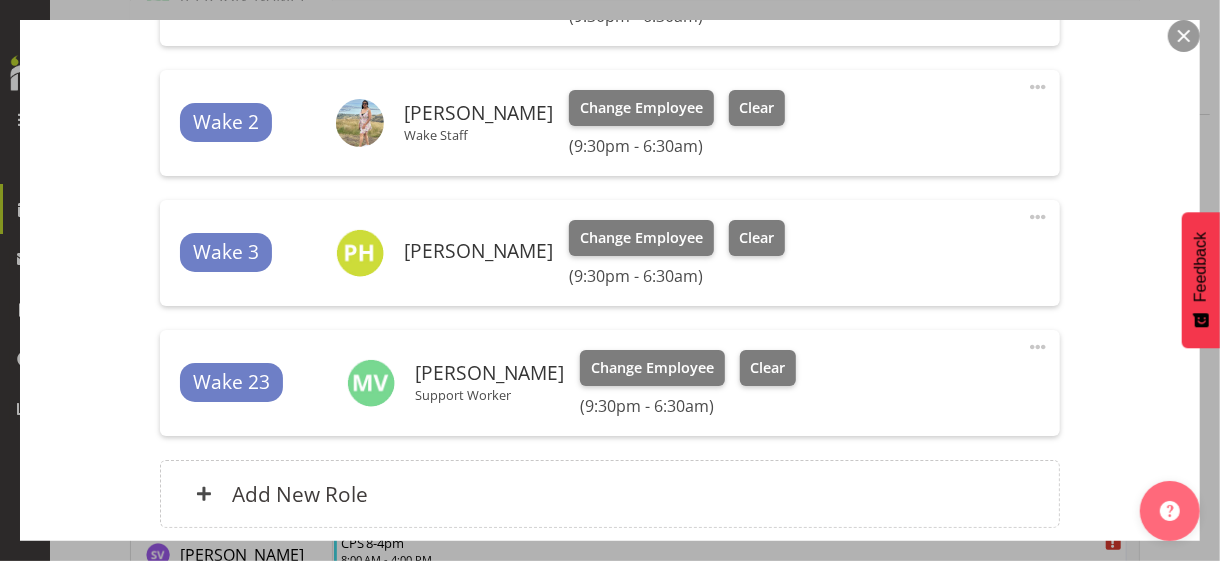 scroll, scrollTop: 900, scrollLeft: 0, axis: vertical 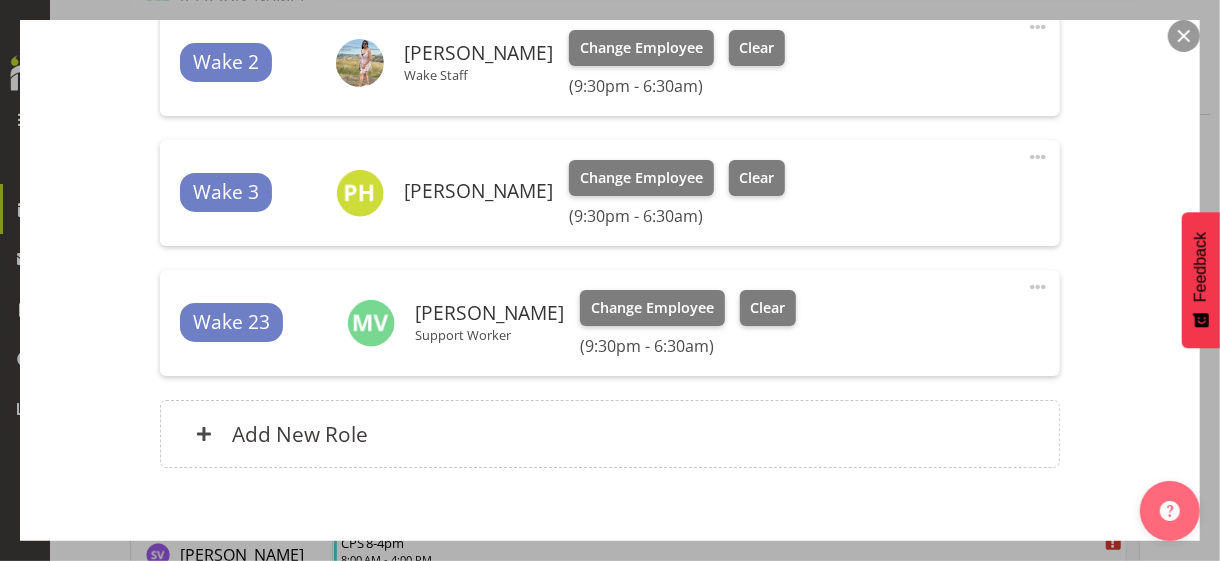 click at bounding box center [1038, 287] 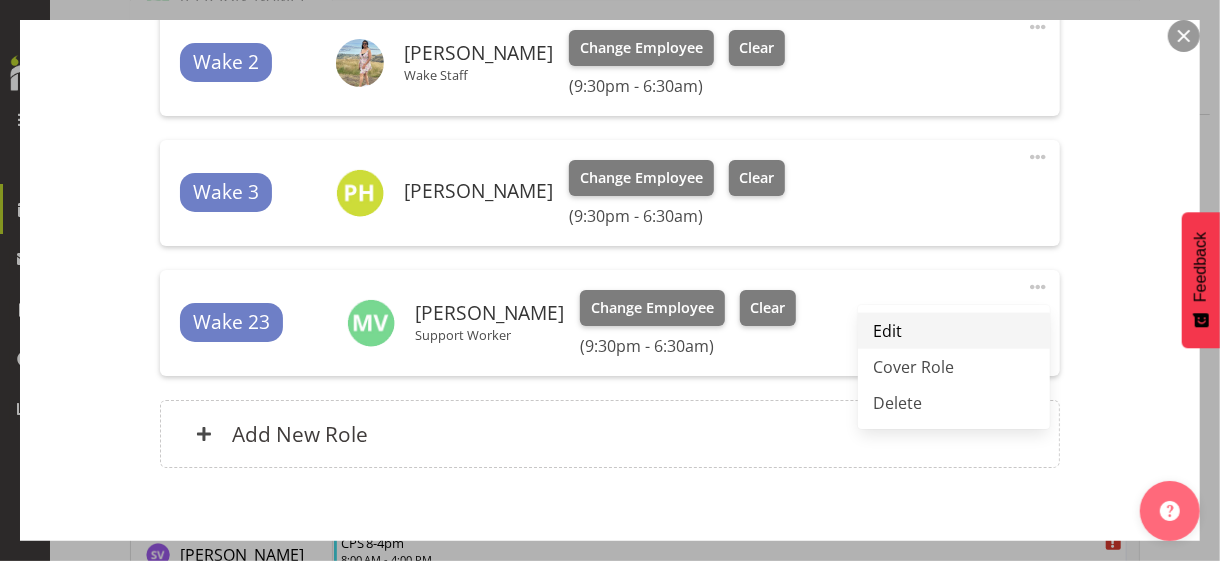 click on "Edit" at bounding box center (954, 331) 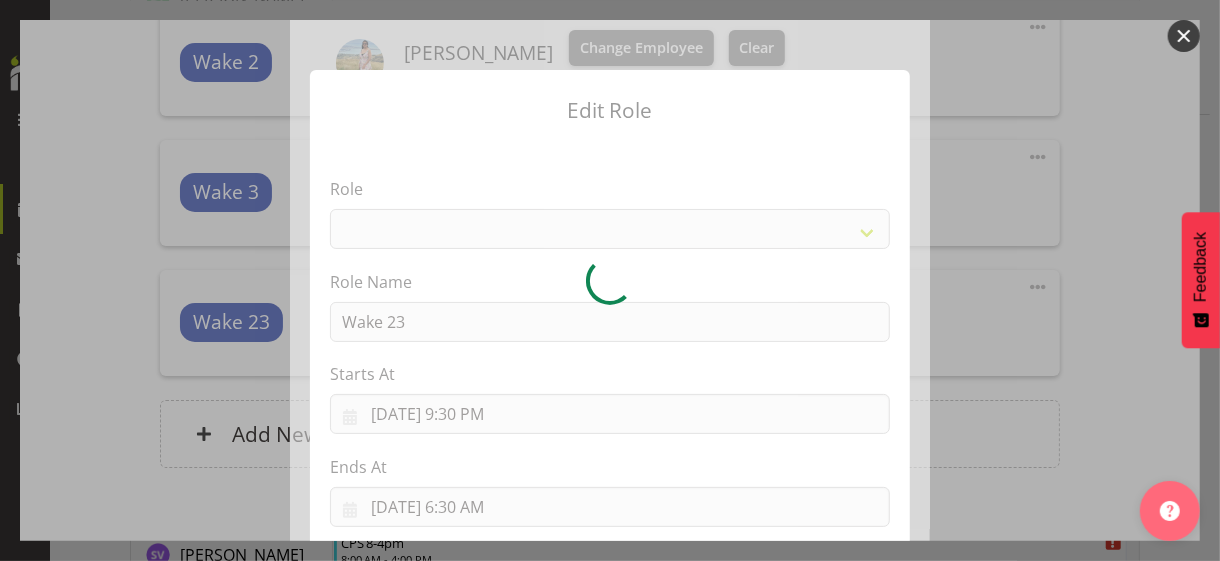 select on "1094" 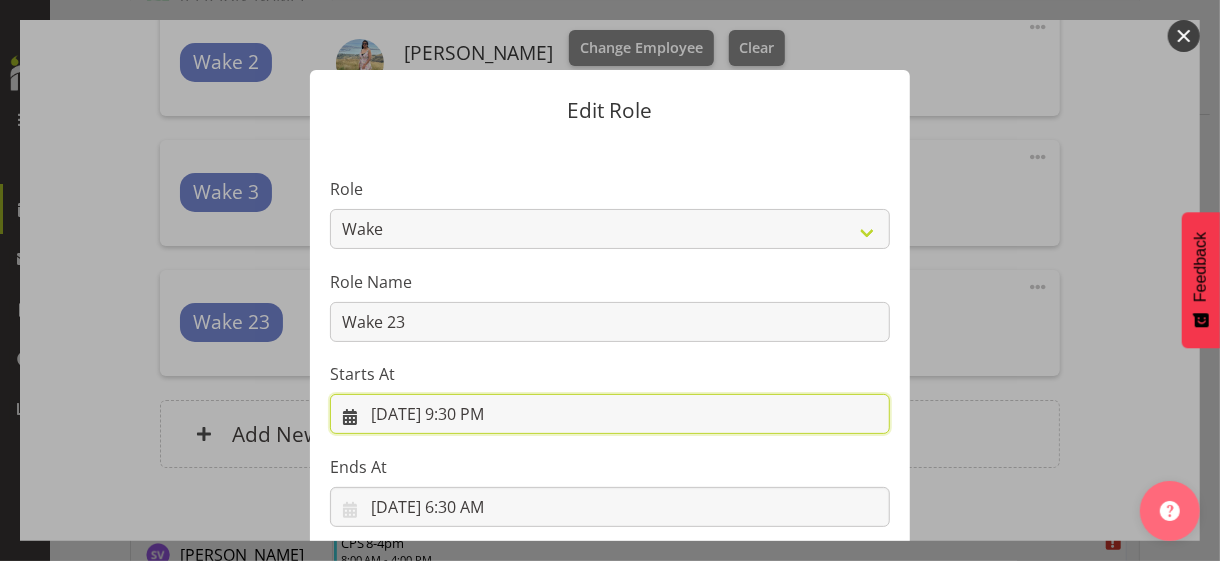 click on "[DATE] 9:30 PM" at bounding box center (610, 414) 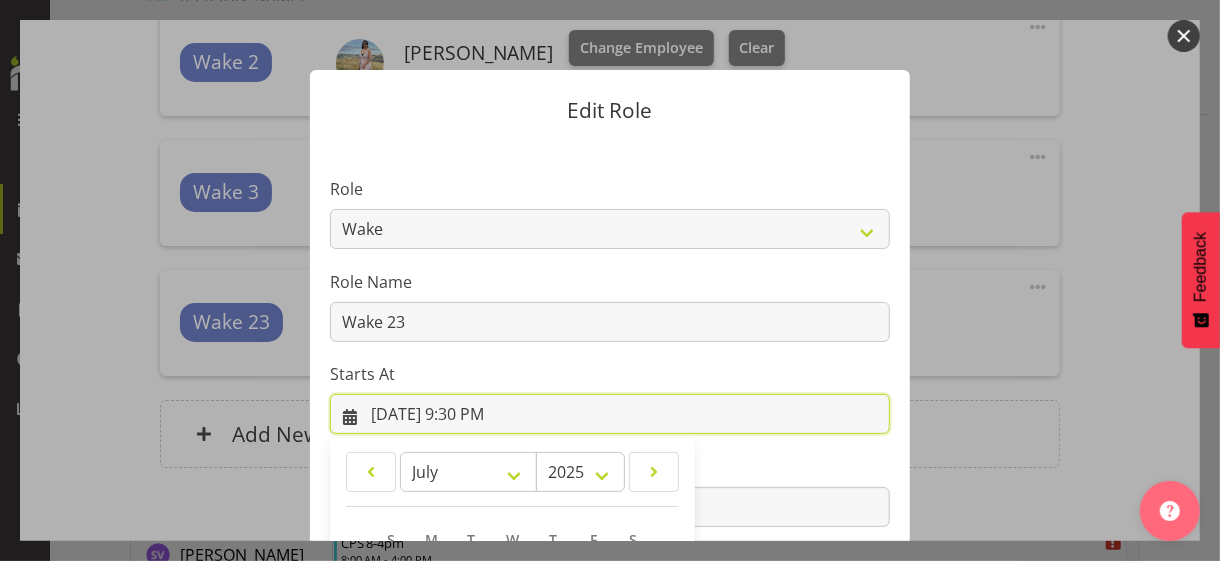 scroll, scrollTop: 347, scrollLeft: 0, axis: vertical 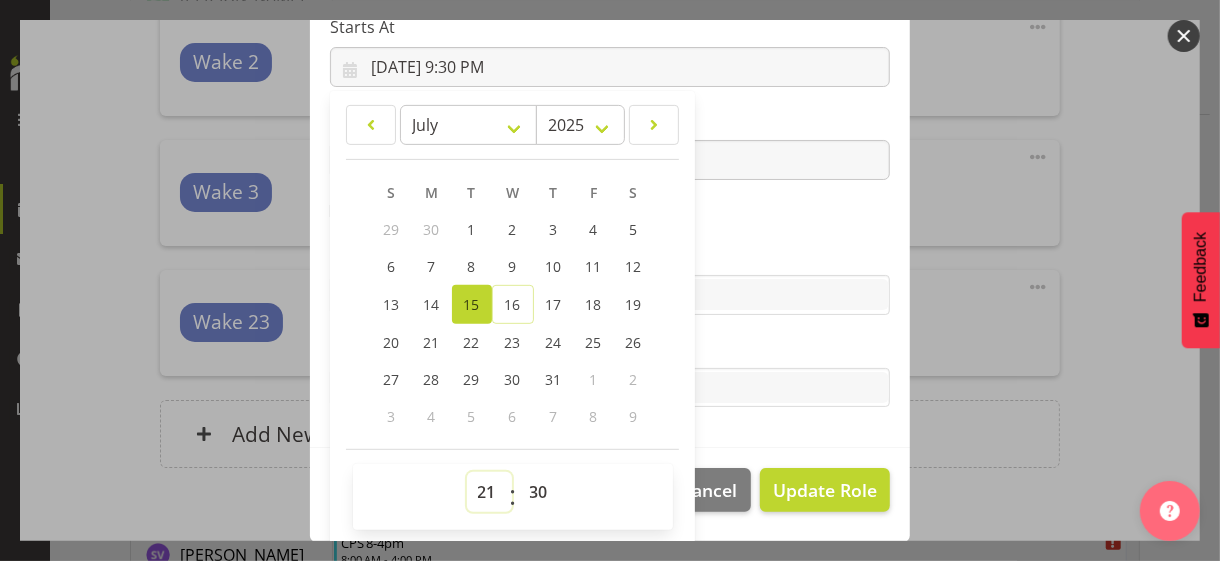 click on "00   01   02   03   04   05   06   07   08   09   10   11   12   13   14   15   16   17   18   19   20   21   22   23" at bounding box center (489, 492) 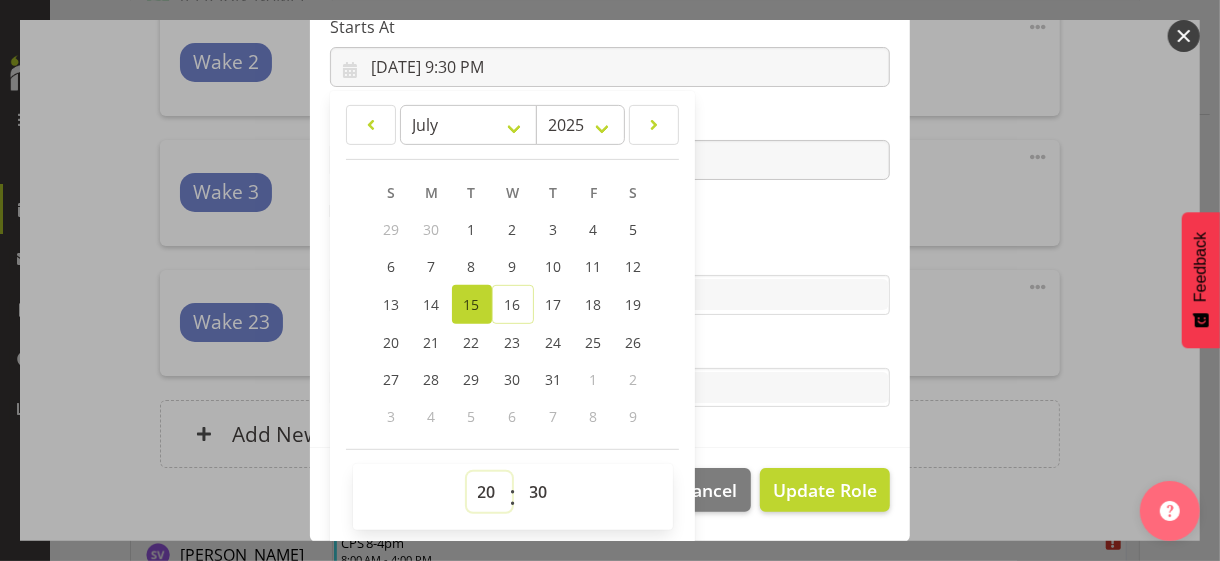 click on "00   01   02   03   04   05   06   07   08   09   10   11   12   13   14   15   16   17   18   19   20   21   22   23" at bounding box center (489, 492) 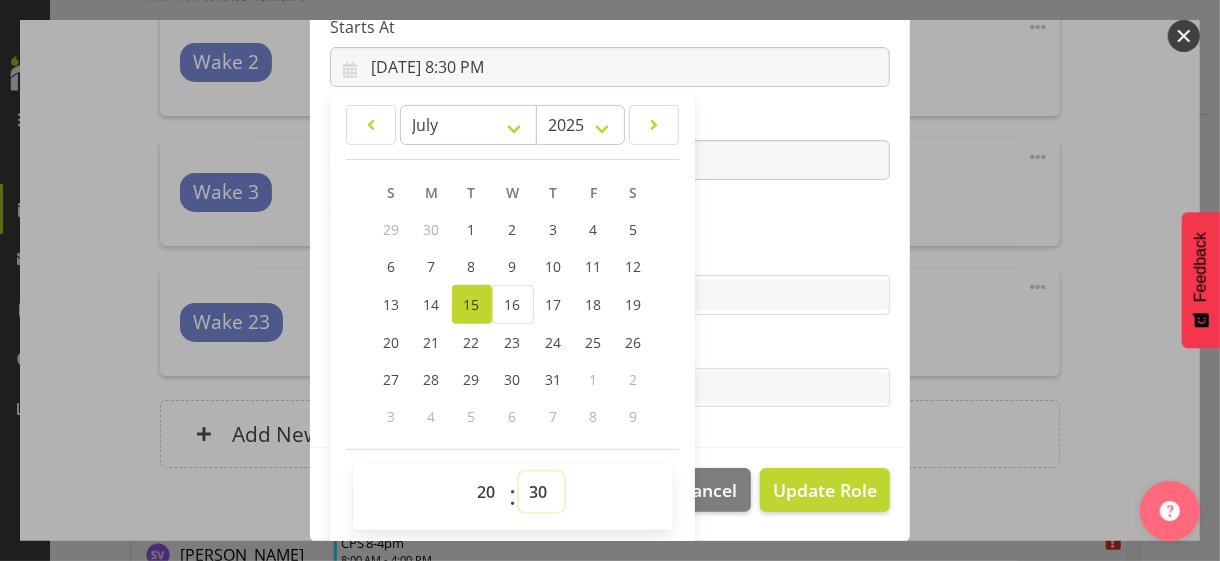drag, startPoint x: 518, startPoint y: 488, endPoint x: 521, endPoint y: 473, distance: 15.297058 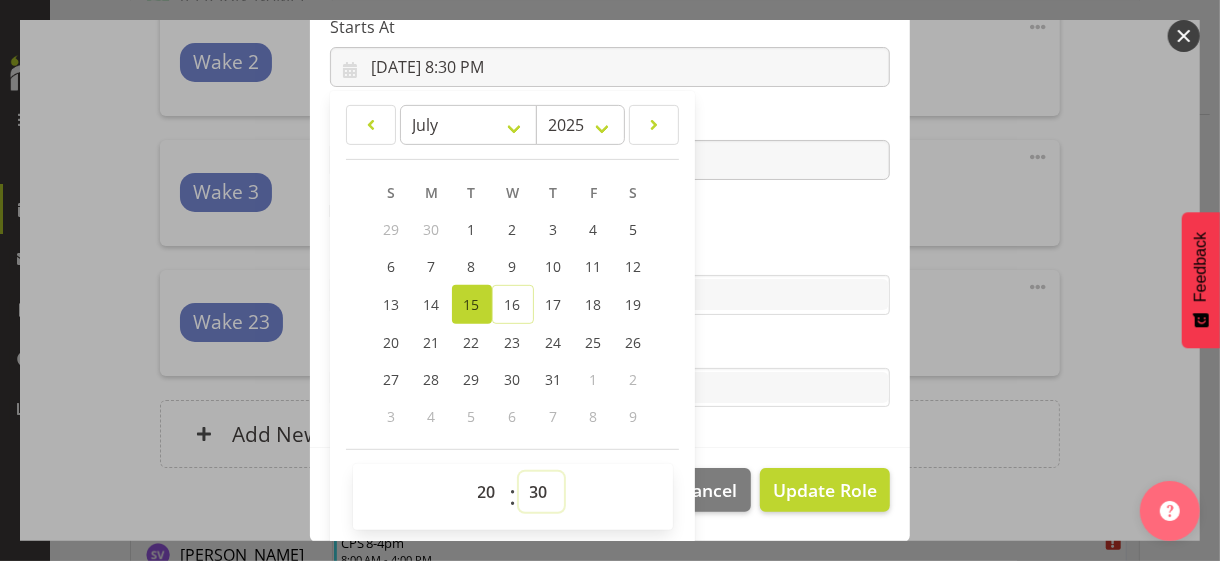 select on "0" 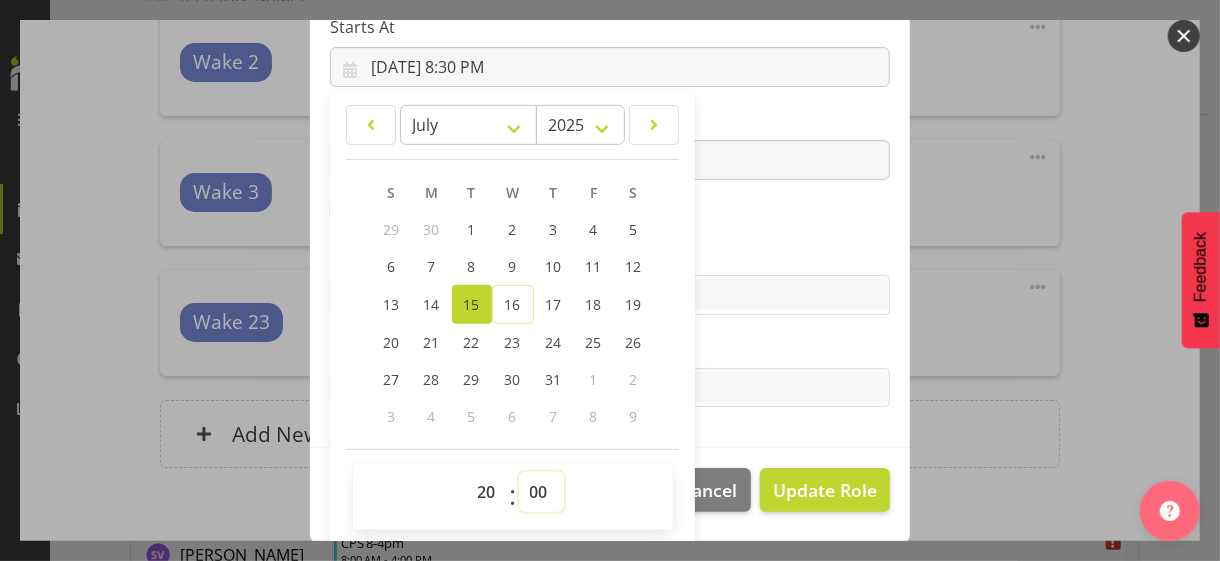 click on "00   01   02   03   04   05   06   07   08   09   10   11   12   13   14   15   16   17   18   19   20   21   22   23   24   25   26   27   28   29   30   31   32   33   34   35   36   37   38   39   40   41   42   43   44   45   46   47   48   49   50   51   52   53   54   55   56   57   58   59" at bounding box center (541, 492) 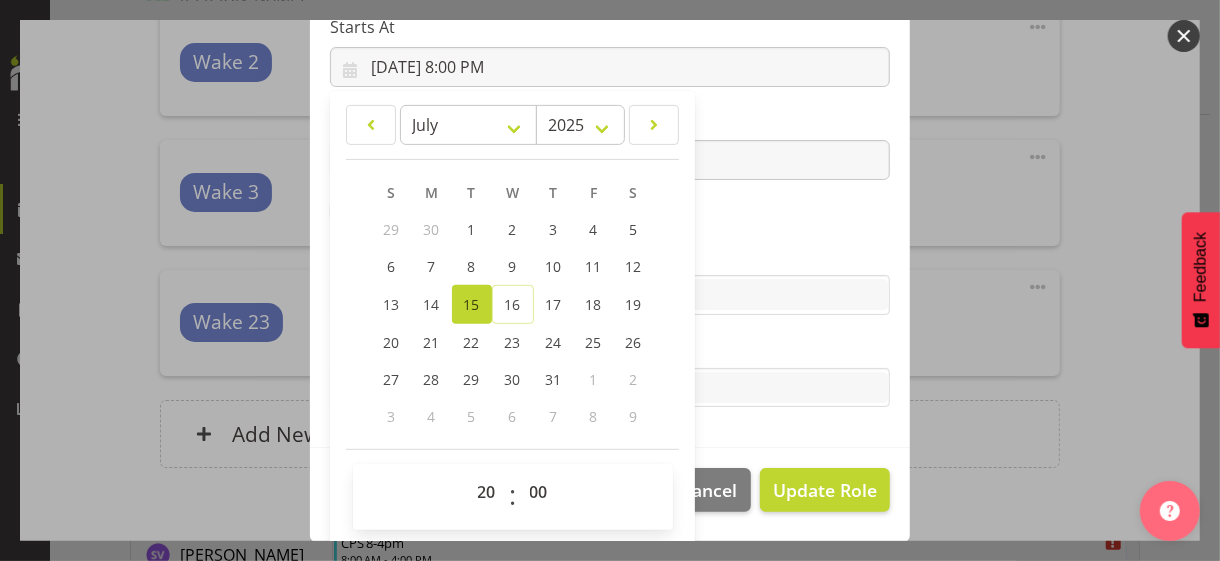 click on "Role CP House Leader Support Staff Wake   Role Name Wake 23
Starts At
[DATE] 8:00 PM  January   February   March   April   May   June   July   August   September   October   November   [DATE]   2034   2033   2032   2031   2030   2029   2028   2027   2026   2025   2024   2023   2022   2021   2020   2019   2018   2017   2016   2015   2014   2013   2012   2011   2010   2009   2008   2007   2006   2005   2004   2003   2002   2001   2000   1999   1998   1997   1996   1995   1994   1993   1992   1991   1990   1989   1988   1987   1986   1985   1984   1983   1982   1981   1980   1979   1978   1977   1976   1975   1974   1973   1972   1971   1970   1969   1968   1967   1966   1965   1964   1963   1962   1961   1960   1959   1958   1957   1956   1955   1954   1953   1952   1951   1950   1949   1948   1947   1946   1945   1944   1943   1942   1941   1940   1939   1938   1937   1936   1935   1934   1933   1932   1931   1930   1929   1928   1927   1926   1925  S M T W T F S 29 30 1 2 3" at bounding box center (610, 121) 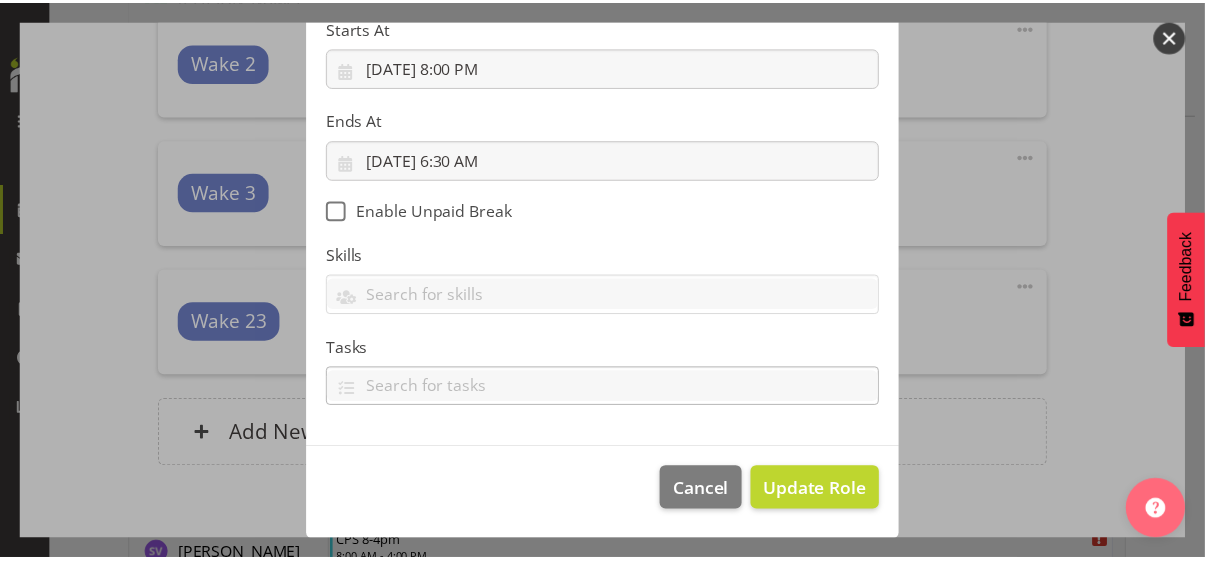 scroll, scrollTop: 346, scrollLeft: 0, axis: vertical 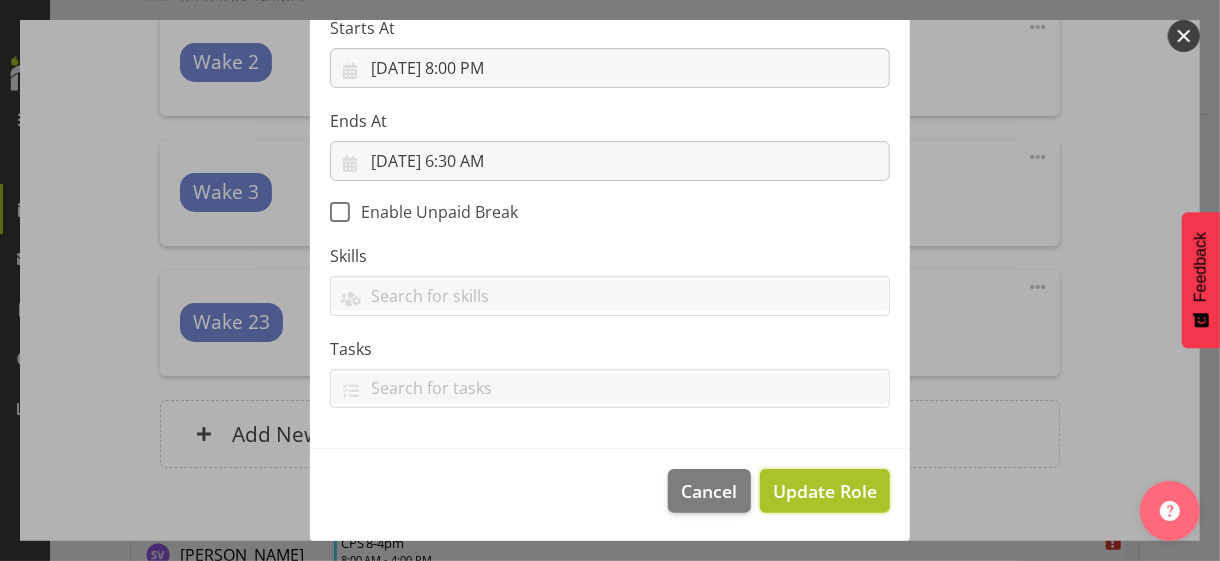click on "Update Role" at bounding box center [825, 491] 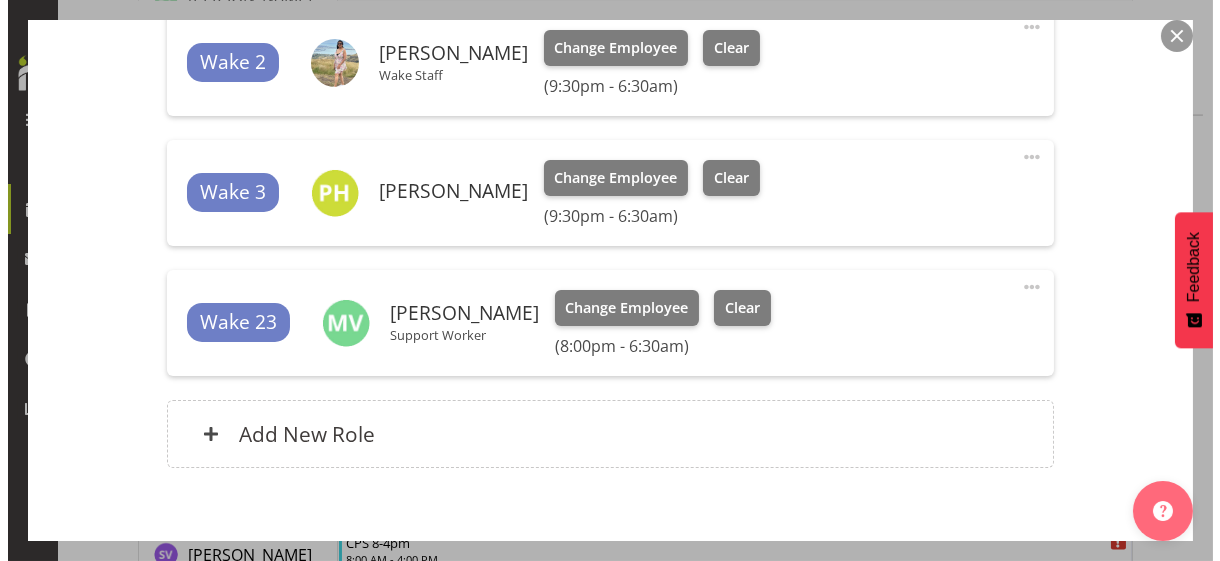 scroll, scrollTop: 800, scrollLeft: 0, axis: vertical 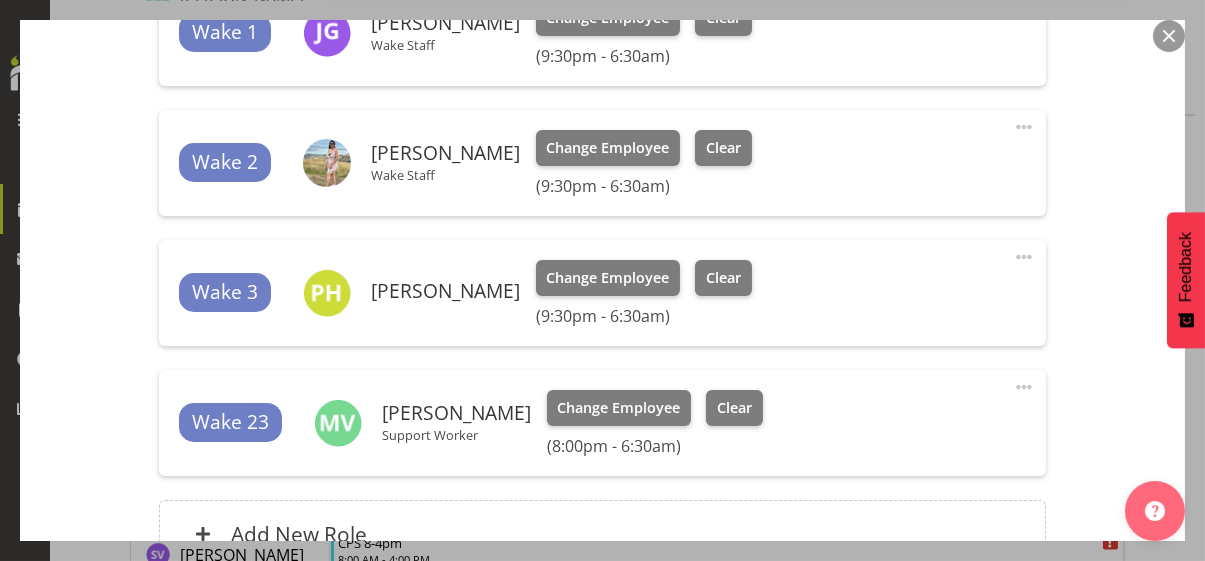 click at bounding box center (1024, 127) 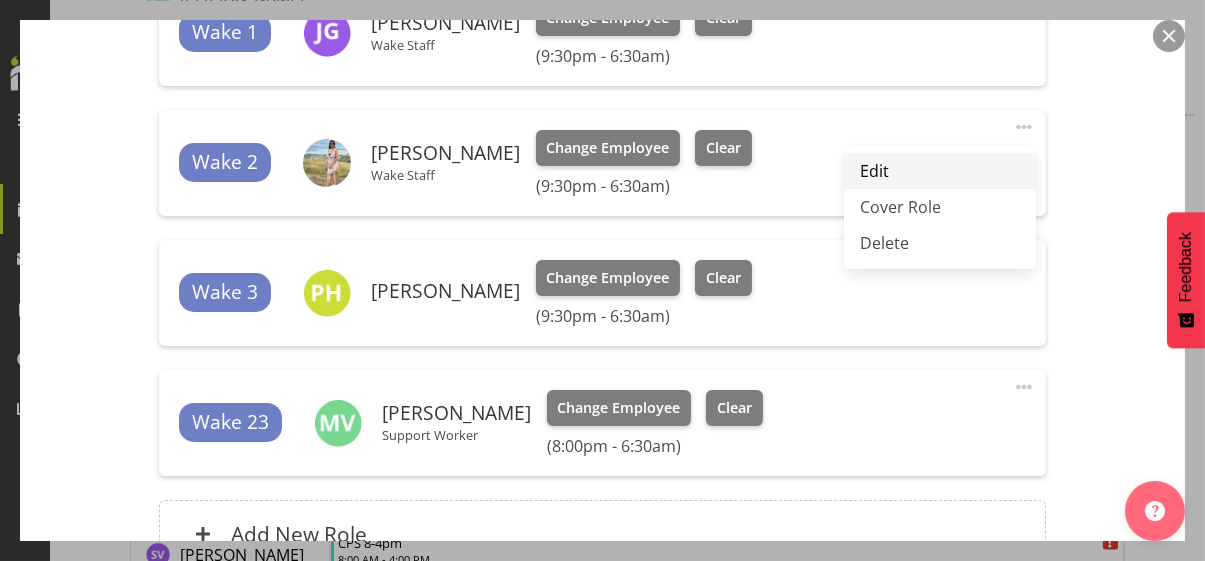 click on "Edit" at bounding box center (940, 171) 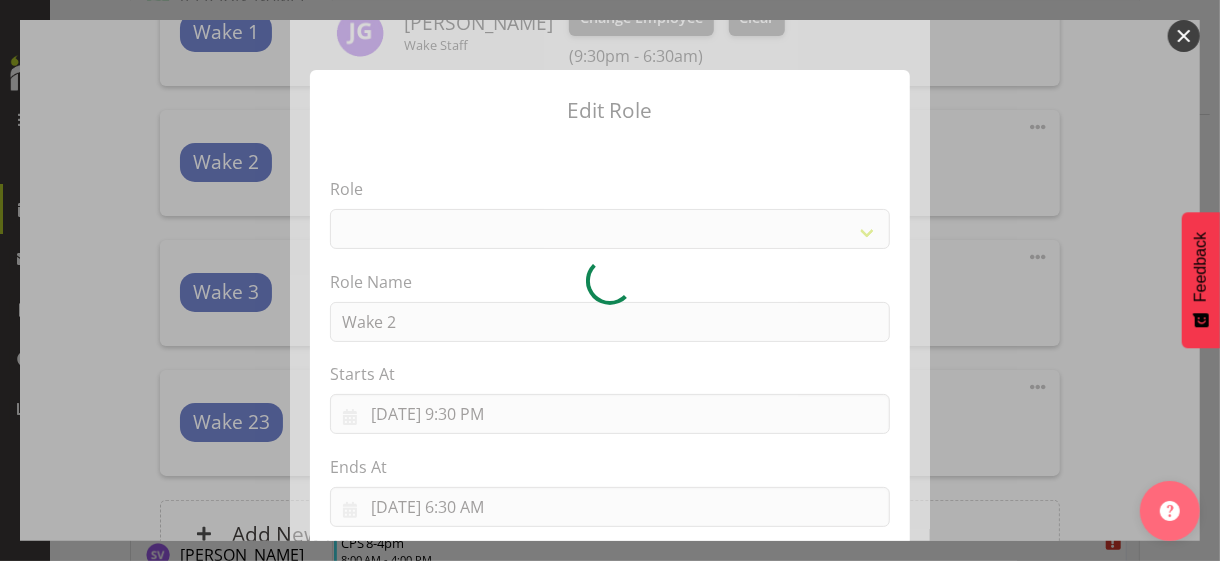 select on "1094" 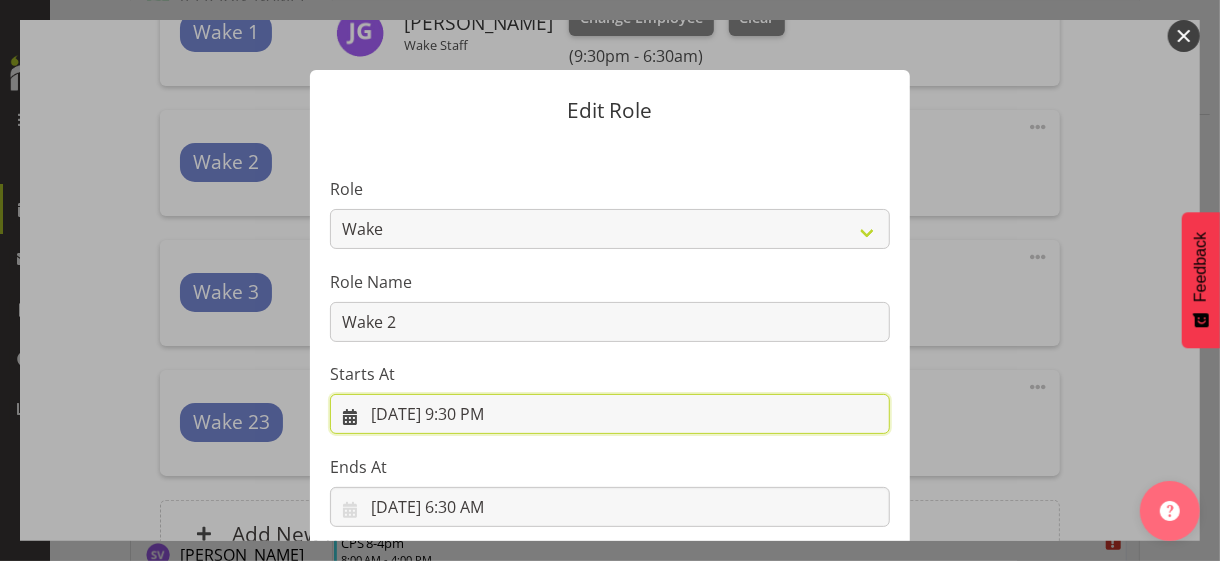 click on "[DATE] 9:30 PM" at bounding box center (610, 414) 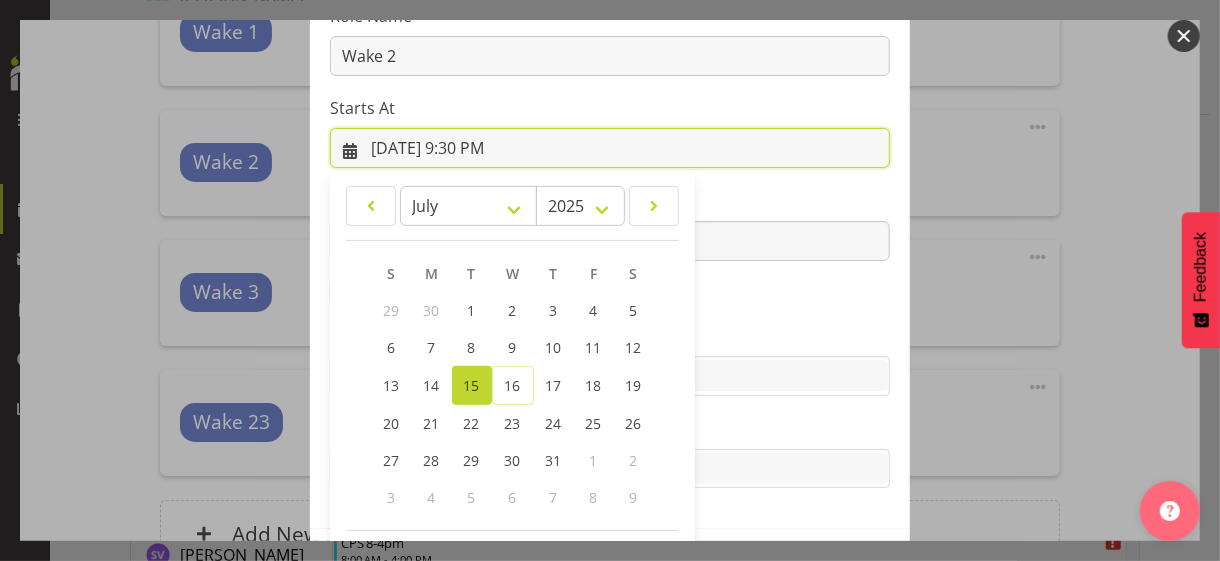 scroll, scrollTop: 347, scrollLeft: 0, axis: vertical 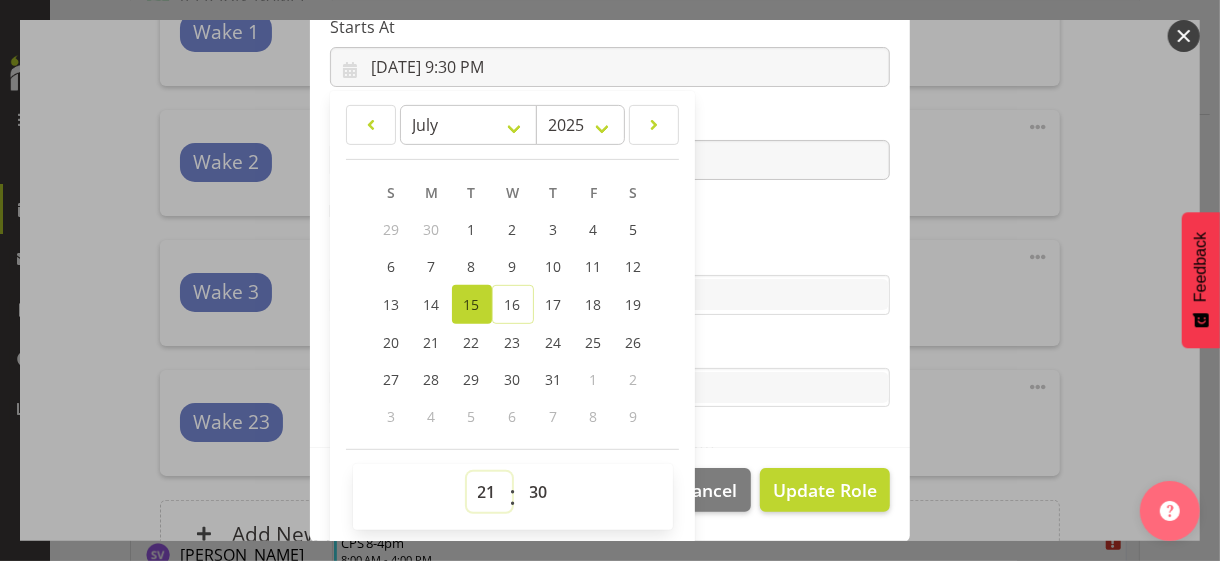 click on "00   01   02   03   04   05   06   07   08   09   10   11   12   13   14   15   16   17   18   19   20   21   22   23" at bounding box center (489, 492) 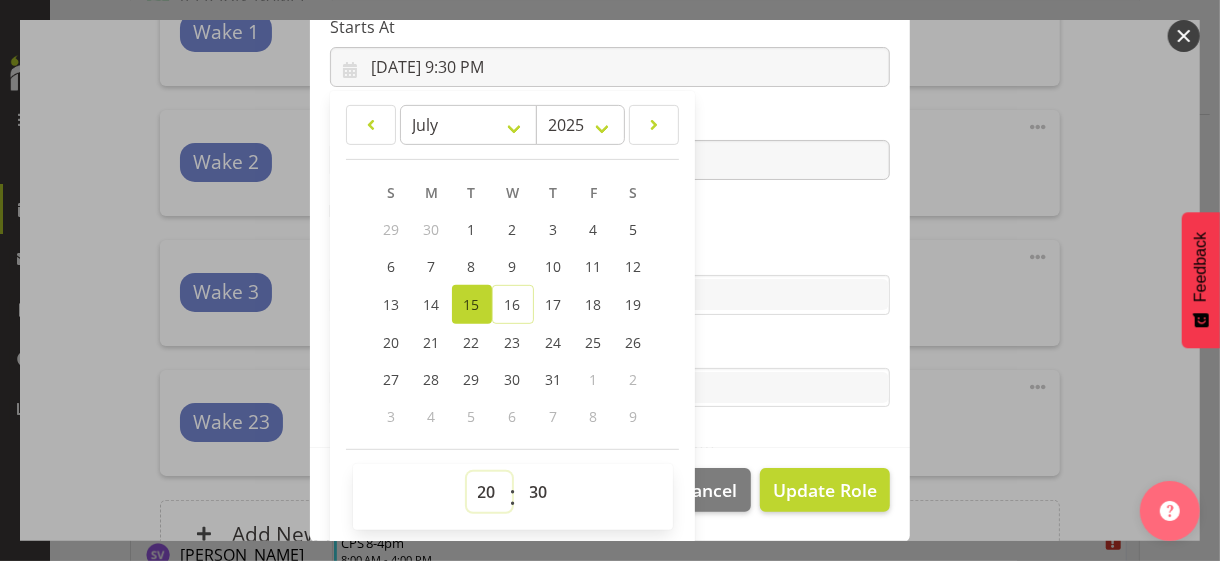 click on "00   01   02   03   04   05   06   07   08   09   10   11   12   13   14   15   16   17   18   19   20   21   22   23" at bounding box center (489, 492) 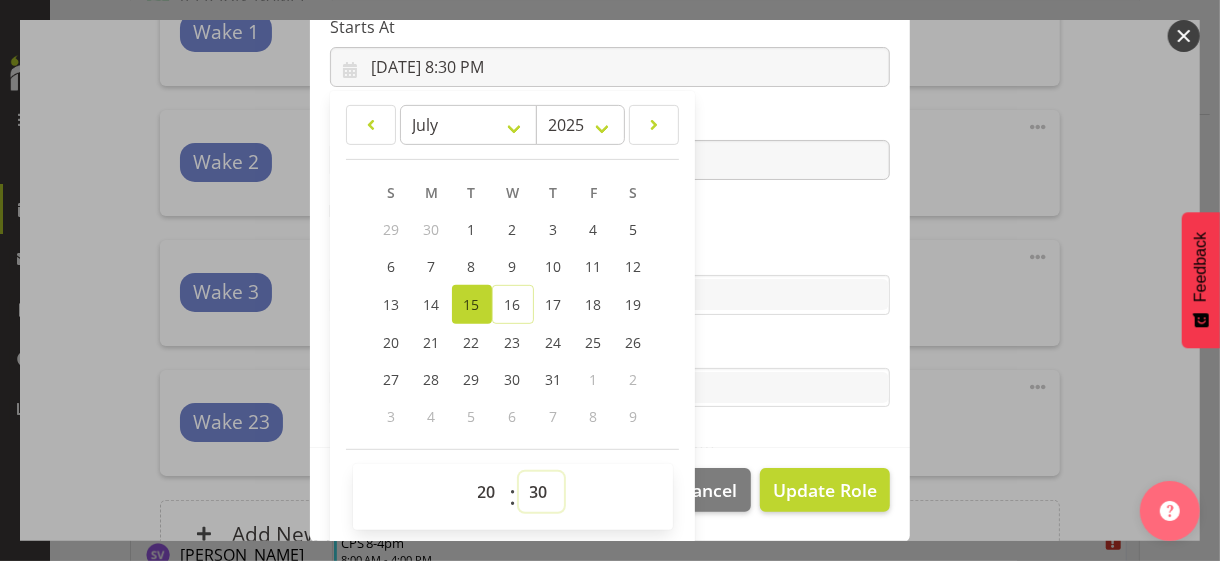 drag, startPoint x: 522, startPoint y: 493, endPoint x: 525, endPoint y: 472, distance: 21.213203 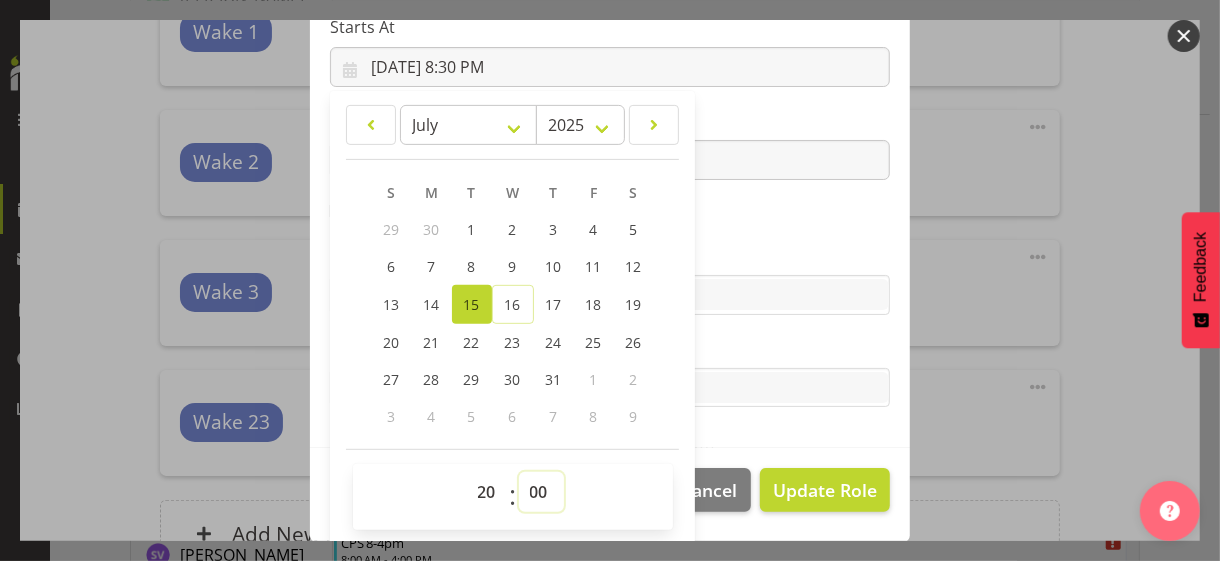 click on "00   01   02   03   04   05   06   07   08   09   10   11   12   13   14   15   16   17   18   19   20   21   22   23   24   25   26   27   28   29   30   31   32   33   34   35   36   37   38   39   40   41   42   43   44   45   46   47   48   49   50   51   52   53   54   55   56   57   58   59" at bounding box center (541, 492) 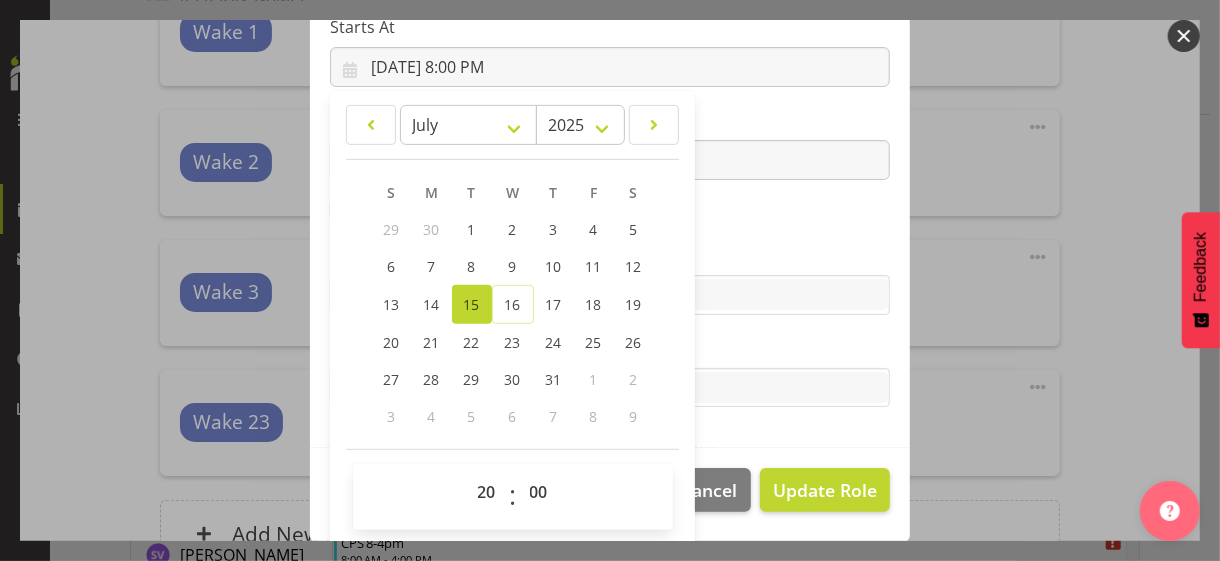 click on "Role CP House Leader Support Staff Wake   Role Name Wake 2
Starts At
[DATE] 8:00 PM  January   February   March   April   May   June   July   August   September   October   November   [DATE]   2034   2033   2032   2031   2030   2029   2028   2027   2026   2025   2024   2023   2022   2021   2020   2019   2018   2017   2016   2015   2014   2013   2012   2011   2010   2009   2008   2007   2006   2005   2004   2003   2002   2001   2000   1999   1998   1997   1996   1995   1994   1993   1992   1991   1990   1989   1988   1987   1986   1985   1984   1983   1982   1981   1980   1979   1978   1977   1976   1975   1974   1973   1972   1971   1970   1969   1968   1967   1966   1965   1964   1963   1962   1961   1960   1959   1958   1957   1956   1955   1954   1953   1952   1951   1950   1949   1948   1947   1946   1945   1944   1943   1942   1941   1940   1939   1938   1937   1936   1935   1934   1933   1932   1931   1930   1929   1928   1927   1926   1925  S M T W T F S 29 30 1 2 3 4" at bounding box center (610, 121) 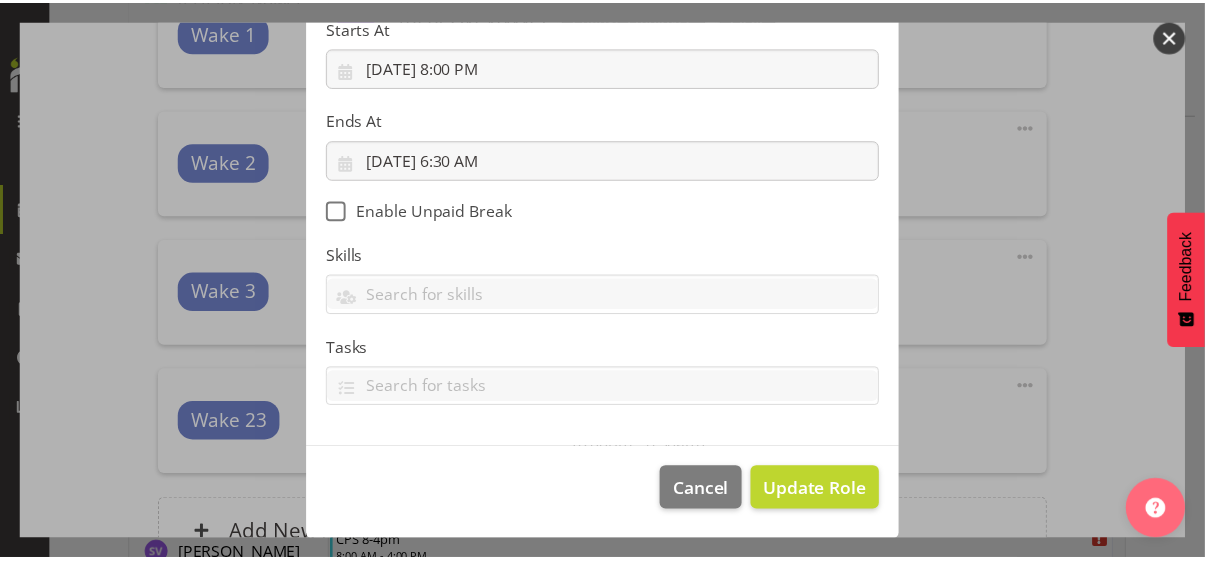 scroll, scrollTop: 346, scrollLeft: 0, axis: vertical 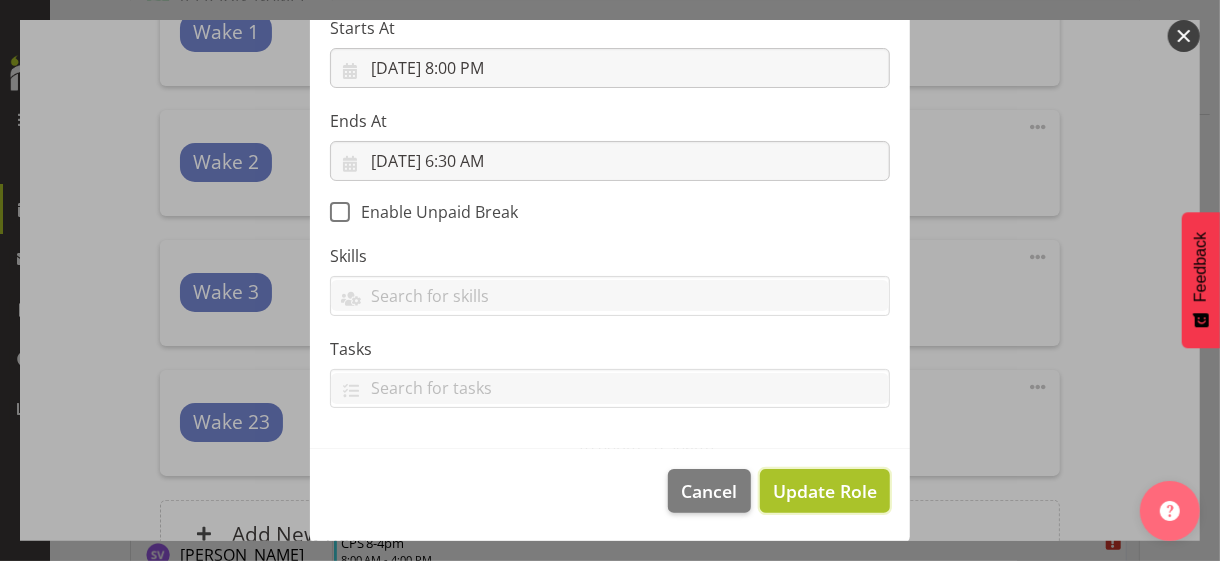 click on "Update Role" at bounding box center [825, 491] 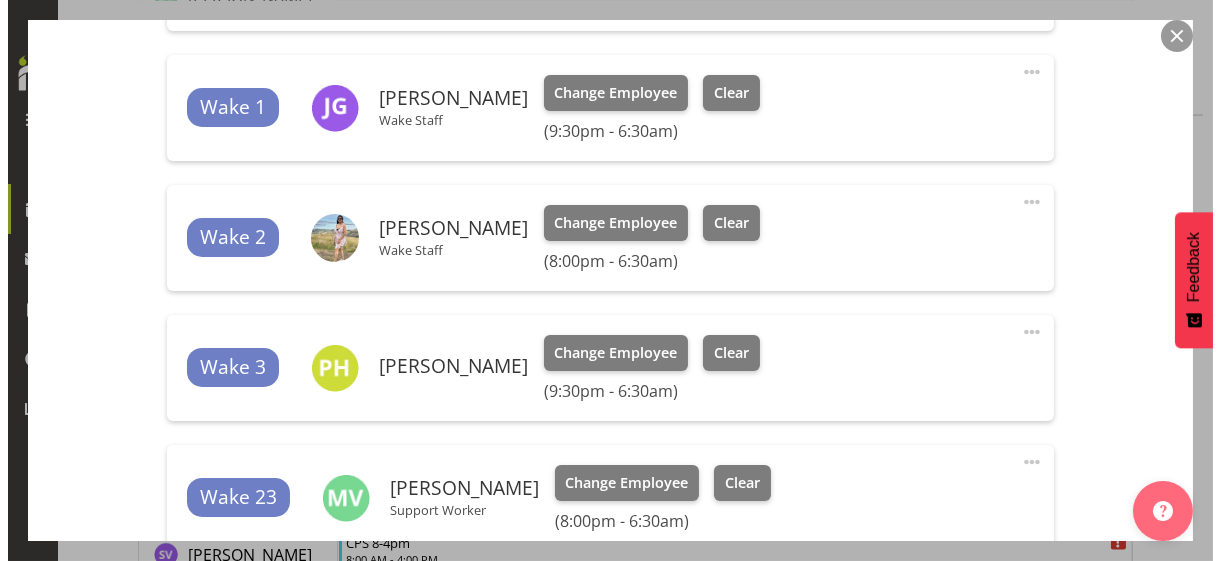 scroll, scrollTop: 700, scrollLeft: 0, axis: vertical 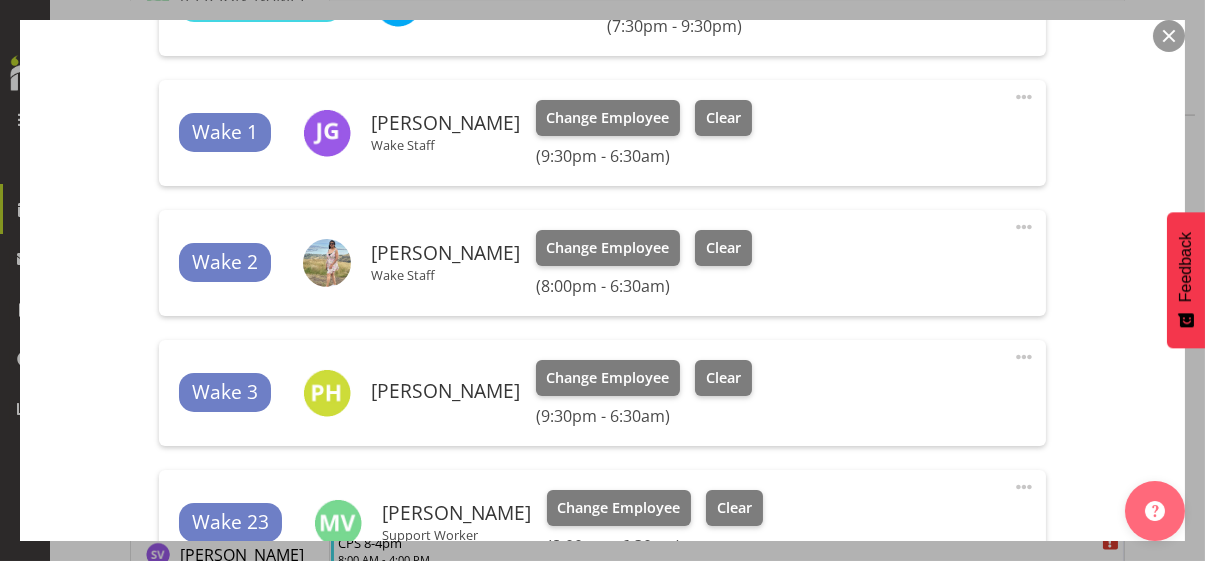 drag, startPoint x: 1011, startPoint y: 94, endPoint x: 966, endPoint y: 100, distance: 45.39824 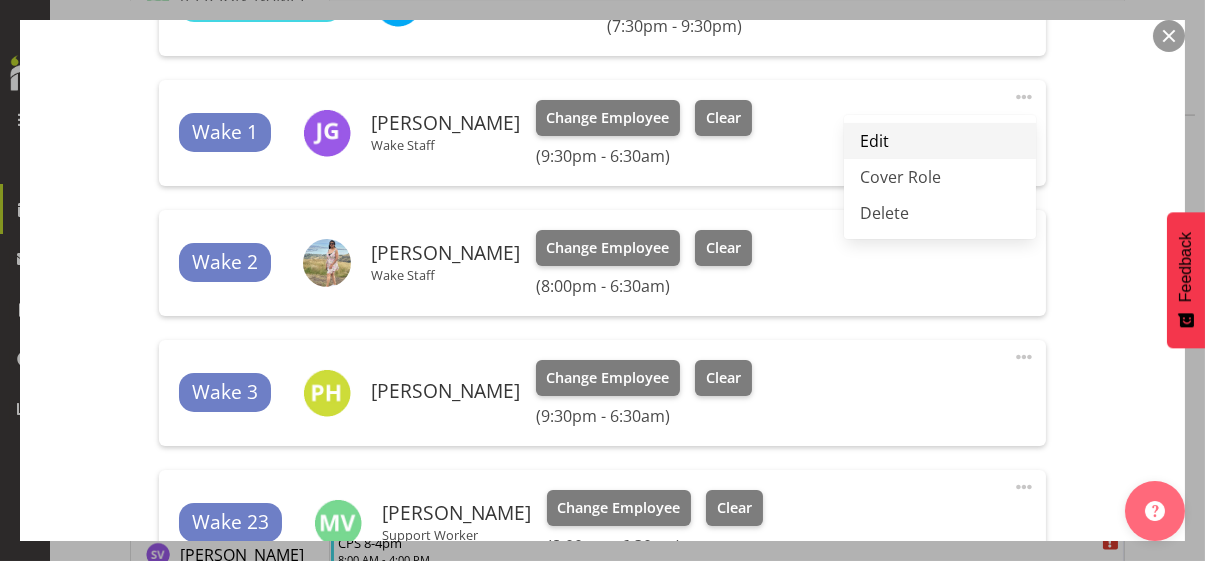 click on "Edit" at bounding box center [940, 141] 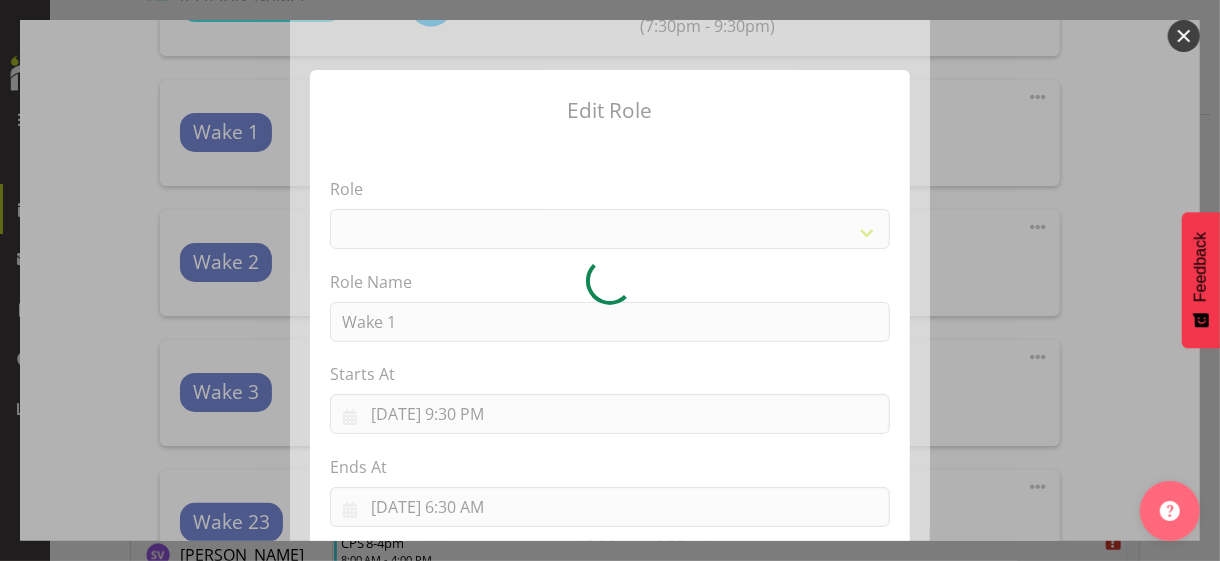 select on "1094" 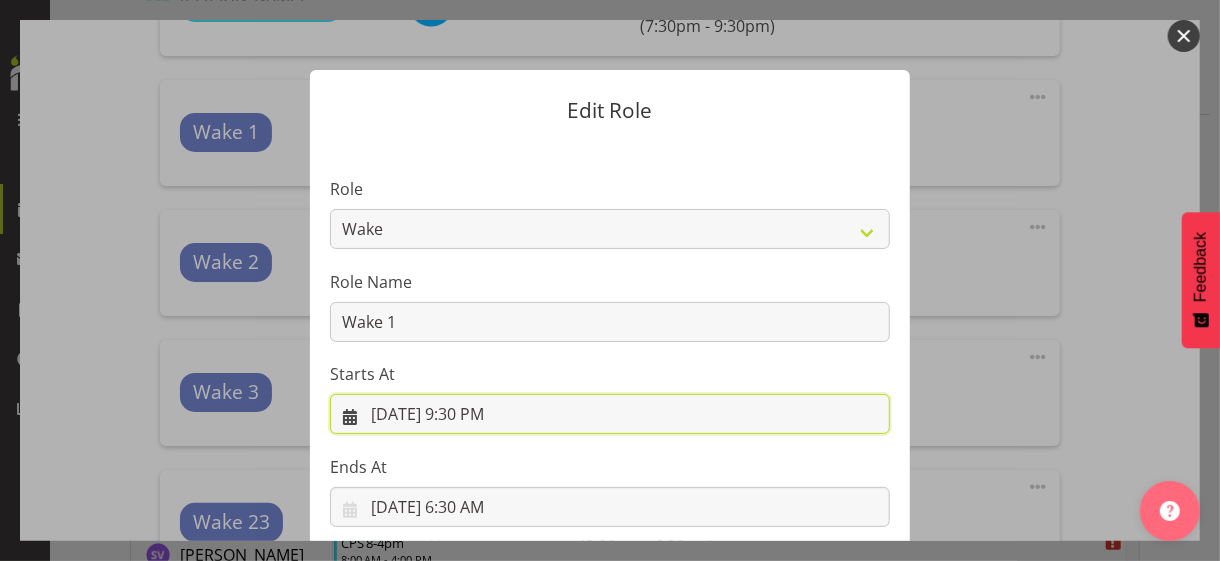 click on "[DATE] 9:30 PM" at bounding box center [610, 414] 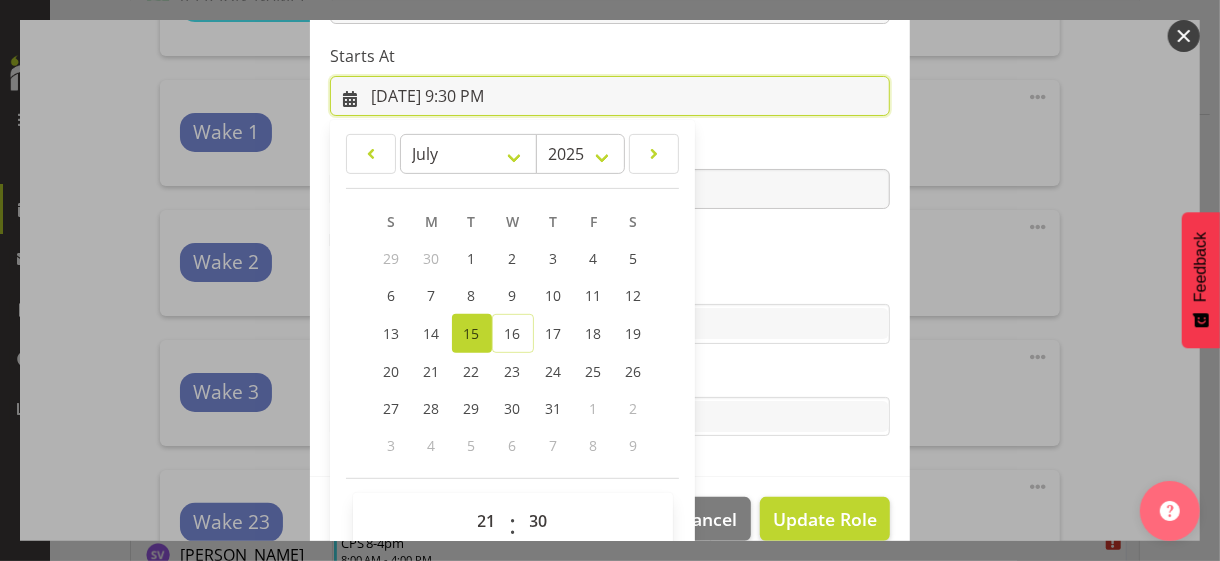 scroll, scrollTop: 347, scrollLeft: 0, axis: vertical 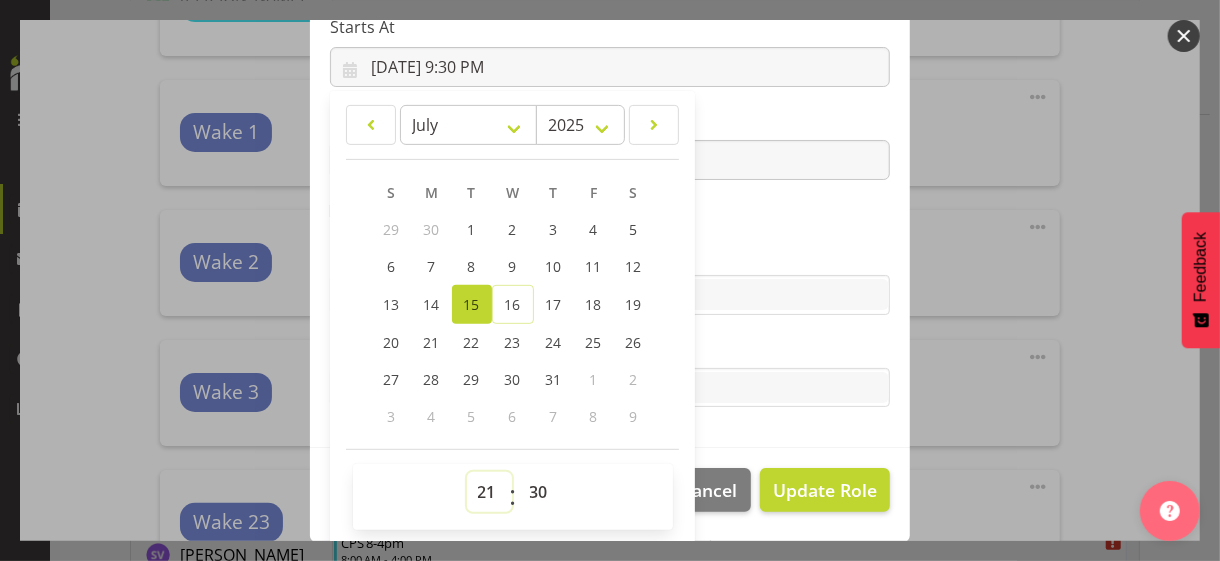 click on "00   01   02   03   04   05   06   07   08   09   10   11   12   13   14   15   16   17   18   19   20   21   22   23" at bounding box center [489, 492] 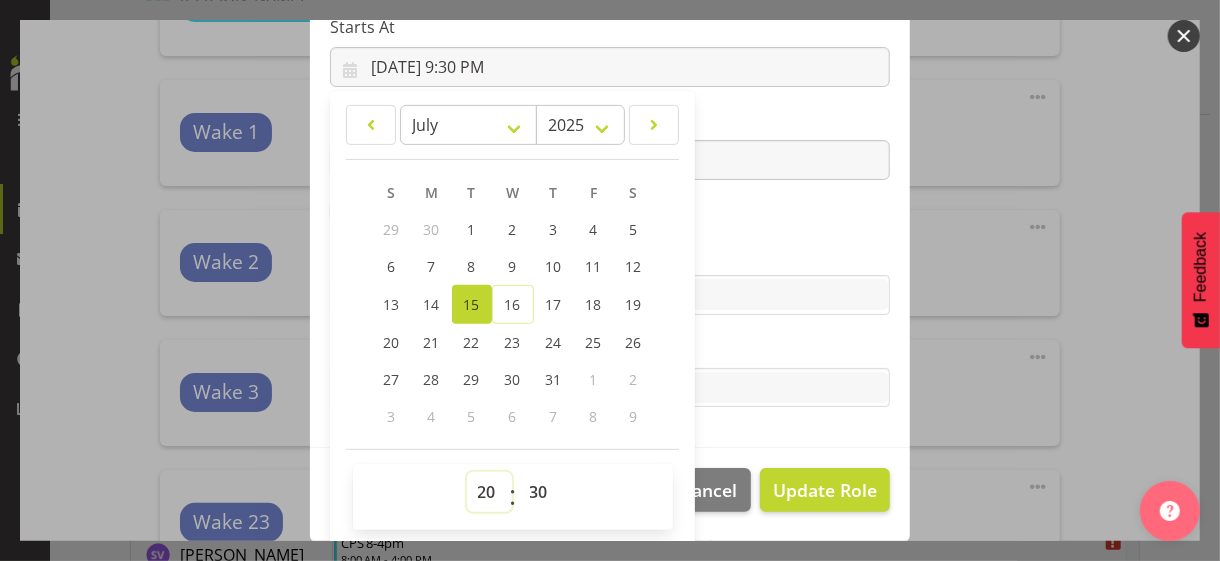 click on "00   01   02   03   04   05   06   07   08   09   10   11   12   13   14   15   16   17   18   19   20   21   22   23" at bounding box center (489, 492) 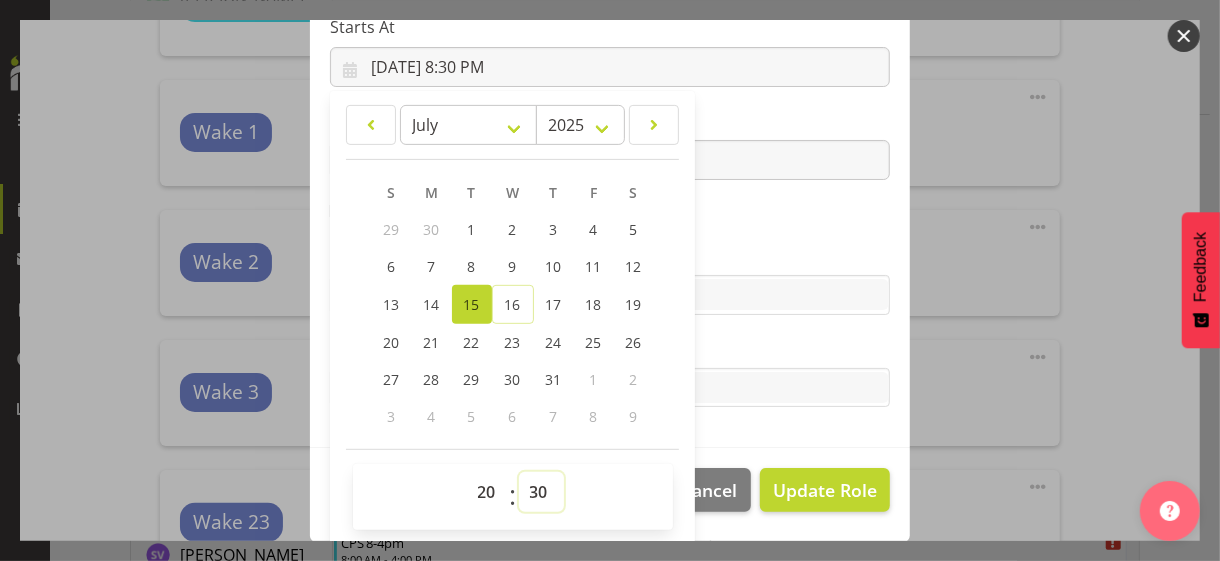 click on "00   01   02   03   04   05   06   07   08   09   10   11   12   13   14   15   16   17   18   19   20   21   22   23   24   25   26   27   28   29   30   31   32   33   34   35   36   37   38   39   40   41   42   43   44   45   46   47   48   49   50   51   52   53   54   55   56   57   58   59" at bounding box center [541, 492] 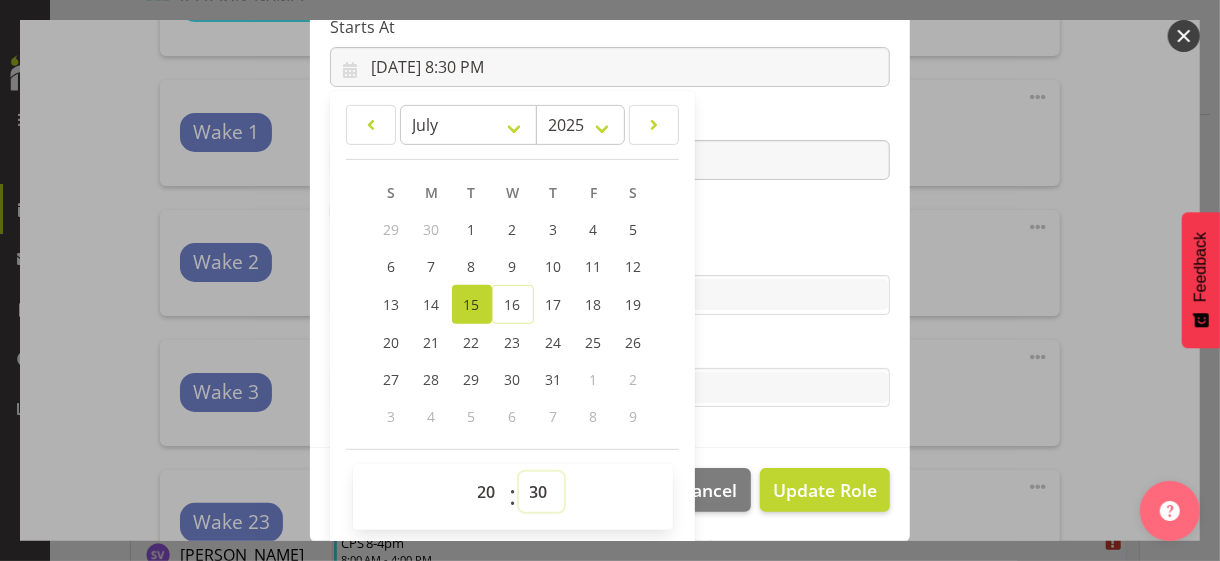 select on "0" 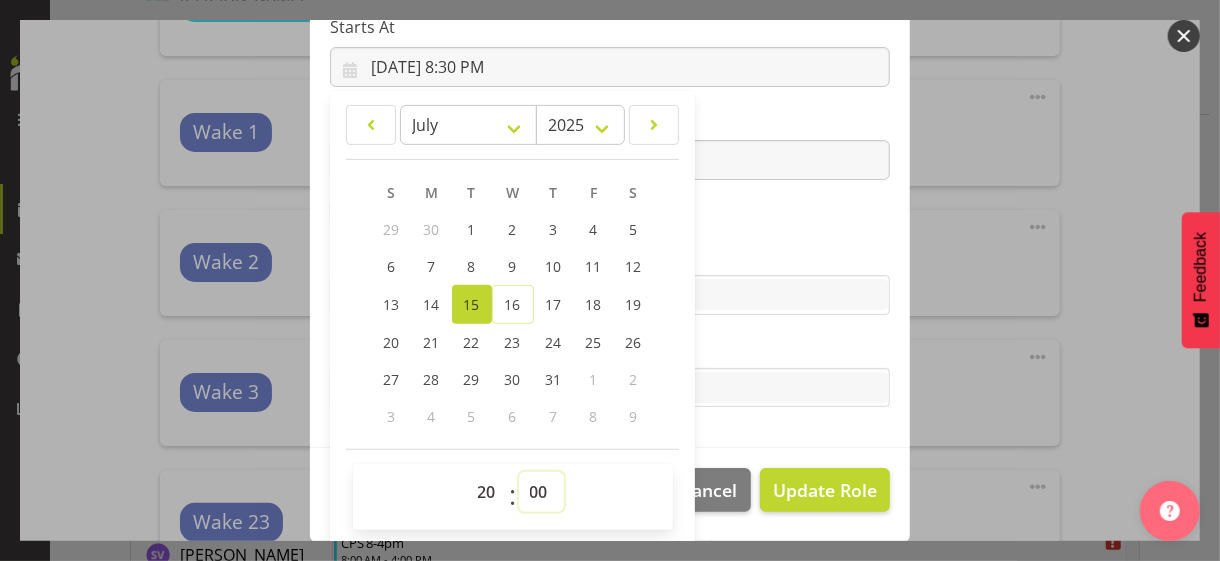 click on "00   01   02   03   04   05   06   07   08   09   10   11   12   13   14   15   16   17   18   19   20   21   22   23   24   25   26   27   28   29   30   31   32   33   34   35   36   37   38   39   40   41   42   43   44   45   46   47   48   49   50   51   52   53   54   55   56   57   58   59" at bounding box center (541, 492) 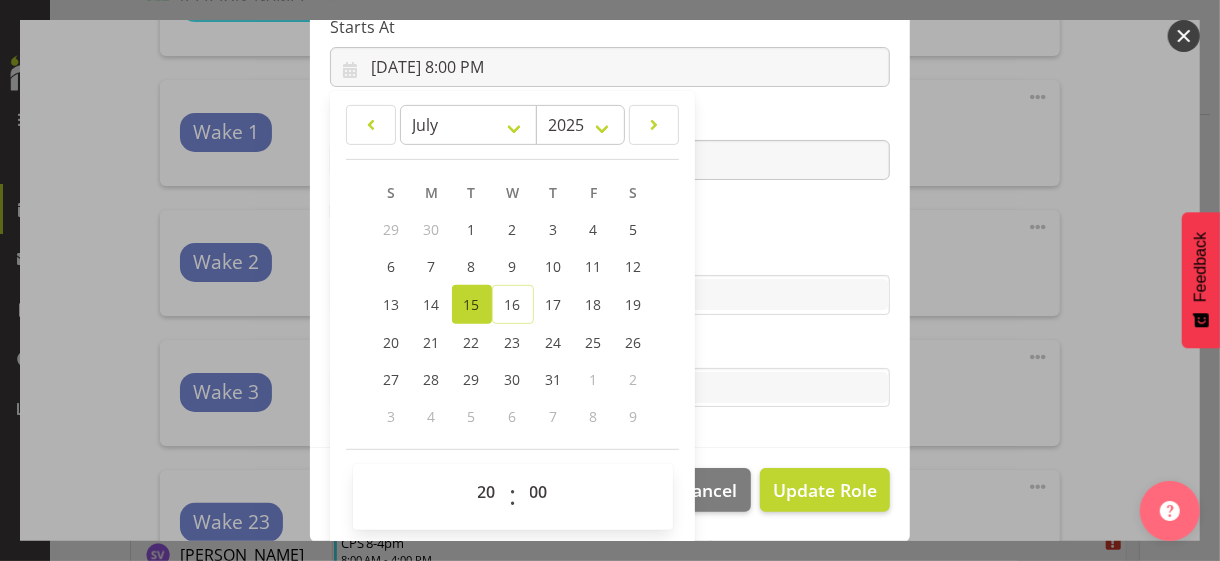 click on "Role CP House Leader Support Staff Wake   Role Name Wake 1
Starts At
[DATE] 8:00 PM  January   February   March   April   May   June   July   August   September   October   November   [DATE]   2034   2033   2032   2031   2030   2029   2028   2027   2026   2025   2024   2023   2022   2021   2020   2019   2018   2017   2016   2015   2014   2013   2012   2011   2010   2009   2008   2007   2006   2005   2004   2003   2002   2001   2000   1999   1998   1997   1996   1995   1994   1993   1992   1991   1990   1989   1988   1987   1986   1985   1984   1983   1982   1981   1980   1979   1978   1977   1976   1975   1974   1973   1972   1971   1970   1969   1968   1967   1966   1965   1964   1963   1962   1961   1960   1959   1958   1957   1956   1955   1954   1953   1952   1951   1950   1949   1948   1947   1946   1945   1944   1943   1942   1941   1940   1939   1938   1937   1936   1935   1934   1933   1932   1931   1930   1929   1928   1927   1926   1925  S M T W T F S 29 30 1 2 3 4" at bounding box center [610, 121] 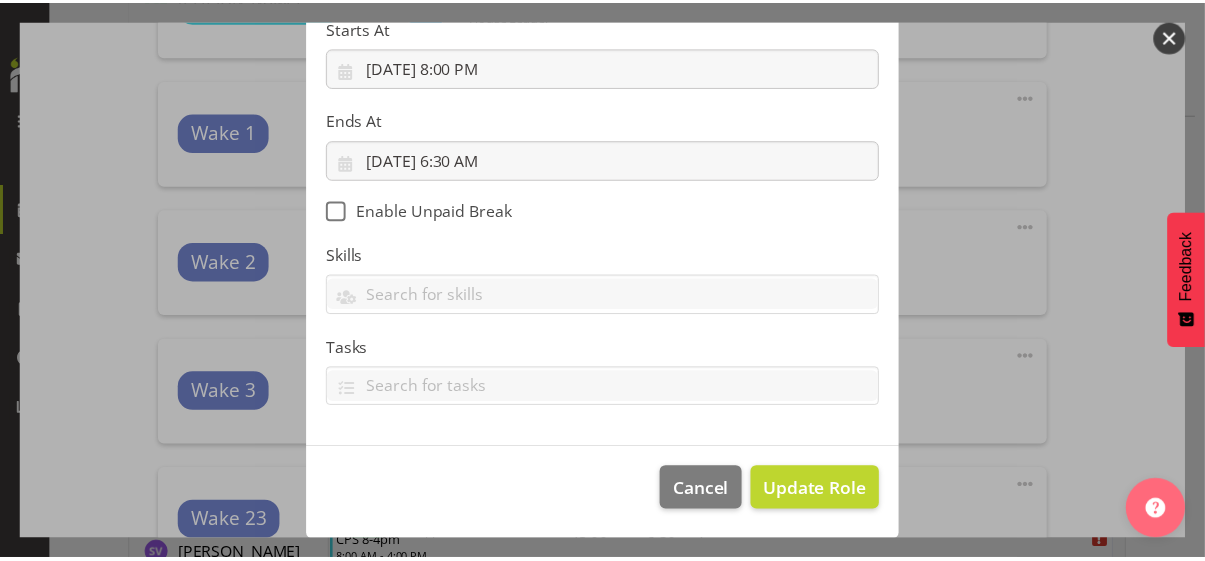 scroll, scrollTop: 346, scrollLeft: 0, axis: vertical 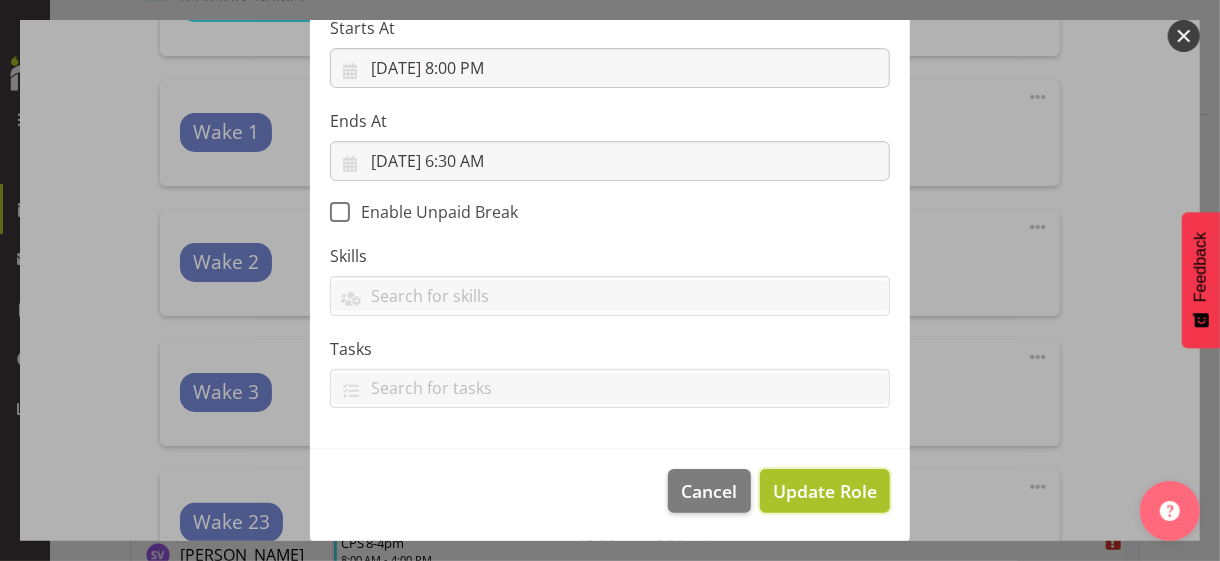 click on "Update Role" at bounding box center [825, 491] 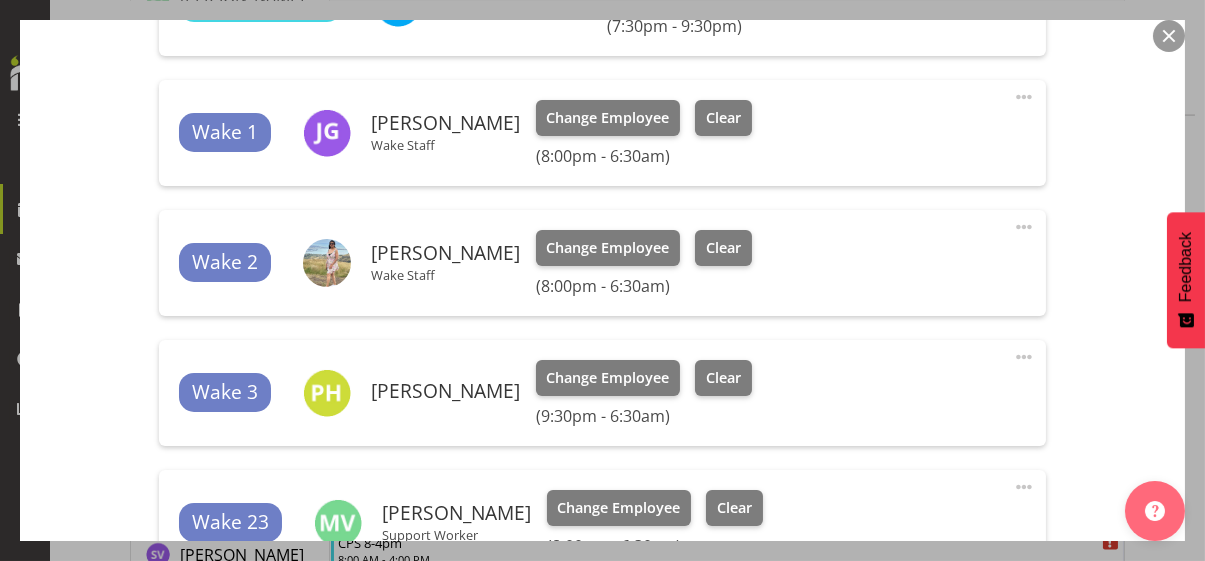 click on "Shift Instance Name Wake 9.30-6.30am   Location Wake   Department Residential   Job  Select Job  Create new job
Starts At
[DATE] 9:30 PM  January   February   March   April   May   June   July   August   September   October   November   [DATE]   2034   2033   2032   2031   2030   2029   2028   2027   2026   2025   2024   2023   2022   2021   2020   2019   2018   2017   2016   2015   2014   2013   2012   2011   2010   2009   2008   2007   2006   2005   2004   2003   2002   2001   2000   1999   1998   1997   1996   1995   1994   1993   1992   1991   1990   1989   1988   1987   1986   1985   1984   1983   1982   1981   1980   1979   1978   1977   1976   1975   1974   1973   1972   1971   1970   1969   1968   1967   1966   1965   1964   1963   1962   1961   1960   1959   1958   1957   1956   1955   1954   1953   1952   1951   1950   1949   1948   1947   1946   1945   1944   1943   1942   1941   1940   1939   1938   1937   1936   1935   1934   1933   1932   1931   1930   1929" at bounding box center [602, 105] 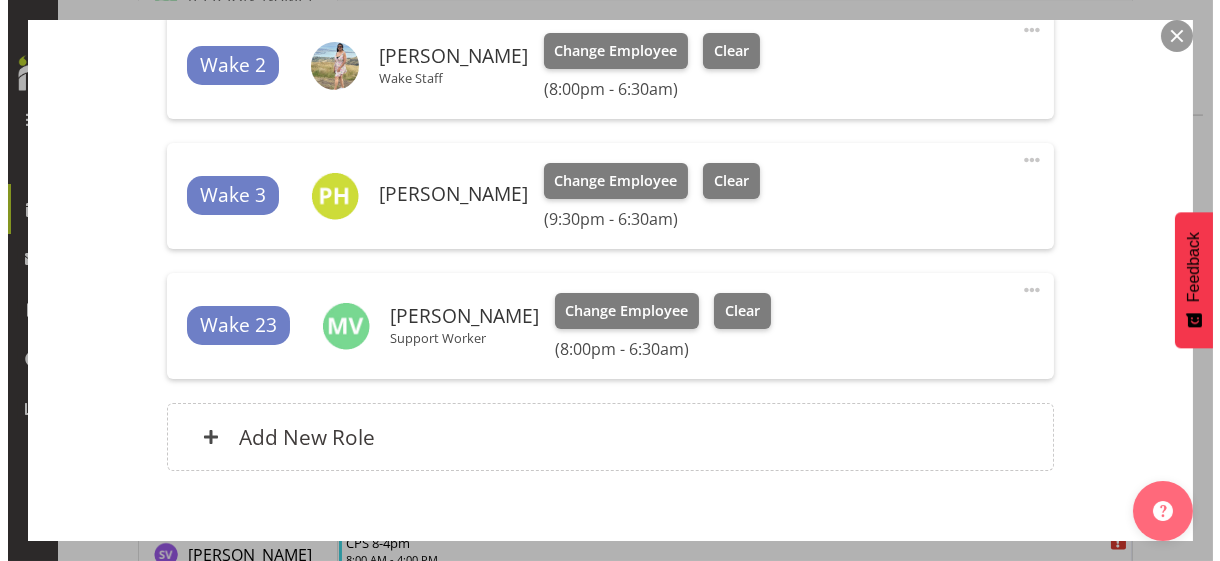 scroll, scrollTop: 1001, scrollLeft: 0, axis: vertical 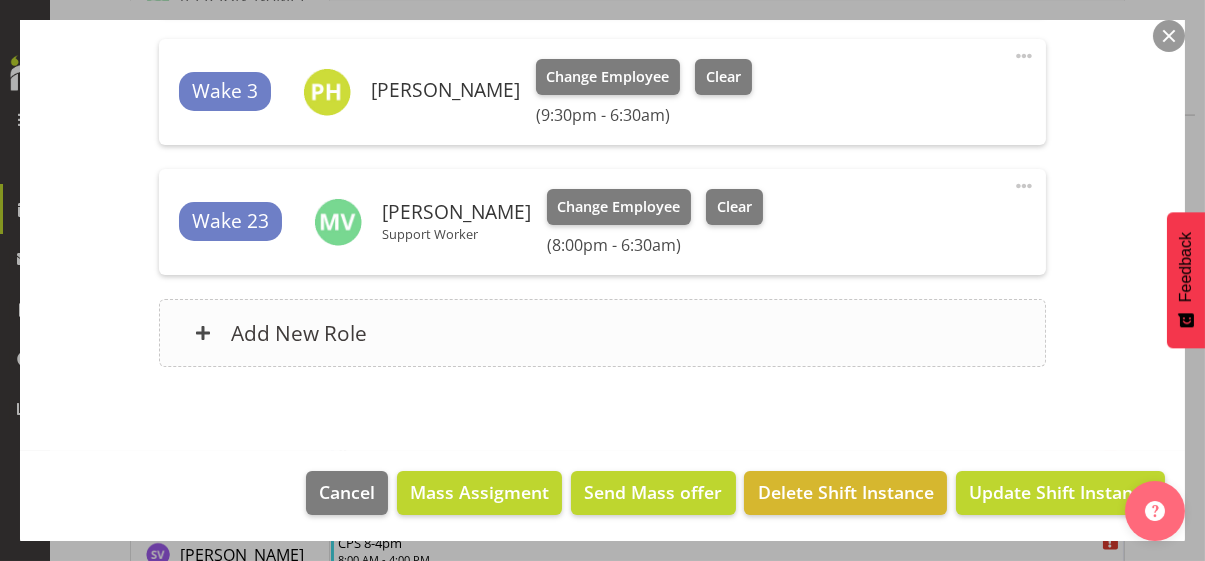 click on "Add New Role" at bounding box center [602, 333] 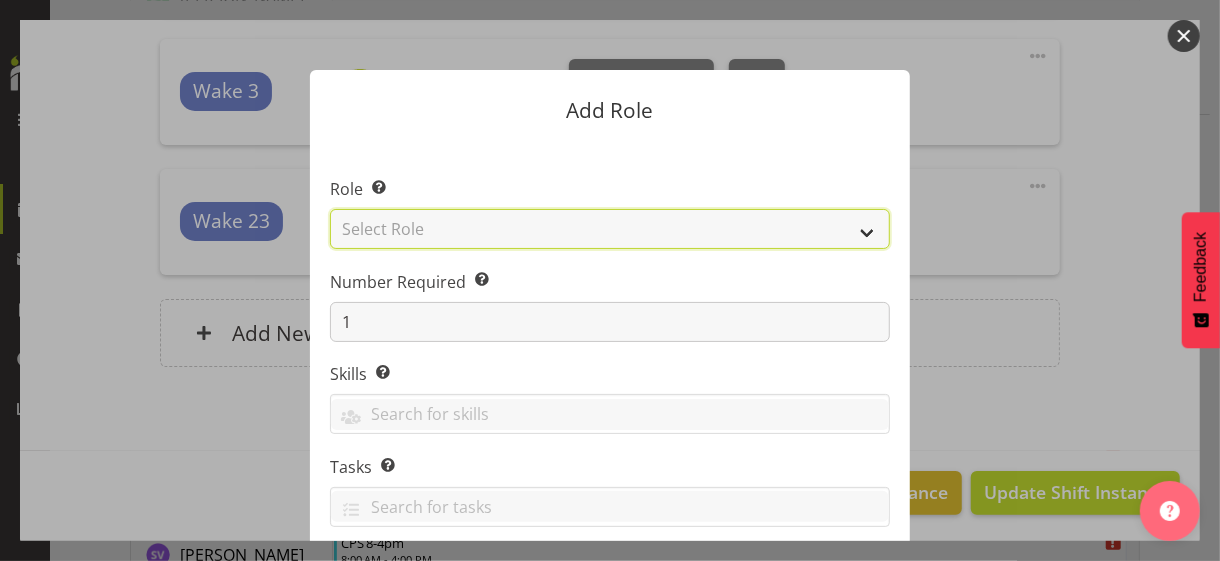 click on "Select Role  CP House Leader Support Staff Wake" at bounding box center (610, 229) 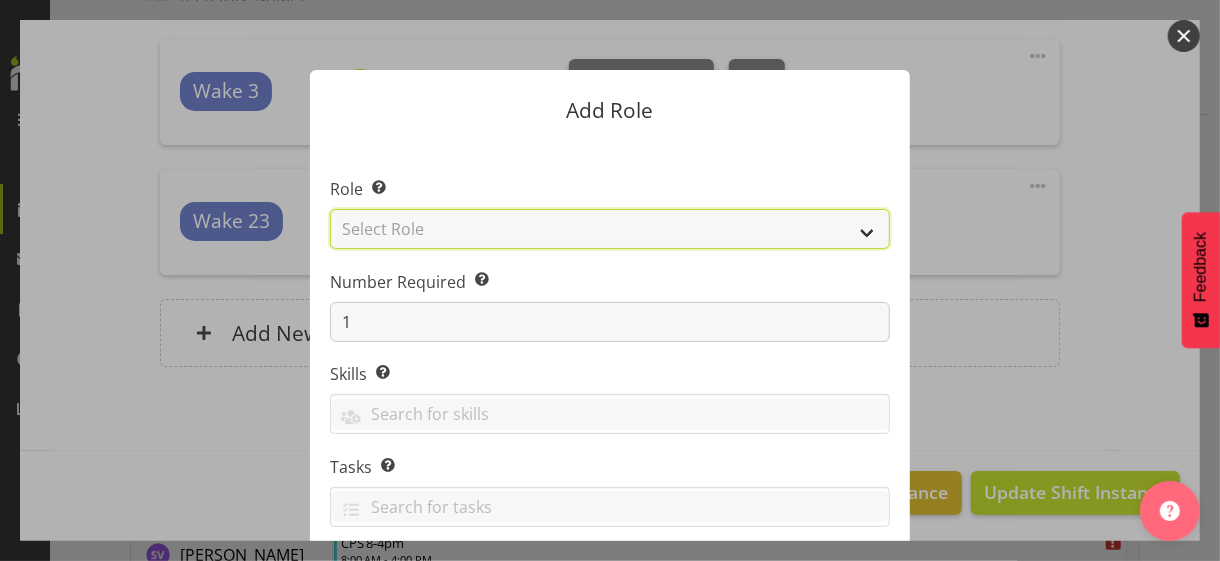 select on "1091" 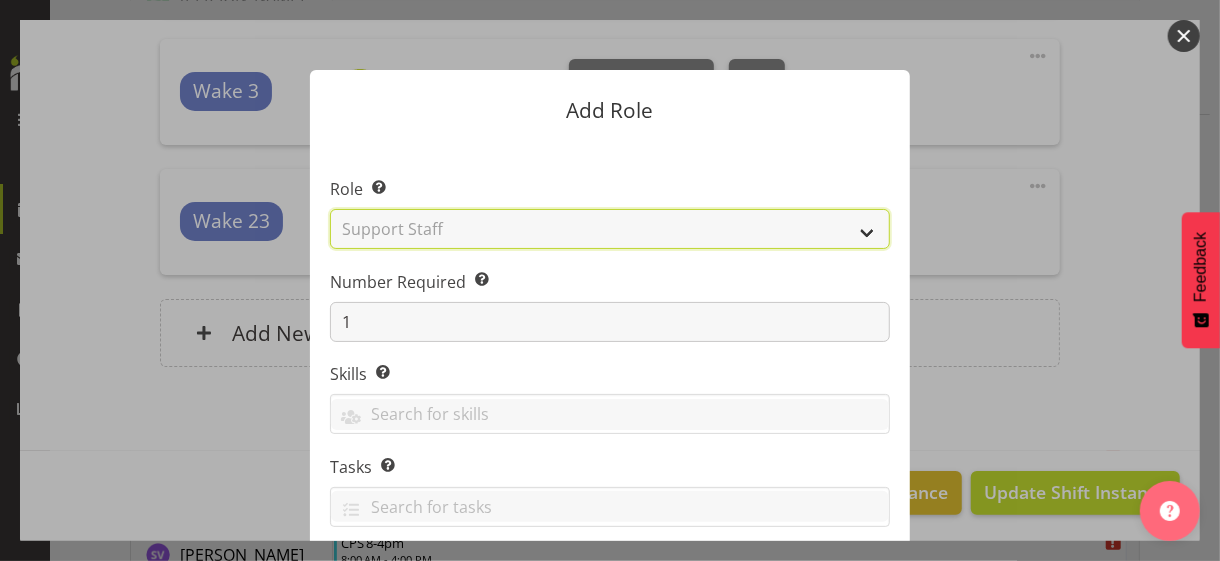 click on "Select Role  CP House Leader Support Staff Wake" at bounding box center [610, 229] 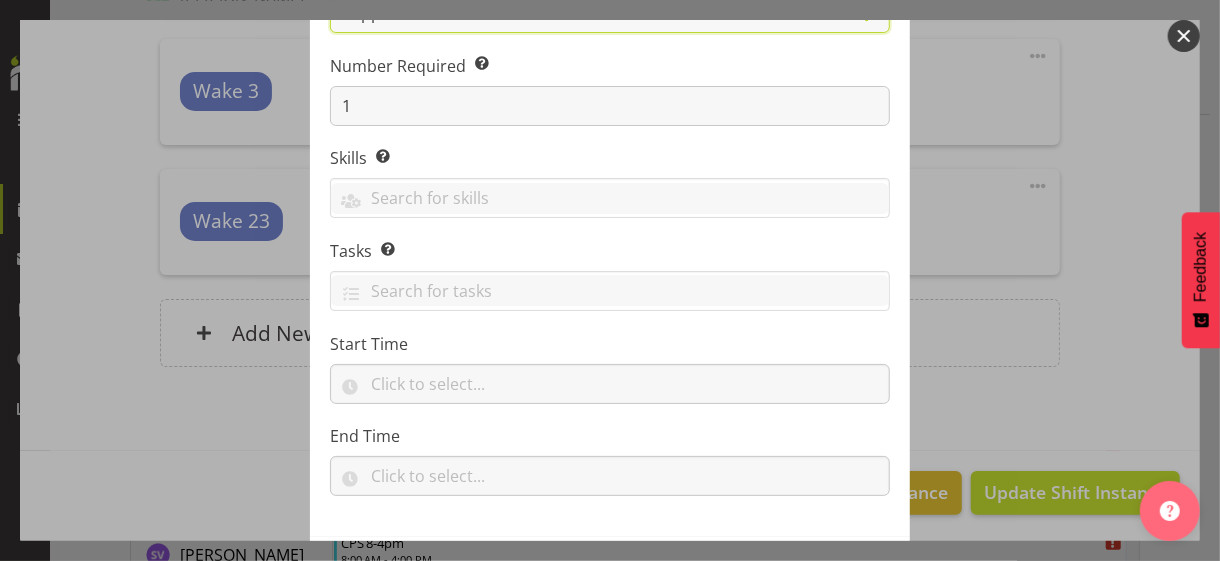 scroll, scrollTop: 304, scrollLeft: 0, axis: vertical 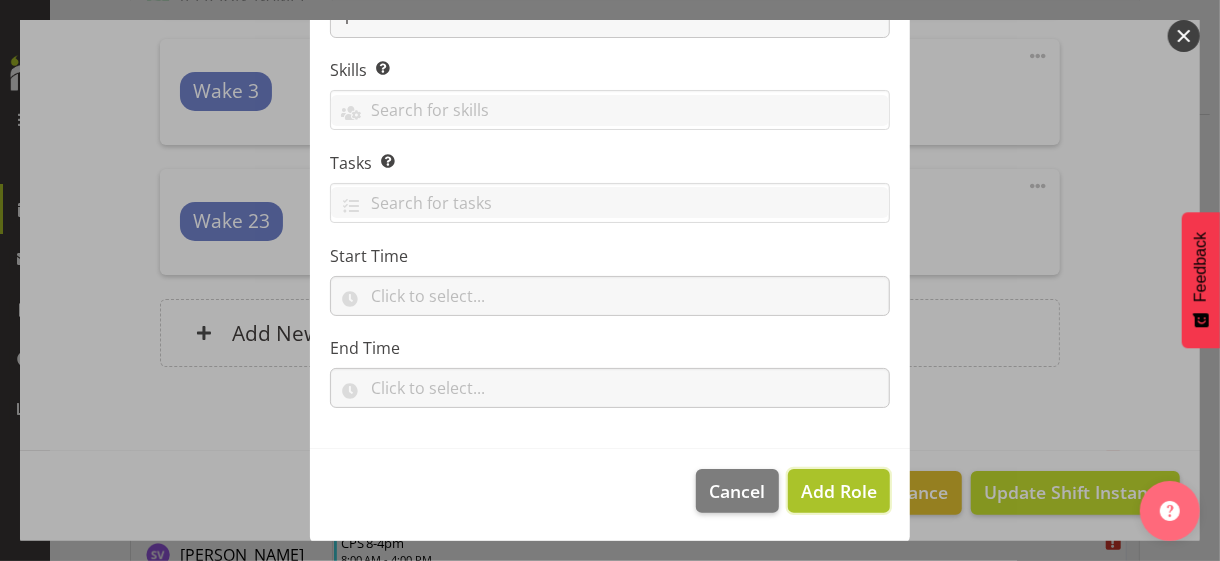 click on "Add Role" at bounding box center (839, 491) 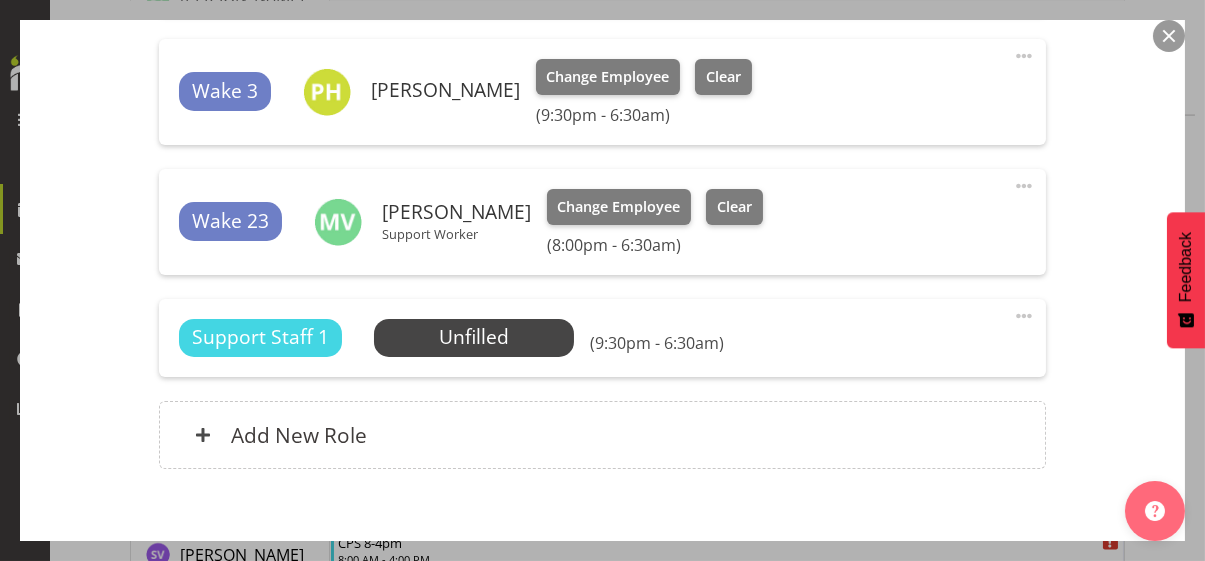click at bounding box center [1024, 316] 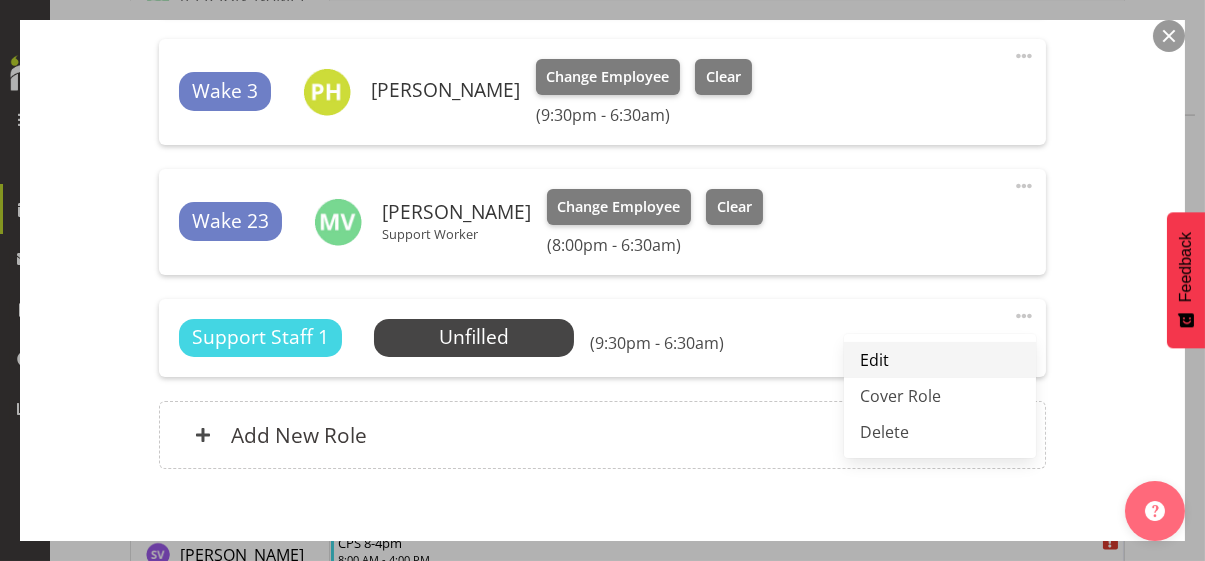 click on "Edit" at bounding box center (940, 360) 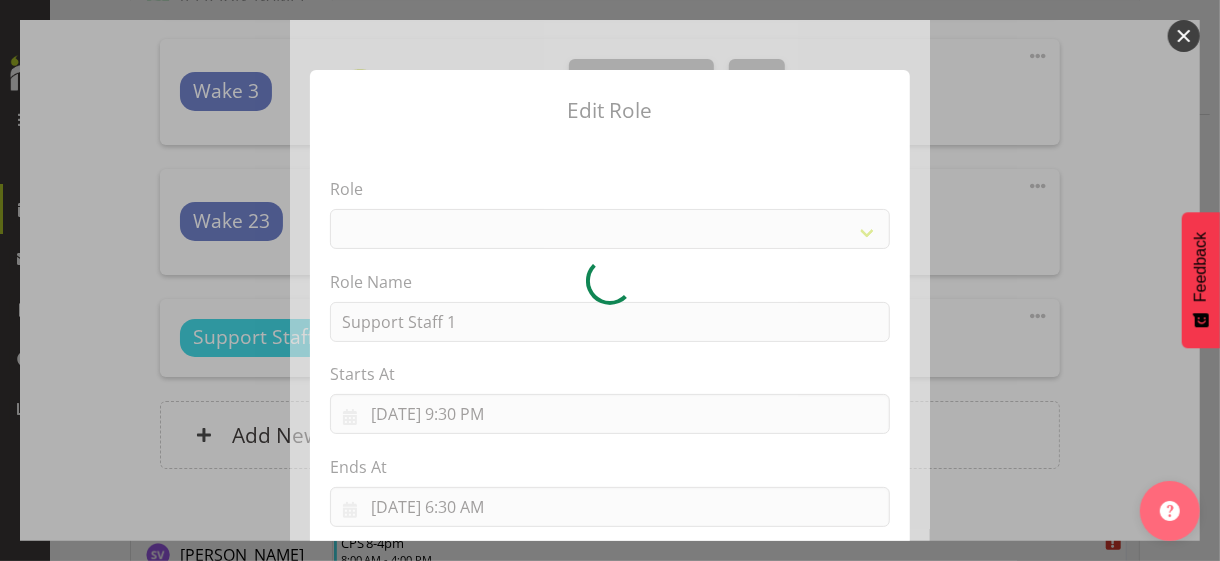 select on "1091" 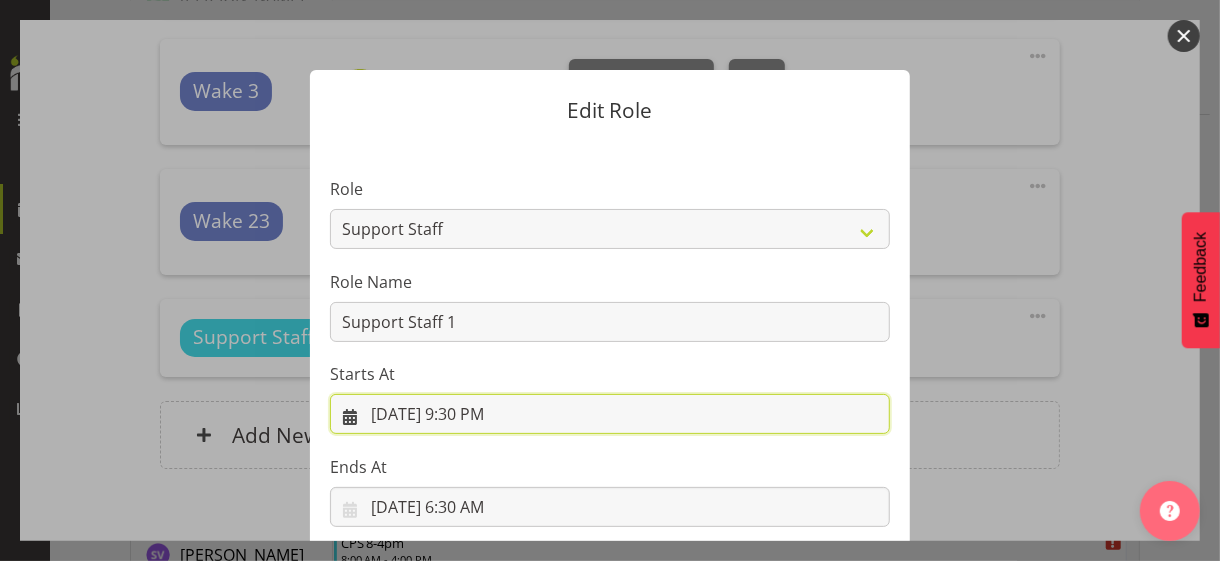 click on "[DATE] 9:30 PM" at bounding box center [610, 414] 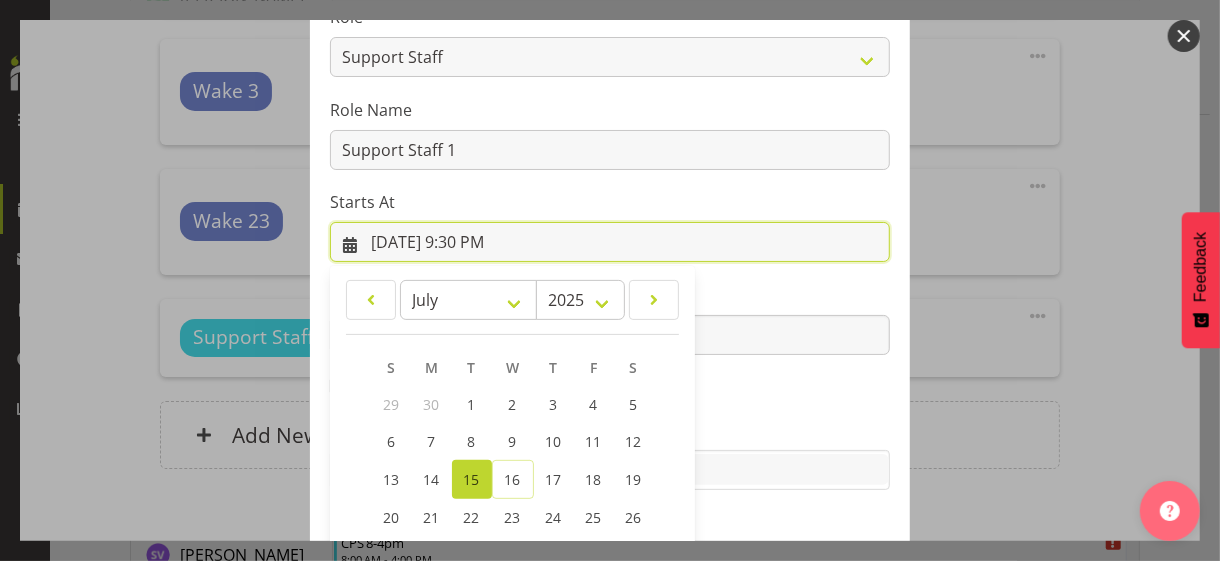 scroll, scrollTop: 347, scrollLeft: 0, axis: vertical 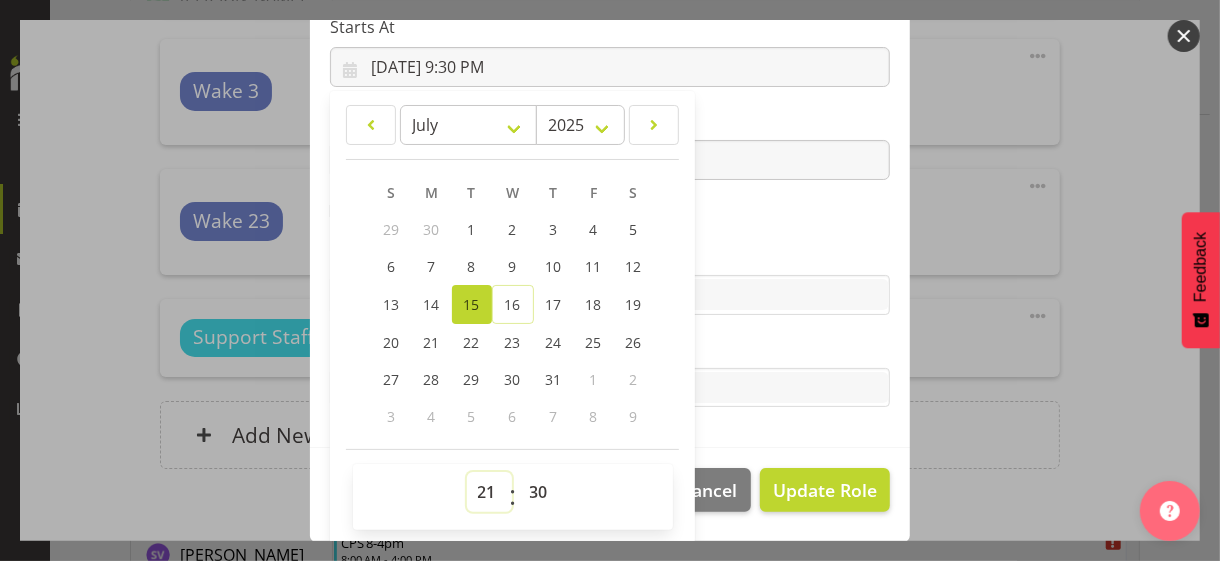 click on "00   01   02   03   04   05   06   07   08   09   10   11   12   13   14   15   16   17   18   19   20   21   22   23" at bounding box center (489, 492) 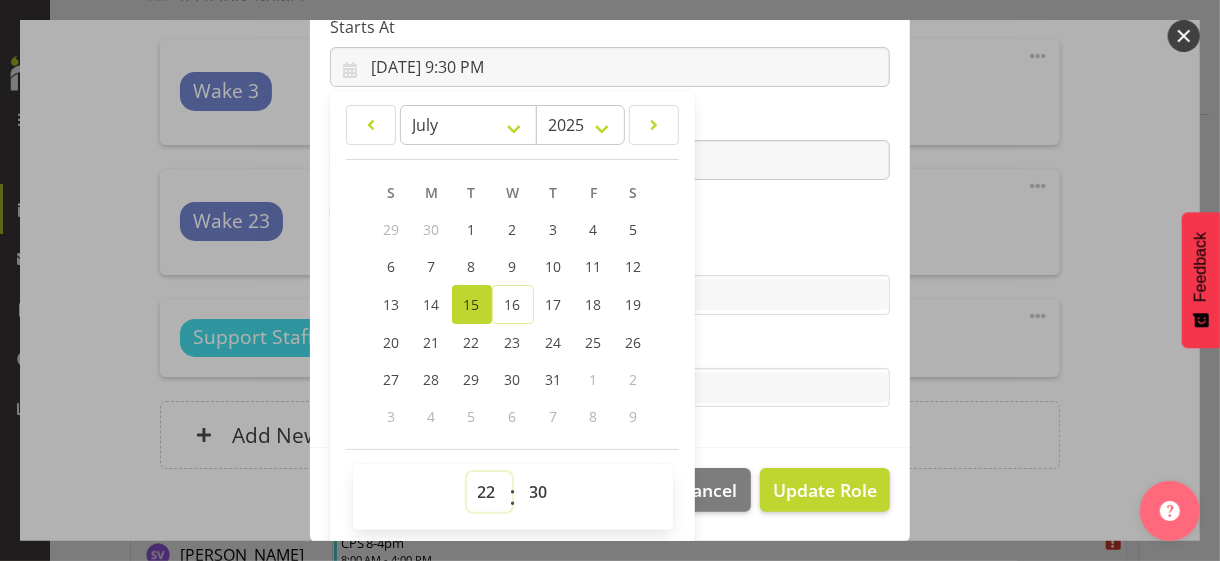 click on "00   01   02   03   04   05   06   07   08   09   10   11   12   13   14   15   16   17   18   19   20   21   22   23" at bounding box center (489, 492) 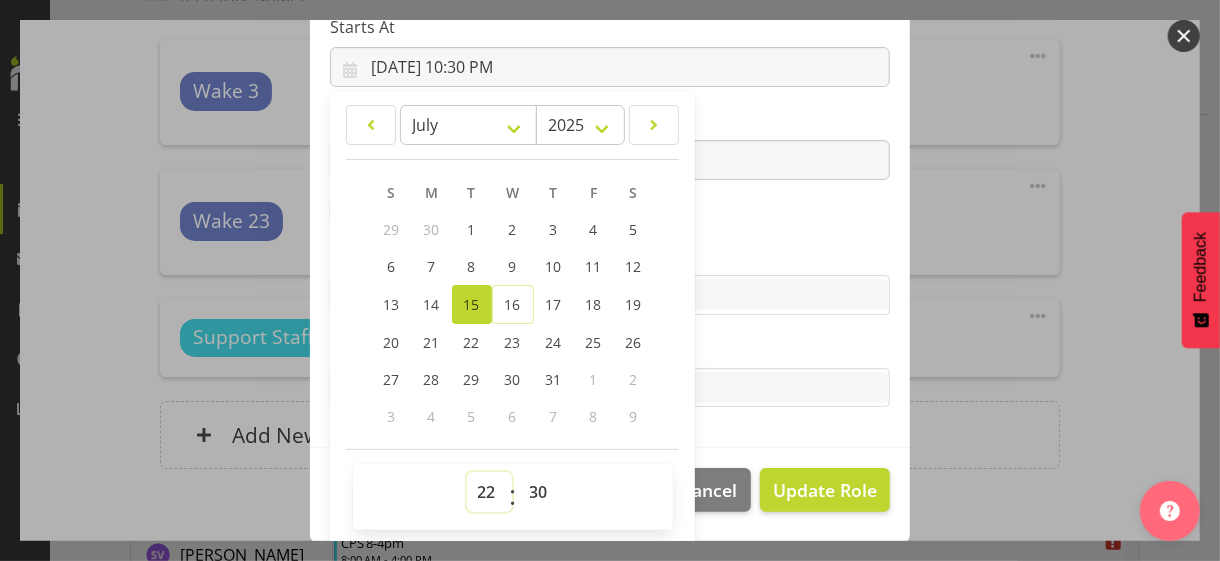 drag, startPoint x: 476, startPoint y: 481, endPoint x: 483, endPoint y: 471, distance: 12.206555 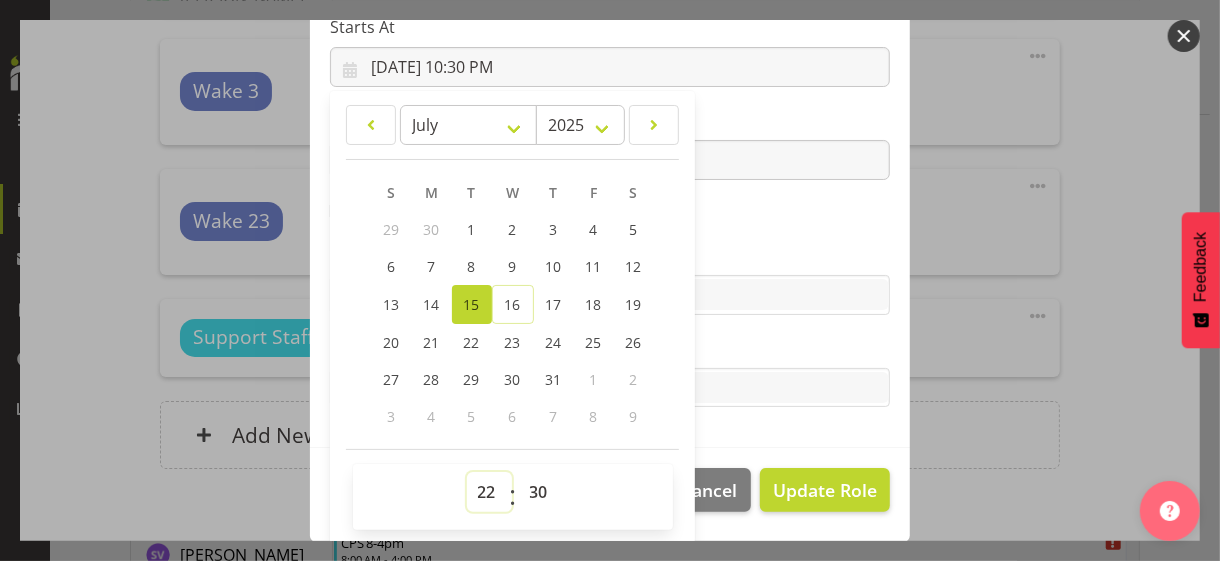 click on "00   01   02   03   04   05   06   07   08   09   10   11   12   13   14   15   16   17   18   19   20   21   22   23" at bounding box center [489, 492] 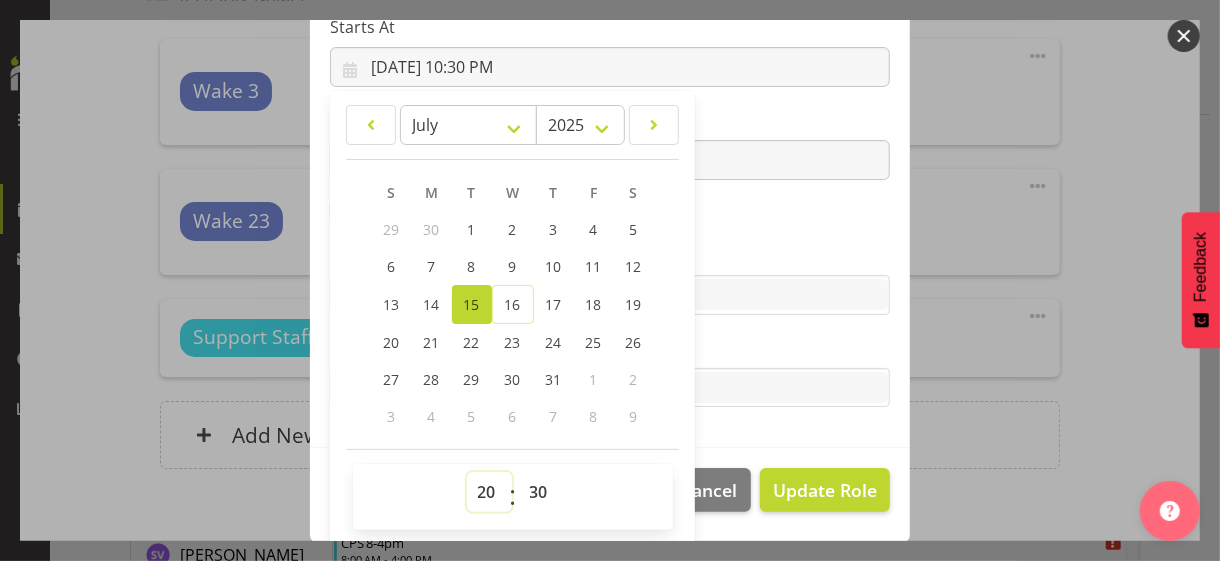 click on "00   01   02   03   04   05   06   07   08   09   10   11   12   13   14   15   16   17   18   19   20   21   22   23" at bounding box center [489, 492] 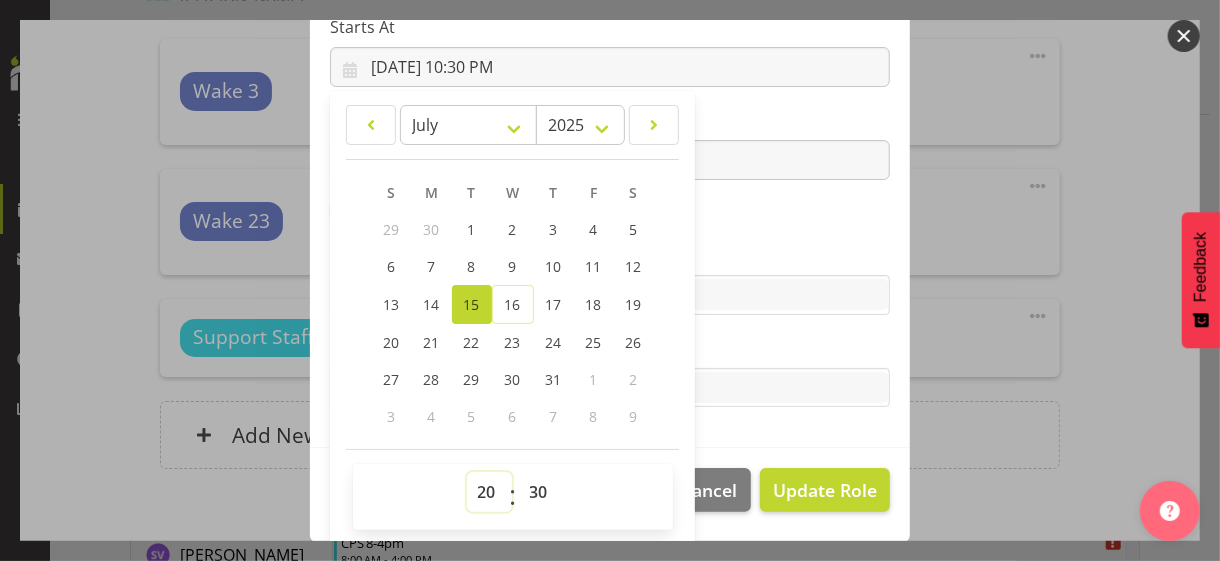 type on "[DATE] 8:30 PM" 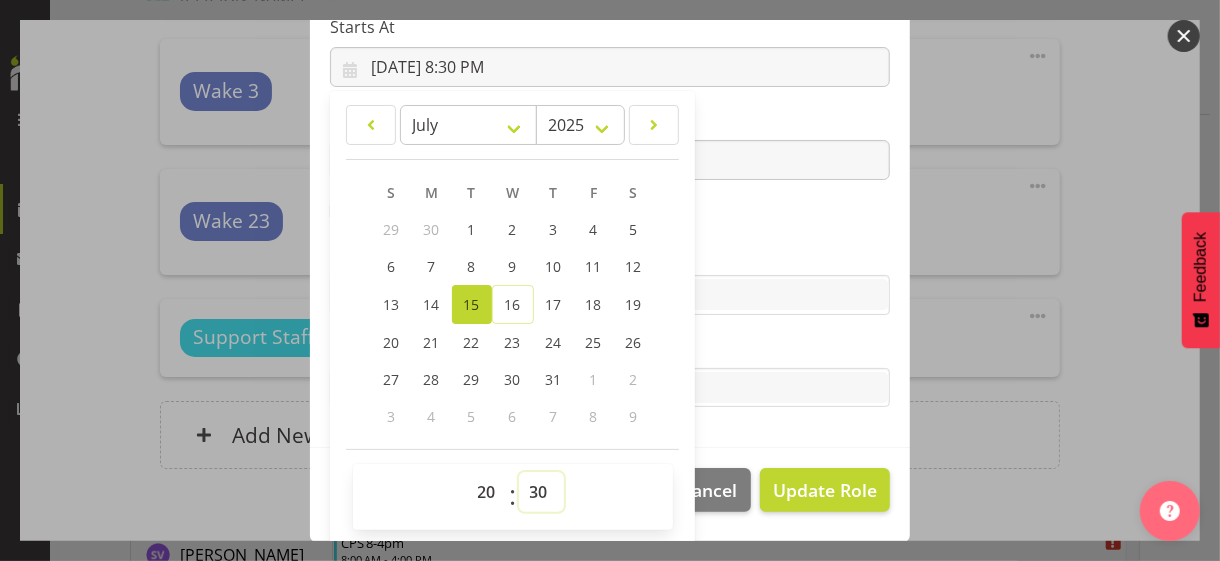 drag, startPoint x: 533, startPoint y: 499, endPoint x: 530, endPoint y: 471, distance: 28.160255 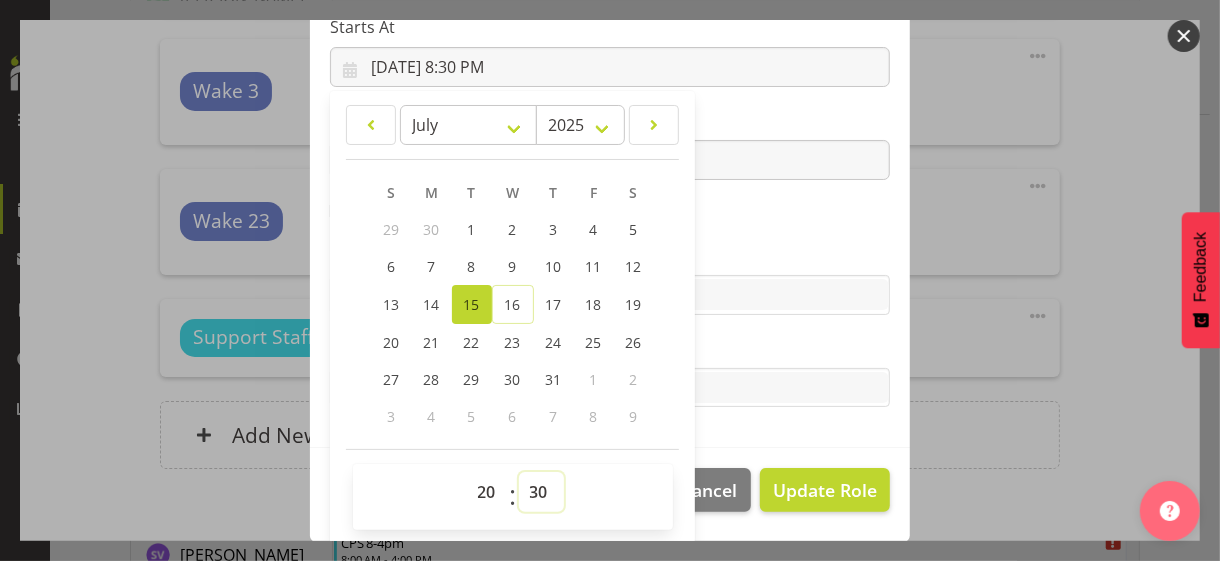 select on "0" 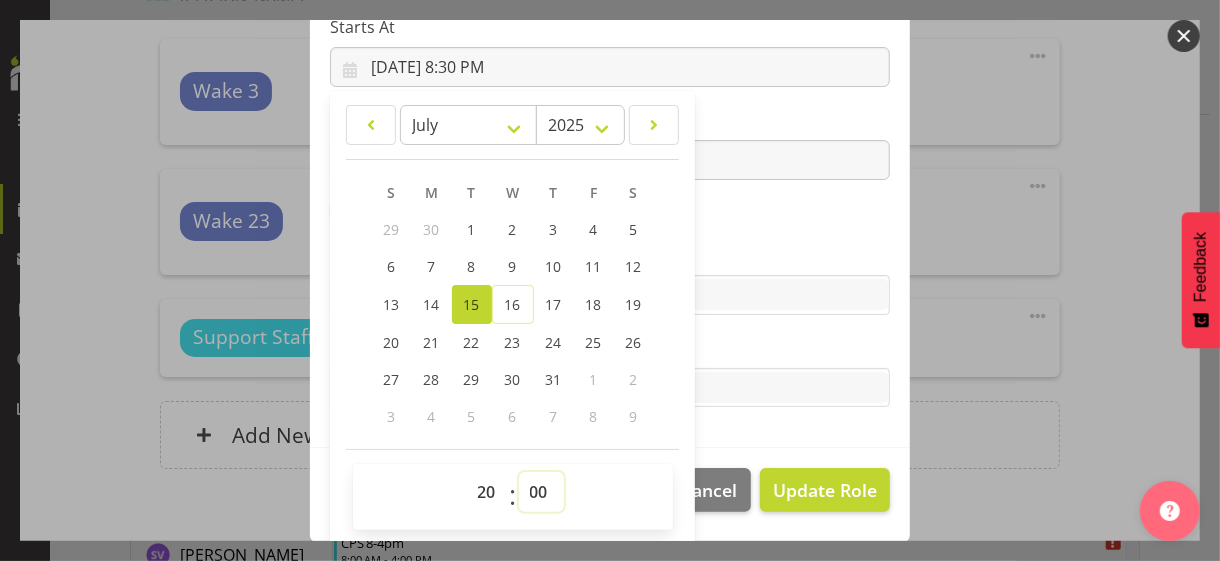 click on "00   01   02   03   04   05   06   07   08   09   10   11   12   13   14   15   16   17   18   19   20   21   22   23   24   25   26   27   28   29   30   31   32   33   34   35   36   37   38   39   40   41   42   43   44   45   46   47   48   49   50   51   52   53   54   55   56   57   58   59" at bounding box center [541, 492] 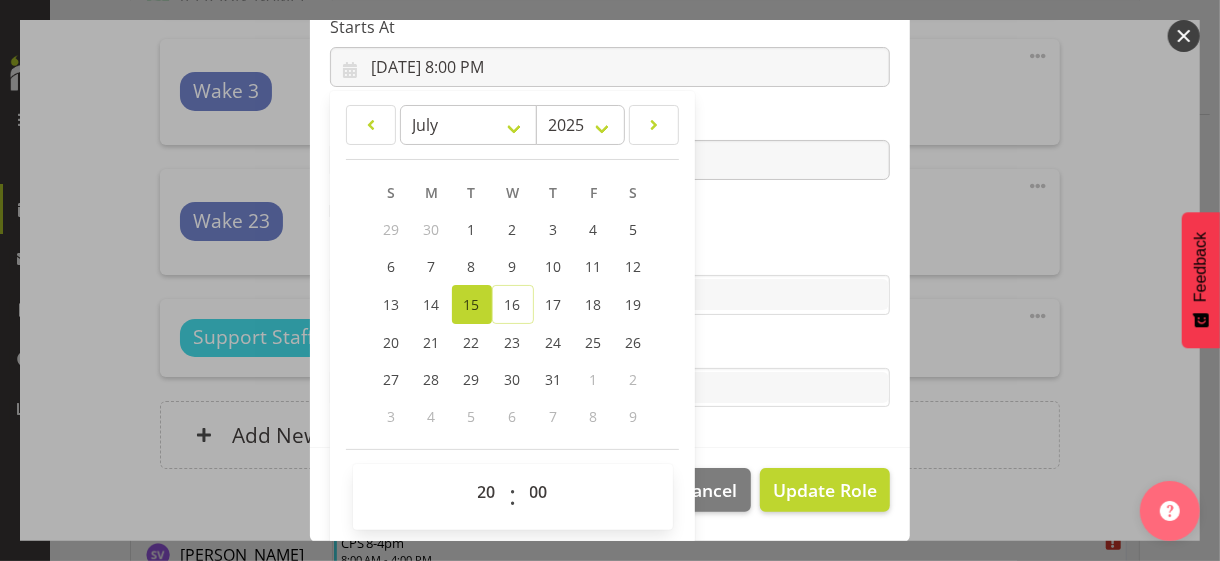 click on "Role CP House Leader Support Staff Wake   Role Name Support Staff 1
Starts At
[DATE] 8:00 PM  January   February   March   April   May   June   July   August   September   October   November   [DATE]   2034   2033   2032   2031   2030   2029   2028   2027   2026   2025   2024   2023   2022   2021   2020   2019   2018   2017   2016   2015   2014   2013   2012   2011   2010   2009   2008   2007   2006   2005   2004   2003   2002   2001   2000   1999   1998   1997   1996   1995   1994   1993   1992   1991   1990   1989   1988   1987   1986   1985   1984   1983   1982   1981   1980   1979   1978   1977   1976   1975   1974   1973   1972   1971   1970   1969   1968   1967   1966   1965   1964   1963   1962   1961   1960   1959   1958   1957   1956   1955   1954   1953   1952   1951   1950   1949   1948   1947   1946   1945   1944   1943   1942   1941   1940   1939   1938   1937   1936   1935   1934   1933   1932   1931   1930   1929   1928   1927   1926   1925  S M T W T F S 29 1" at bounding box center (610, 121) 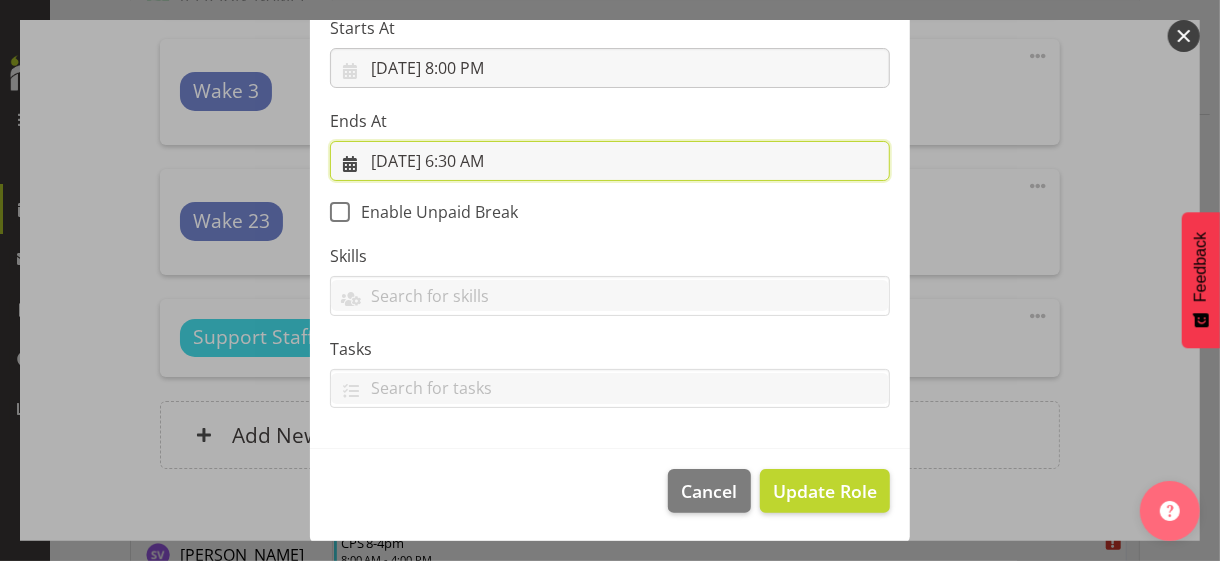 click on "[DATE] 6:30 AM" at bounding box center [610, 161] 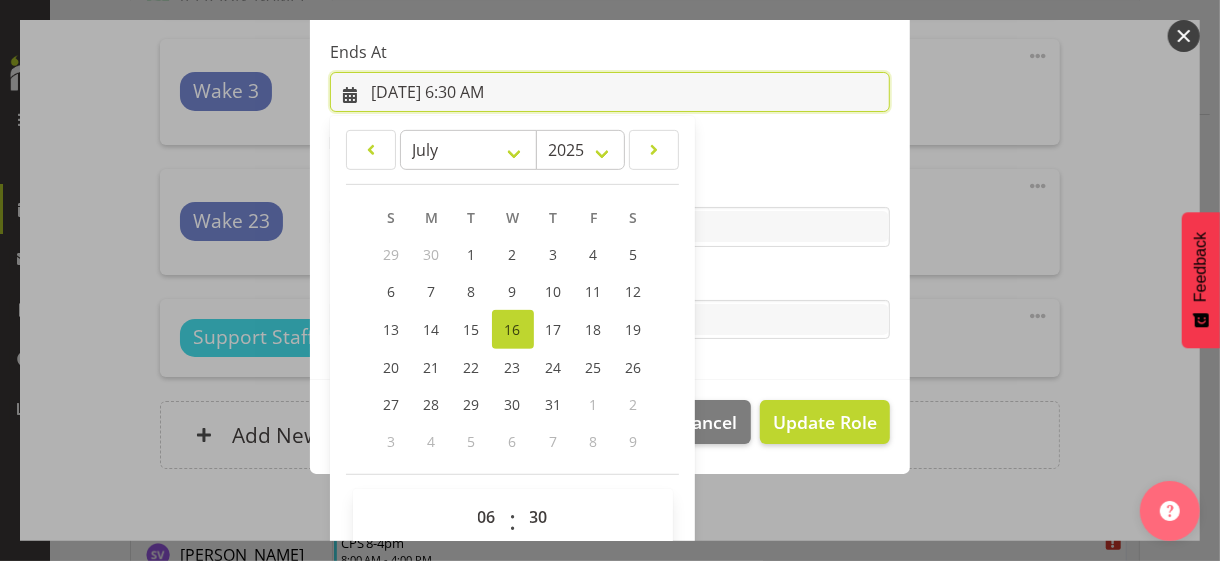 scroll, scrollTop: 441, scrollLeft: 0, axis: vertical 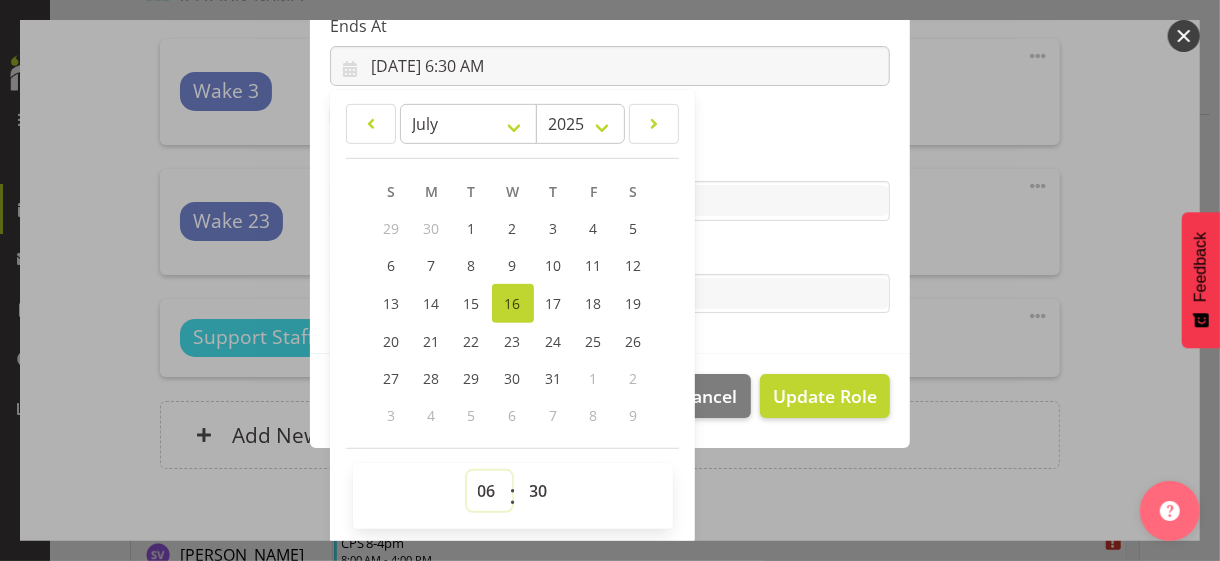 click on "00   01   02   03   04   05   06   07   08   09   10   11   12   13   14   15   16   17   18   19   20   21   22   23" at bounding box center (489, 491) 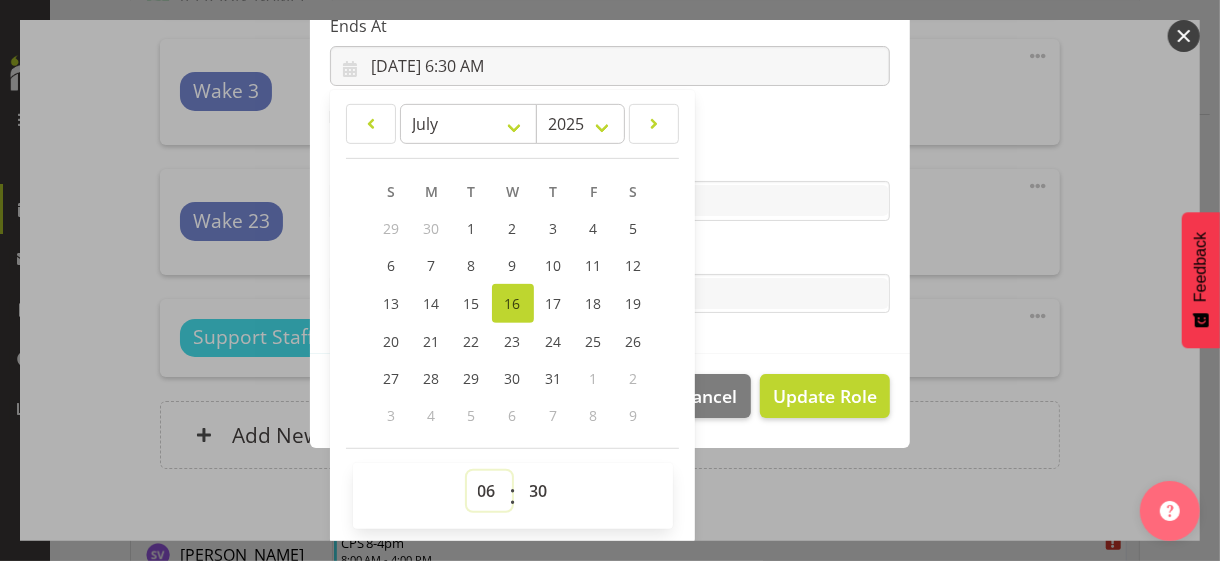 select on "9" 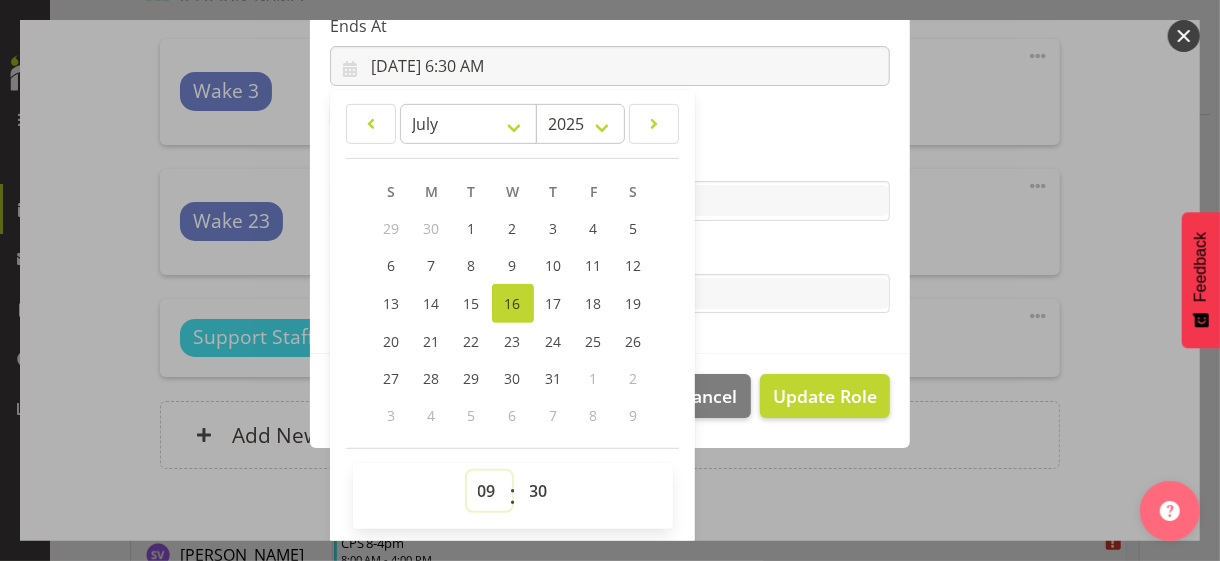 click on "00   01   02   03   04   05   06   07   08   09   10   11   12   13   14   15   16   17   18   19   20   21   22   23" at bounding box center (489, 491) 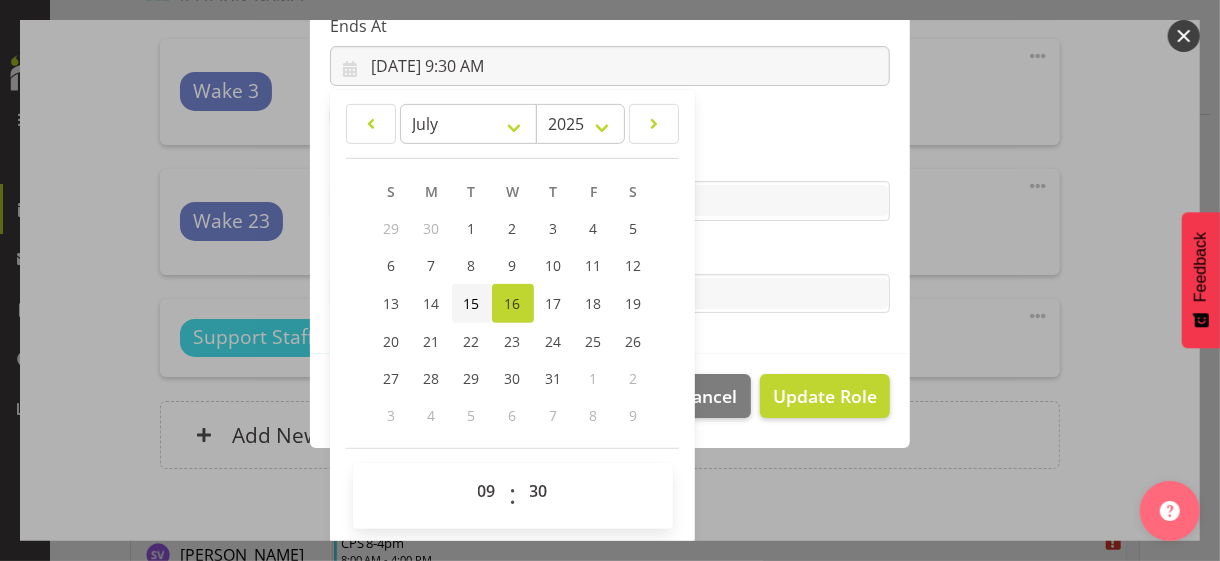 click on "15" at bounding box center [472, 303] 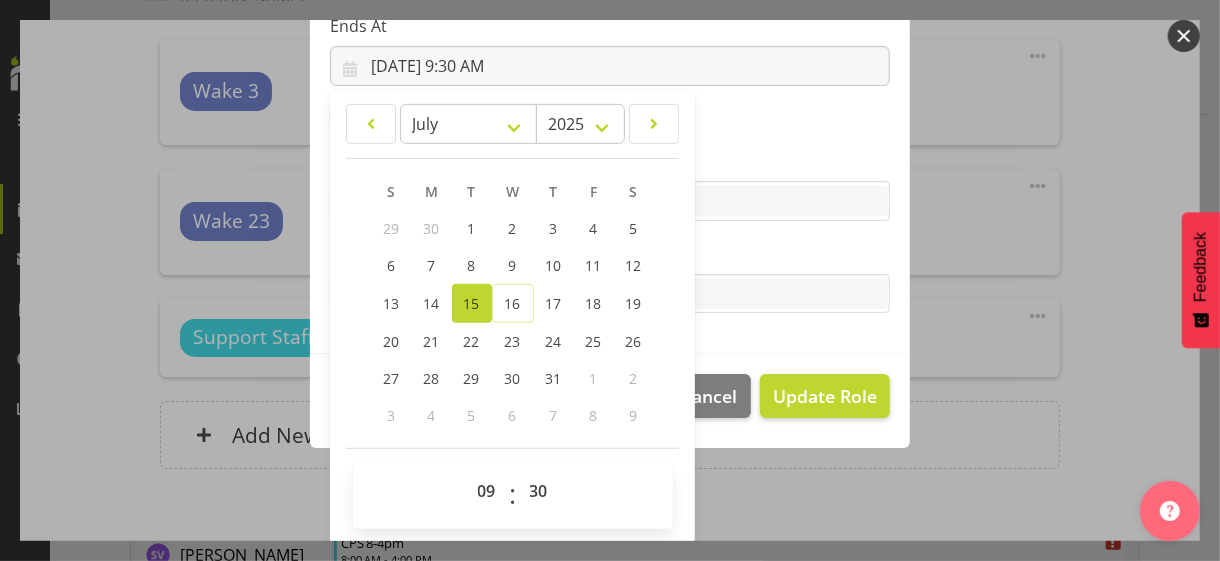 click on "Skills" at bounding box center (610, 161) 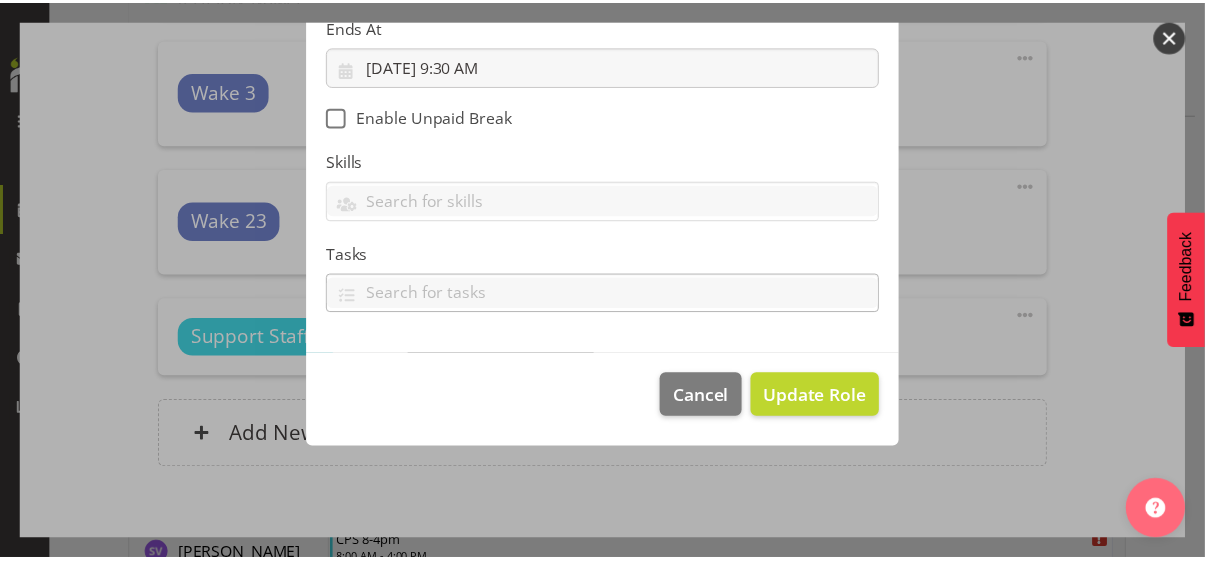 scroll, scrollTop: 346, scrollLeft: 0, axis: vertical 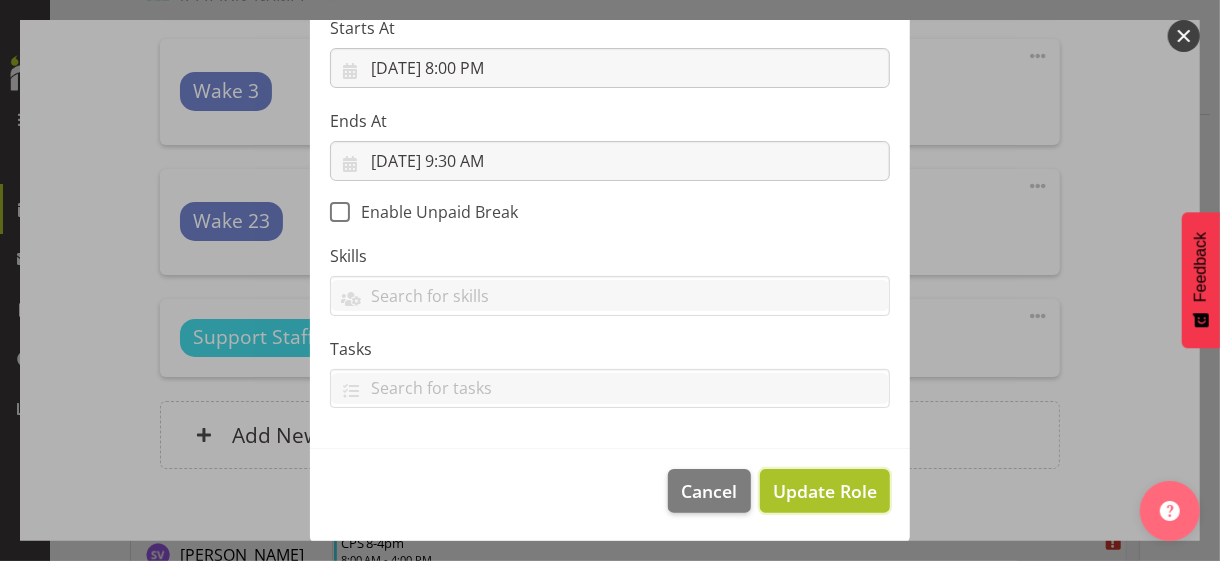 click on "Update Role" at bounding box center (825, 491) 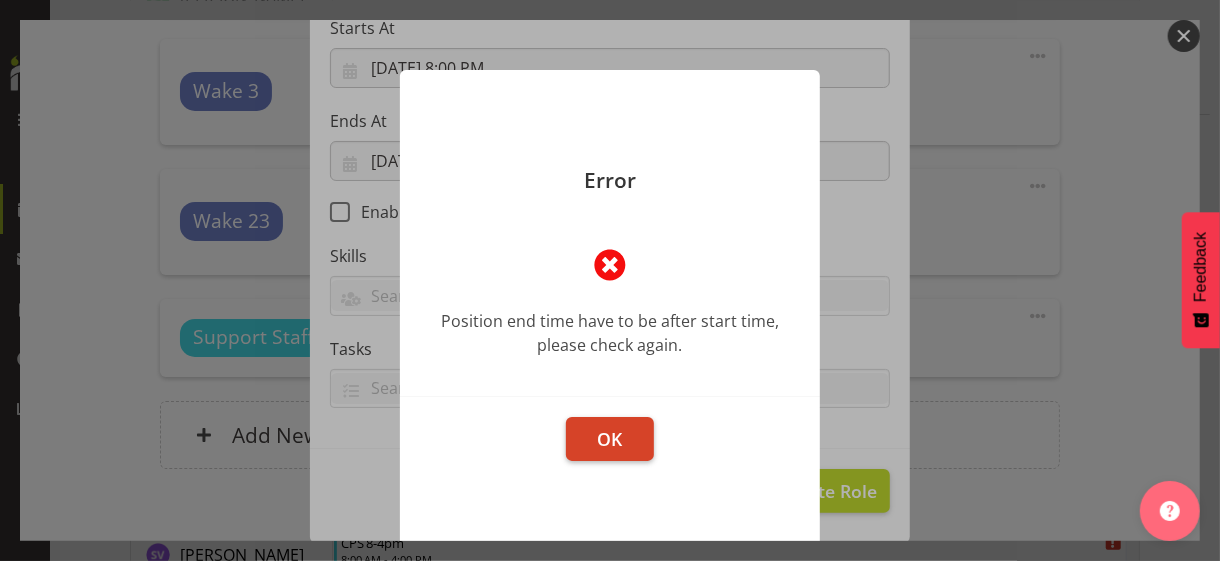 click on "OK" at bounding box center [610, 439] 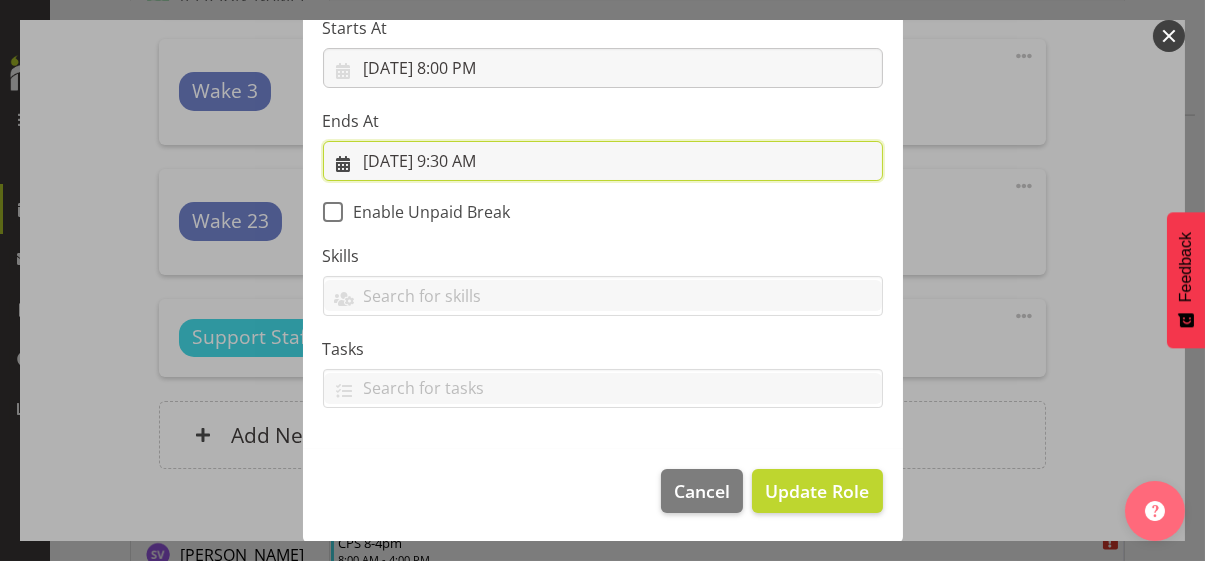 click on "[DATE] 9:30 AM" at bounding box center (603, 161) 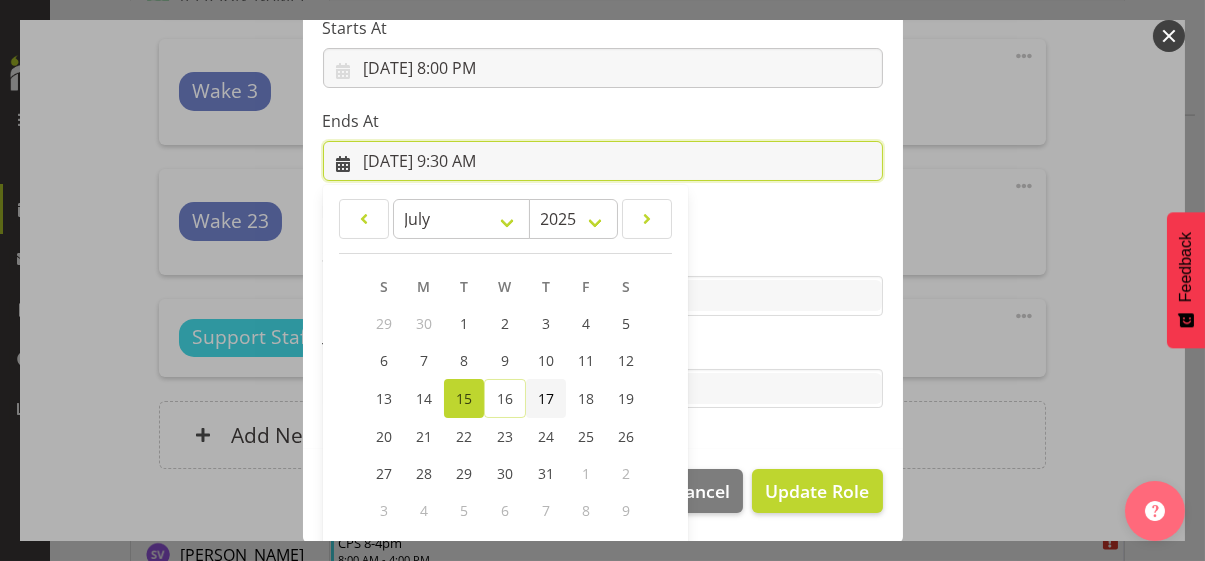 scroll, scrollTop: 441, scrollLeft: 0, axis: vertical 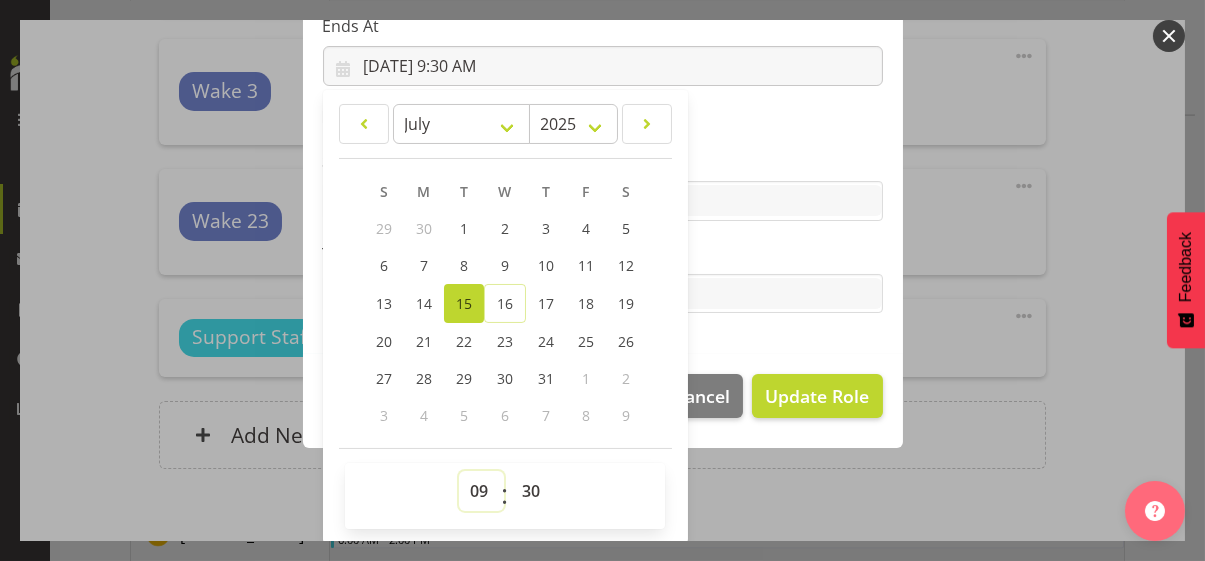 drag, startPoint x: 463, startPoint y: 487, endPoint x: 471, endPoint y: 471, distance: 17.888544 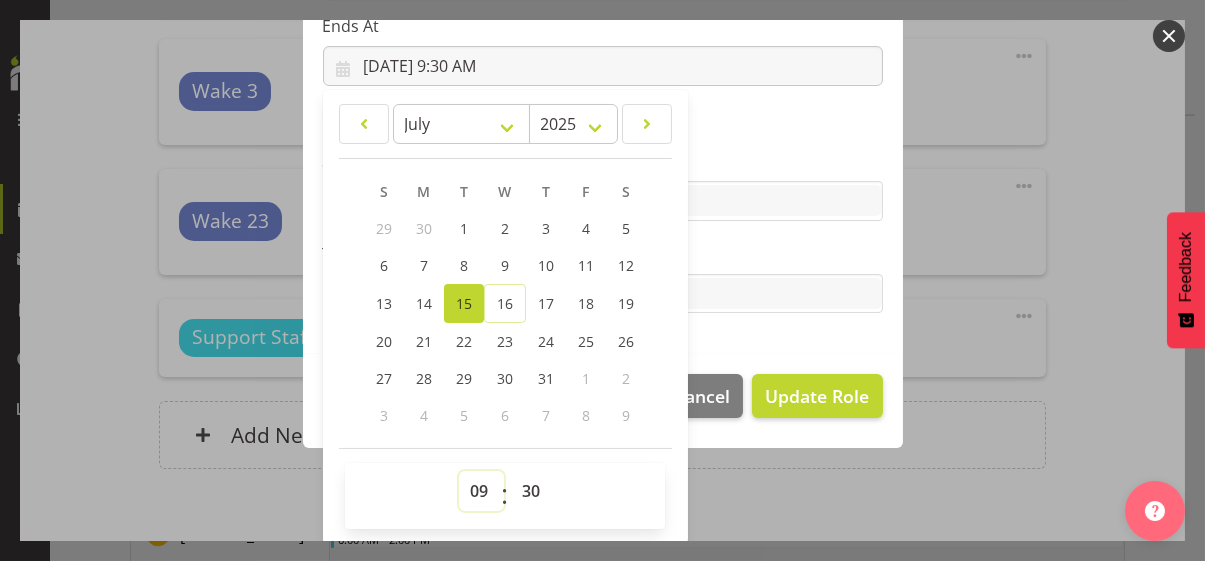 select on "21" 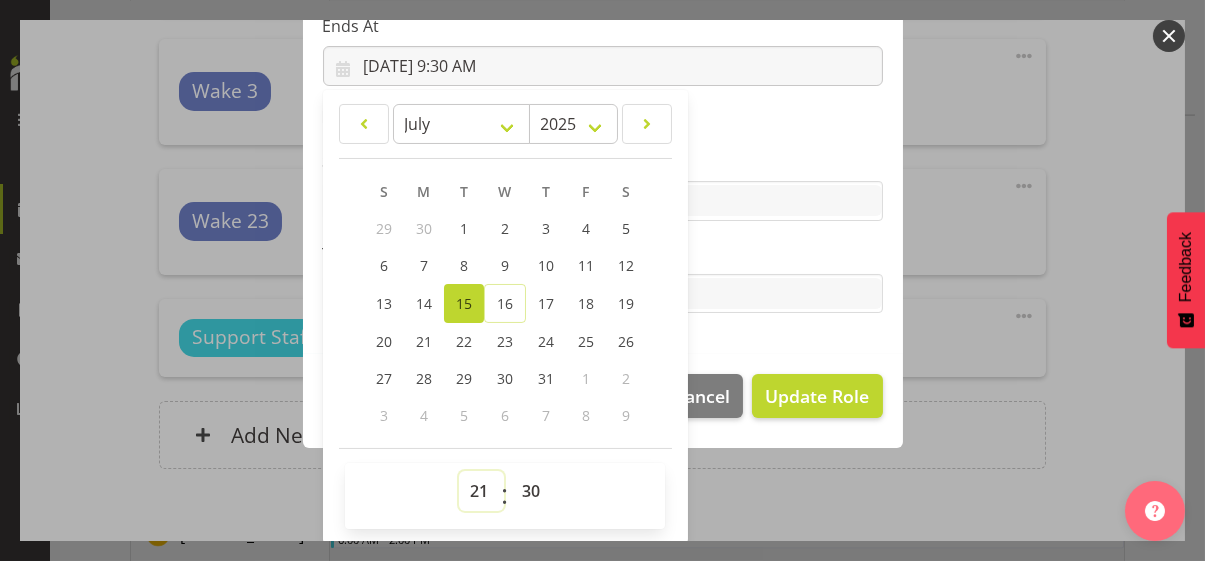 click on "00   01   02   03   04   05   06   07   08   09   10   11   12   13   14   15   16   17   18   19   20   21   22   23" at bounding box center (481, 491) 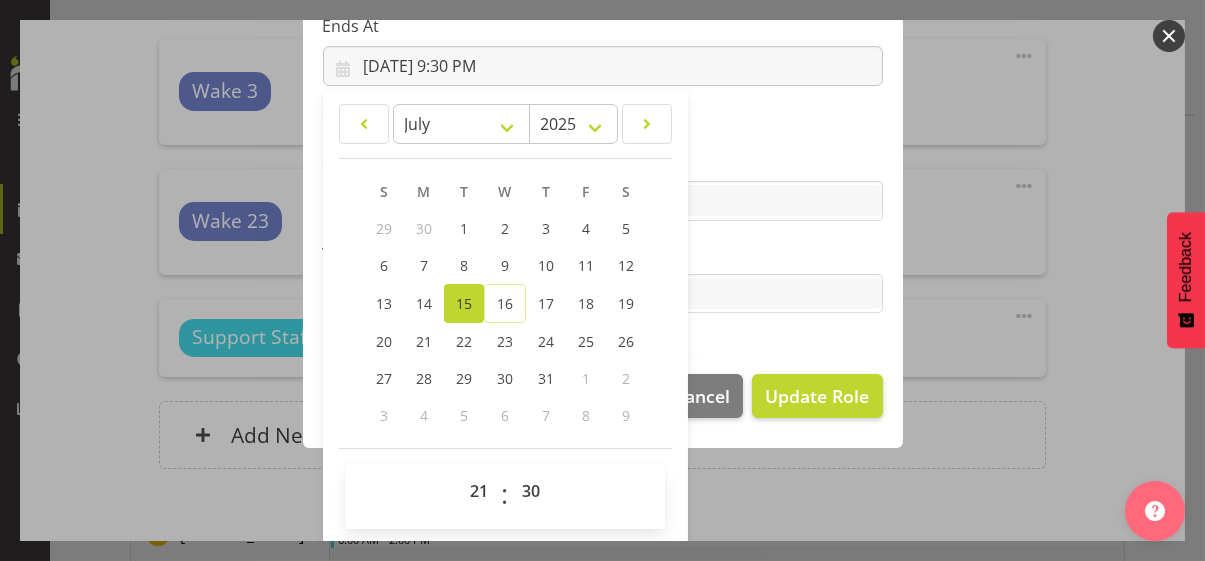 click on "Tasks" at bounding box center [603, 254] 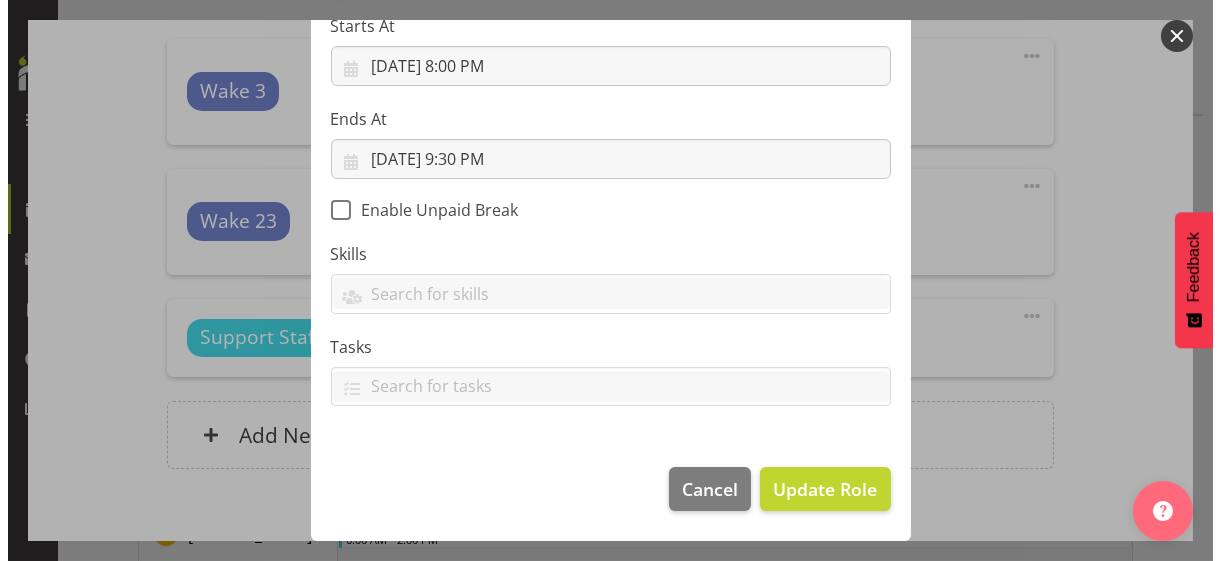 scroll, scrollTop: 346, scrollLeft: 0, axis: vertical 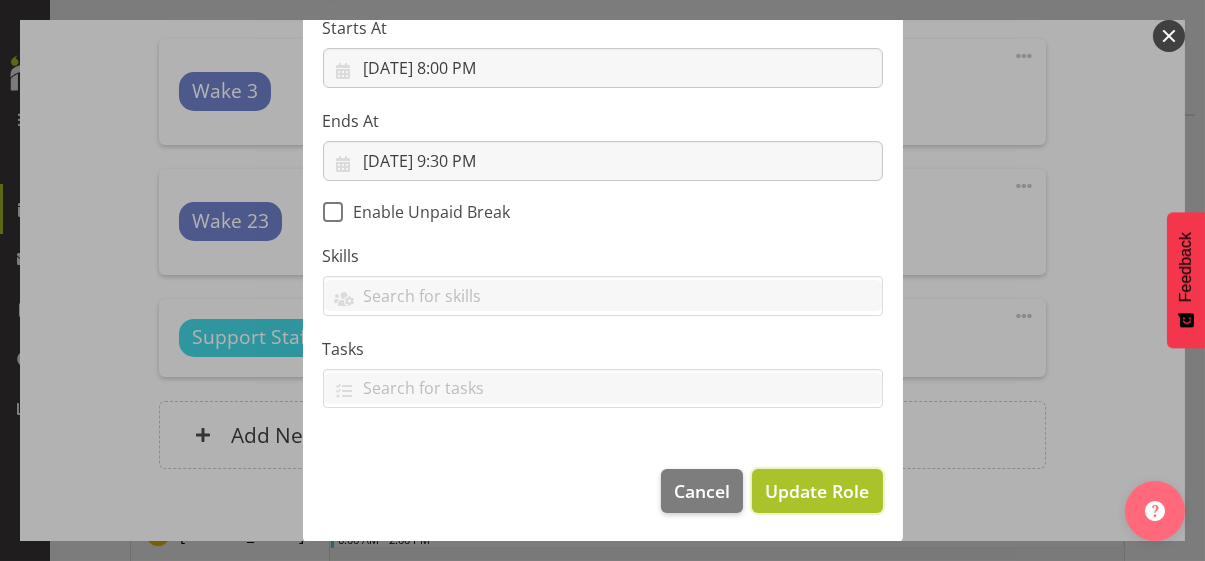 click on "Update Role" at bounding box center (817, 491) 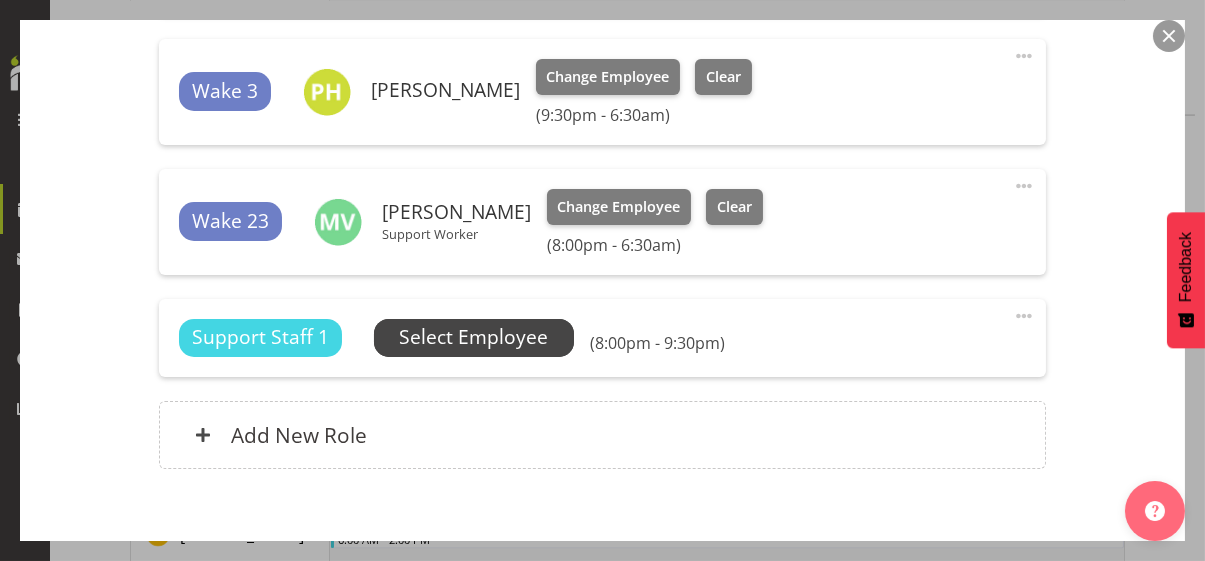 click on "Select Employee" at bounding box center (473, 337) 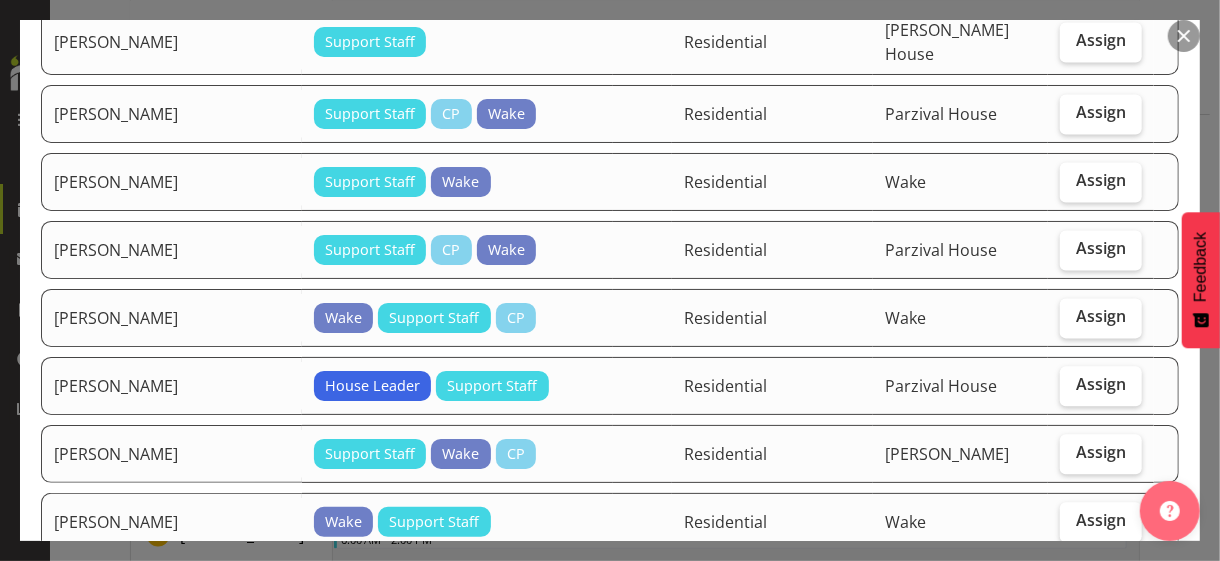 scroll, scrollTop: 2100, scrollLeft: 0, axis: vertical 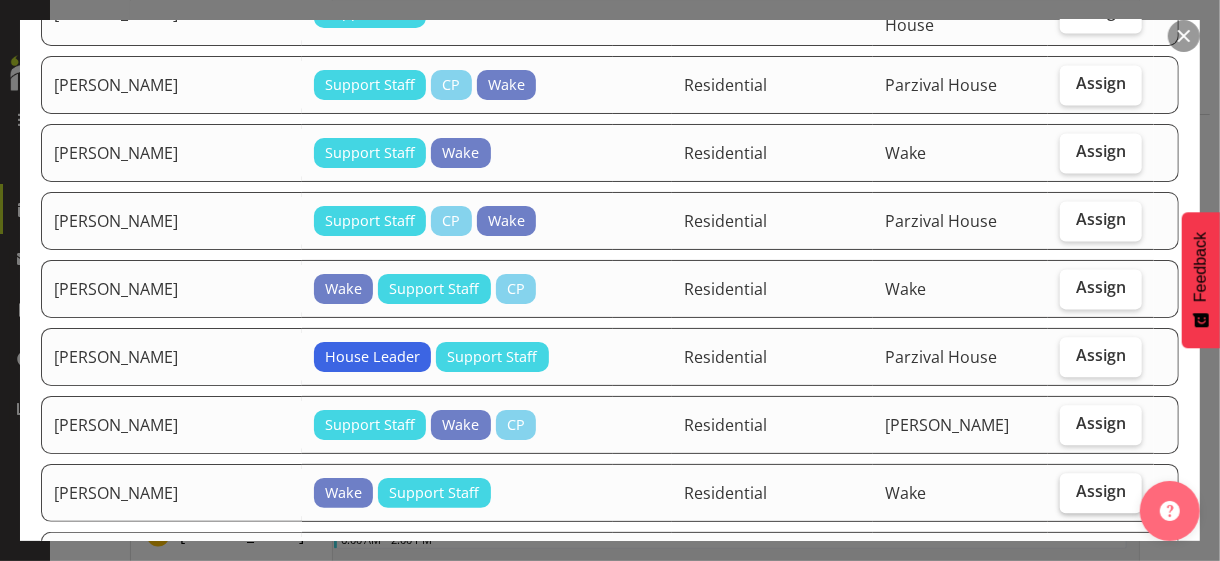click on "Assign" at bounding box center (1101, 491) 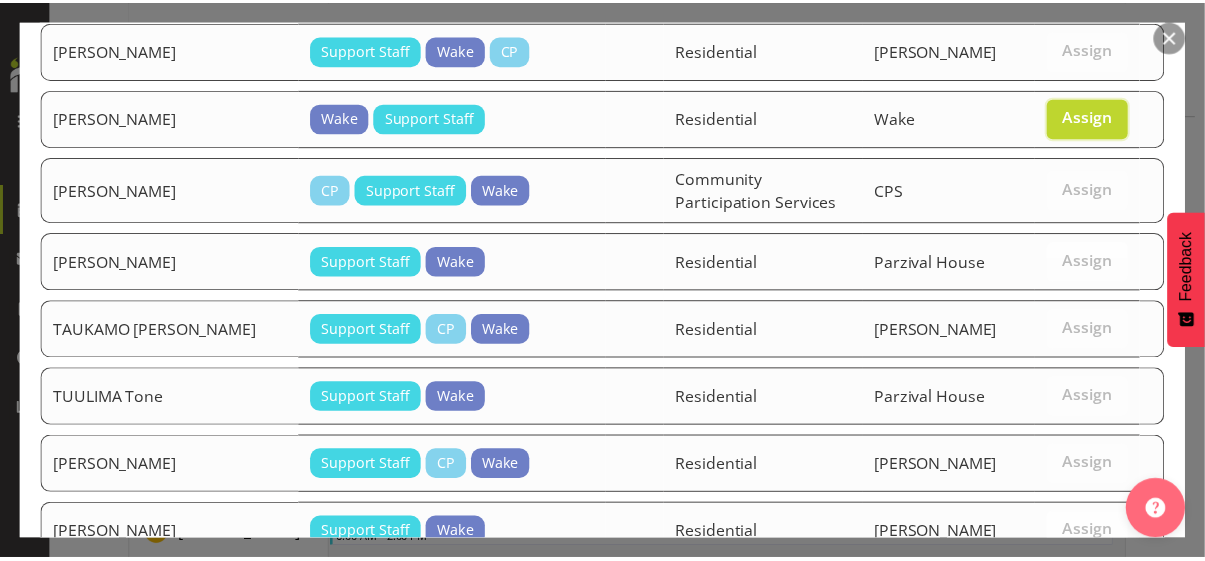 scroll, scrollTop: 2763, scrollLeft: 0, axis: vertical 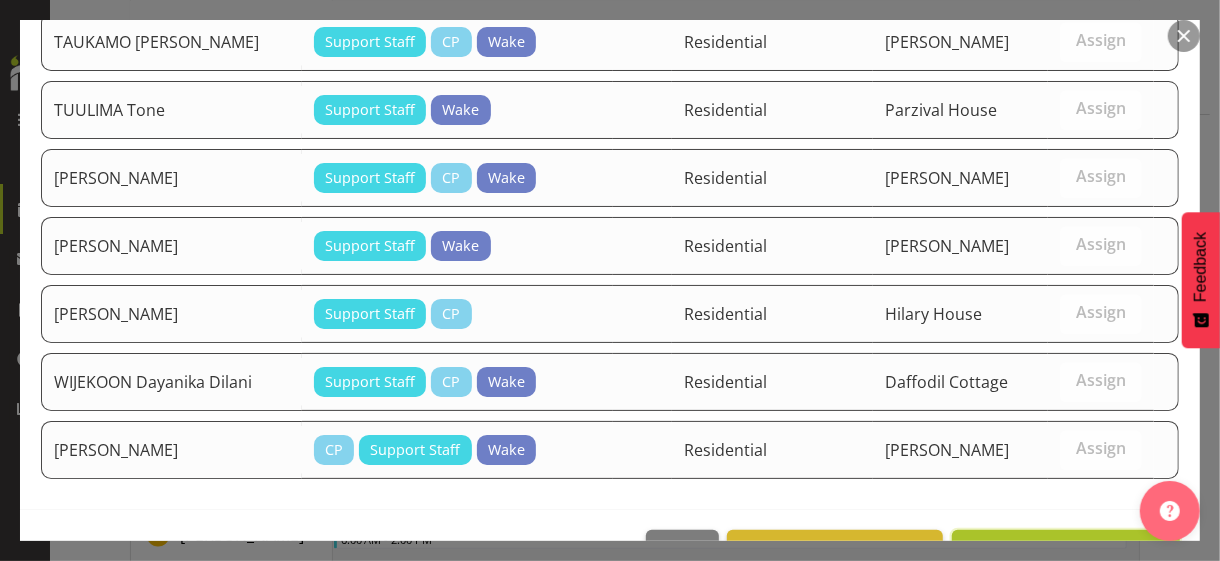 click on "Assign [PERSON_NAME]" at bounding box center [1066, 552] 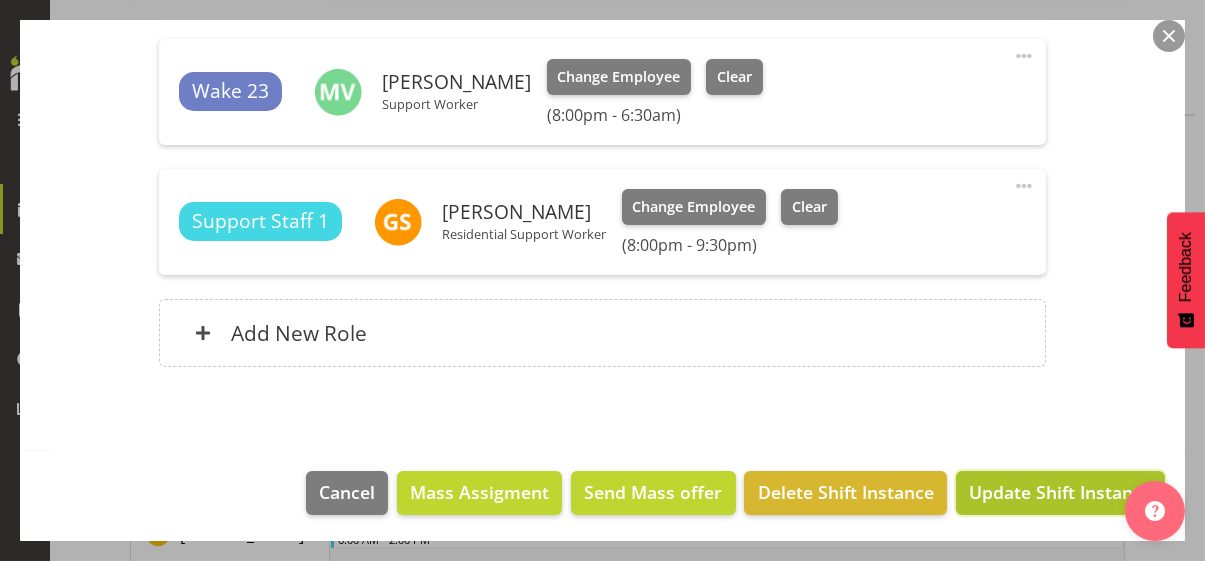 click on "Update Shift Instance" at bounding box center [1060, 492] 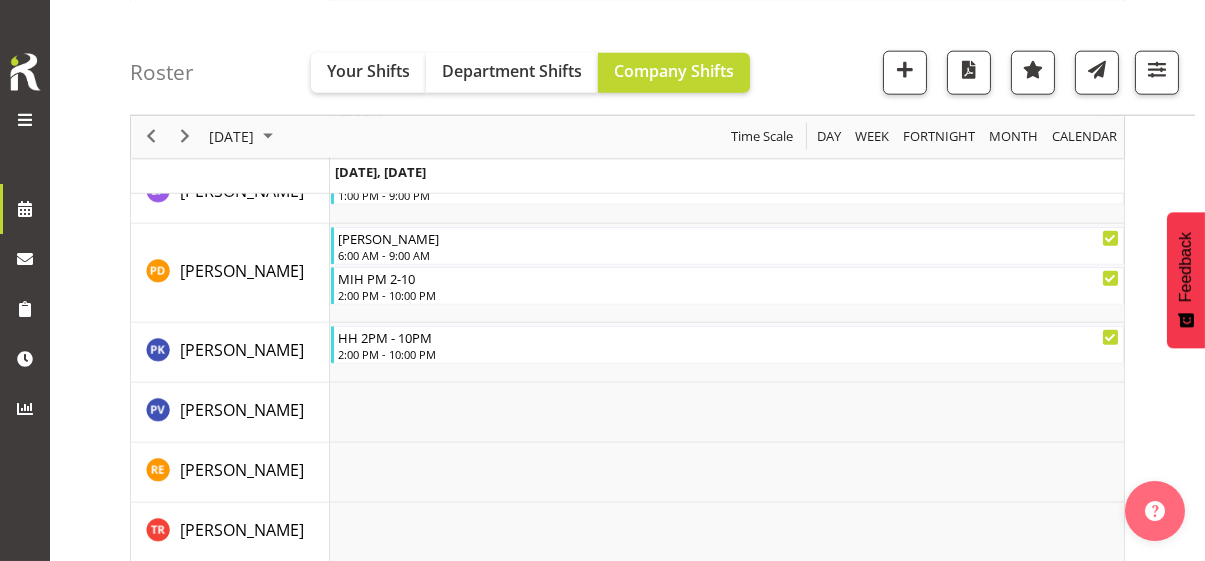 scroll, scrollTop: 6442, scrollLeft: 0, axis: vertical 